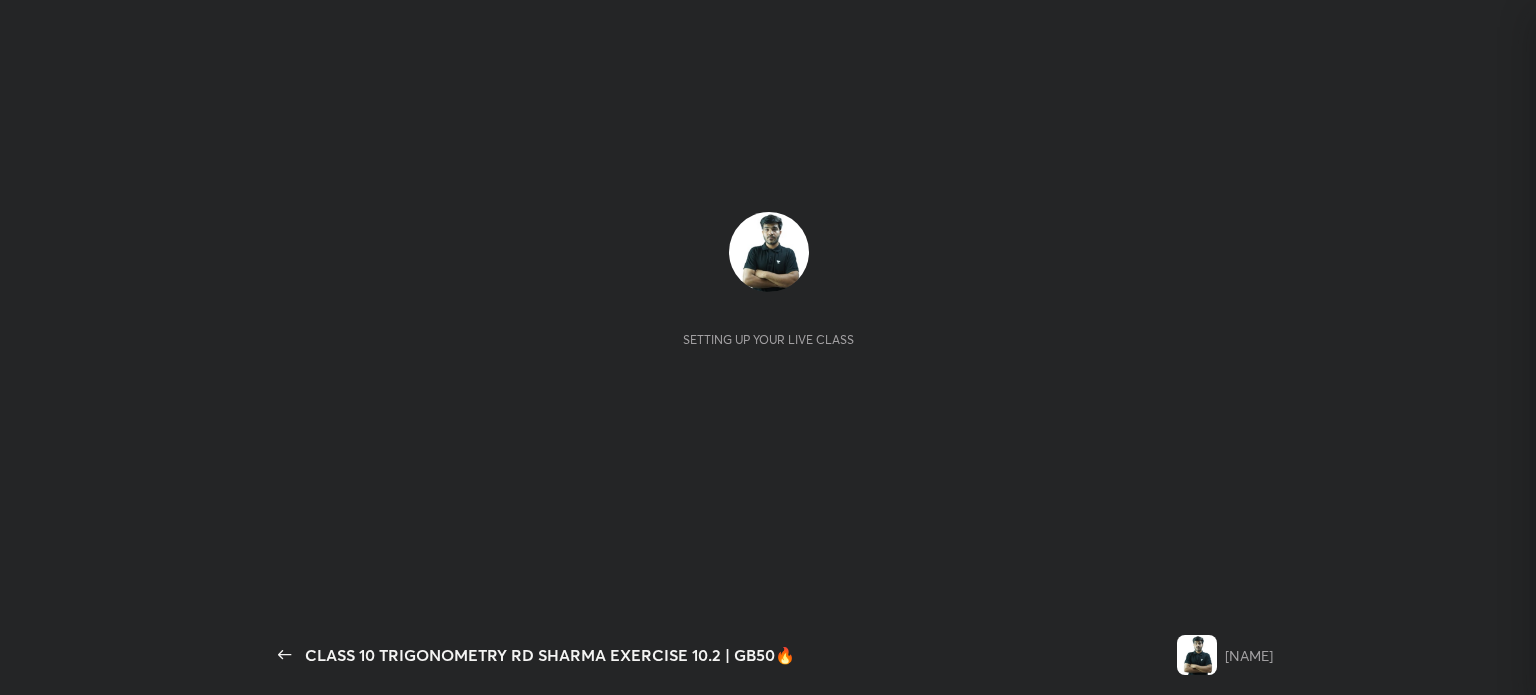 scroll, scrollTop: 0, scrollLeft: 0, axis: both 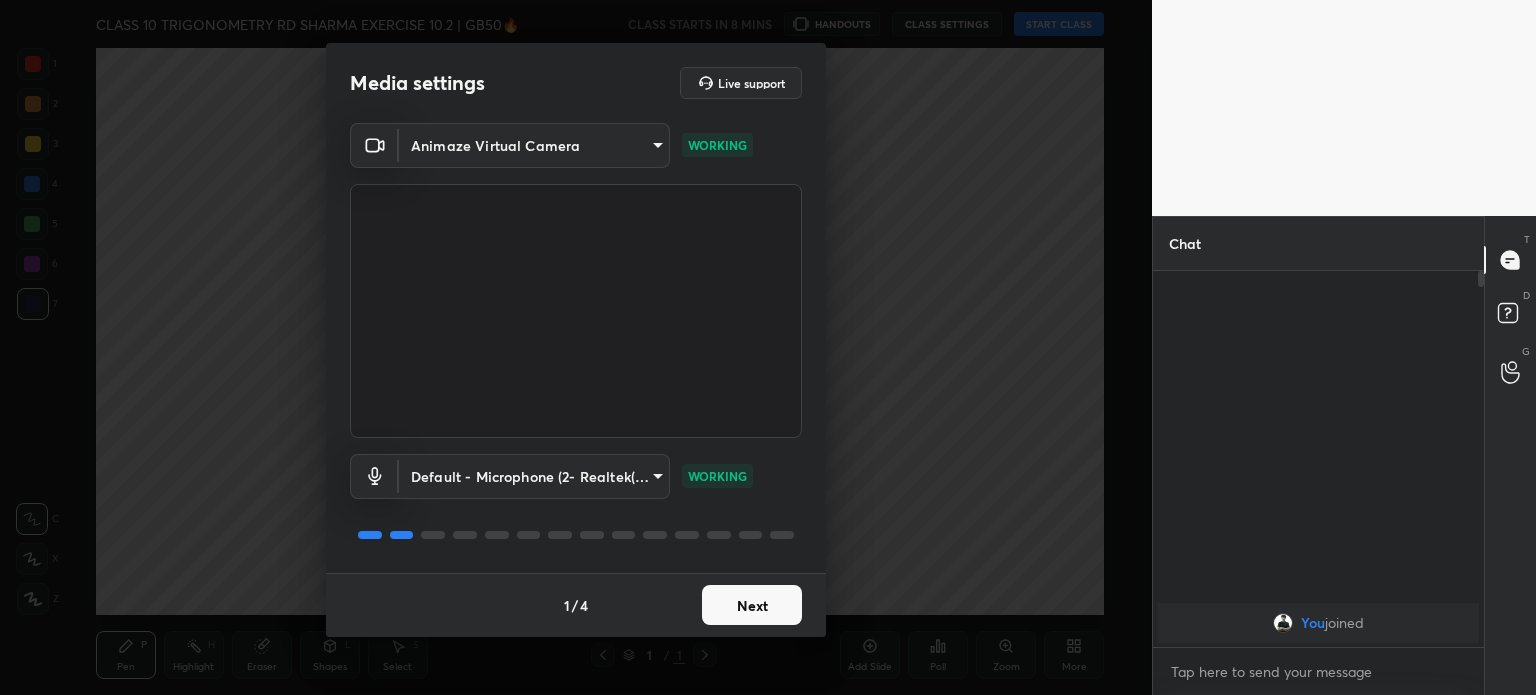 click on "Animaze Virtual Camera 9635edec1f8d5b11f675b3b3d18c93a94990afa61ed2f9396b26067b4dee7e94 WORKING" at bounding box center [576, 280] 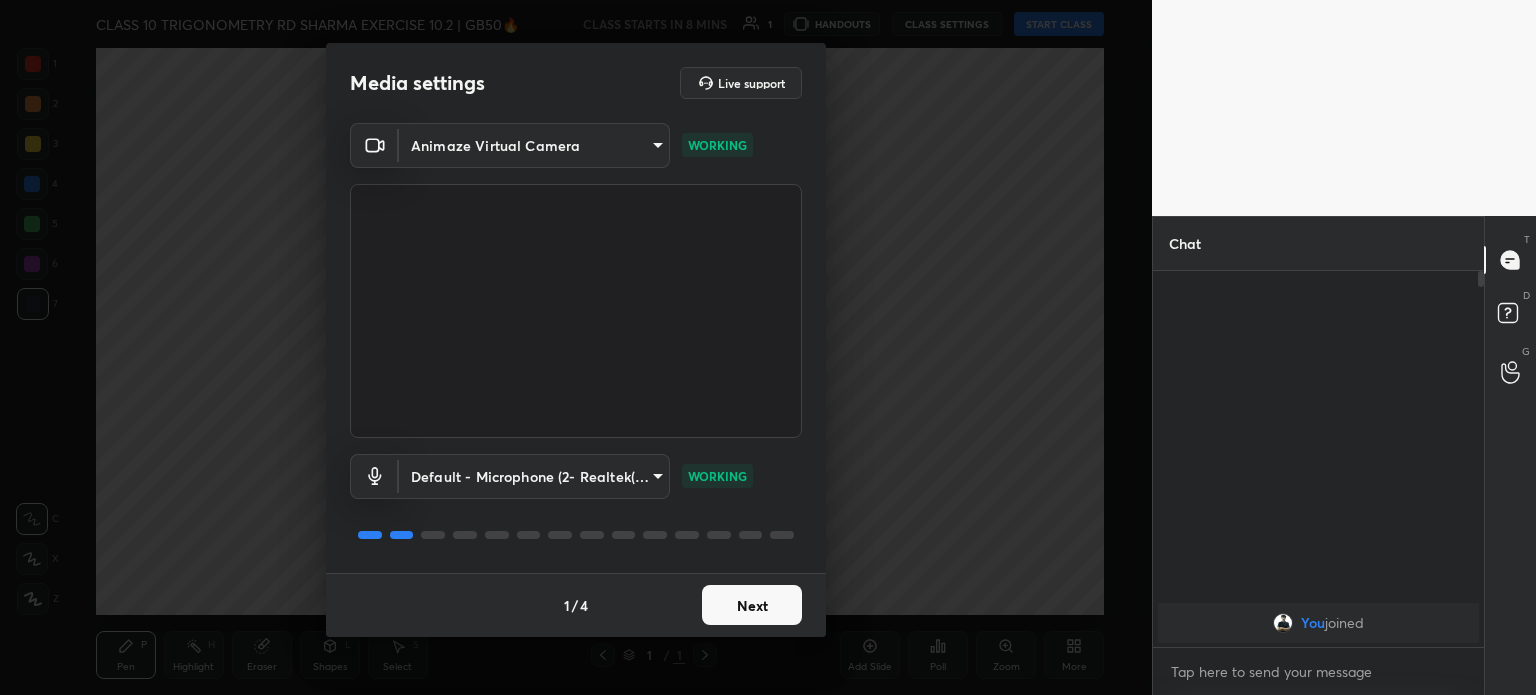 click on "1 2 3 4 5 6 7 C X Z C X Z E E Erase all   H H CLASS 10 TRIGONOMETRY RD SHARMA EXERCISE 10.2 | GB50🔥 CLASS STARTS IN 8 MINS 1 HANDOUTS CLASS SETTINGS START CLASS Setting up your live class Back CLASS 10 TRIGONOMETRY RD SHARMA EXERCISE 10.2 | GB50🔥 Gorav Panwar Pen P Highlight H Eraser Shapes L Select S 1 / 1 Add Slide Poll Zoom More Chat You  joined 1 NEW MESSAGE Enable hand raising Enable raise hand to speak to learners. Once enabled, chat will be turned off temporarily. Enable x   introducing Raise a hand with a doubt Now learners can raise their hand along with a doubt  How it works? Doubts asked by learners will show up here Raise hand disabled You have disabled Raise hand currently. Enable it to invite learners to speak Enable Can't raise hand Looks like educator just invited you to speak. Please wait before you can raise your hand again. Got it T Messages (T) D Doubts (D) G Raise Hand (G) Report an issue Reason for reporting Buffering Chat not working Audio - Video sync issue ​ Attach an image 1" at bounding box center (768, 347) 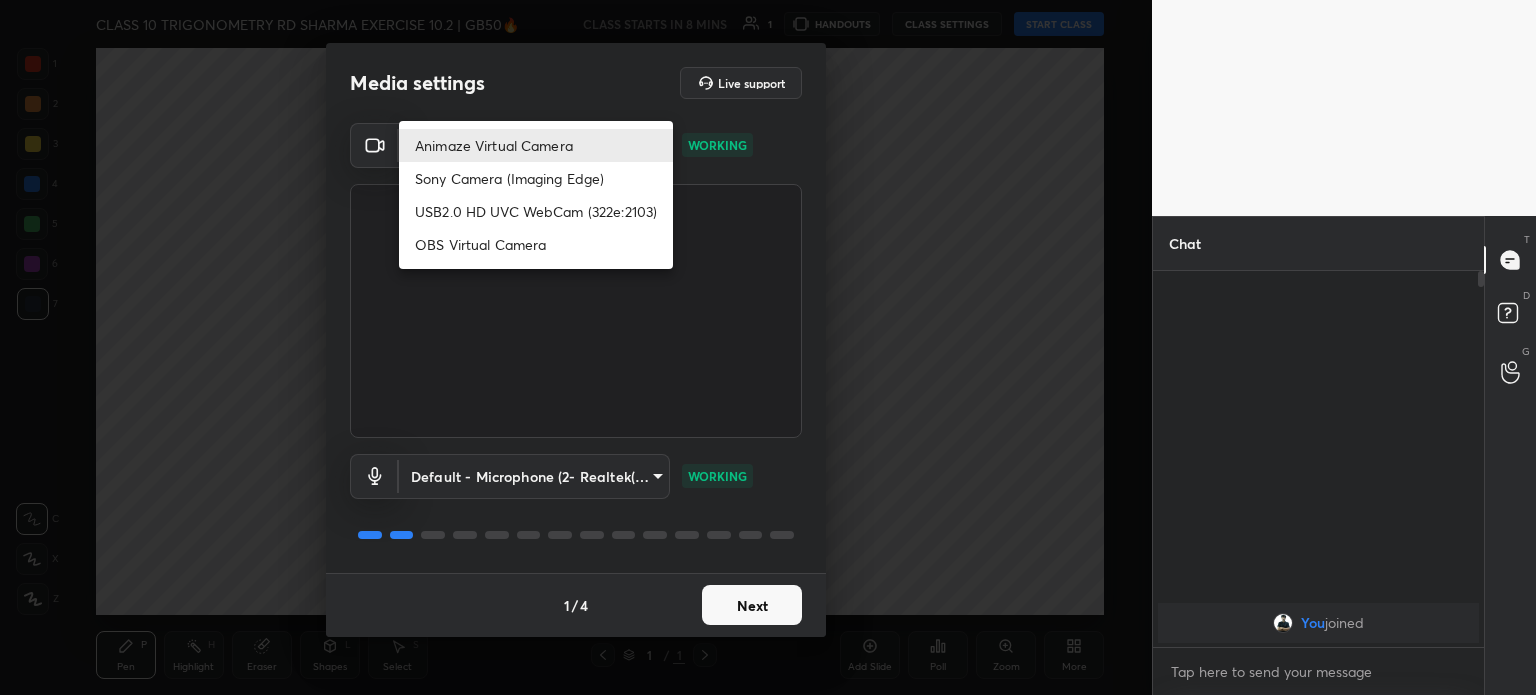 click at bounding box center [768, 347] 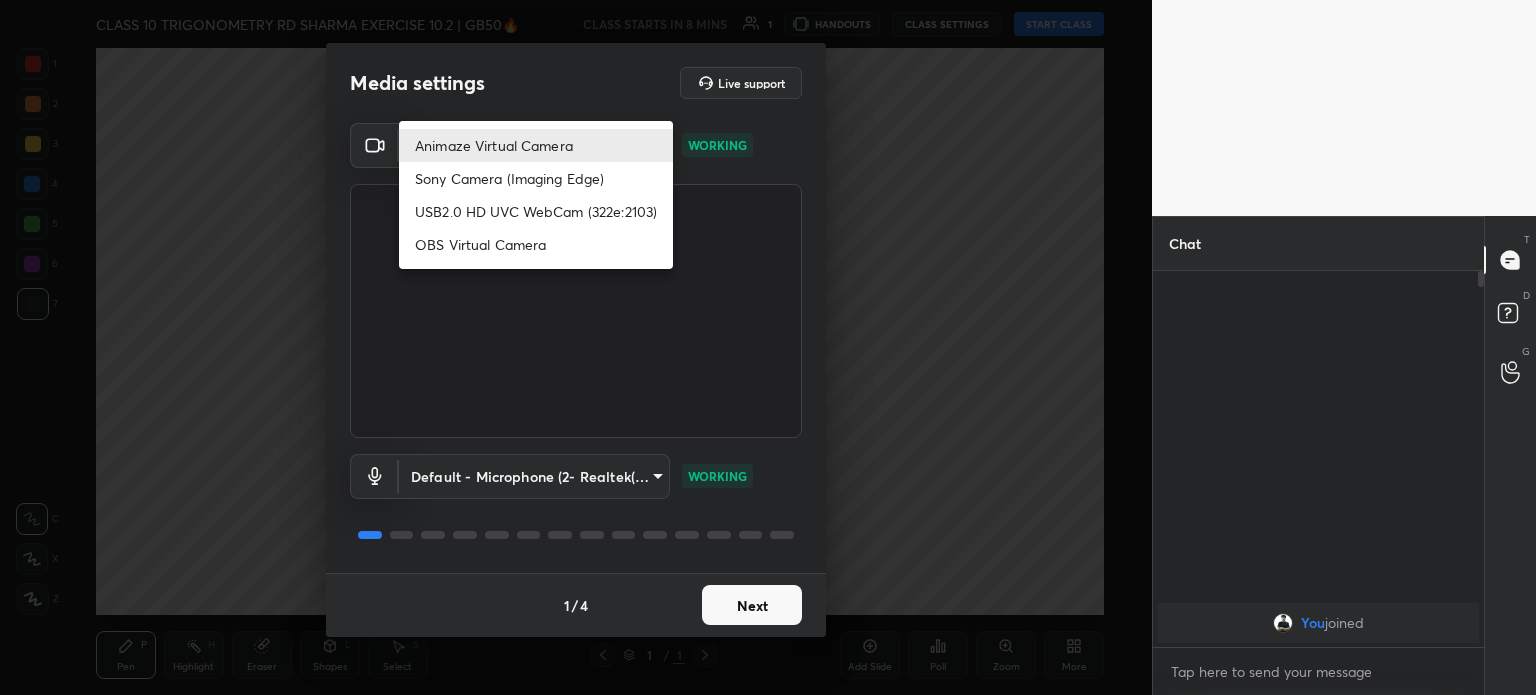 click on "1 2 3 4 5 6 7 C X Z C X Z E E Erase all   H H CLASS 10 TRIGONOMETRY RD SHARMA EXERCISE 10.2 | GB50🔥 CLASS STARTS IN 8 MINS 1 HANDOUTS CLASS SETTINGS START CLASS Setting up your live class Back CLASS 10 TRIGONOMETRY RD SHARMA EXERCISE 10.2 | GB50🔥 Gorav Panwar Pen P Highlight H Eraser Shapes L Select S 1 / 1 Add Slide Poll Zoom More Chat You  joined 1 NEW MESSAGE Enable hand raising Enable raise hand to speak to learners. Once enabled, chat will be turned off temporarily. Enable x   introducing Raise a hand with a doubt Now learners can raise their hand along with a doubt  How it works? Doubts asked by learners will show up here Raise hand disabled You have disabled Raise hand currently. Enable it to invite learners to speak Enable Can't raise hand Looks like educator just invited you to speak. Please wait before you can raise your hand again. Got it T Messages (T) D Doubts (D) G Raise Hand (G) Report an issue Reason for reporting Buffering Chat not working Audio - Video sync issue ​ Attach an image 1" at bounding box center [768, 347] 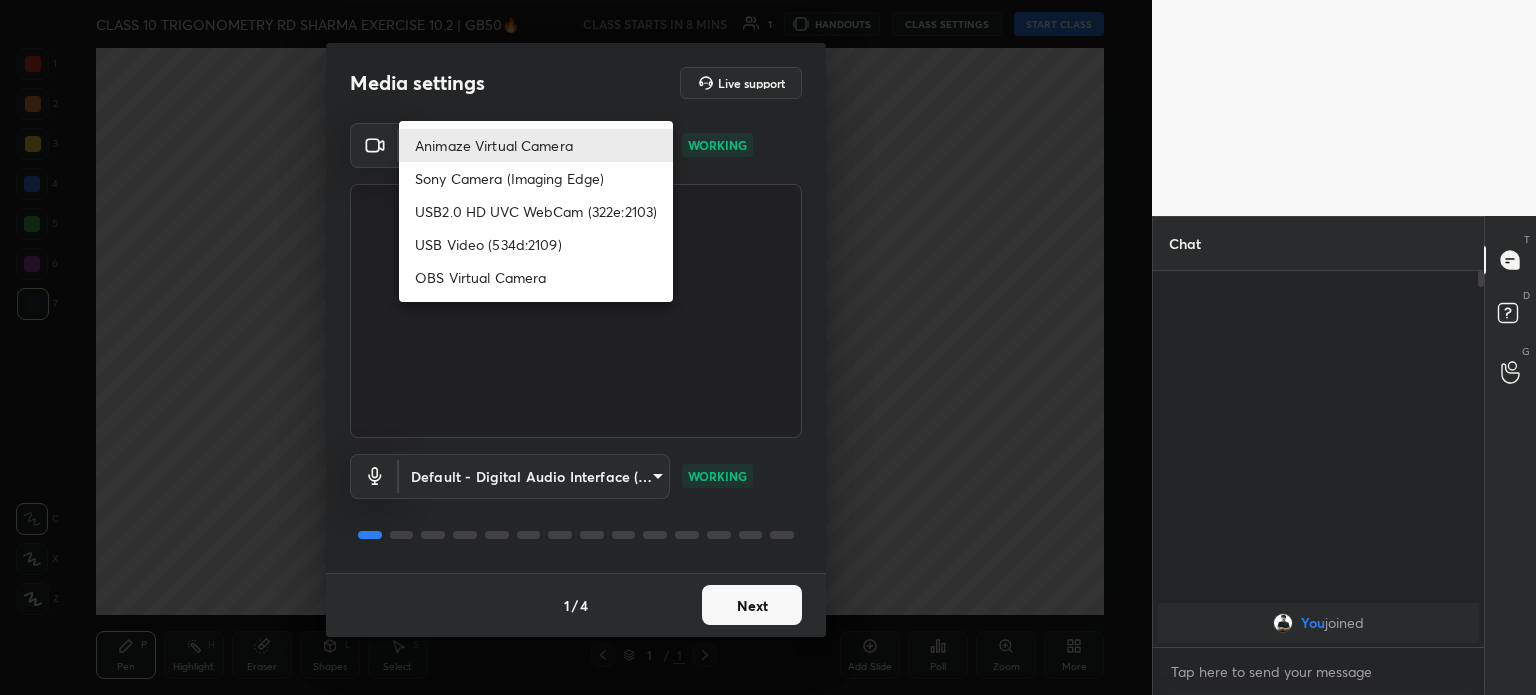 click on "USB Video (534d:2109)" at bounding box center [536, 244] 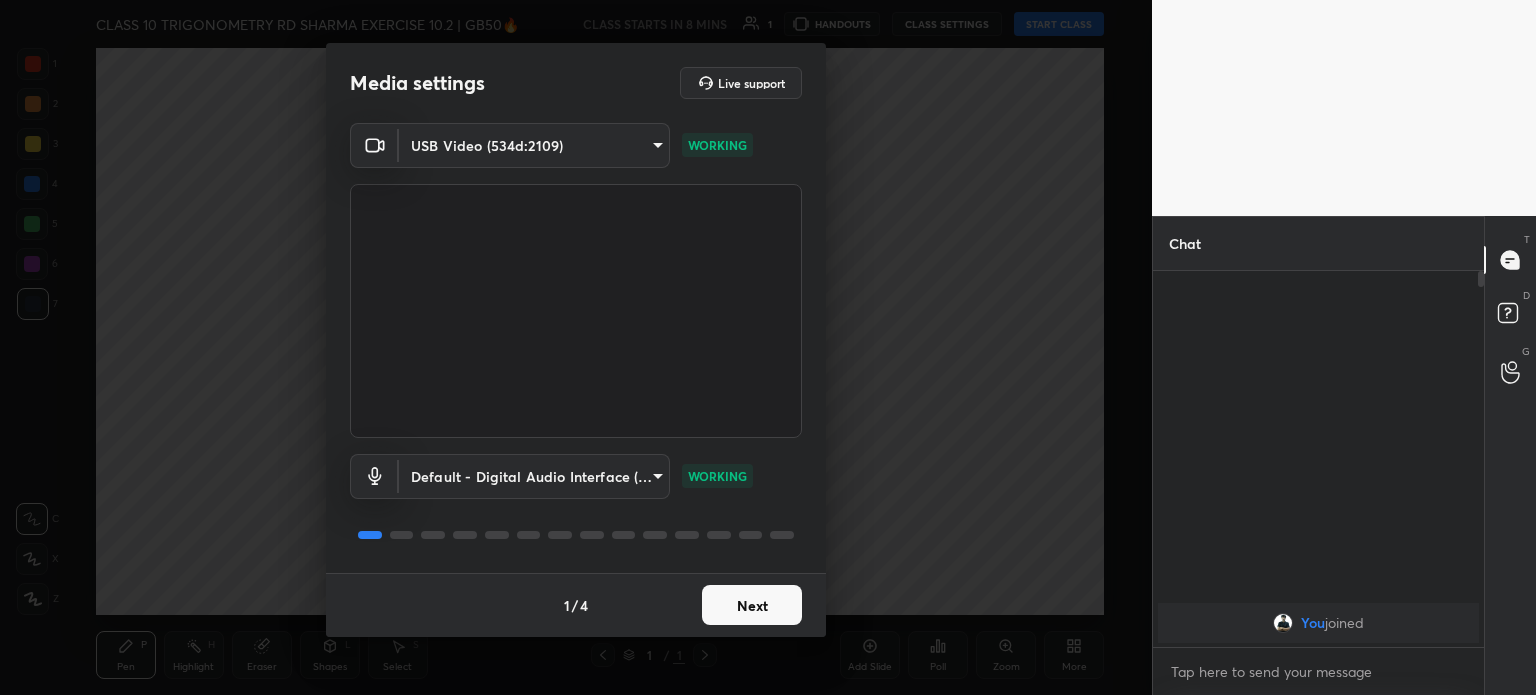 type on "55e961c0a5921232249487e9b7c53c85db649dfb334d59d85440a0439497ed3e" 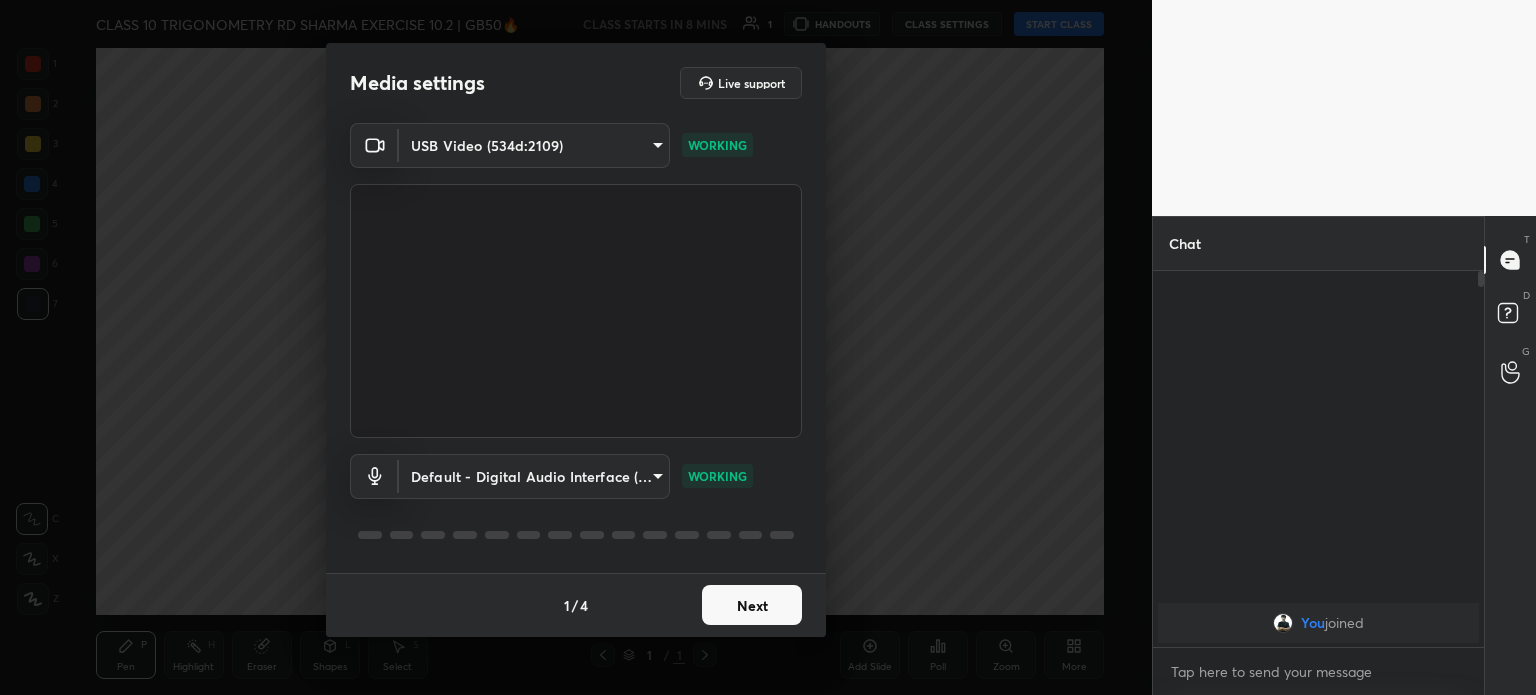 click on "Next" at bounding box center (752, 605) 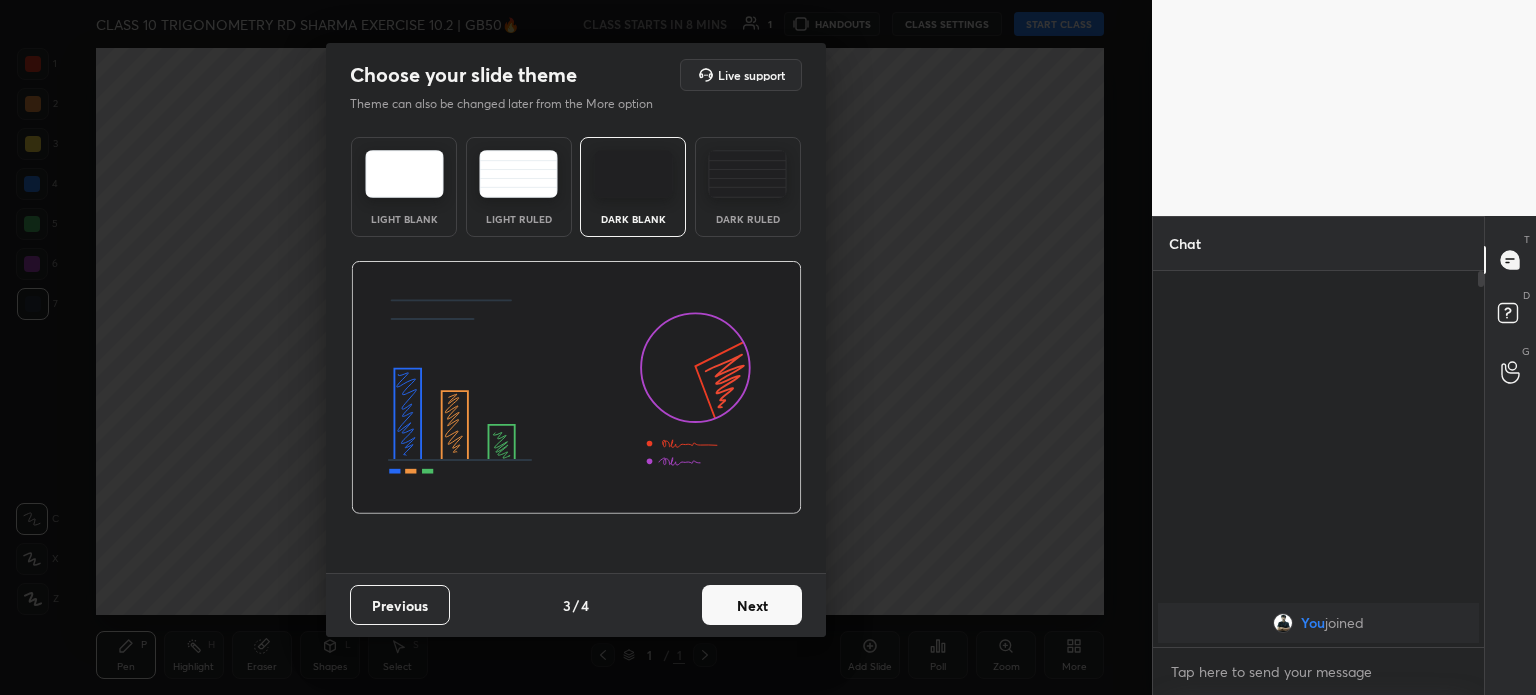 click on "Next" at bounding box center (752, 605) 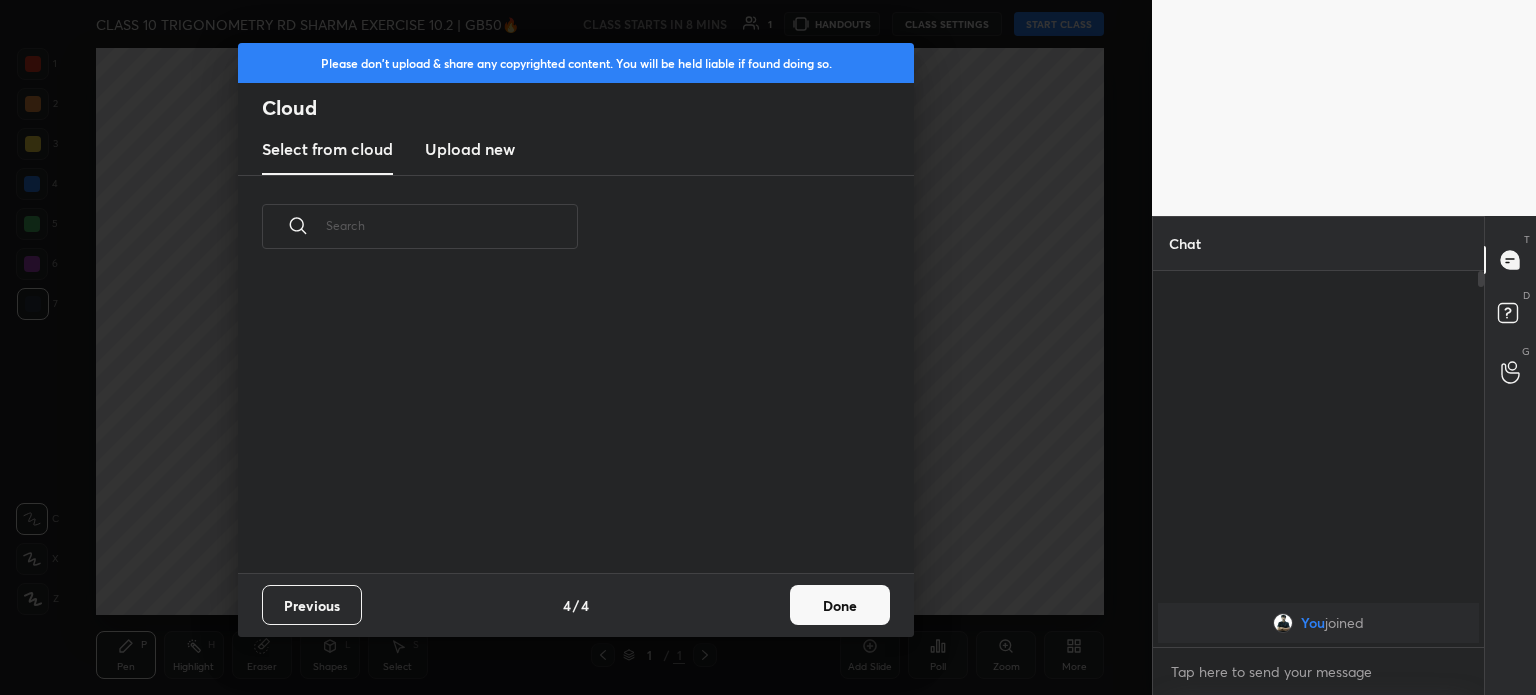 scroll, scrollTop: 6, scrollLeft: 10, axis: both 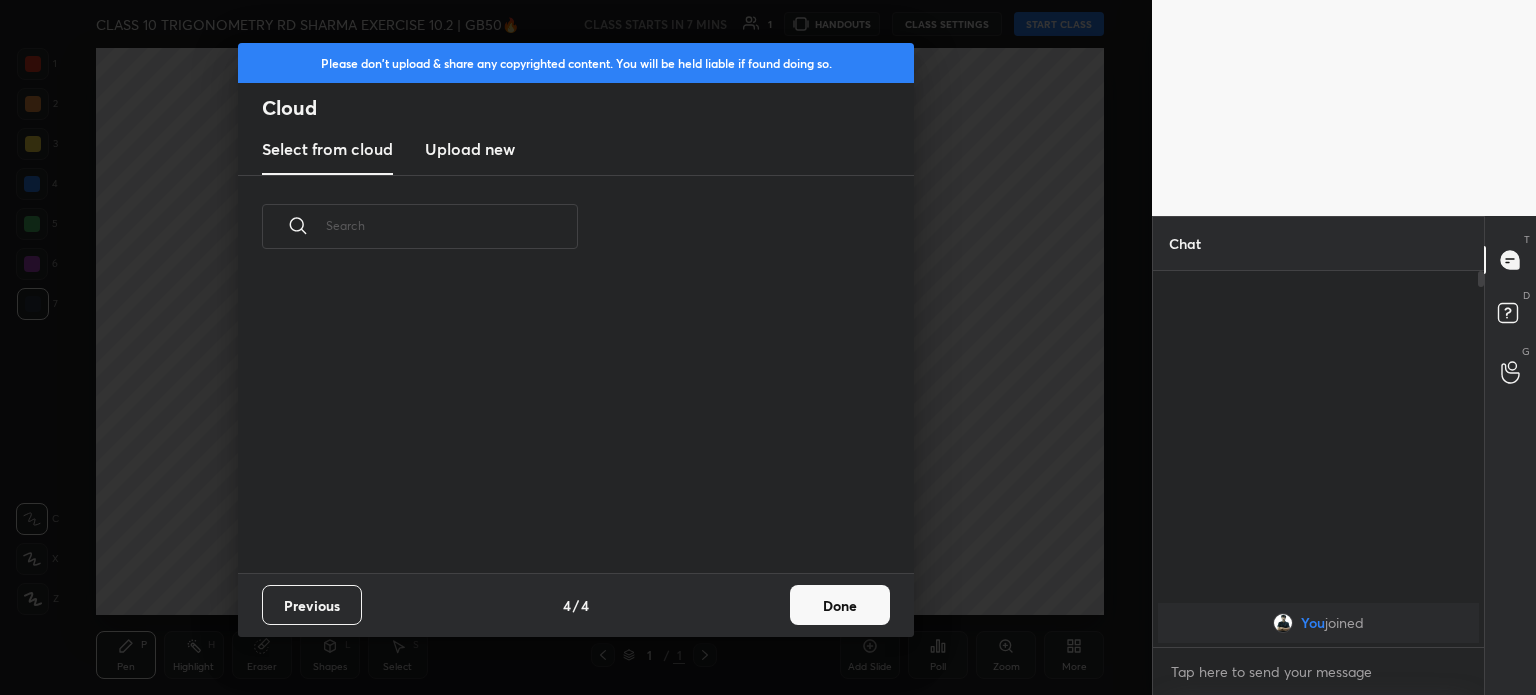 click on "Upload new" at bounding box center (470, 149) 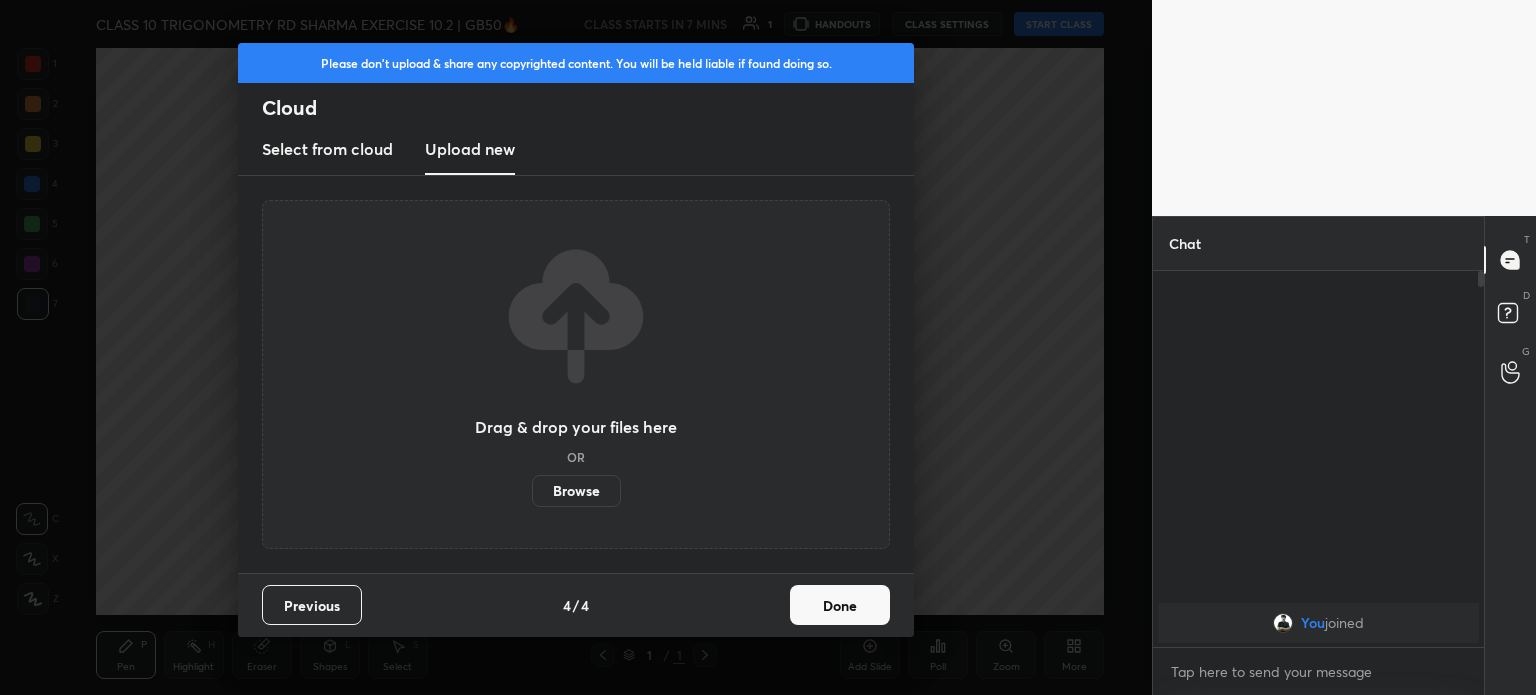 click on "Browse" at bounding box center [576, 491] 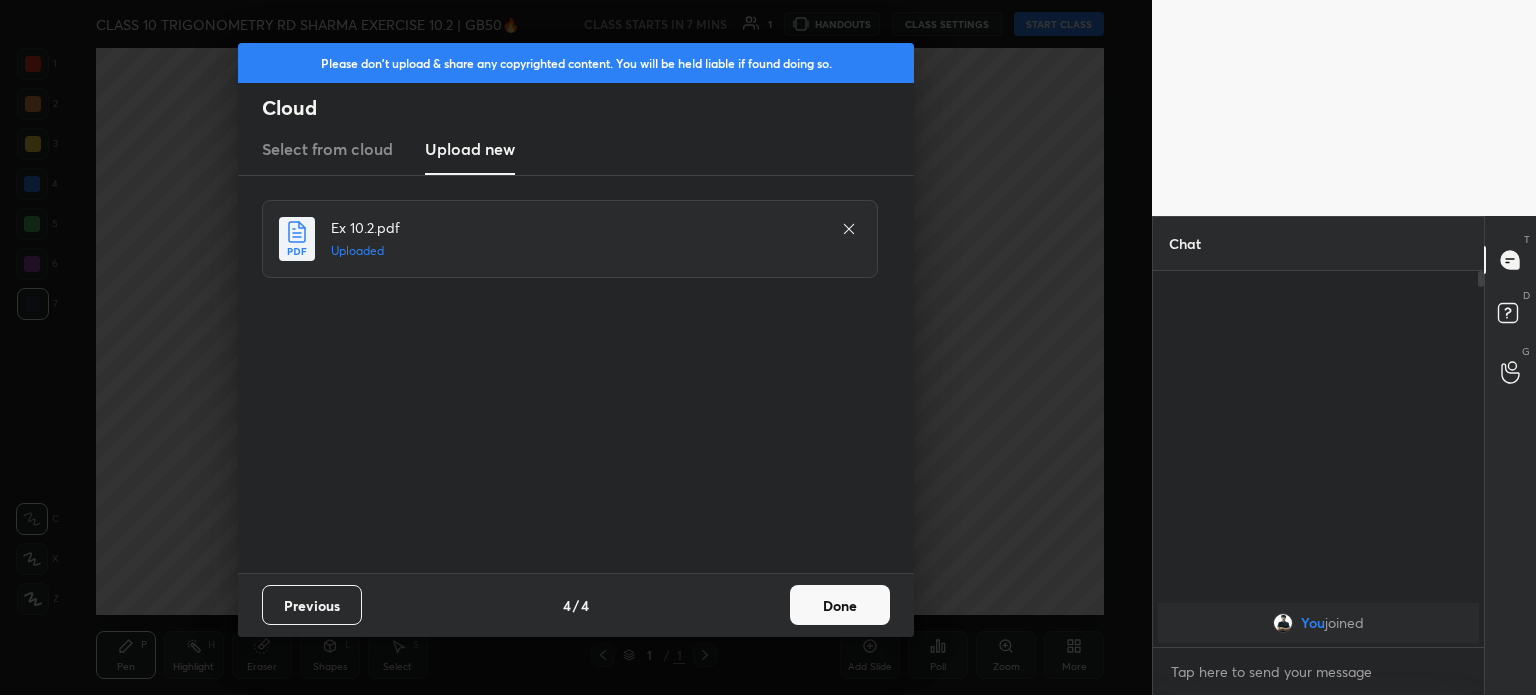 click on "Done" at bounding box center (840, 605) 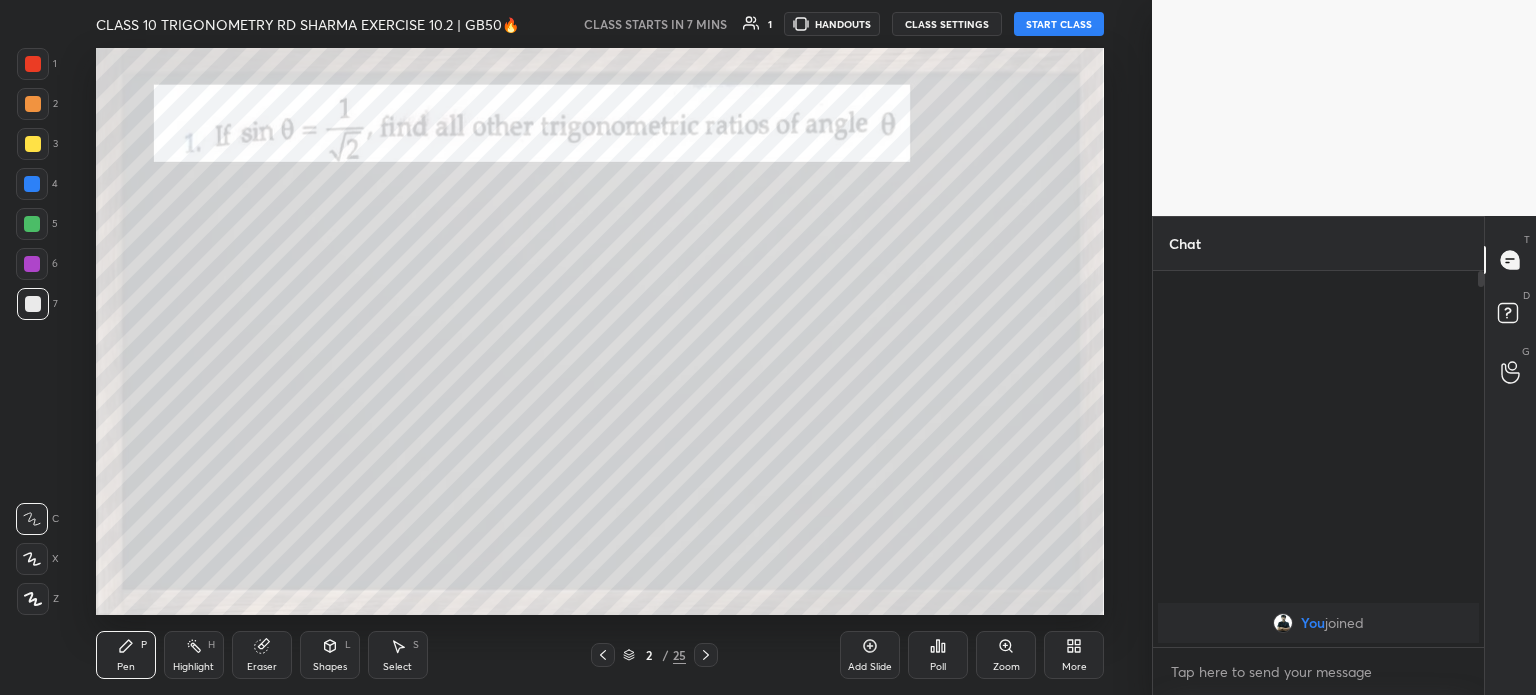 click 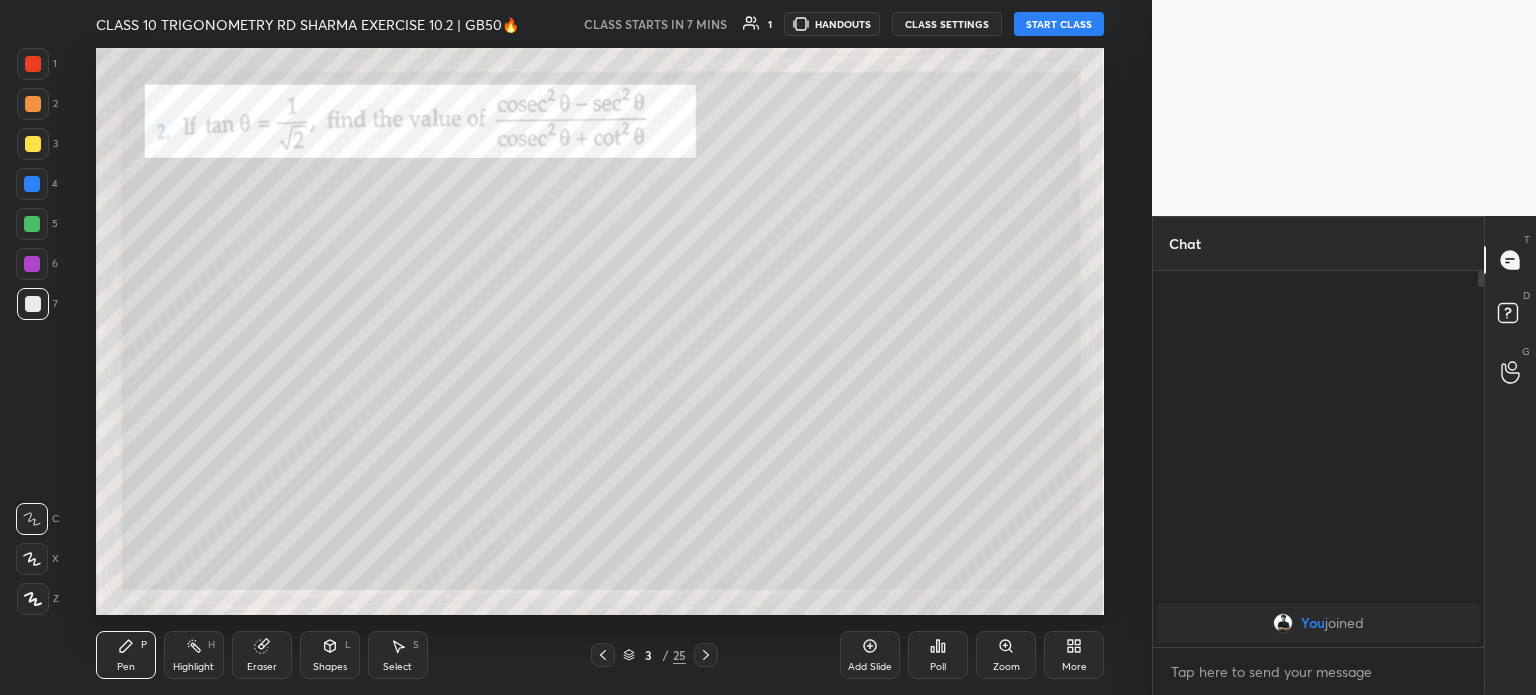 click 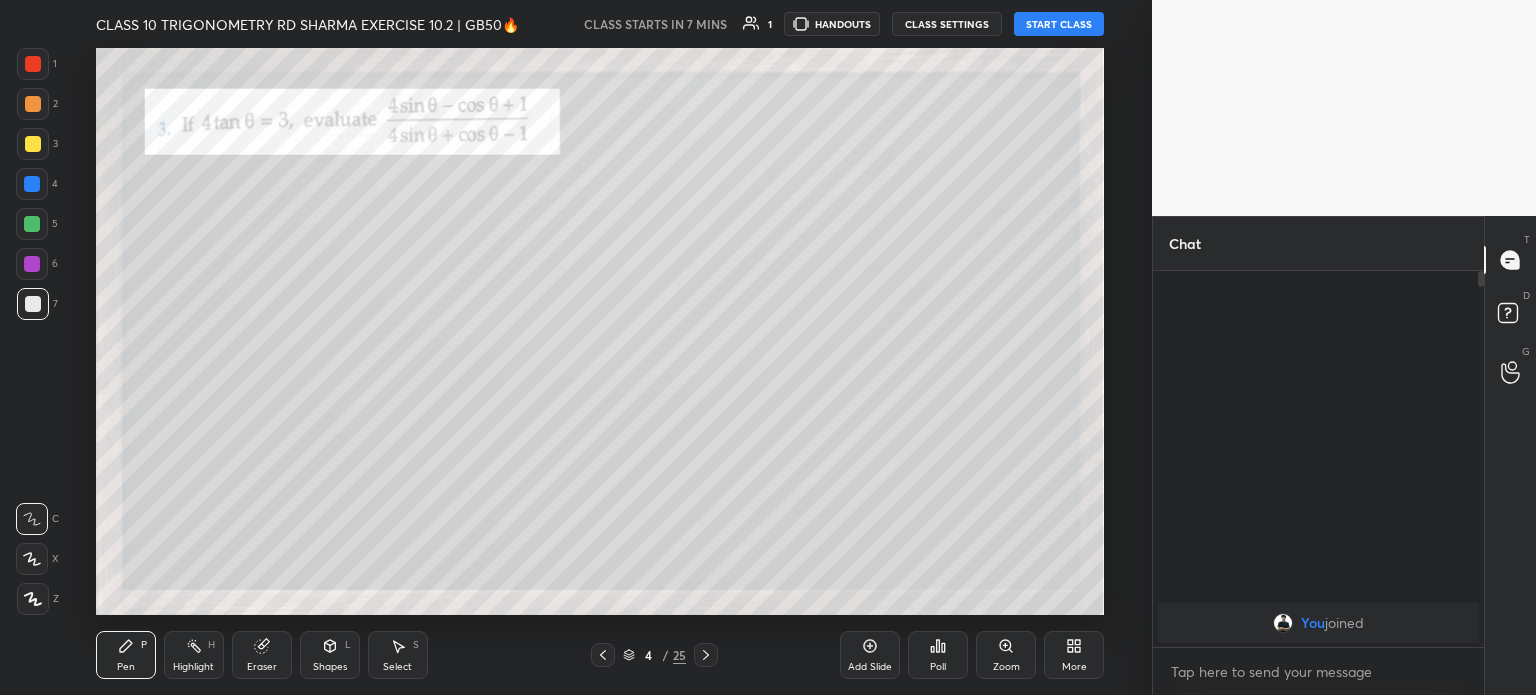 click 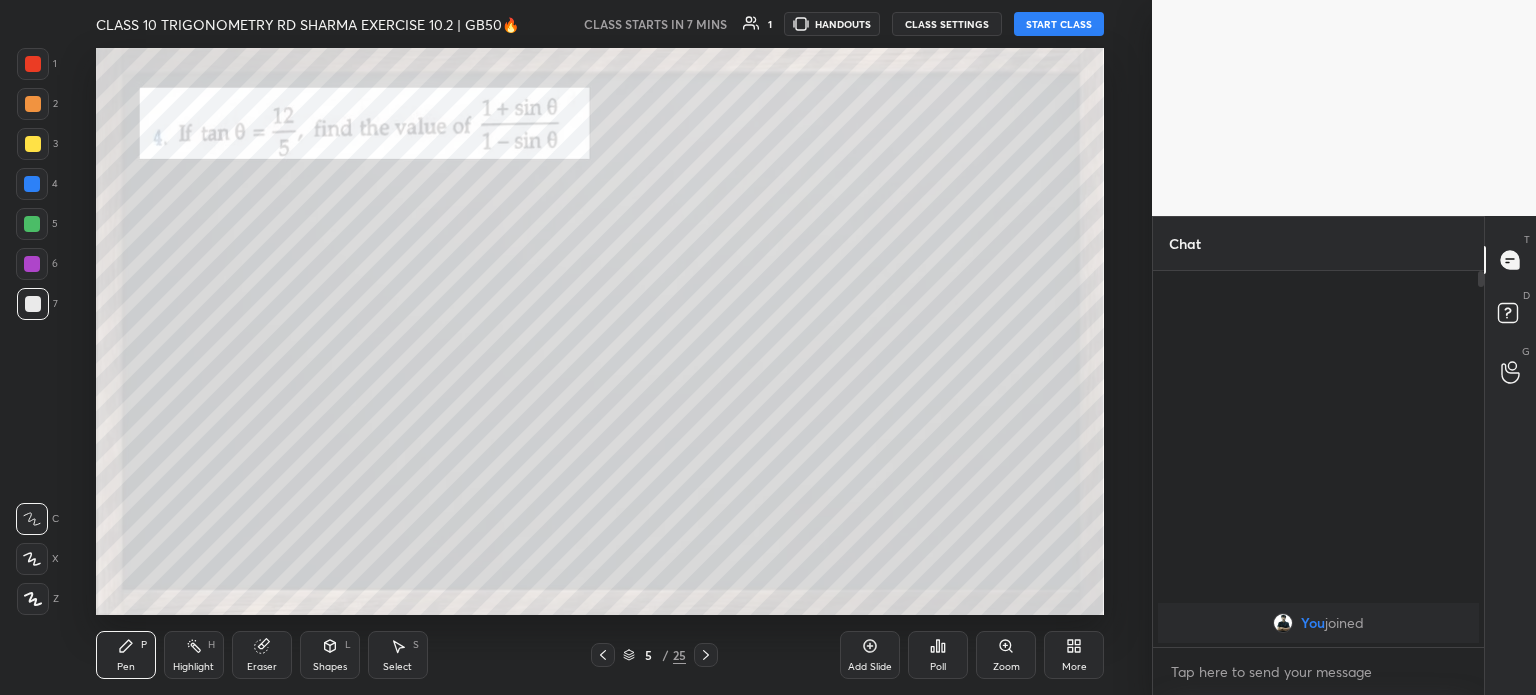 click 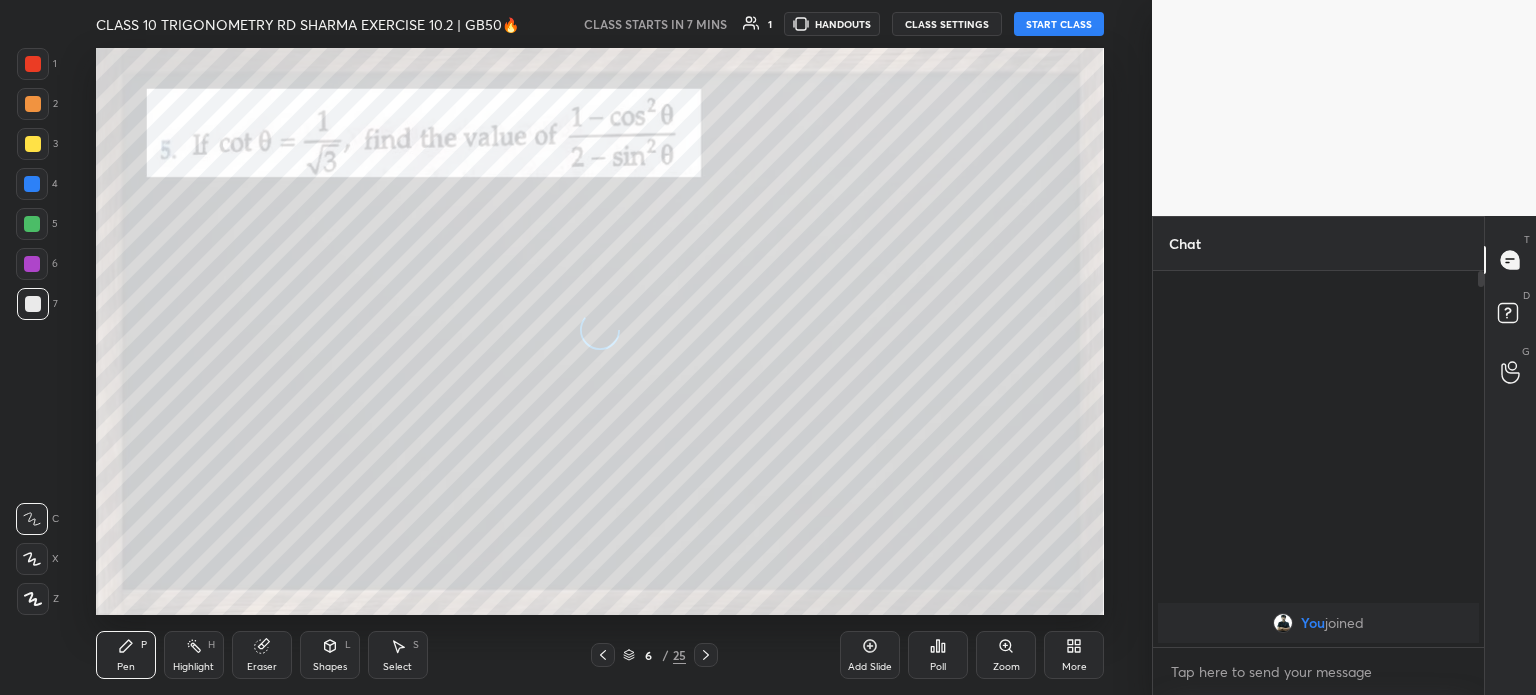 click 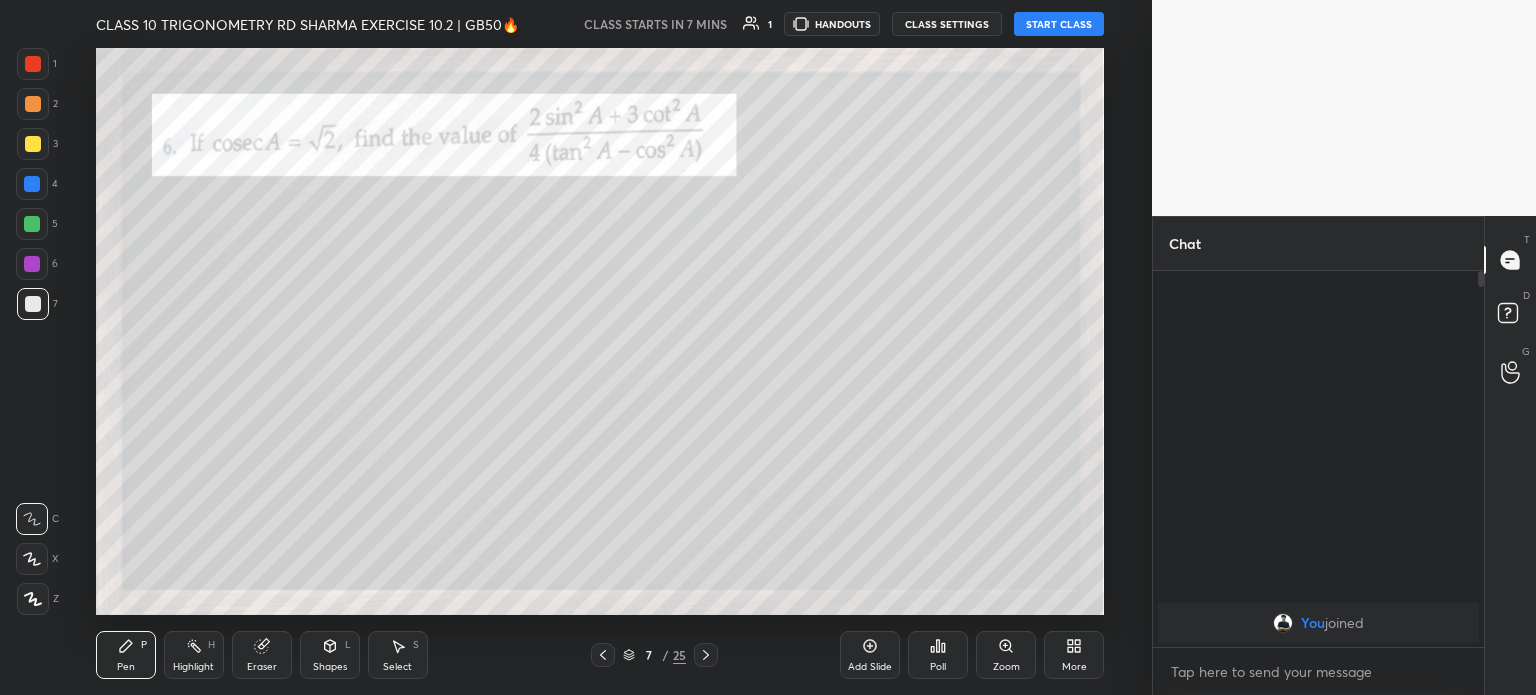 click 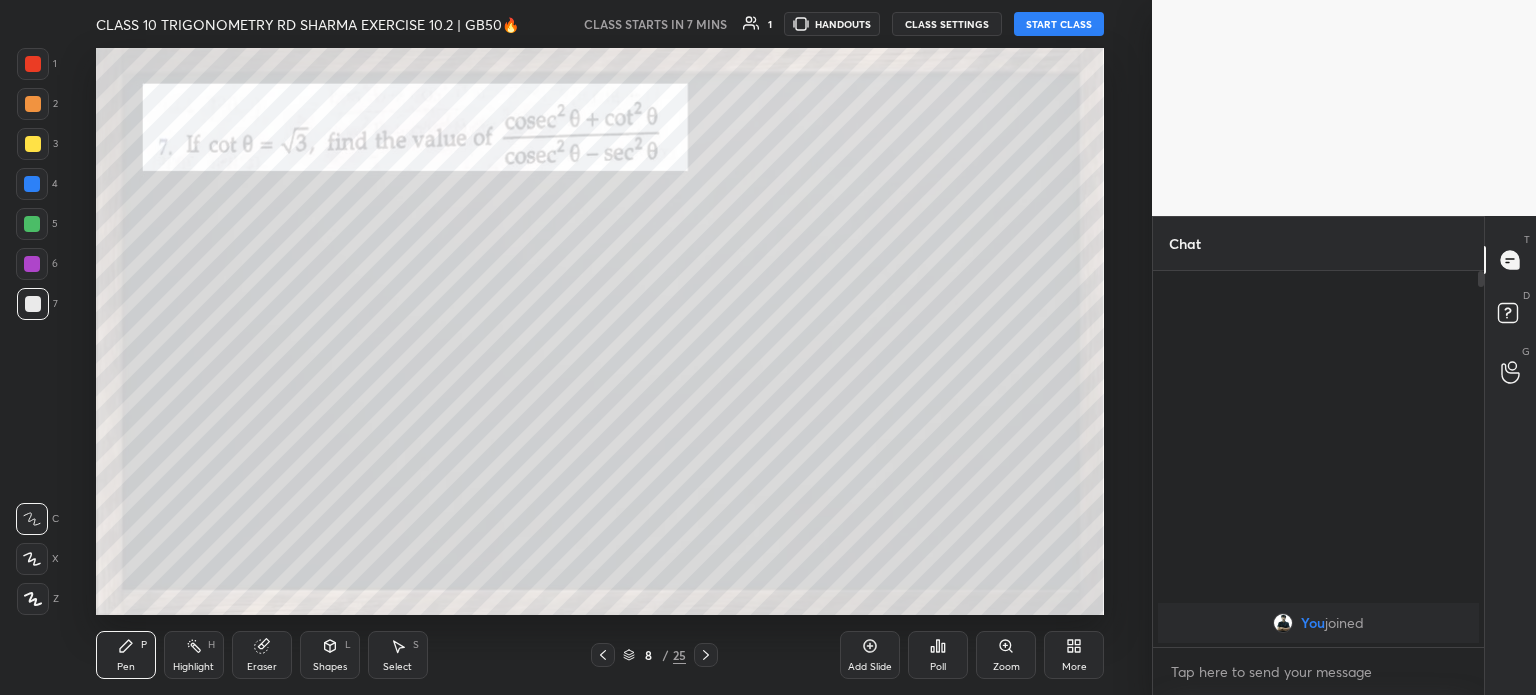 click 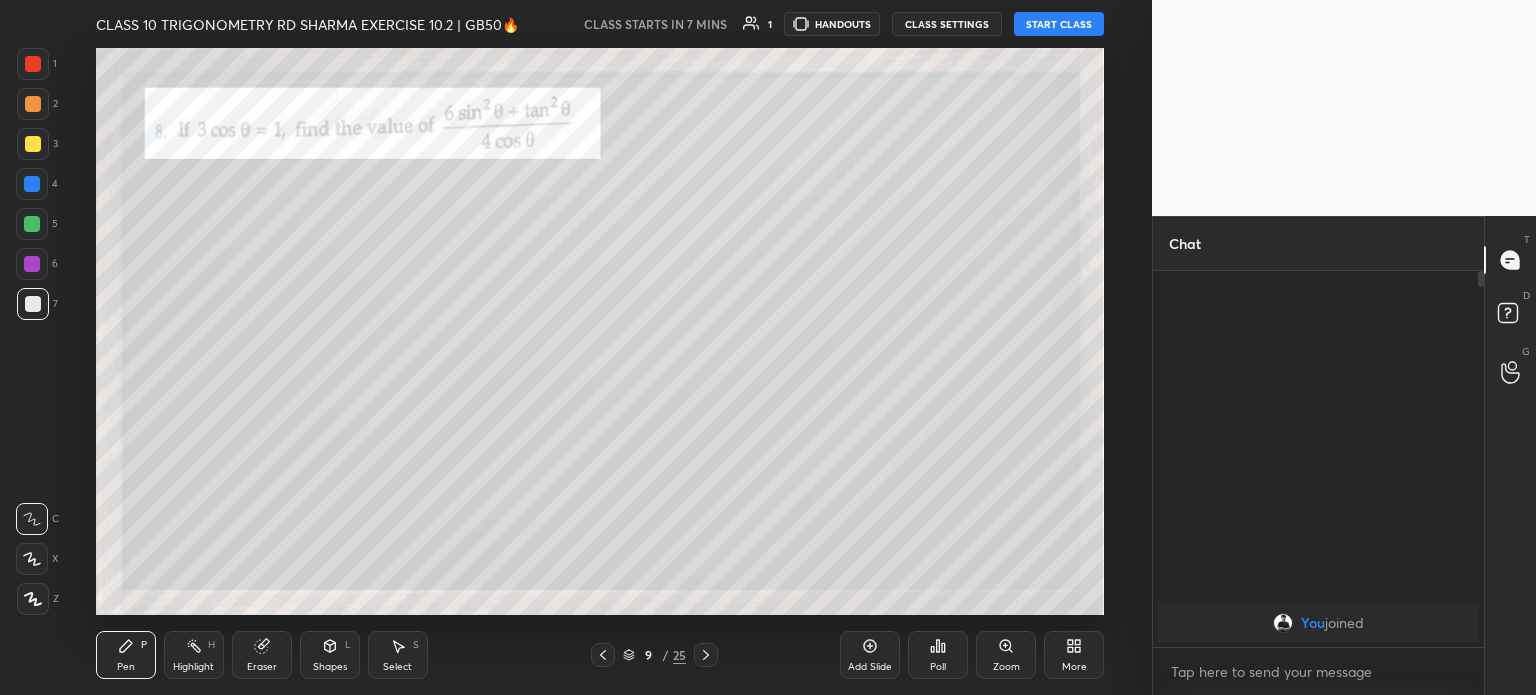 click 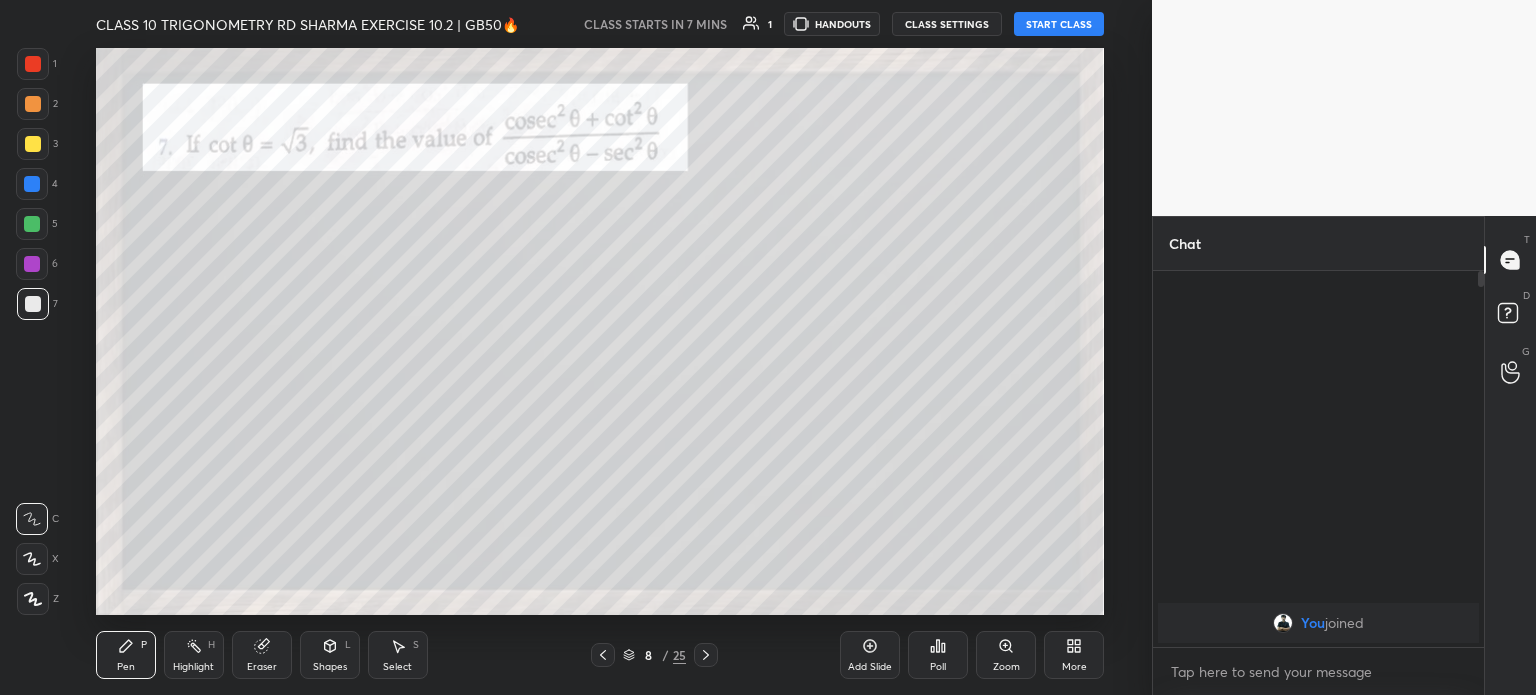 click 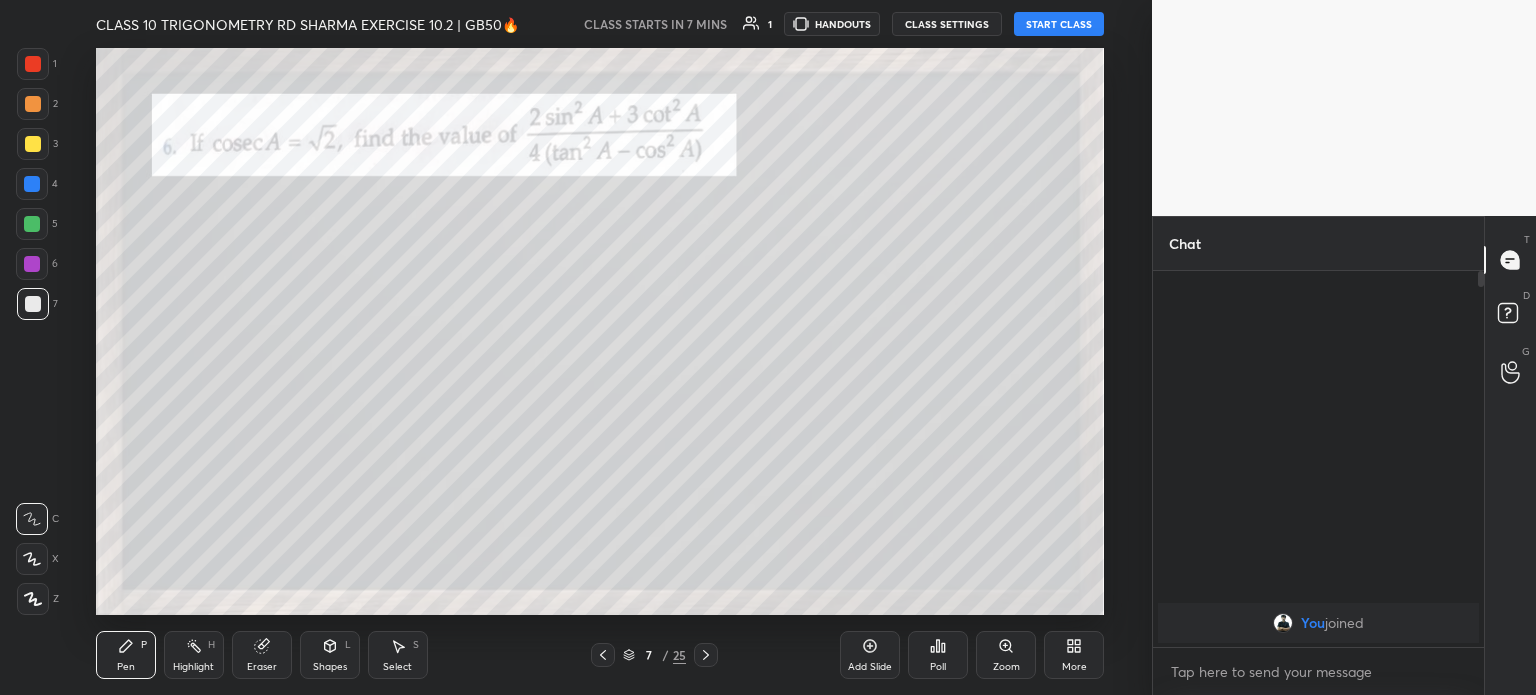 click 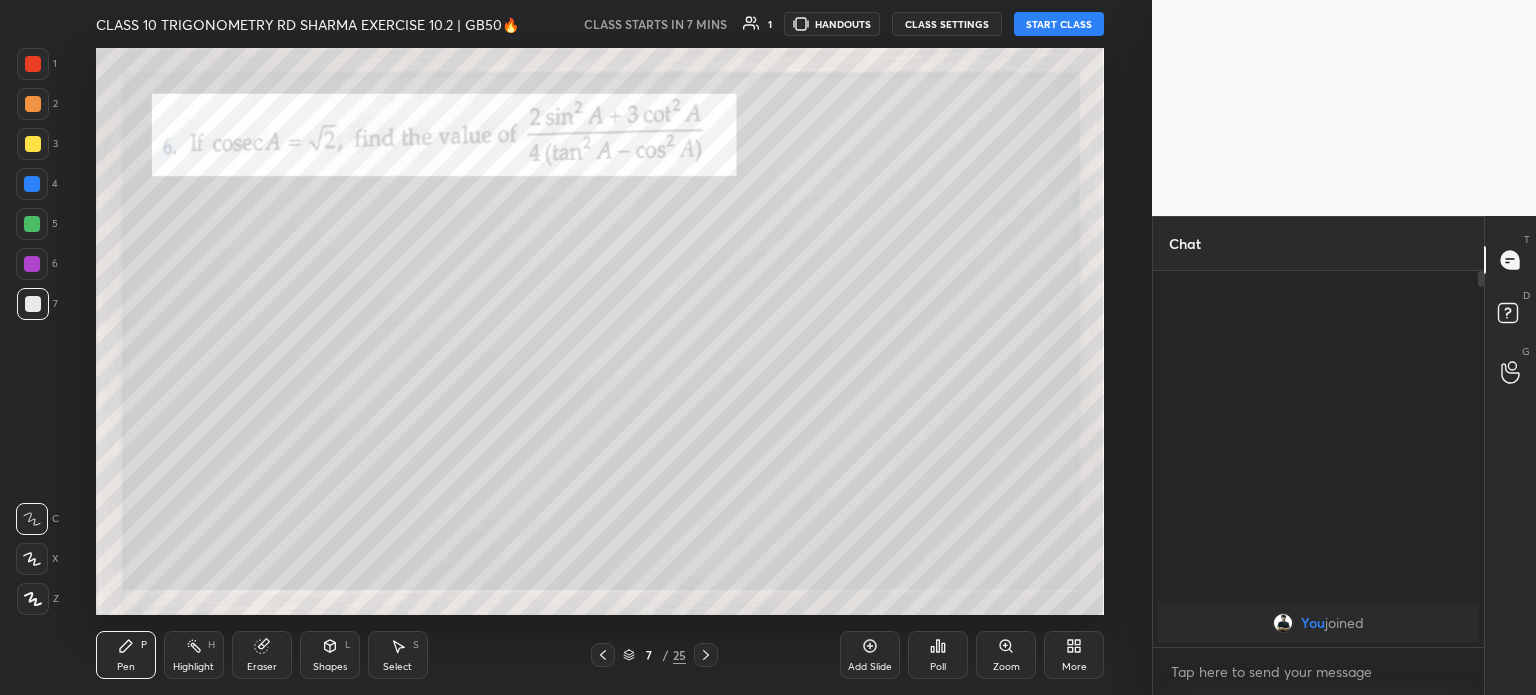 click 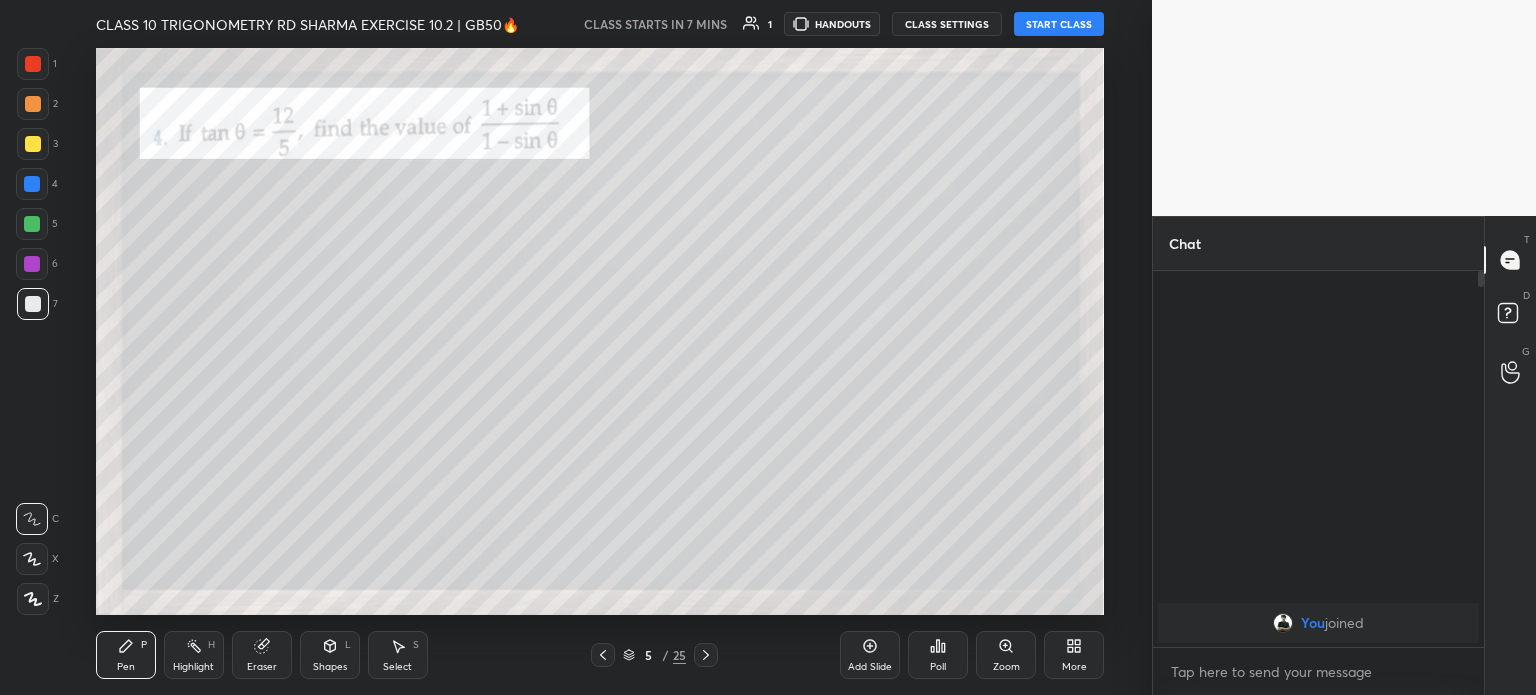 click 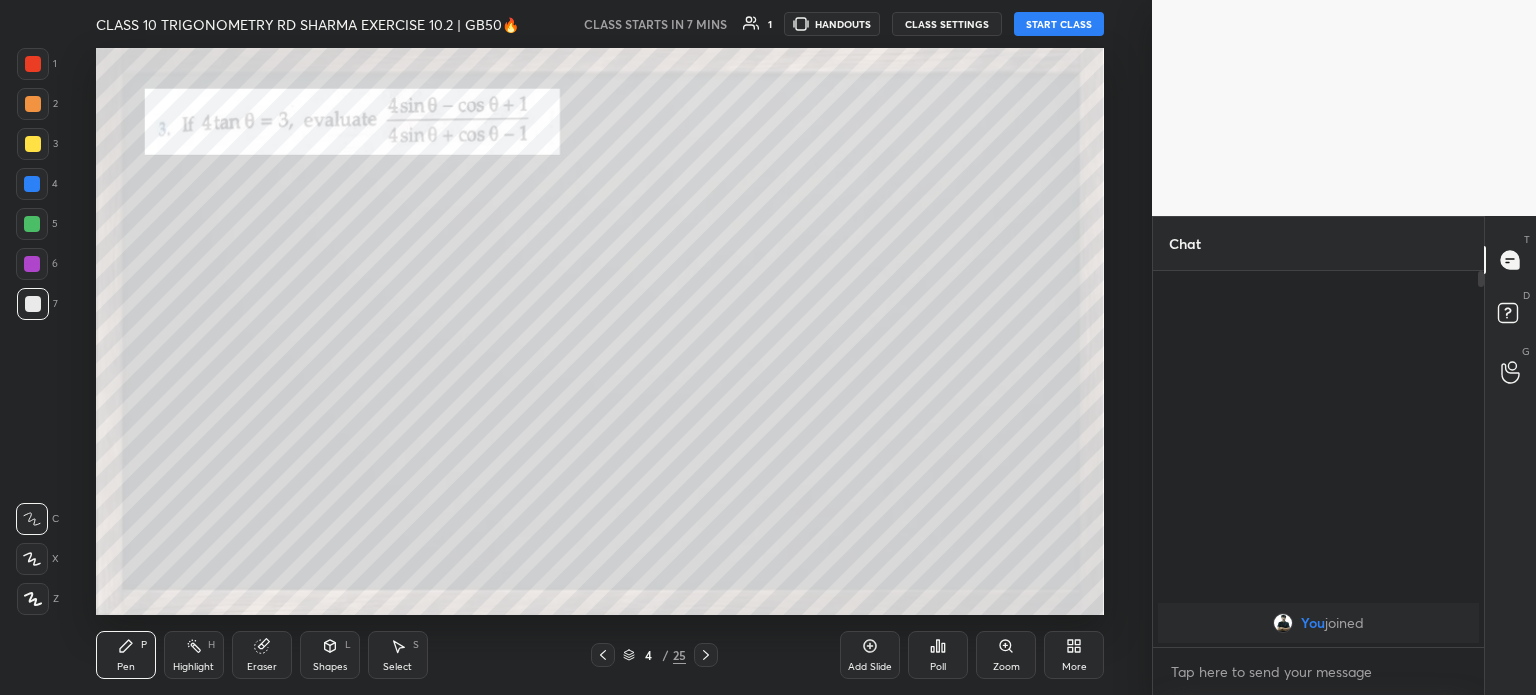 click 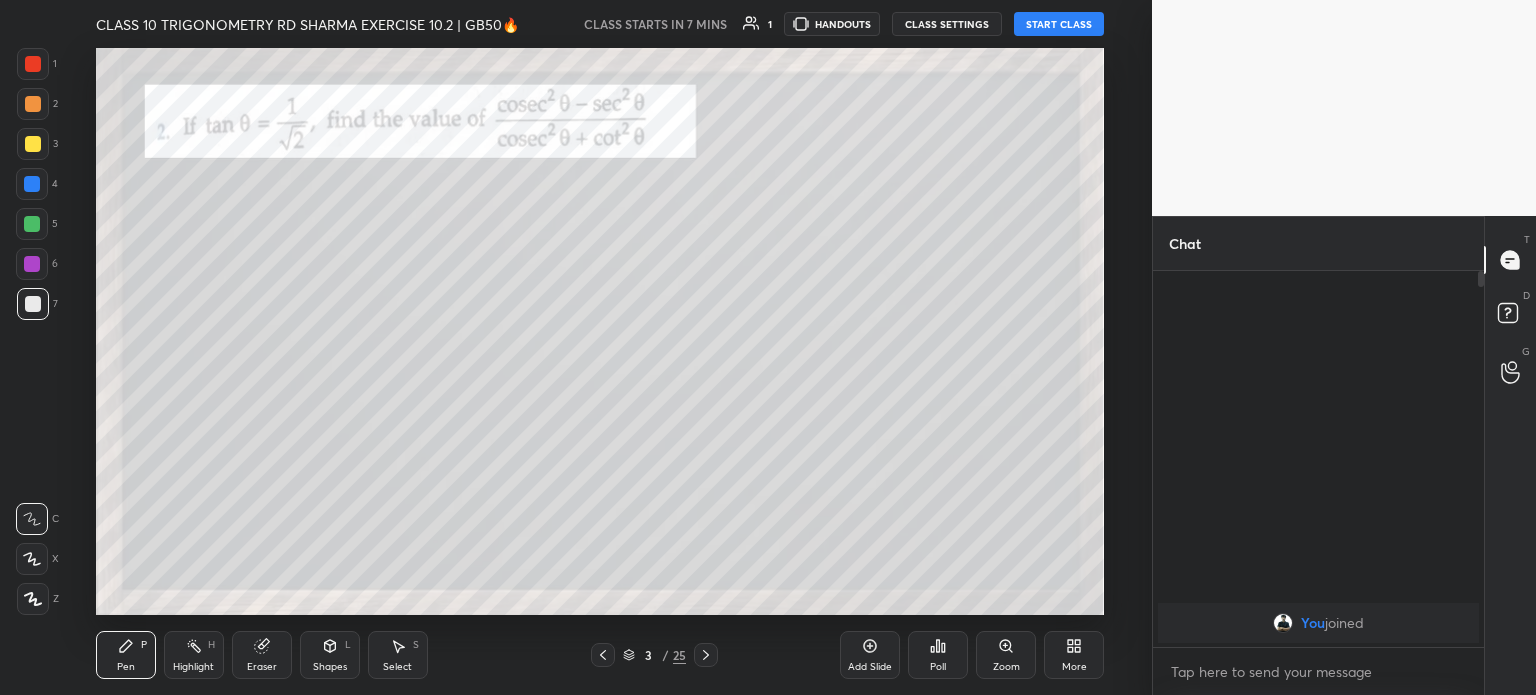 click 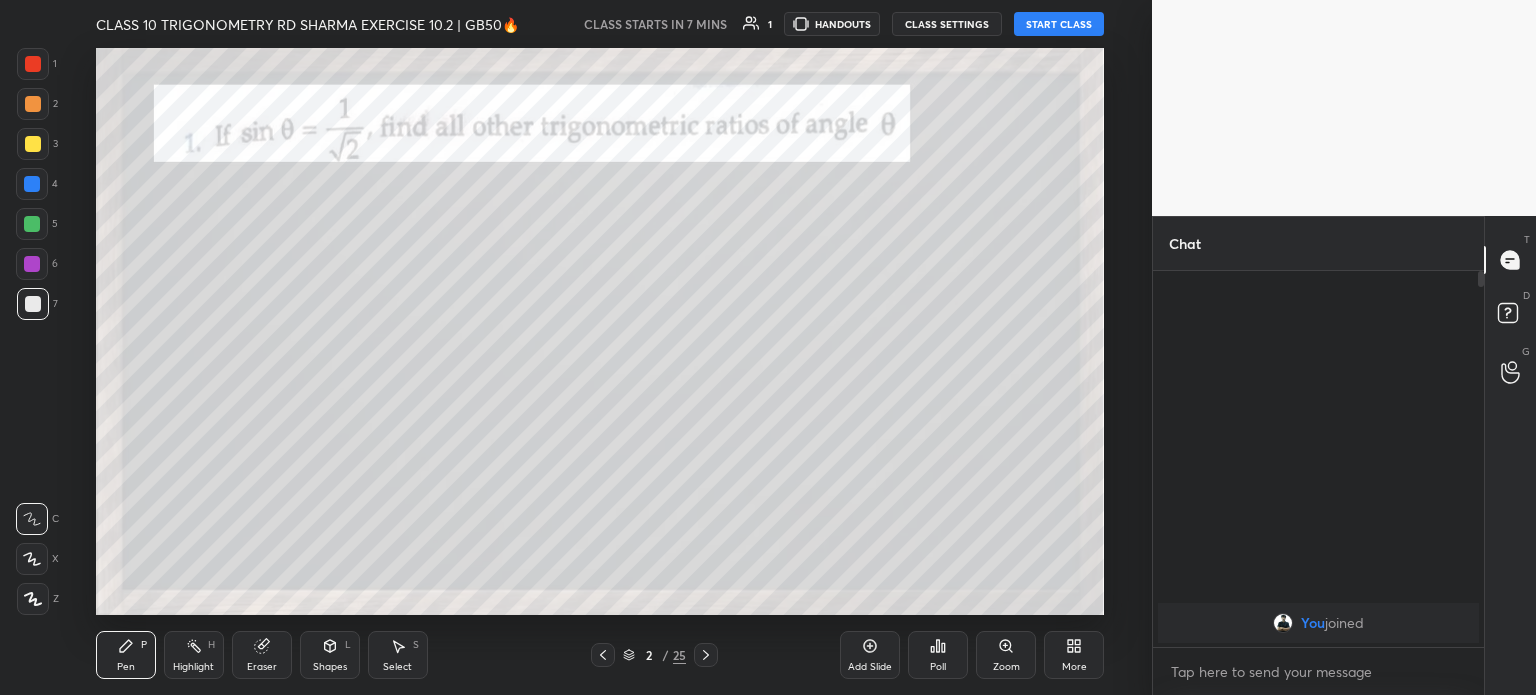 click 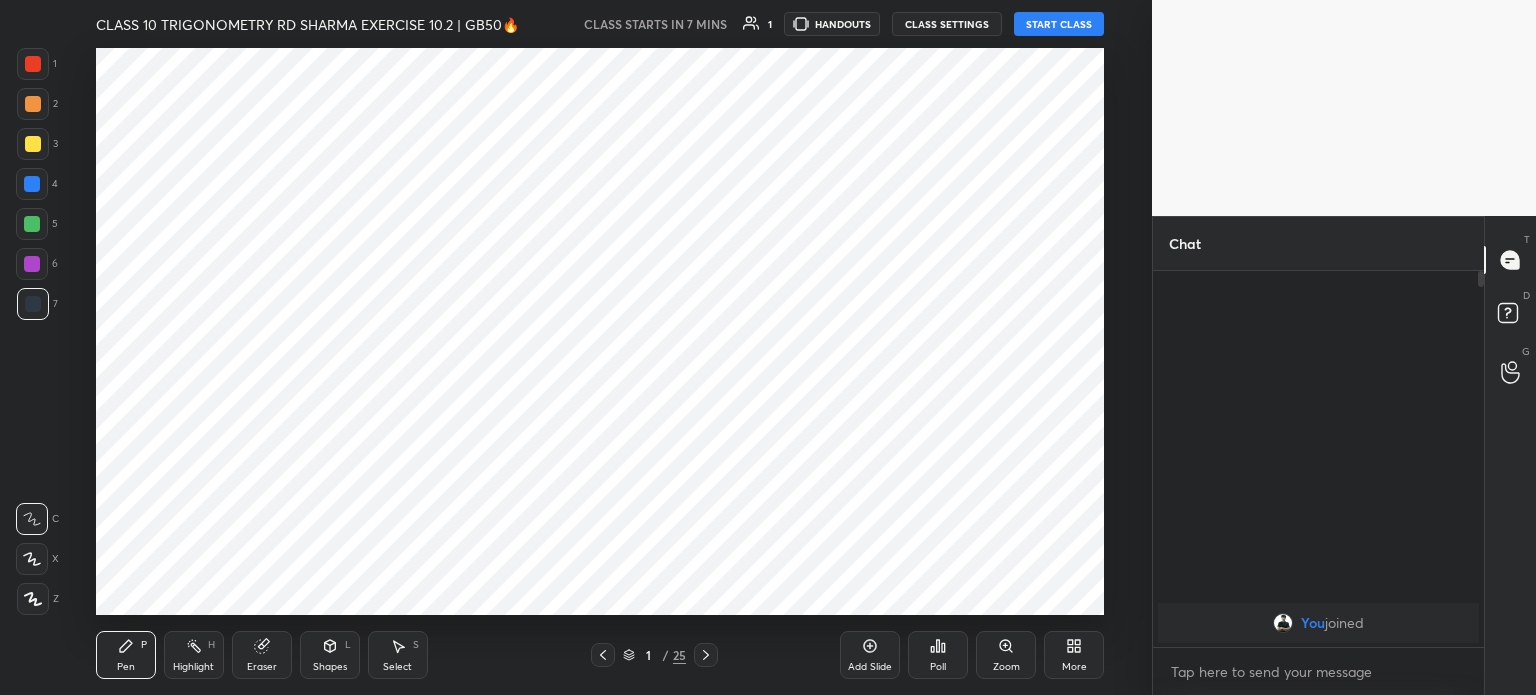 click on "Add Slide" at bounding box center (870, 667) 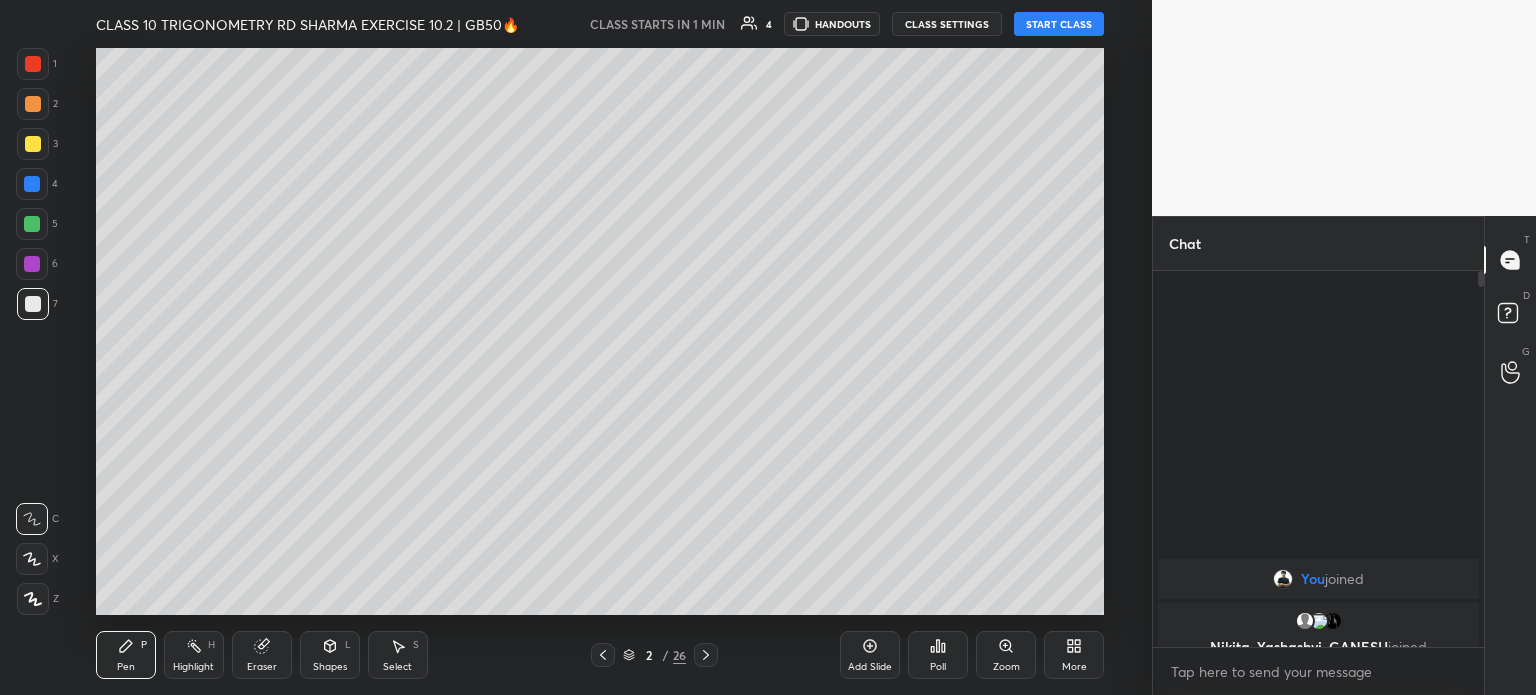 click on "START CLASS" at bounding box center [1059, 24] 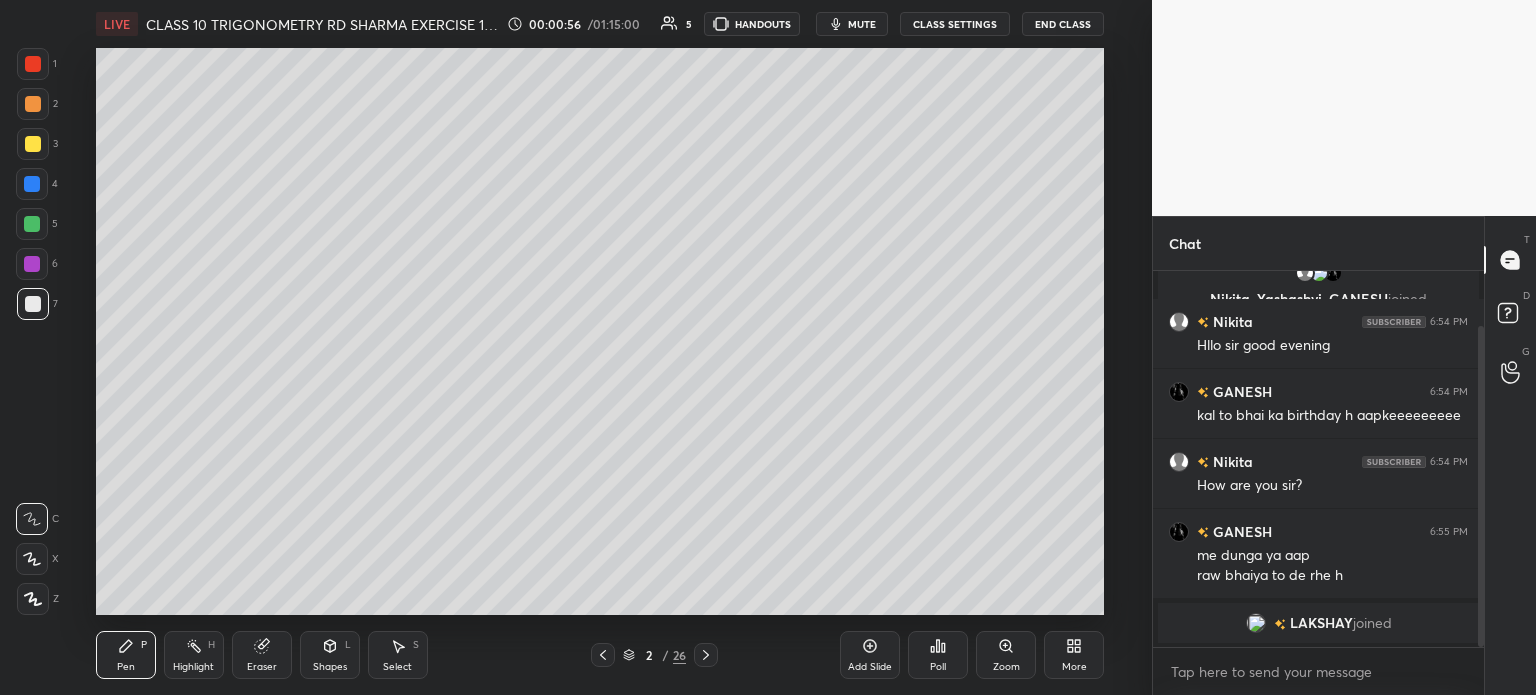 scroll, scrollTop: 133, scrollLeft: 0, axis: vertical 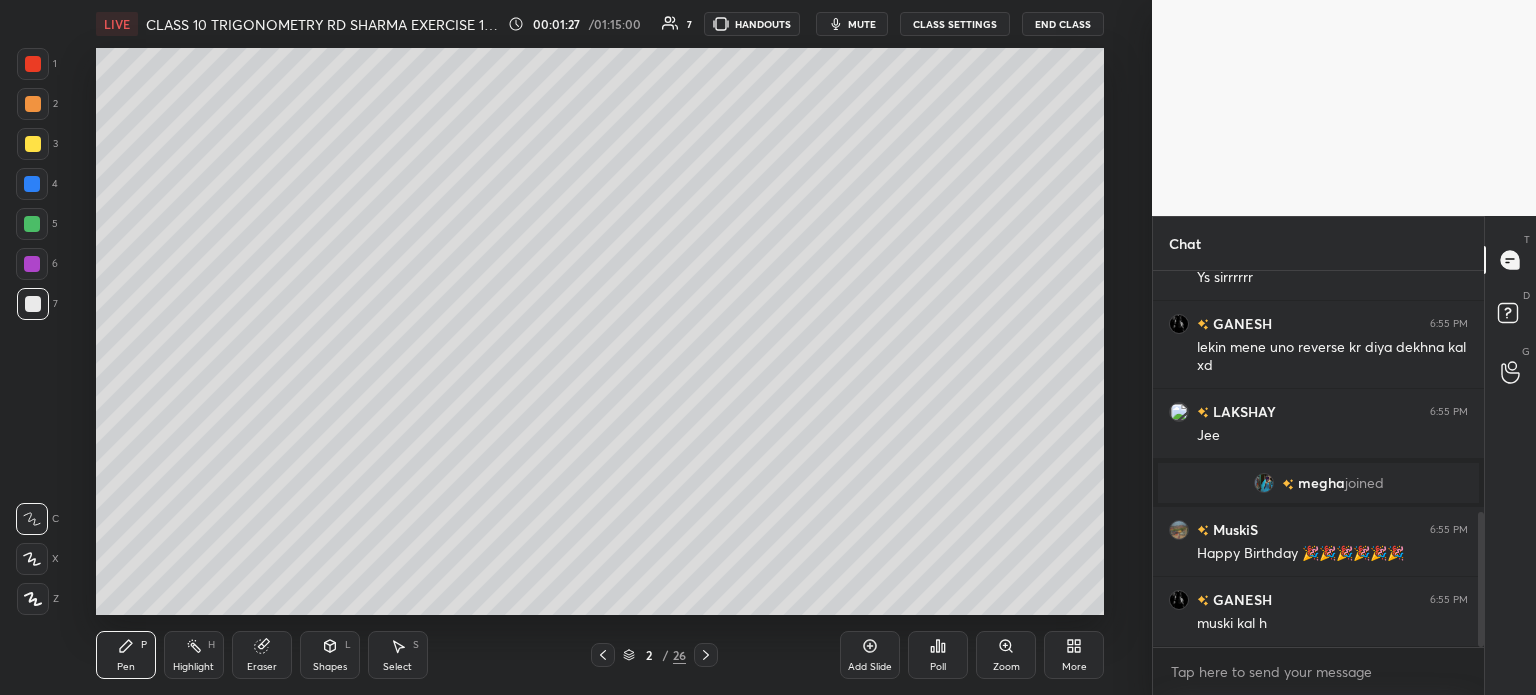click on "1 2 3 4 5 6 7 C X Z C X Z E E Erase all   H H LIVE CLASS 10 TRIGONOMETRY RD SHARMA EXERCISE 10.2 | GB50🔥 00:01:27 /  01:15:00 7 HANDOUTS mute CLASS SETTINGS End Class Setting up your live class Poll for   secs No correct answer Start poll Back CLASS 10 TRIGONOMETRY RD SHARMA EXERCISE 10.2 | GB50🔥 Gorav Panwar Pen P Highlight H Eraser Shapes L Select S 2 / 26 Add Slide Poll Zoom More Chat MuskiS  joined LAKSHAY 6:55 PM Ys sirrrrrr GANESH 6:55 PM lekin mene uno reverse kr diya dekhna kal xd LAKSHAY 6:55 PM Jee megha  joined MuskiS 6:55 PM Happy Birthday 🎉🎉🎉🎉🎉🎉 GANESH 6:55 PM muski kal h JUMP TO LATEST Enable hand raising Enable raise hand to speak to learners. Once enabled, chat will be turned off temporarily. Enable x   introducing Raise a hand with a doubt Now learners can raise their hand along with a doubt  How it works? Doubts asked by learners will show up here NEW DOUBTS ASKED No one has raised a hand yet Can't raise hand Got it T Messages (T) D Doubts (D) G Raise Hand (G) ​" at bounding box center (768, 347) 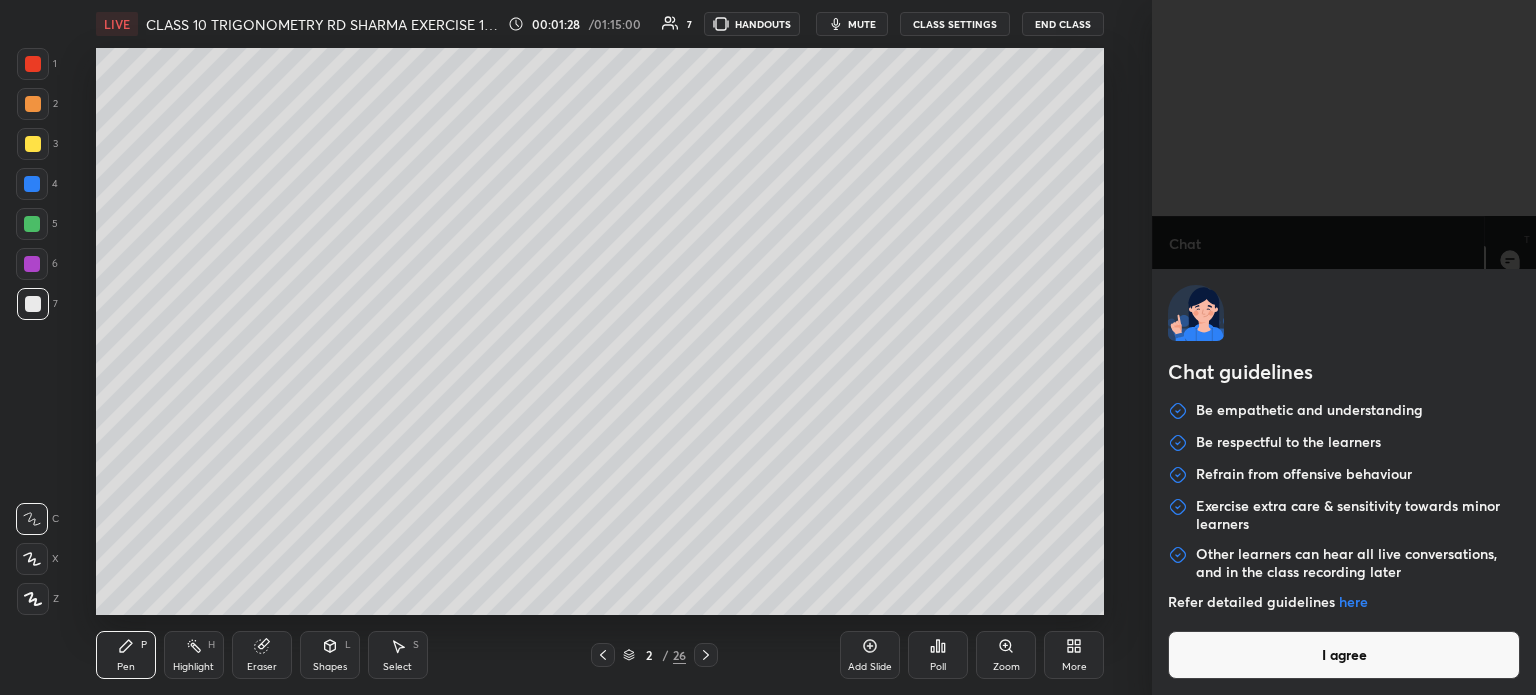 click on "I agree" at bounding box center (1344, 655) 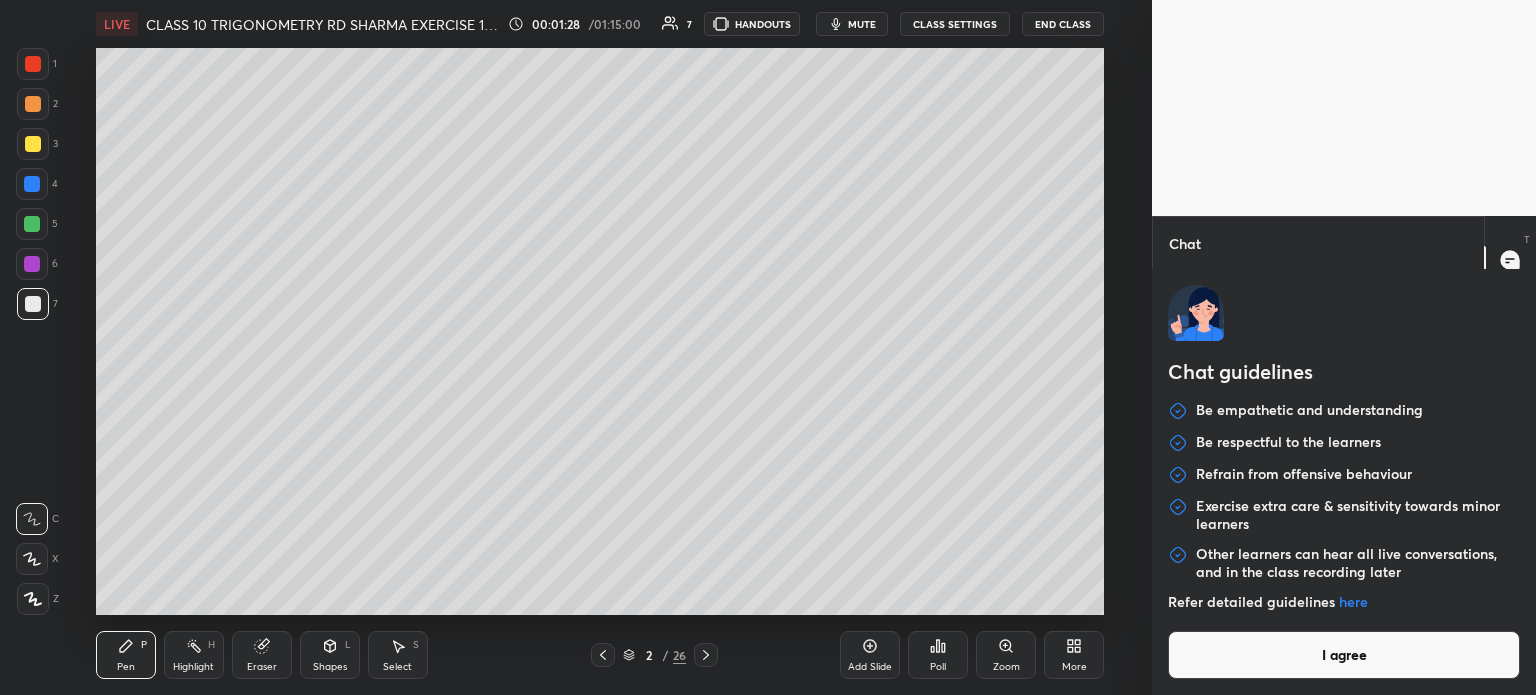 type on "x" 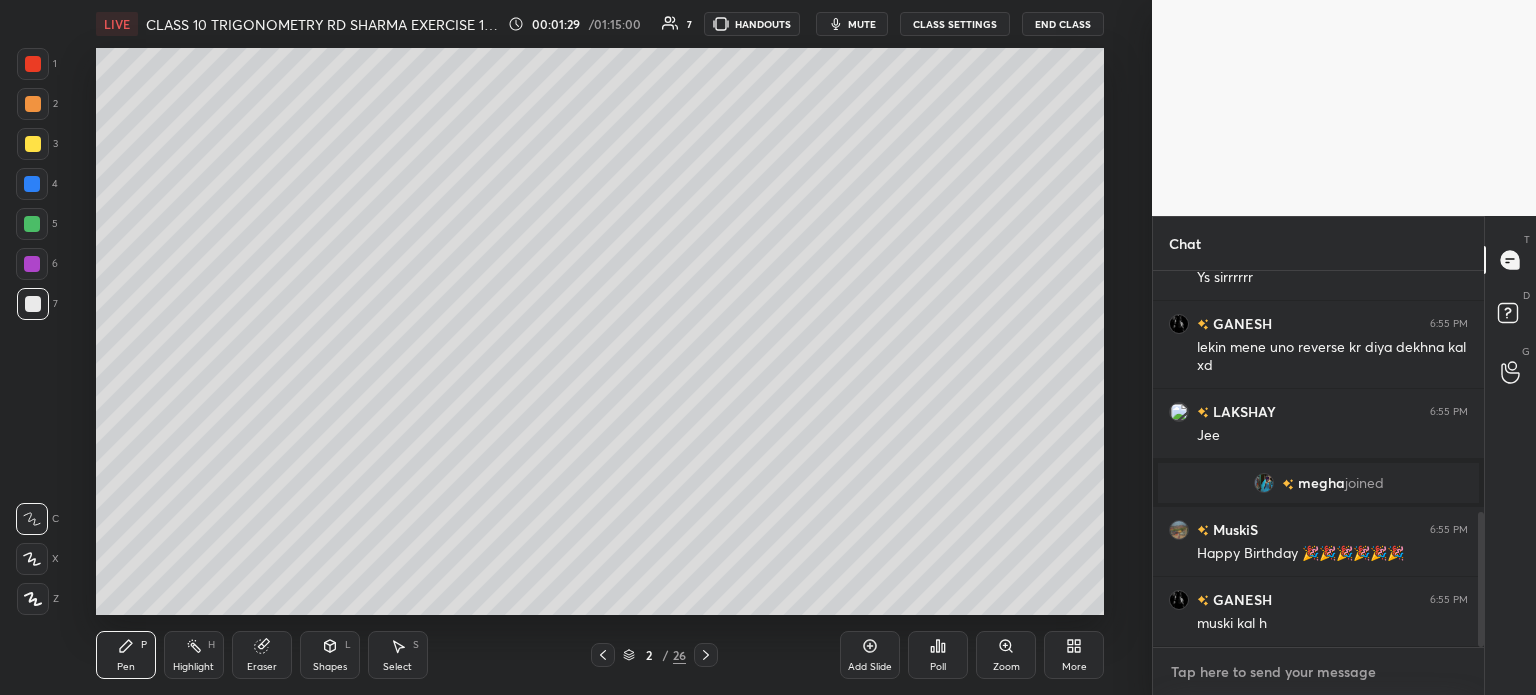 paste on "https://unacademy.com/class/class-10-can-you-solve-these-jee-questions-gb50/UF1IVMI7" 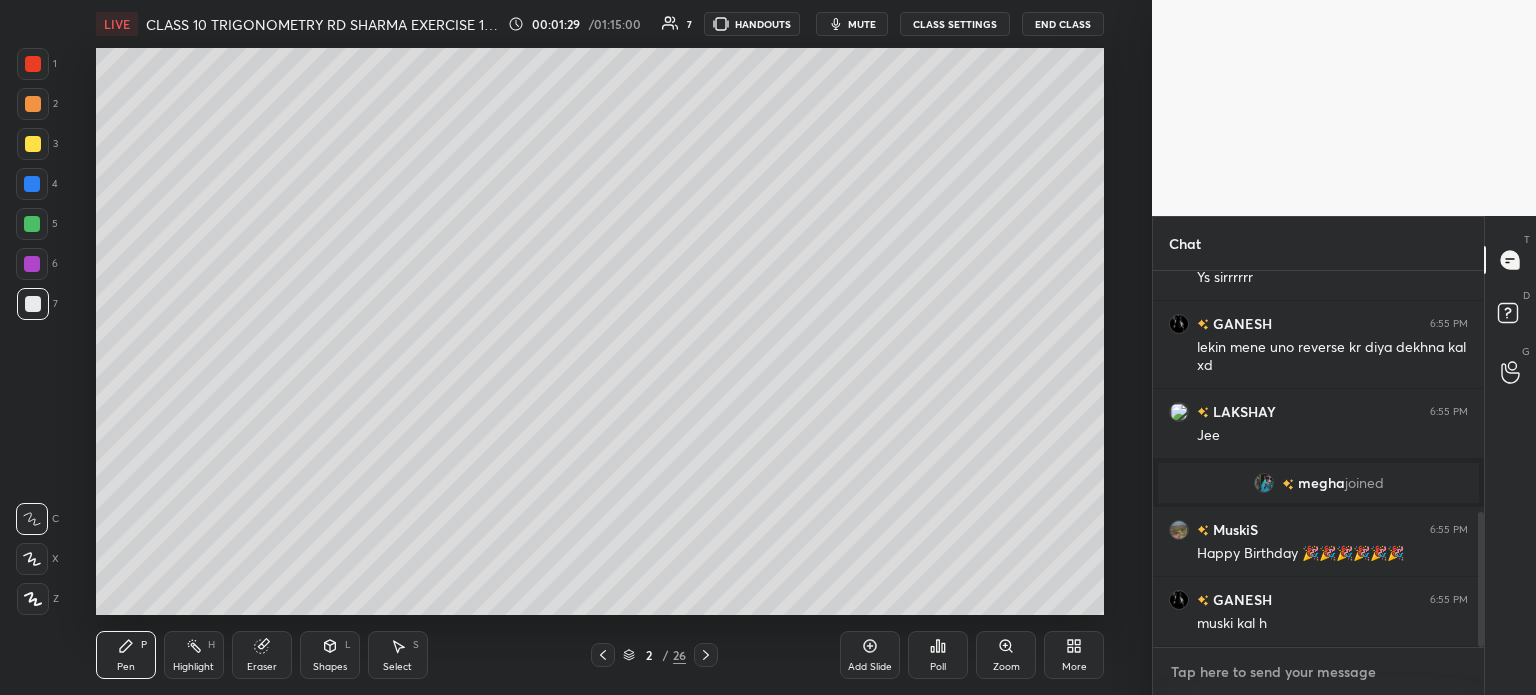 type on "https://unacademy.com/class/class-10-can-you-solve-these-jee-questions-gb50/UF1IVMI7" 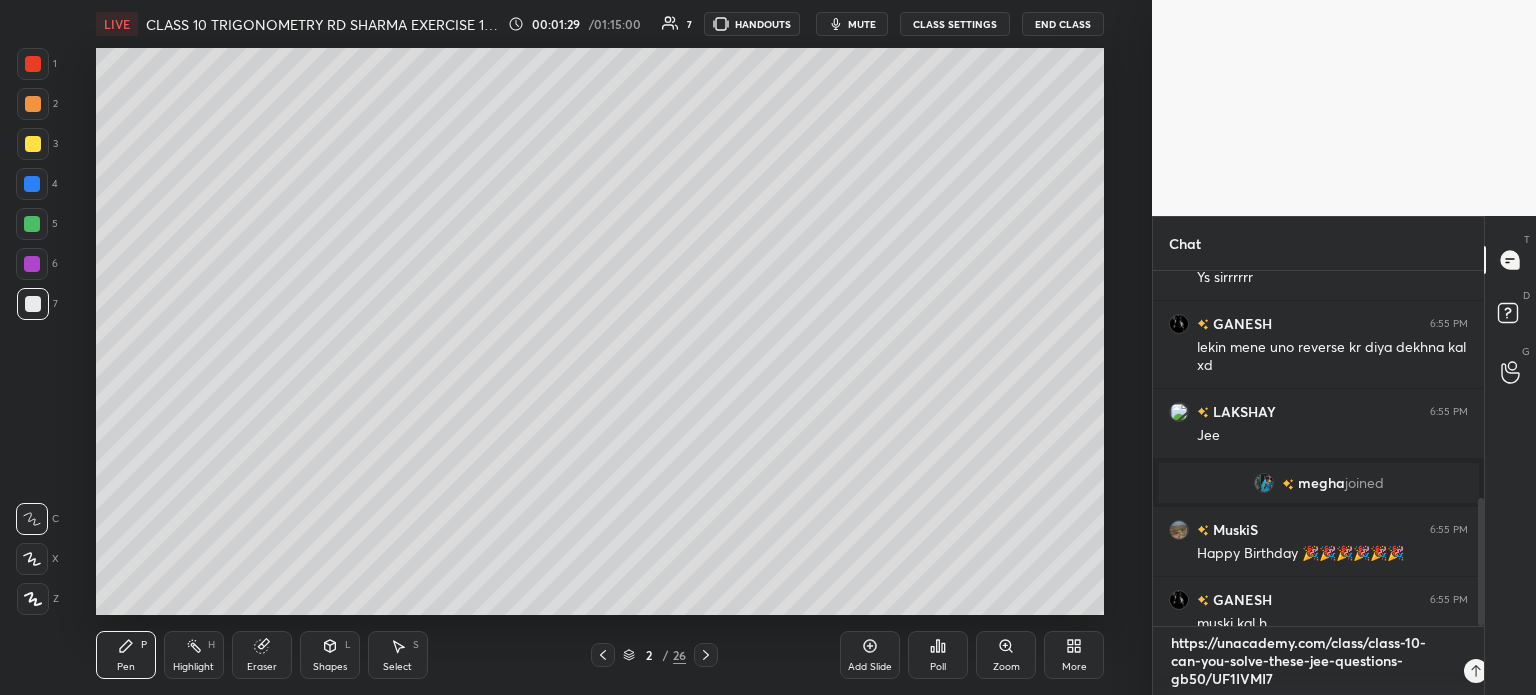 scroll, scrollTop: 0, scrollLeft: 0, axis: both 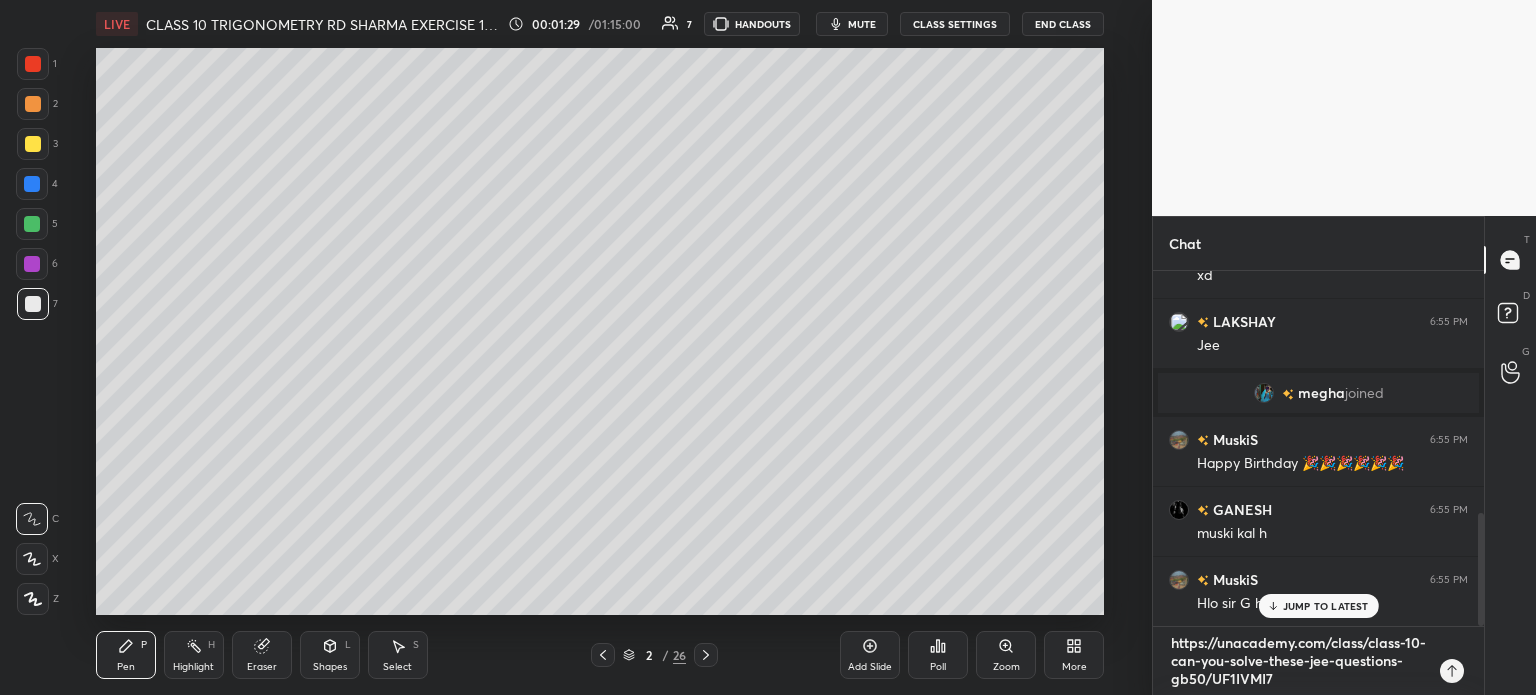 type 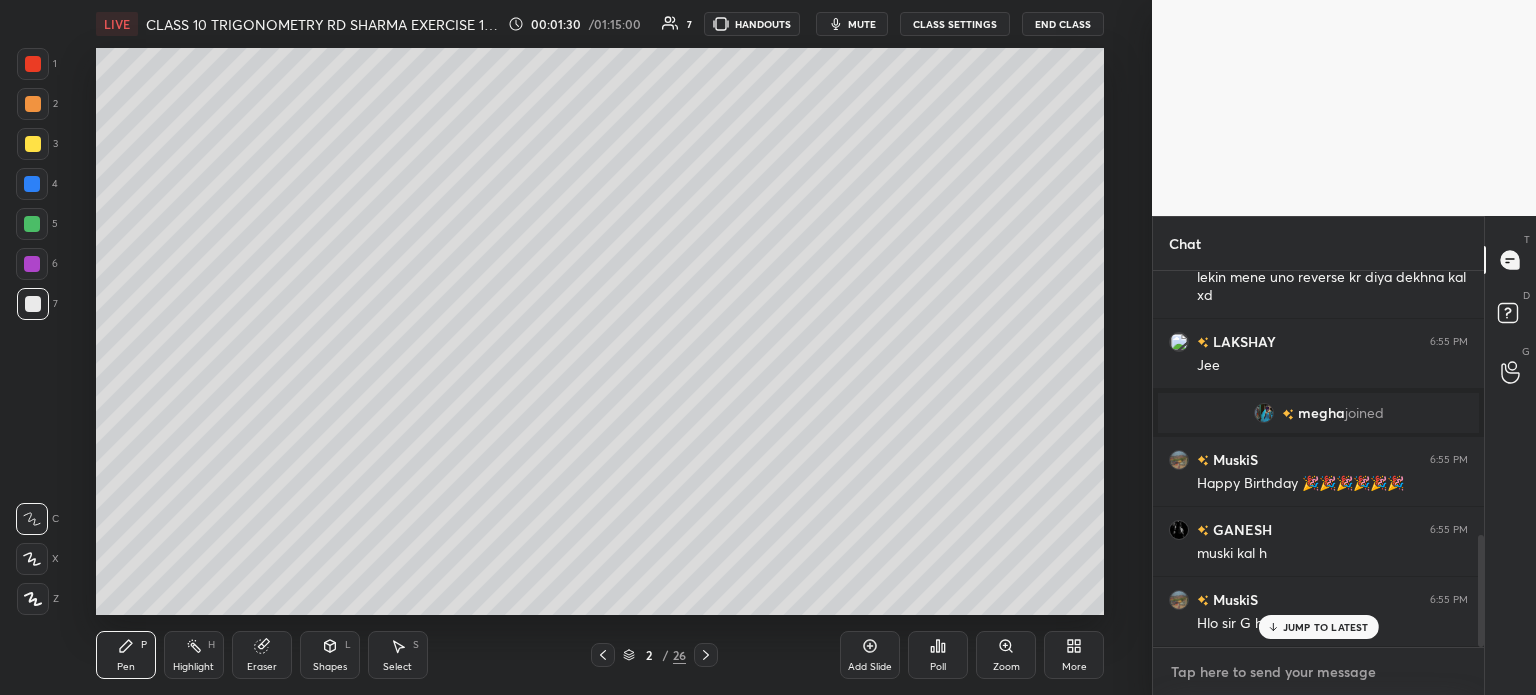 scroll, scrollTop: 885, scrollLeft: 0, axis: vertical 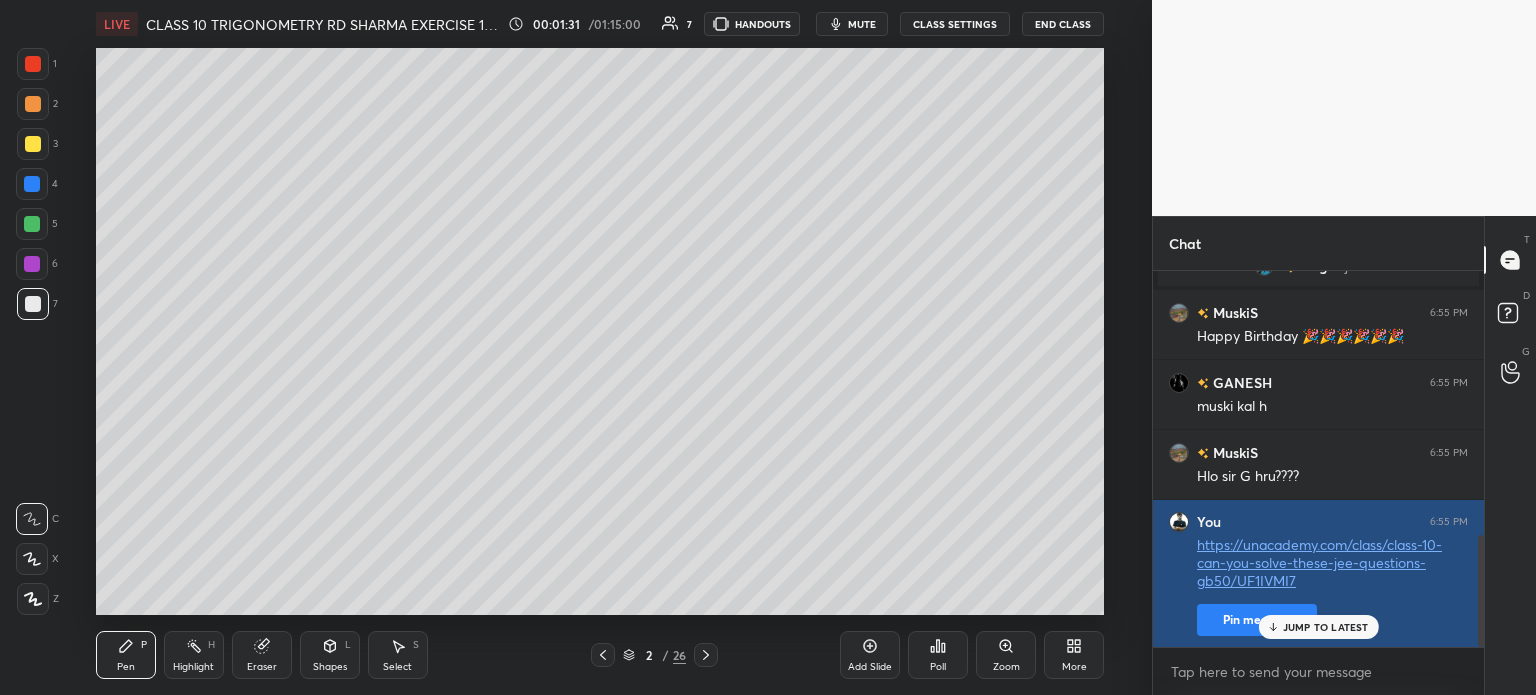 click on "Pin message" at bounding box center (1257, 620) 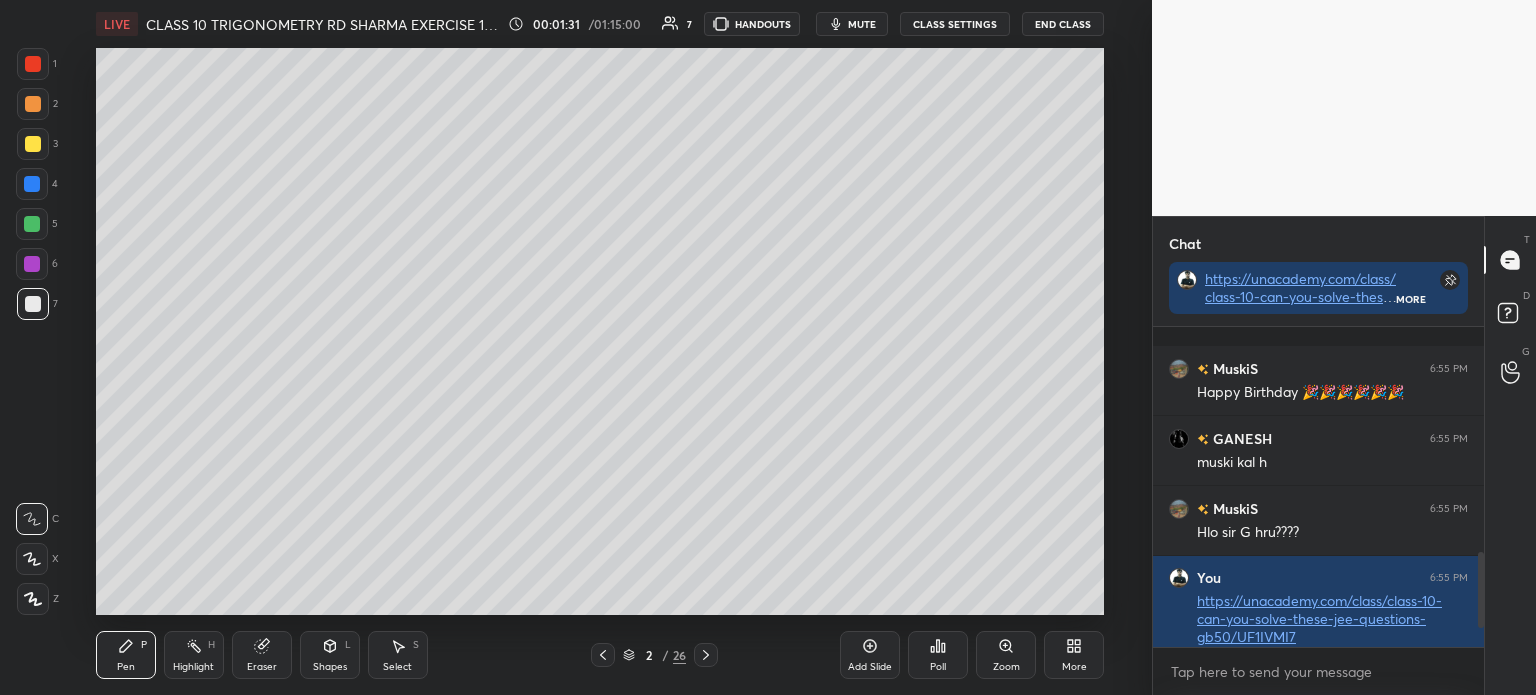 scroll, scrollTop: 314, scrollLeft: 325, axis: both 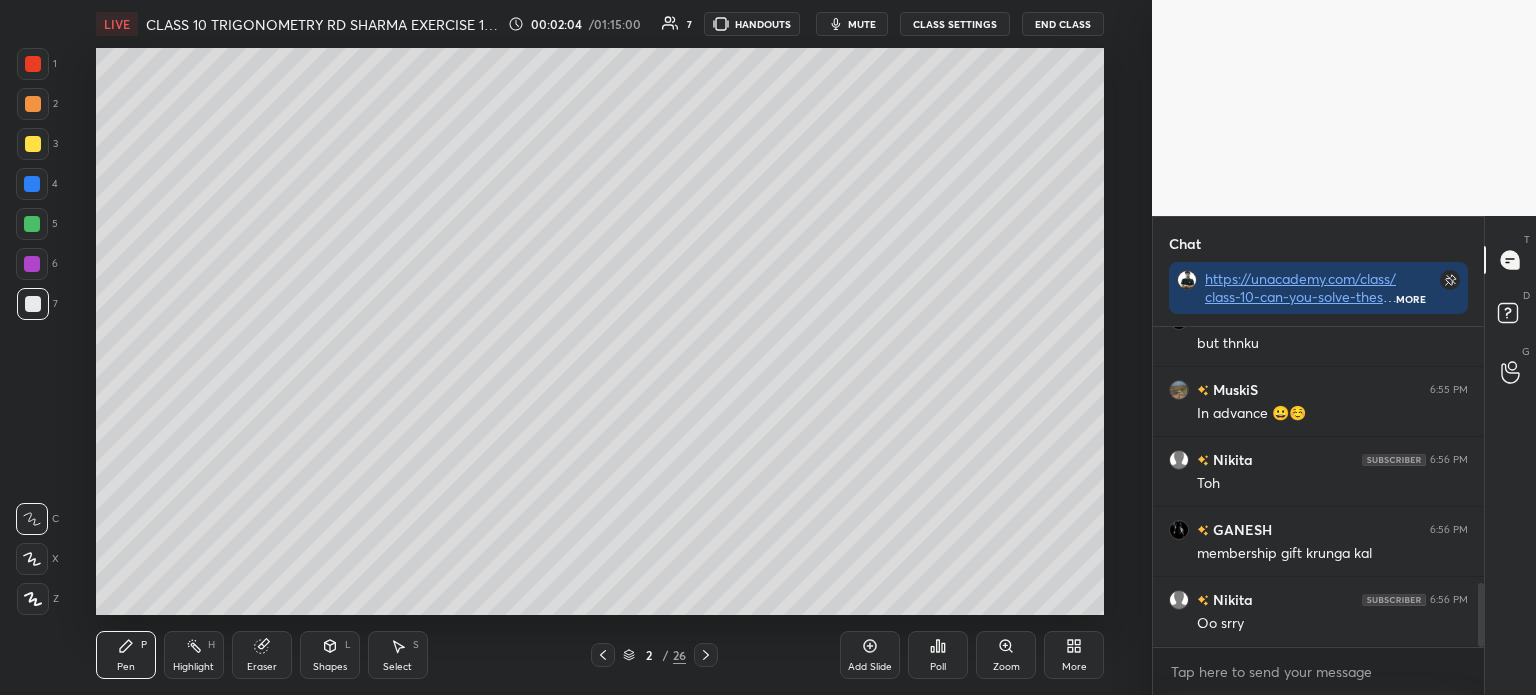 click at bounding box center [33, 144] 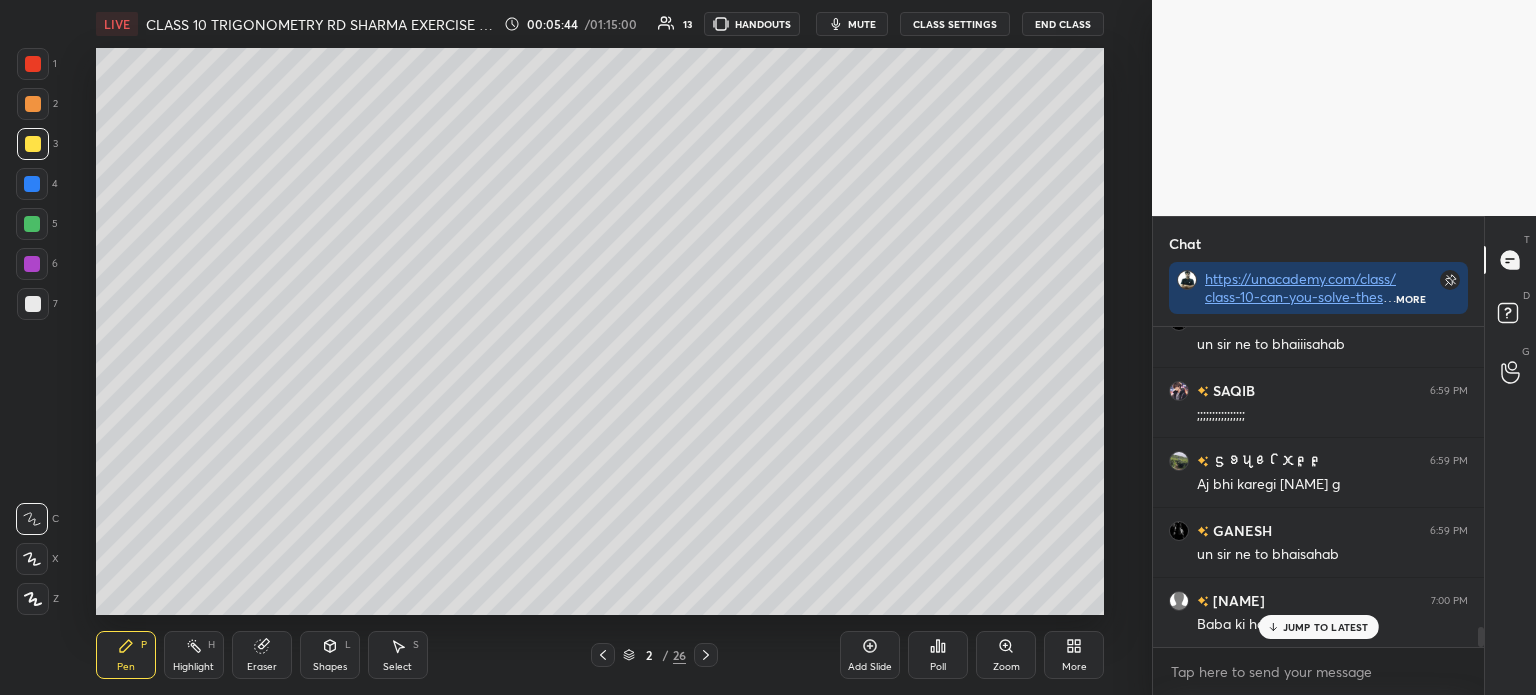 scroll, scrollTop: 4834, scrollLeft: 0, axis: vertical 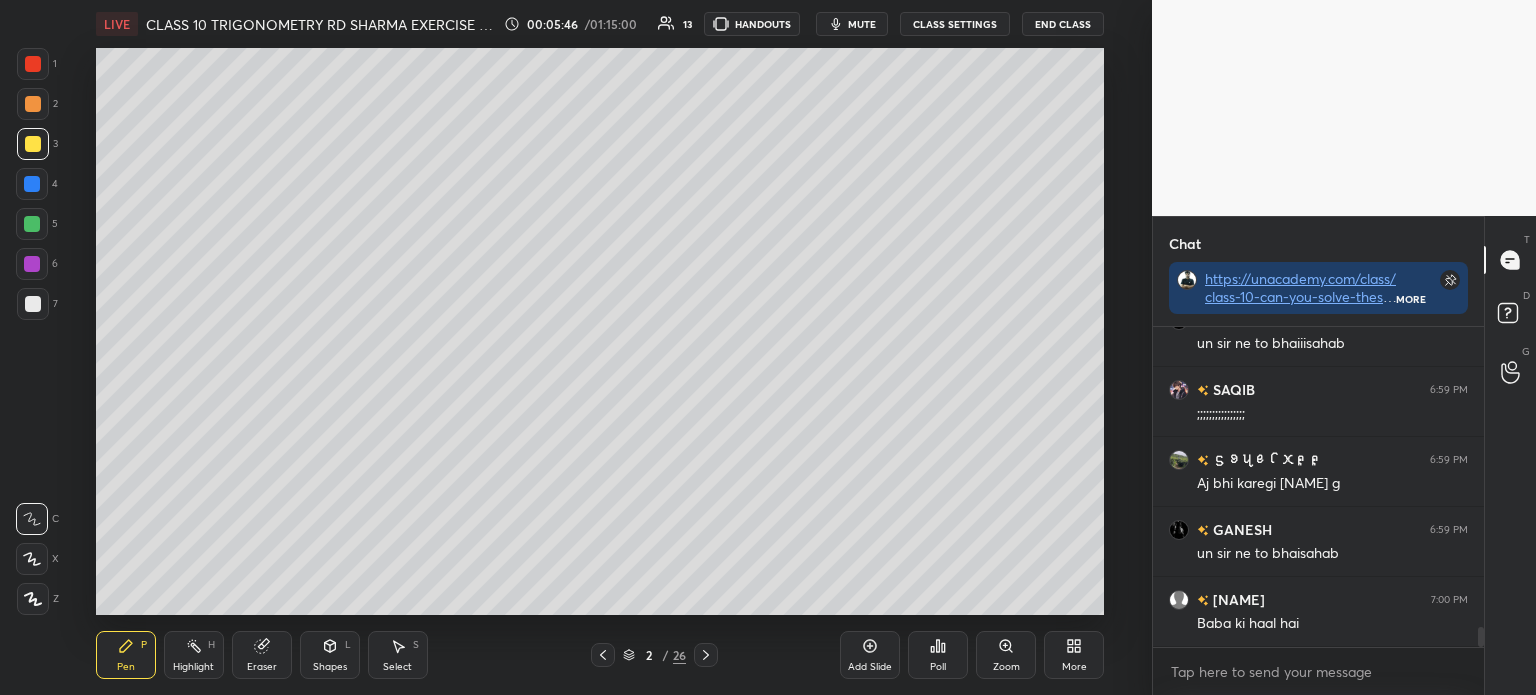 click 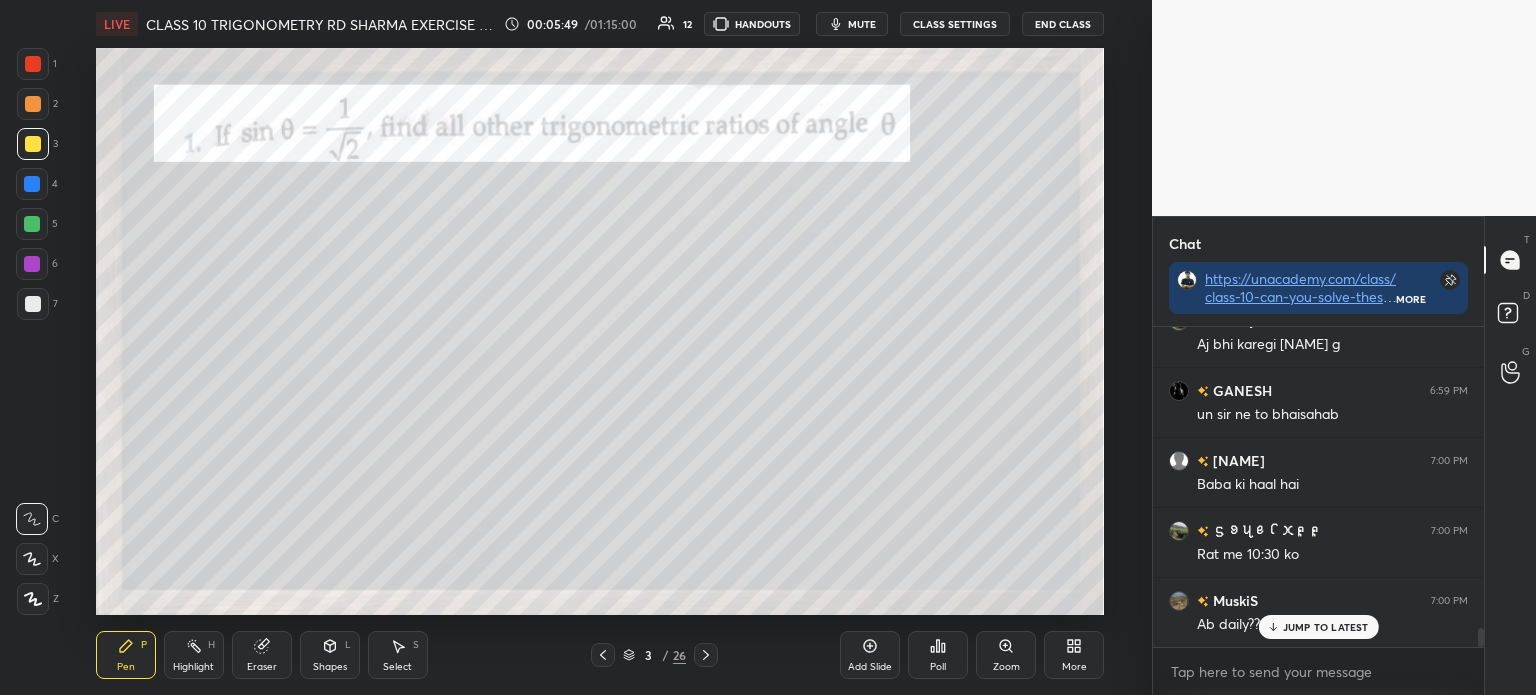 scroll, scrollTop: 5044, scrollLeft: 0, axis: vertical 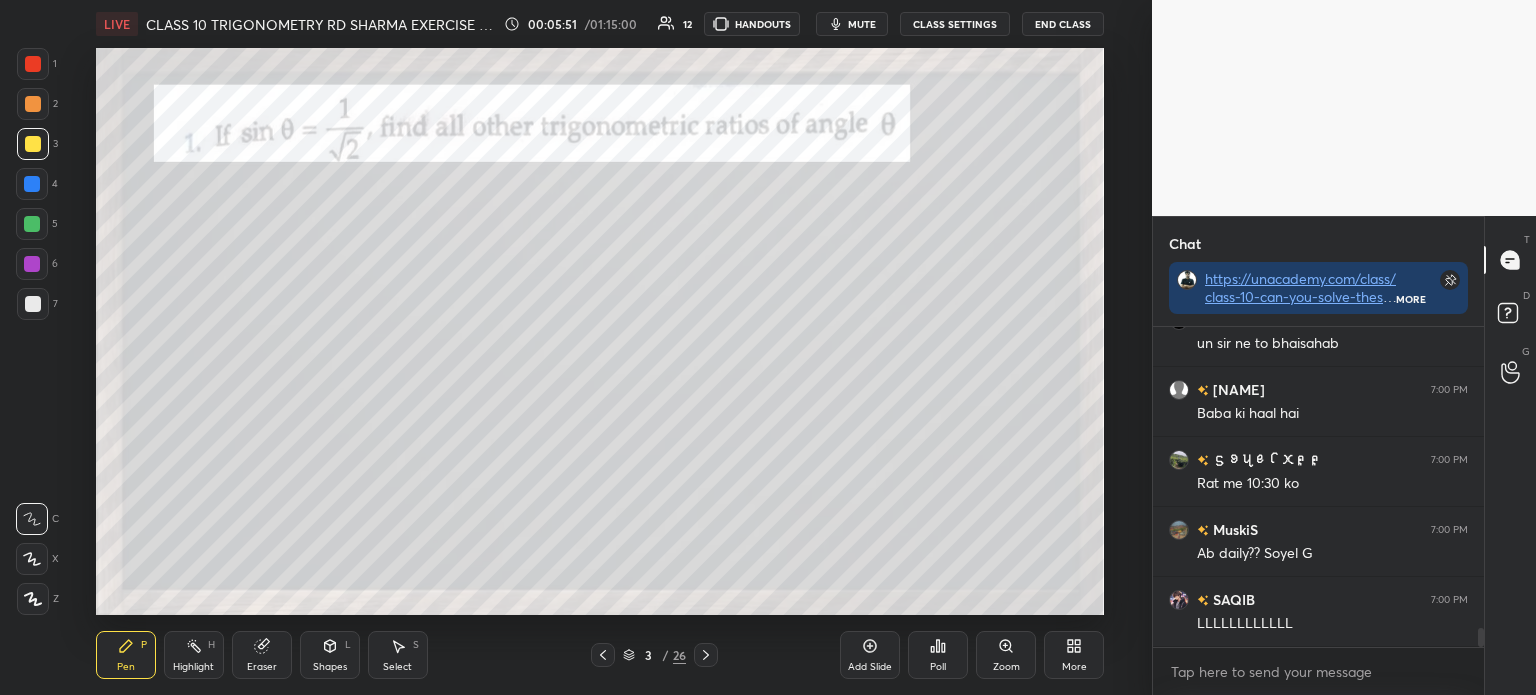click at bounding box center (33, 64) 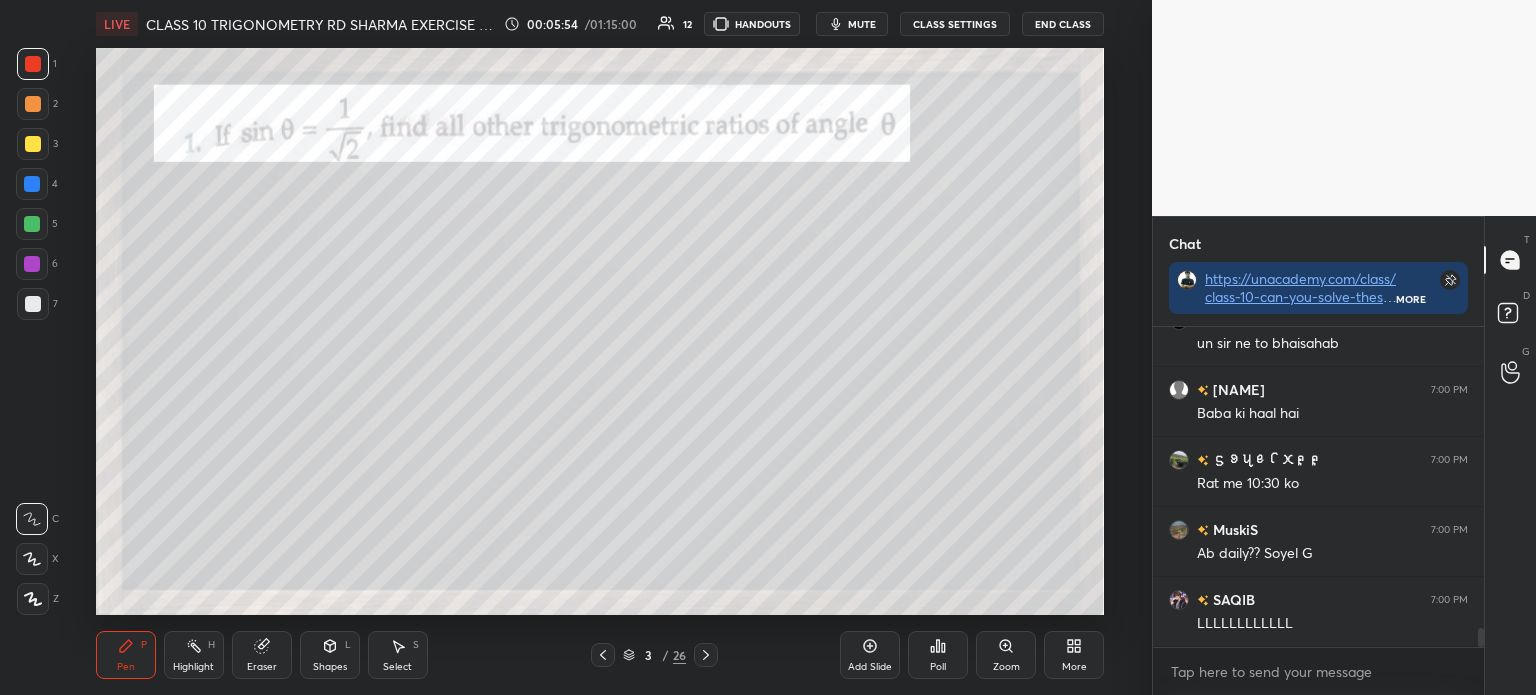 click at bounding box center [33, 599] 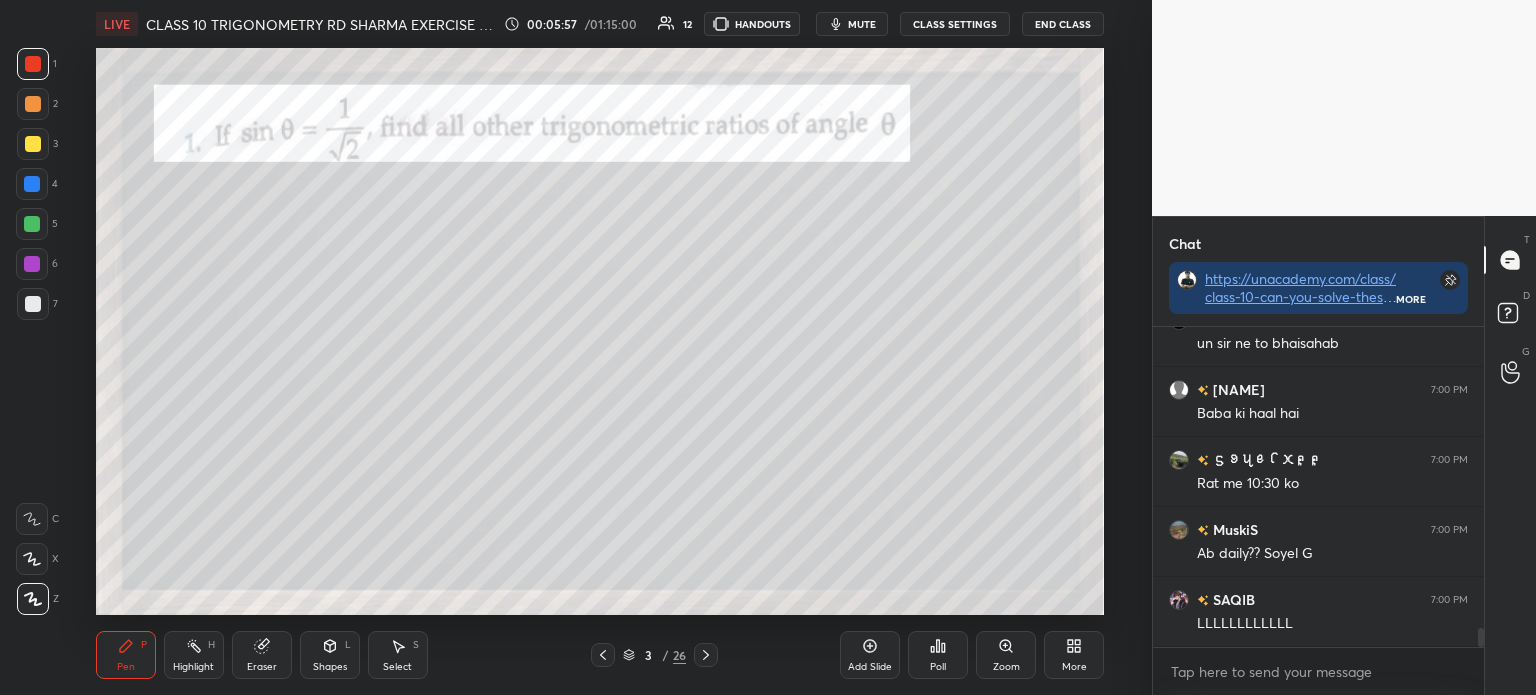 click at bounding box center (33, 304) 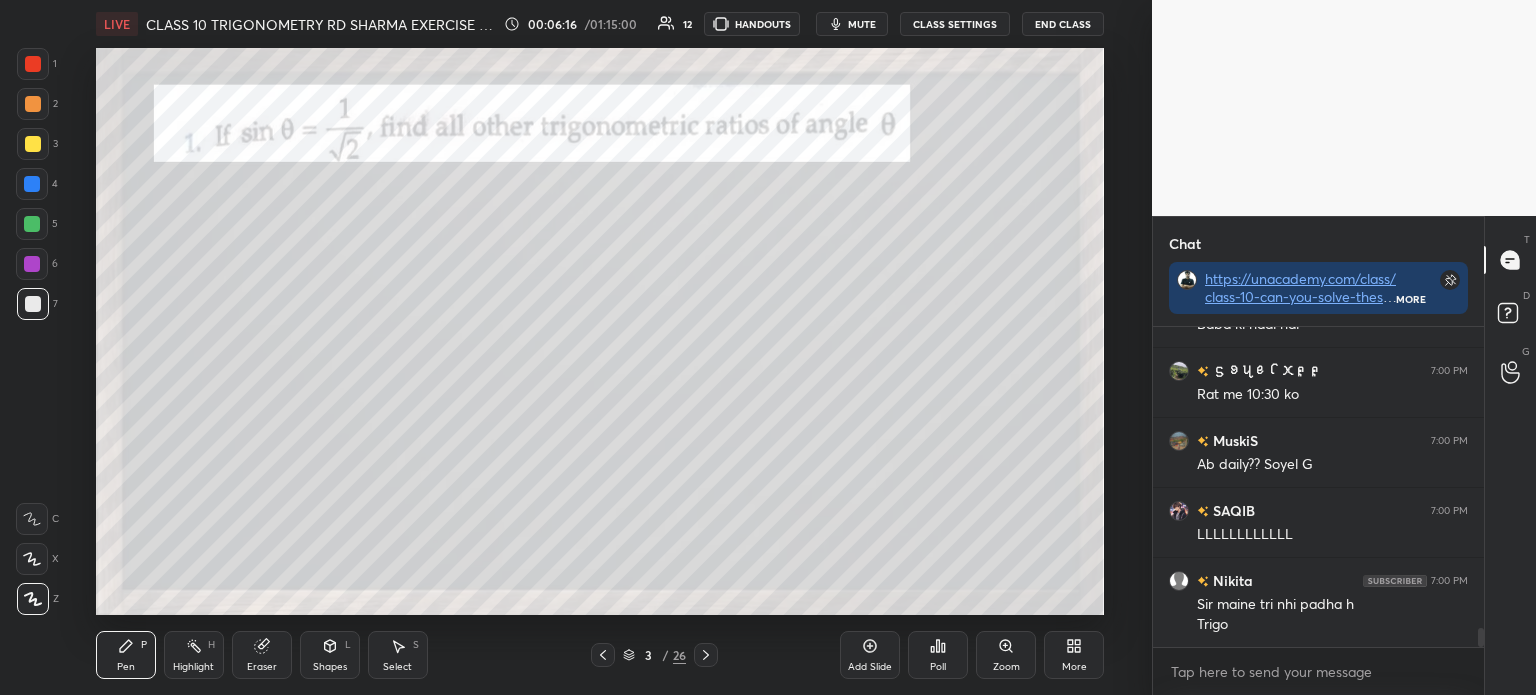 scroll, scrollTop: 5204, scrollLeft: 0, axis: vertical 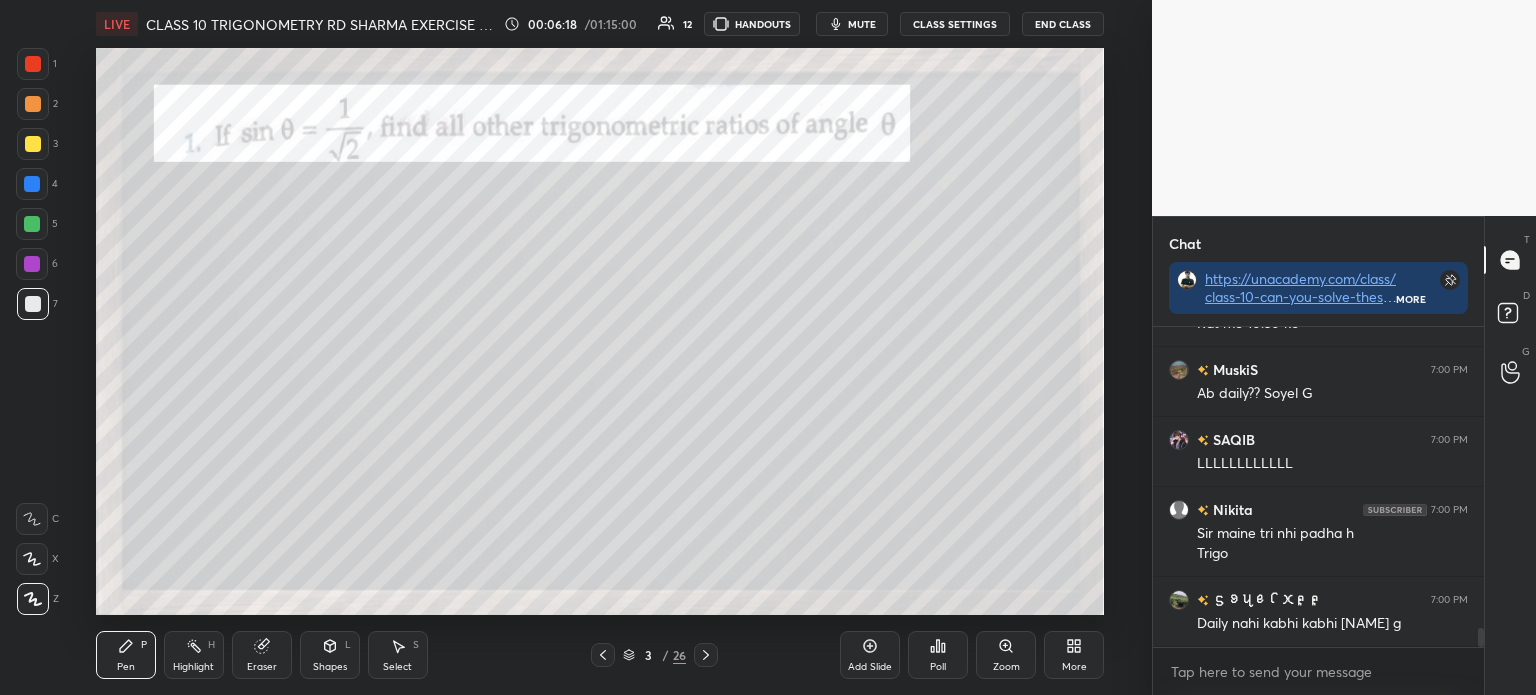click on "Poll" at bounding box center [938, 667] 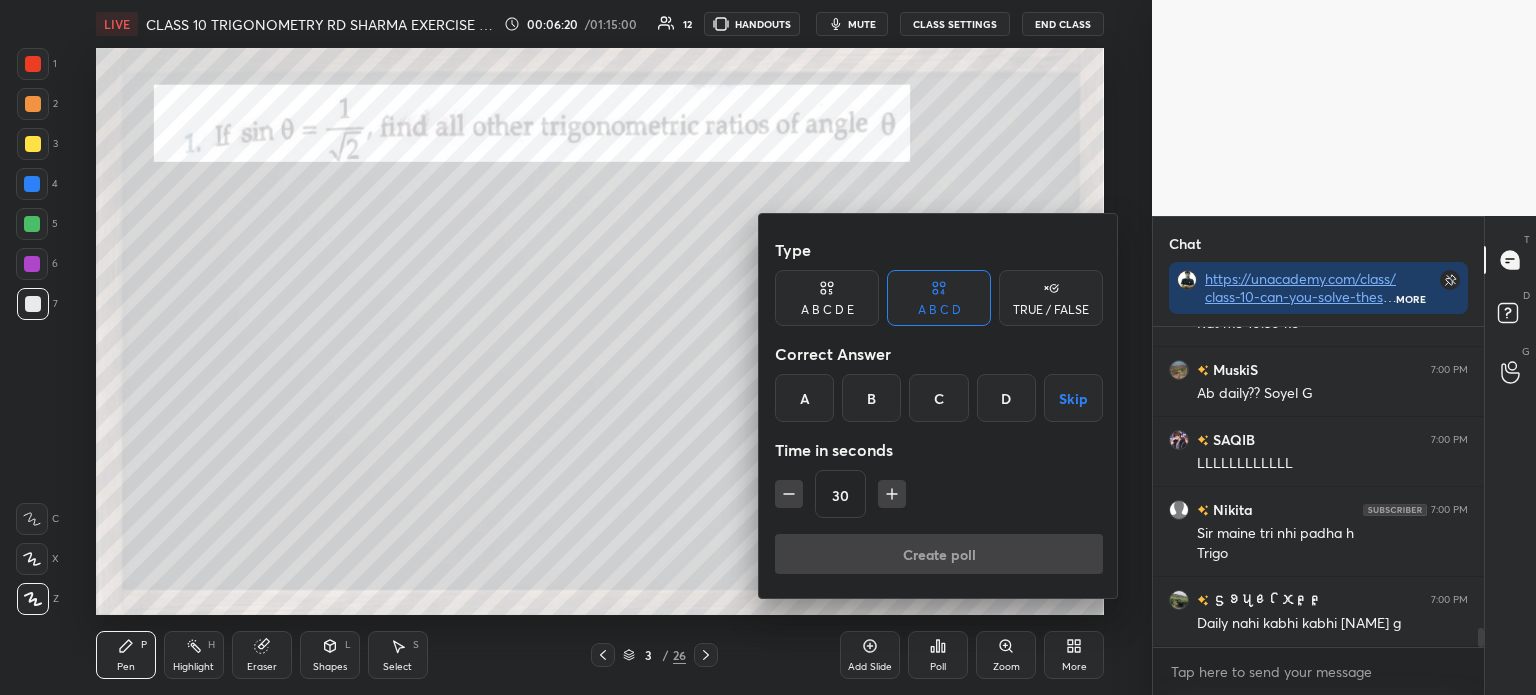 click at bounding box center (768, 347) 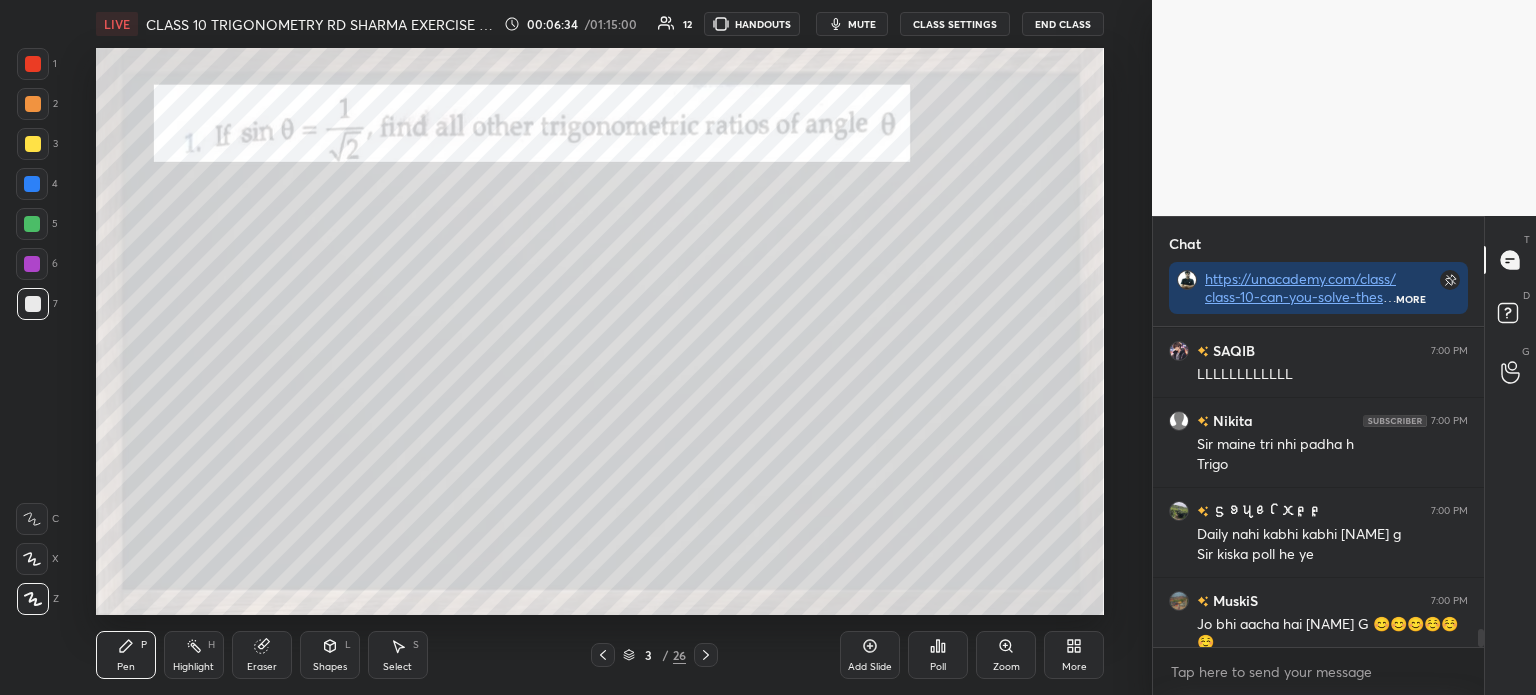 scroll, scrollTop: 5364, scrollLeft: 0, axis: vertical 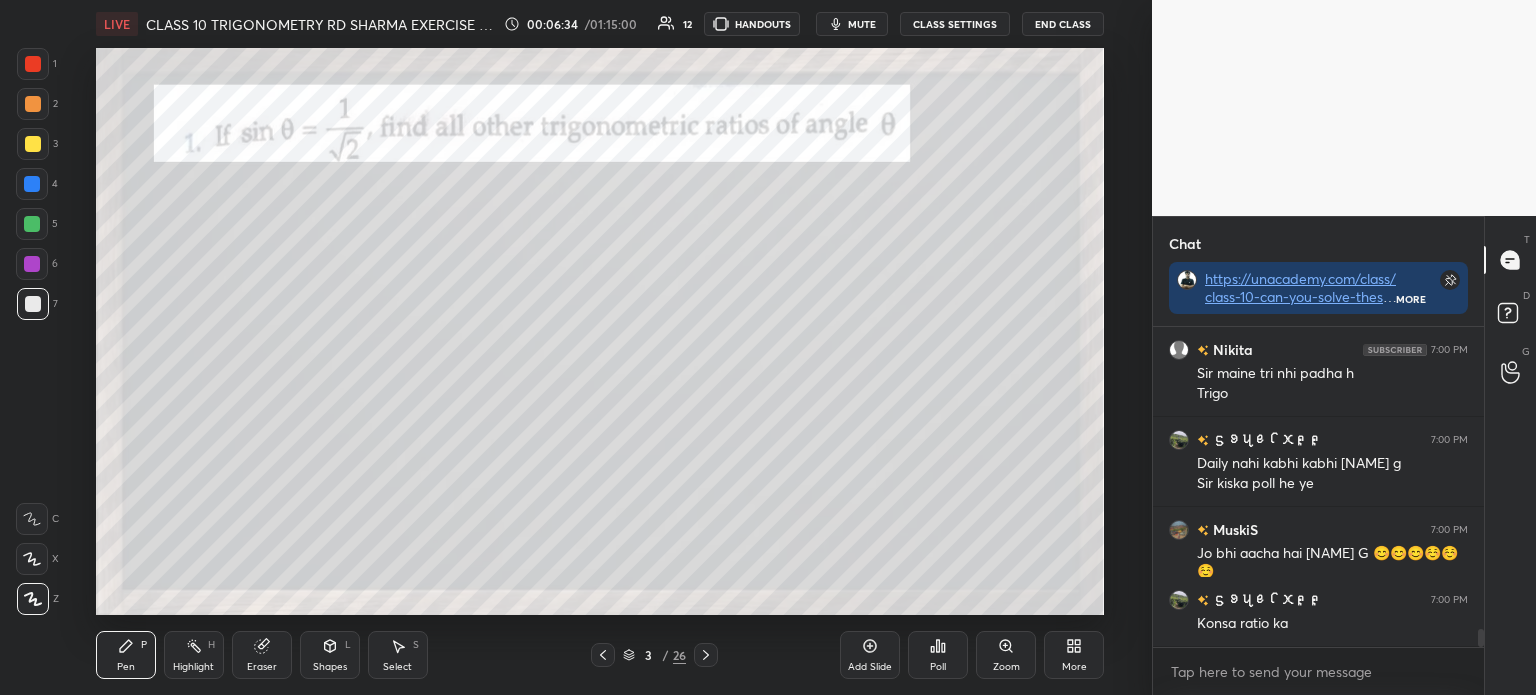 click 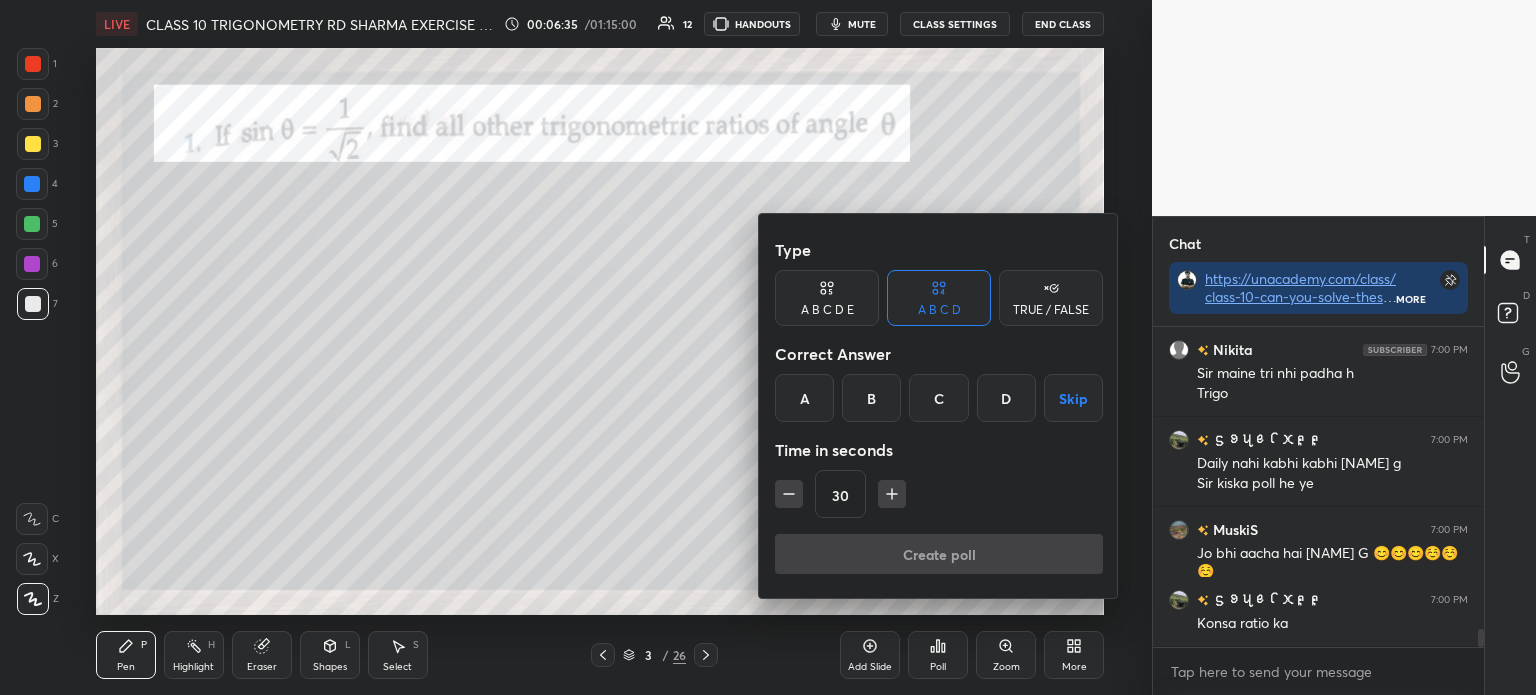 click on "B" at bounding box center (871, 398) 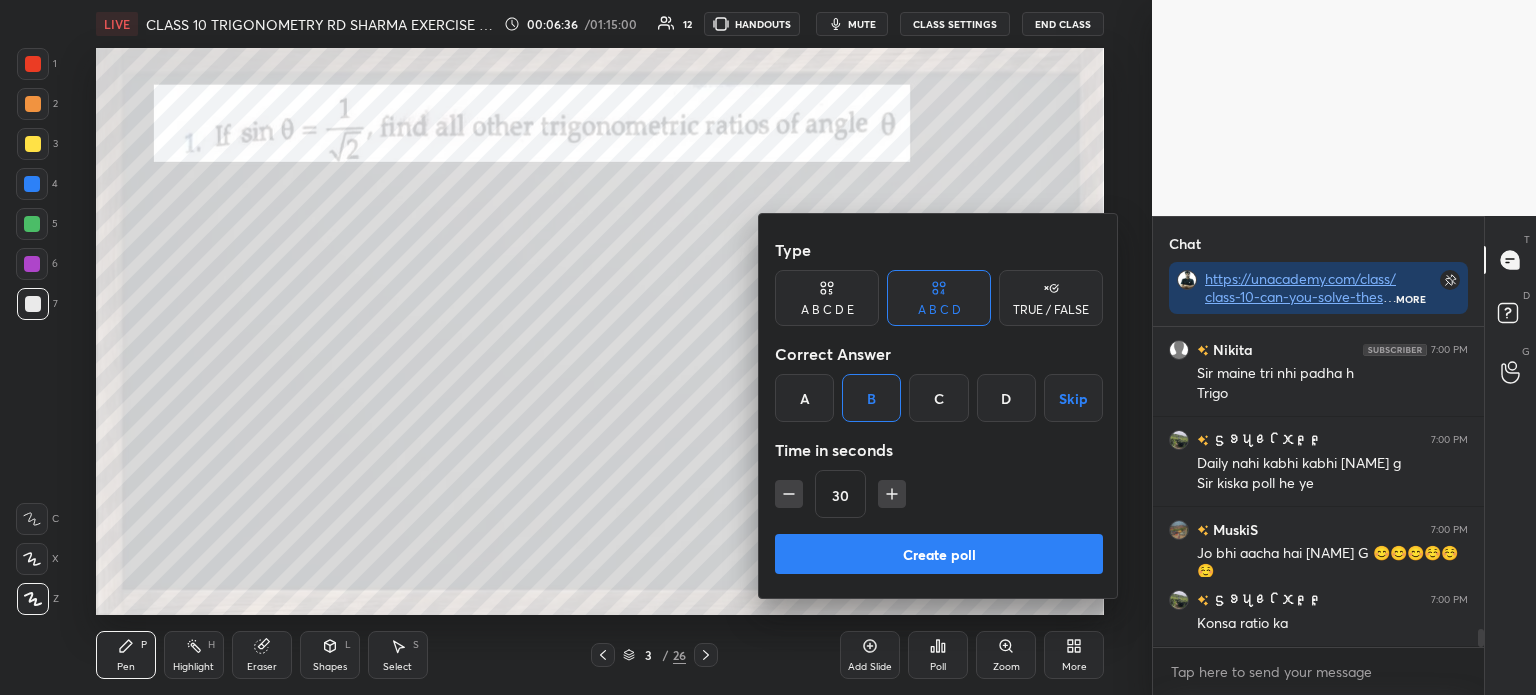 click on "Create poll" at bounding box center [939, 554] 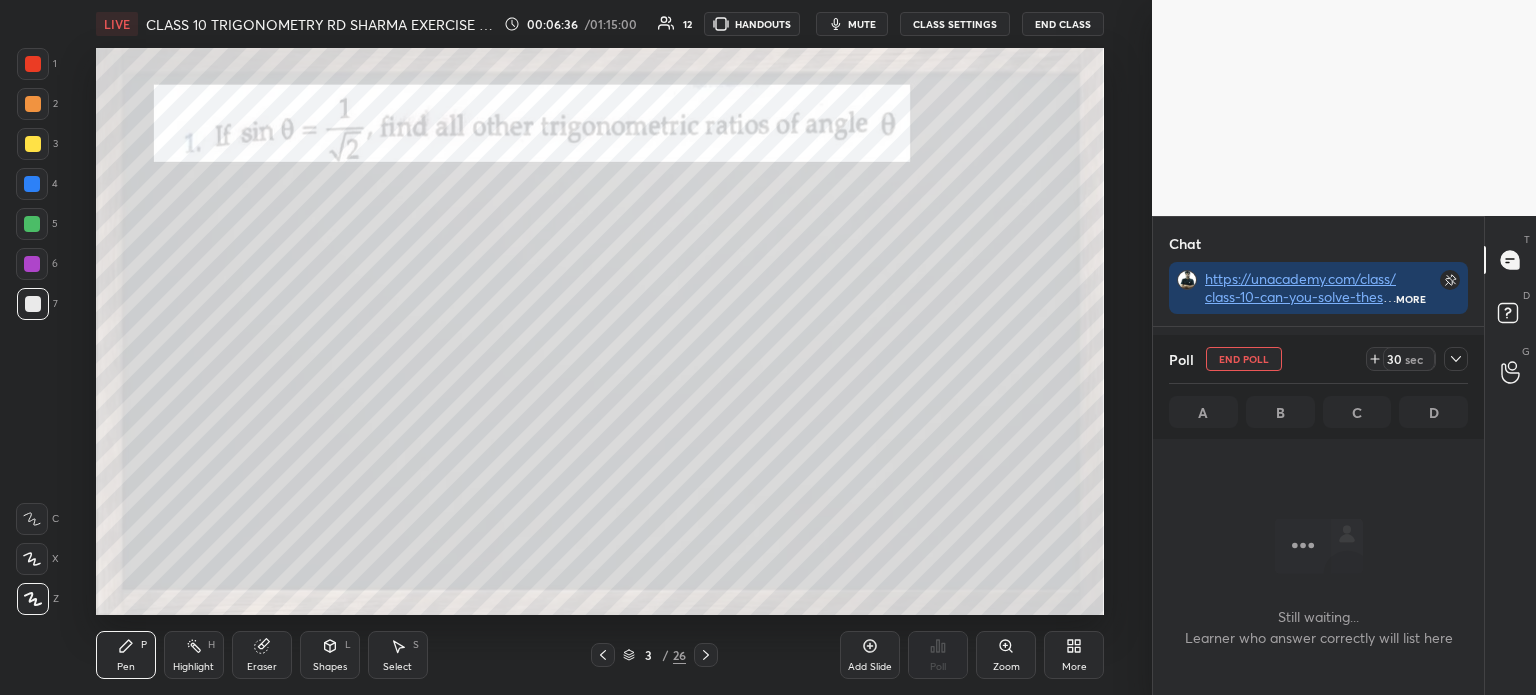 scroll, scrollTop: 281, scrollLeft: 325, axis: both 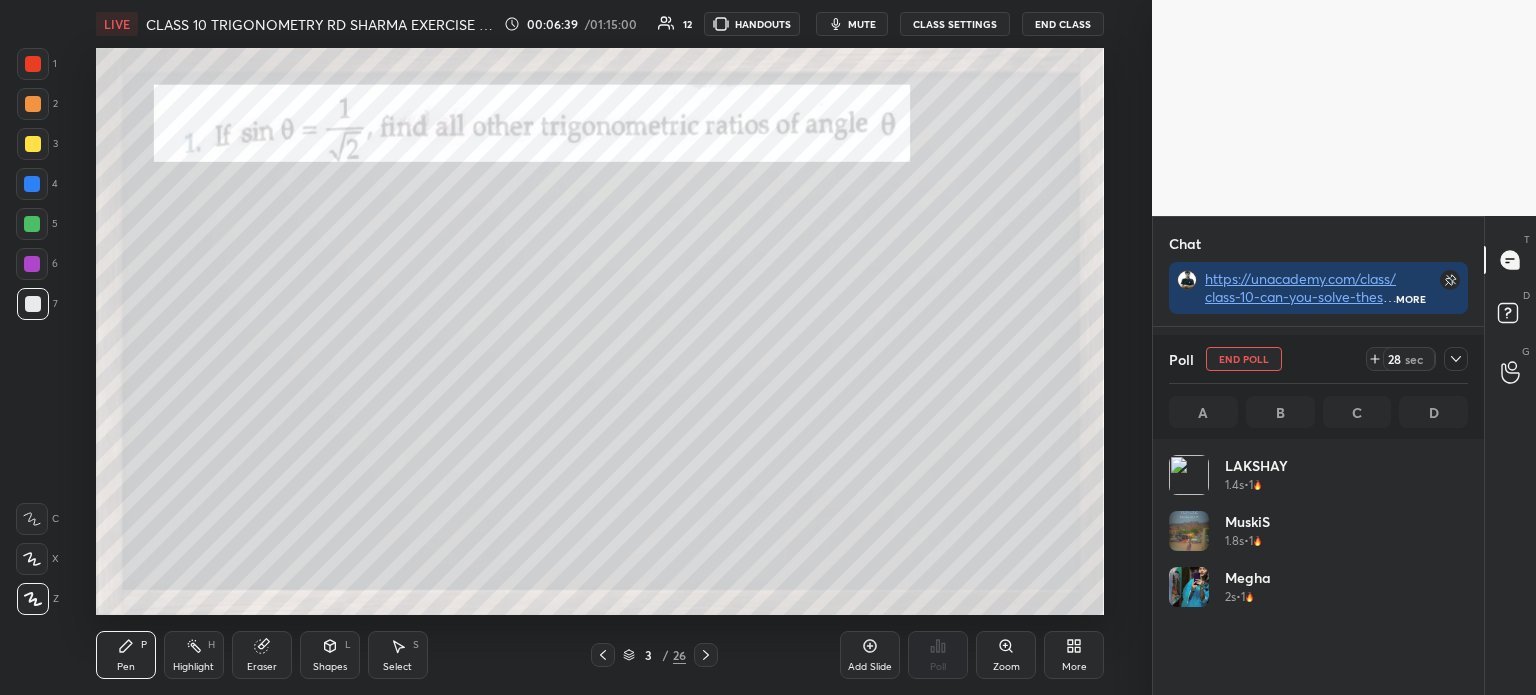 click 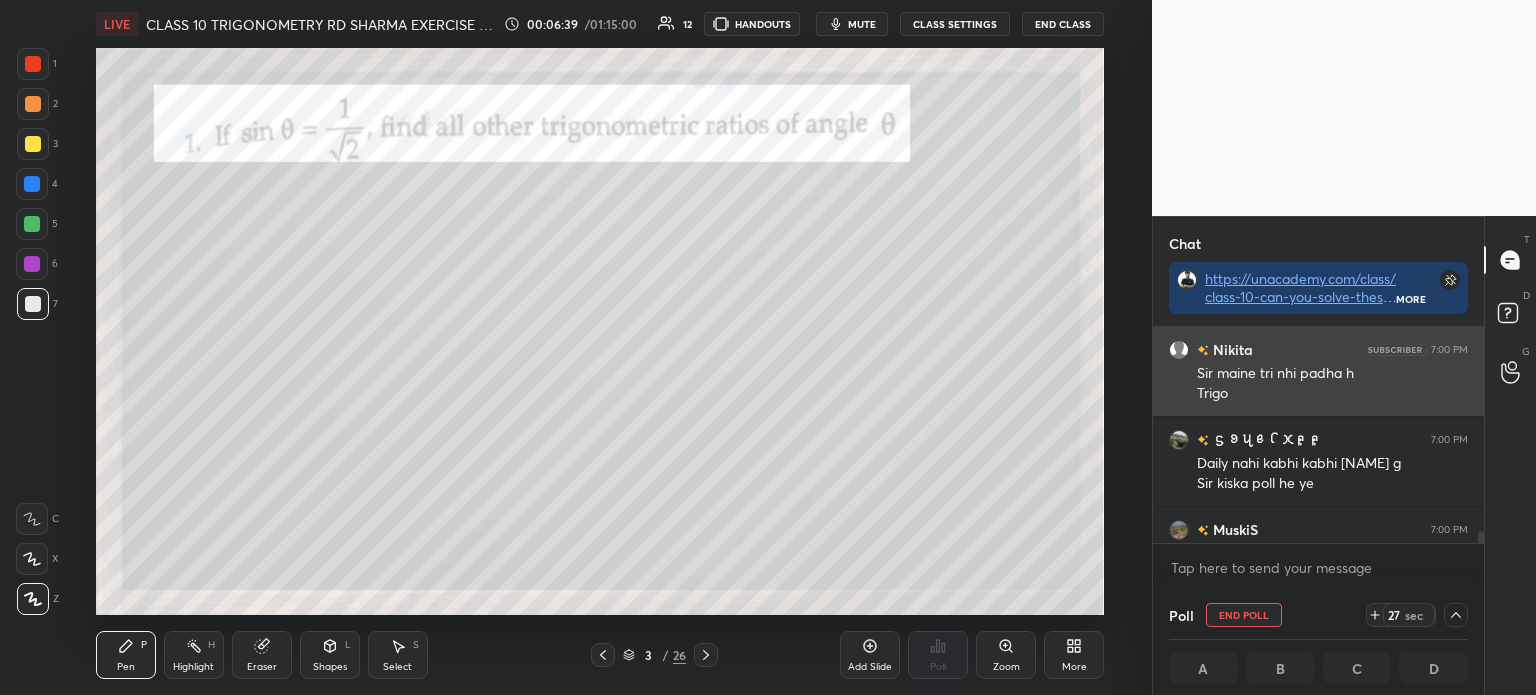 scroll, scrollTop: 0, scrollLeft: 0, axis: both 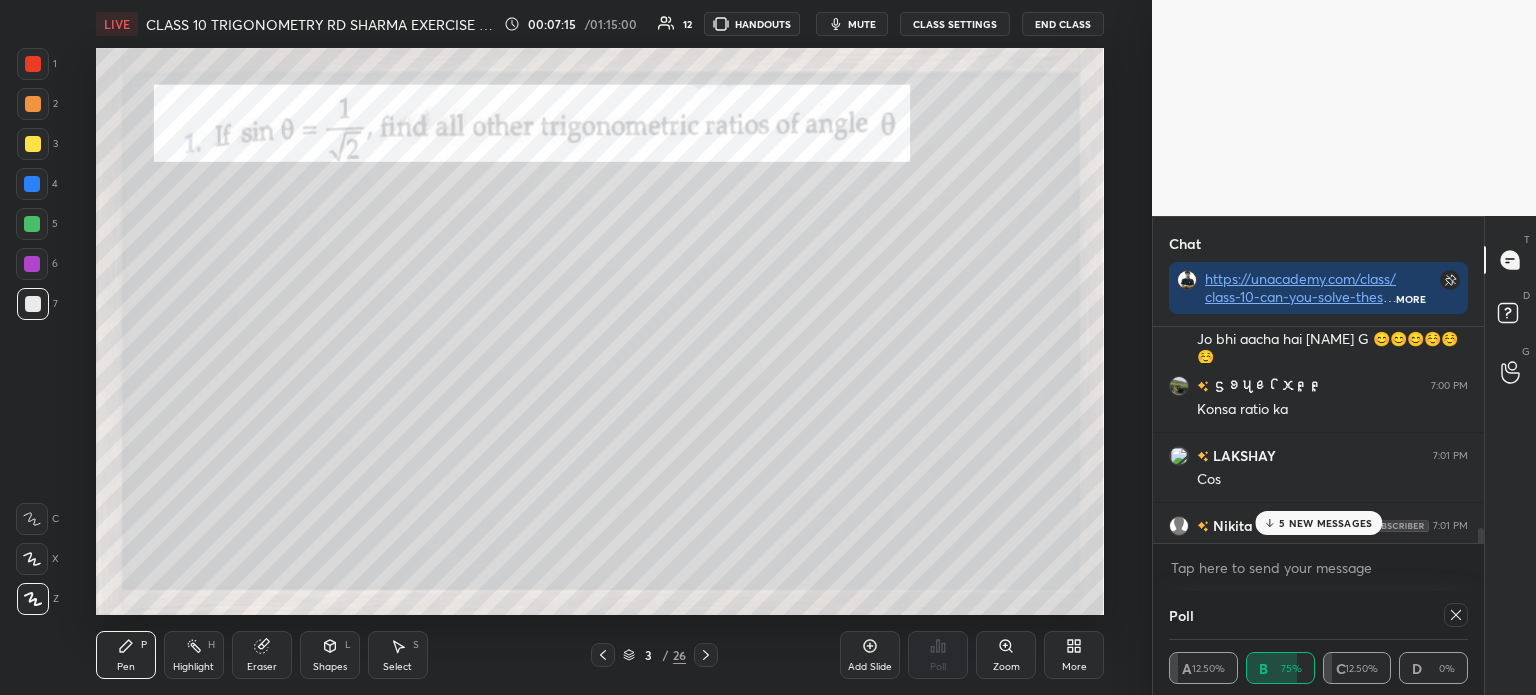 click 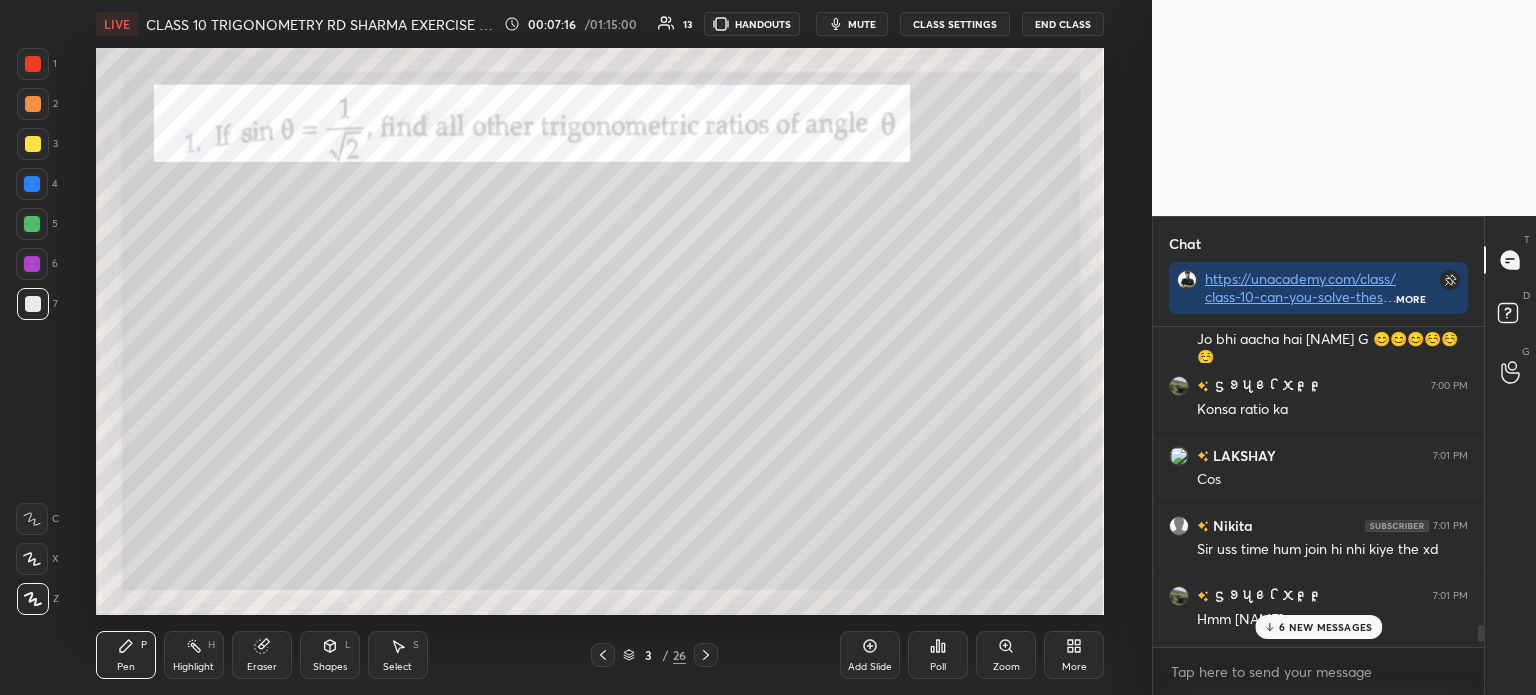 click 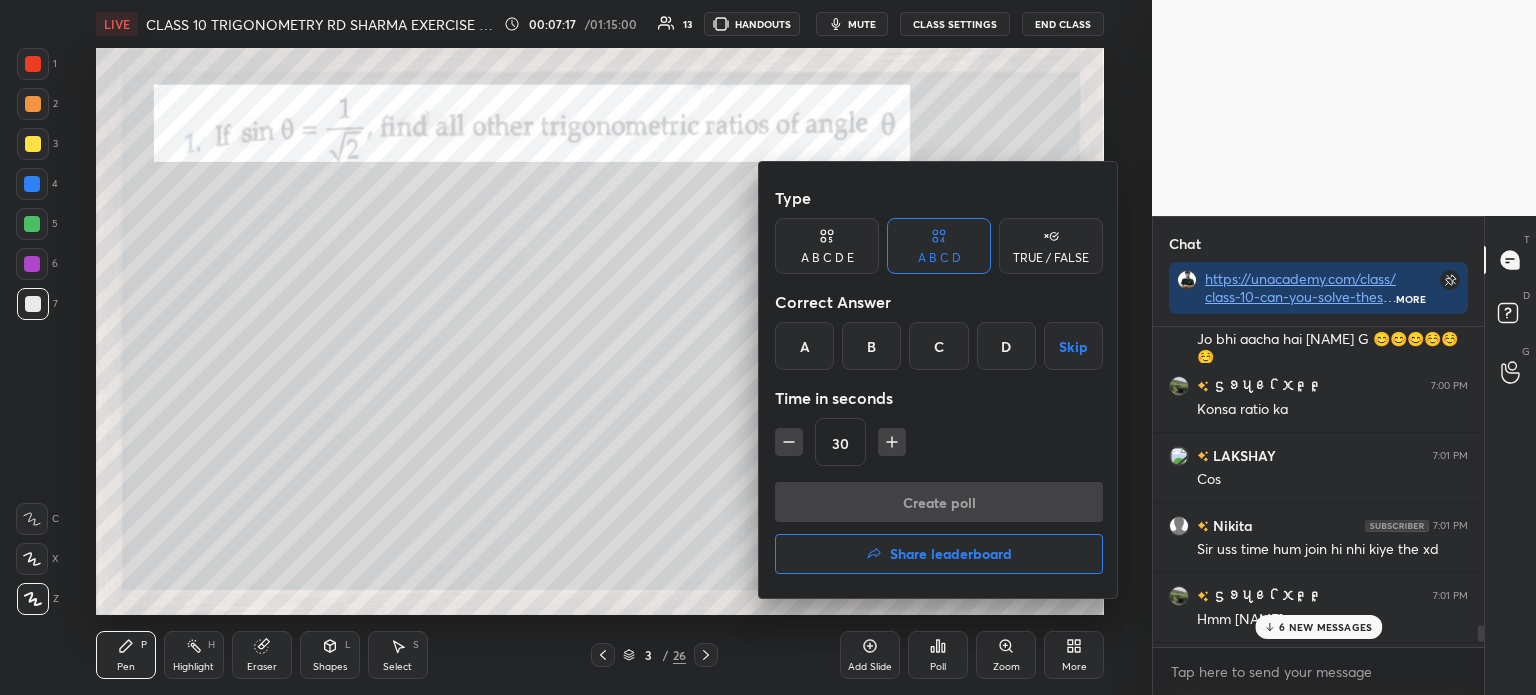click on "B" at bounding box center (871, 346) 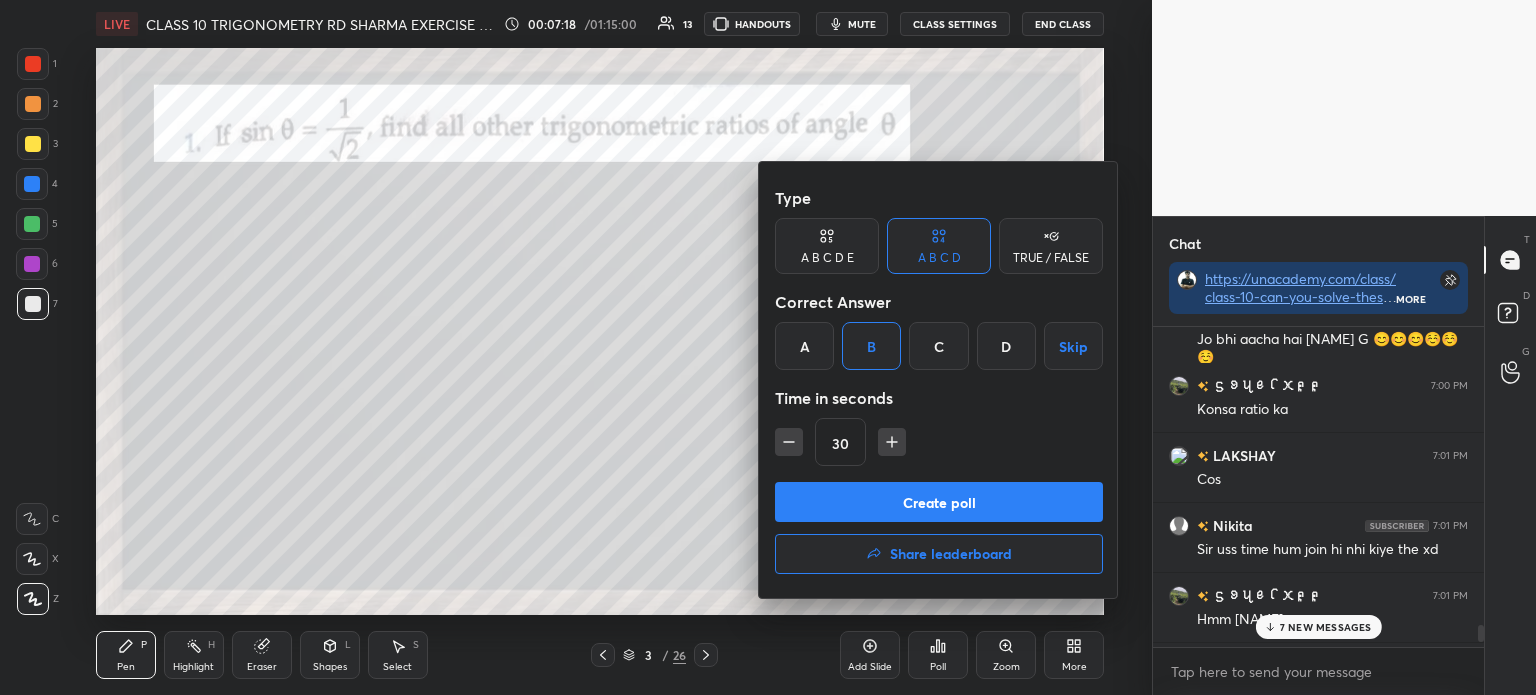 click on "Create poll" at bounding box center [939, 502] 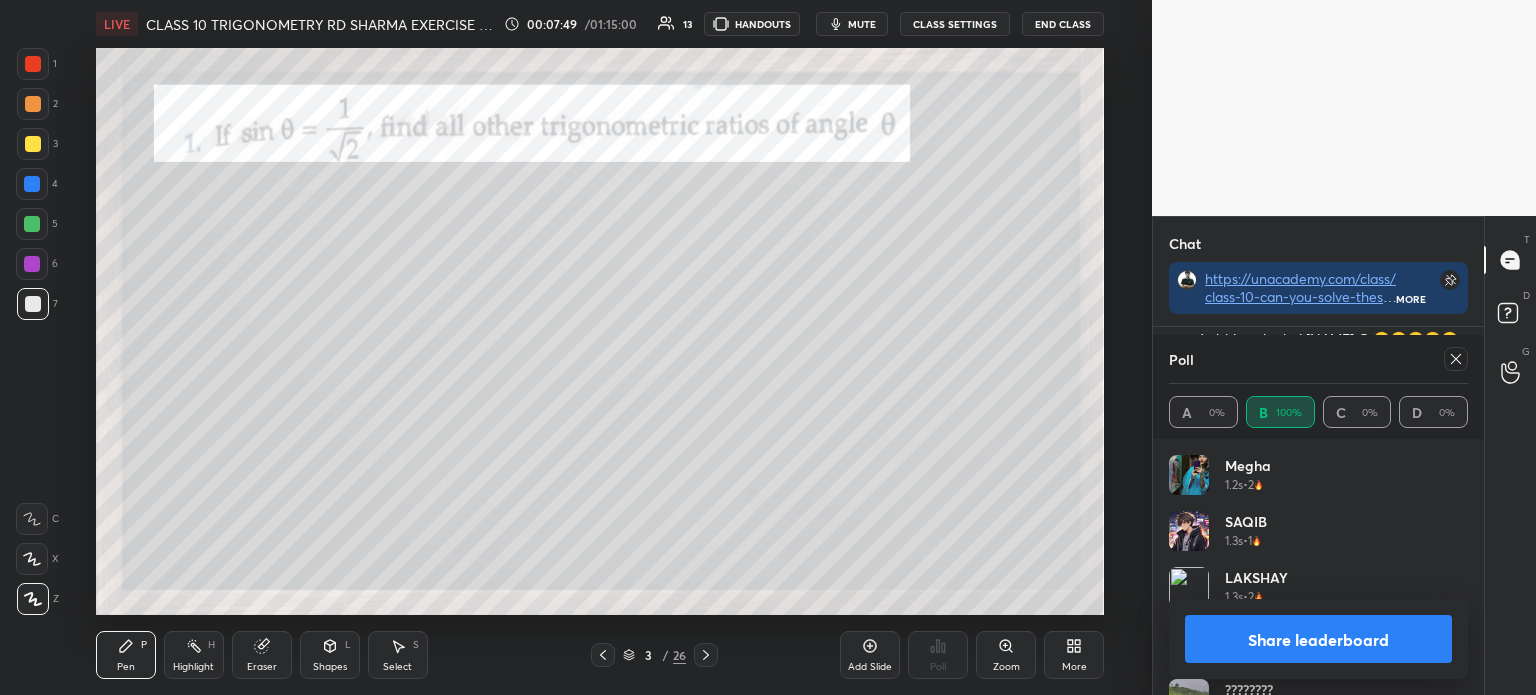 click on "Share leaderboard" at bounding box center (1318, 639) 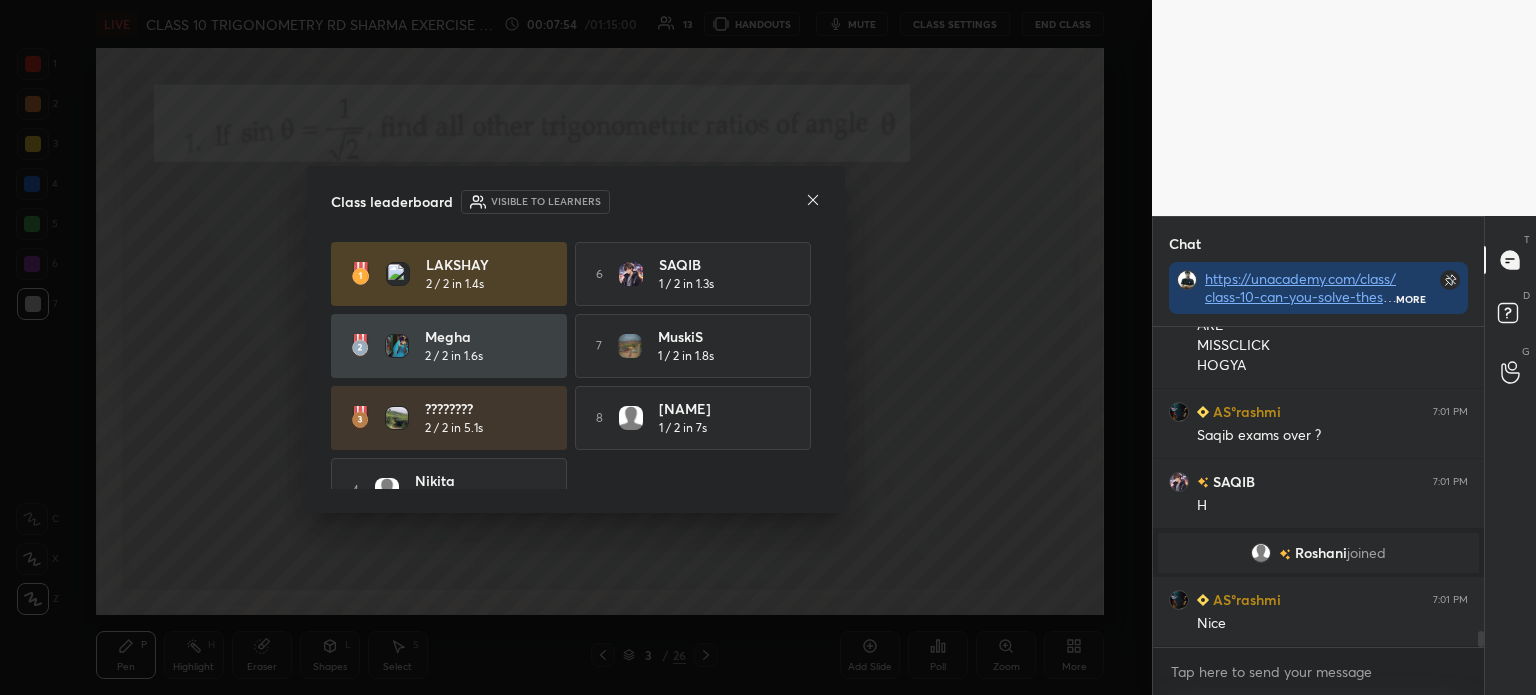 click 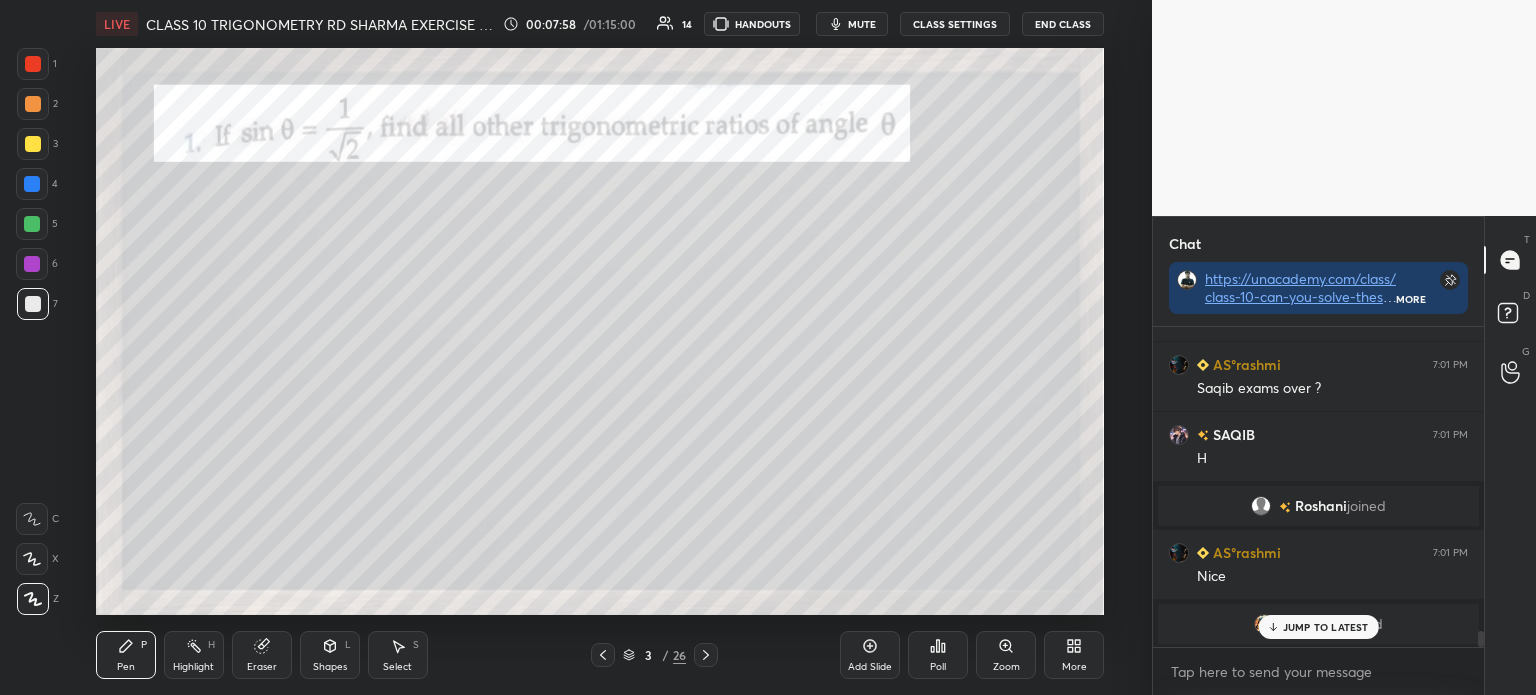 click on "Poll" at bounding box center [938, 655] 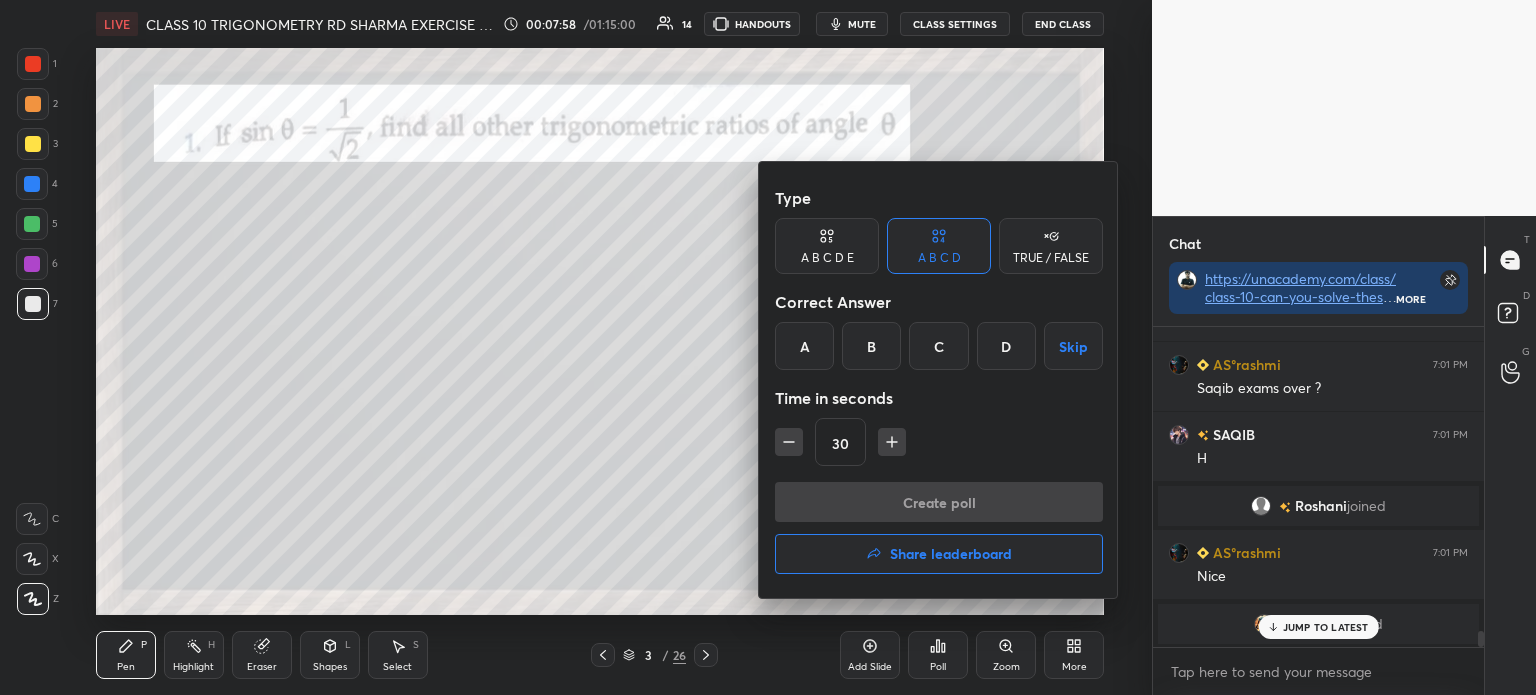 click on "A" at bounding box center [804, 346] 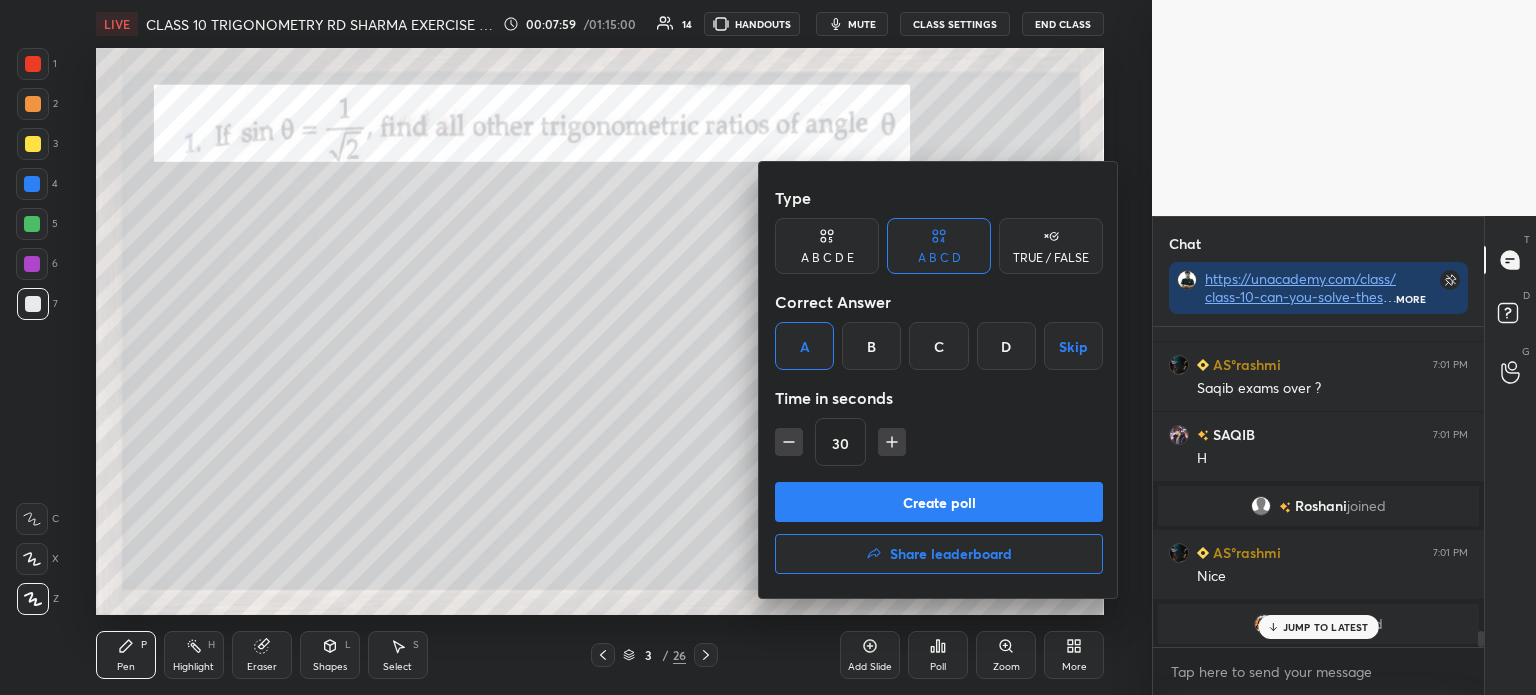click on "Create poll" at bounding box center [939, 502] 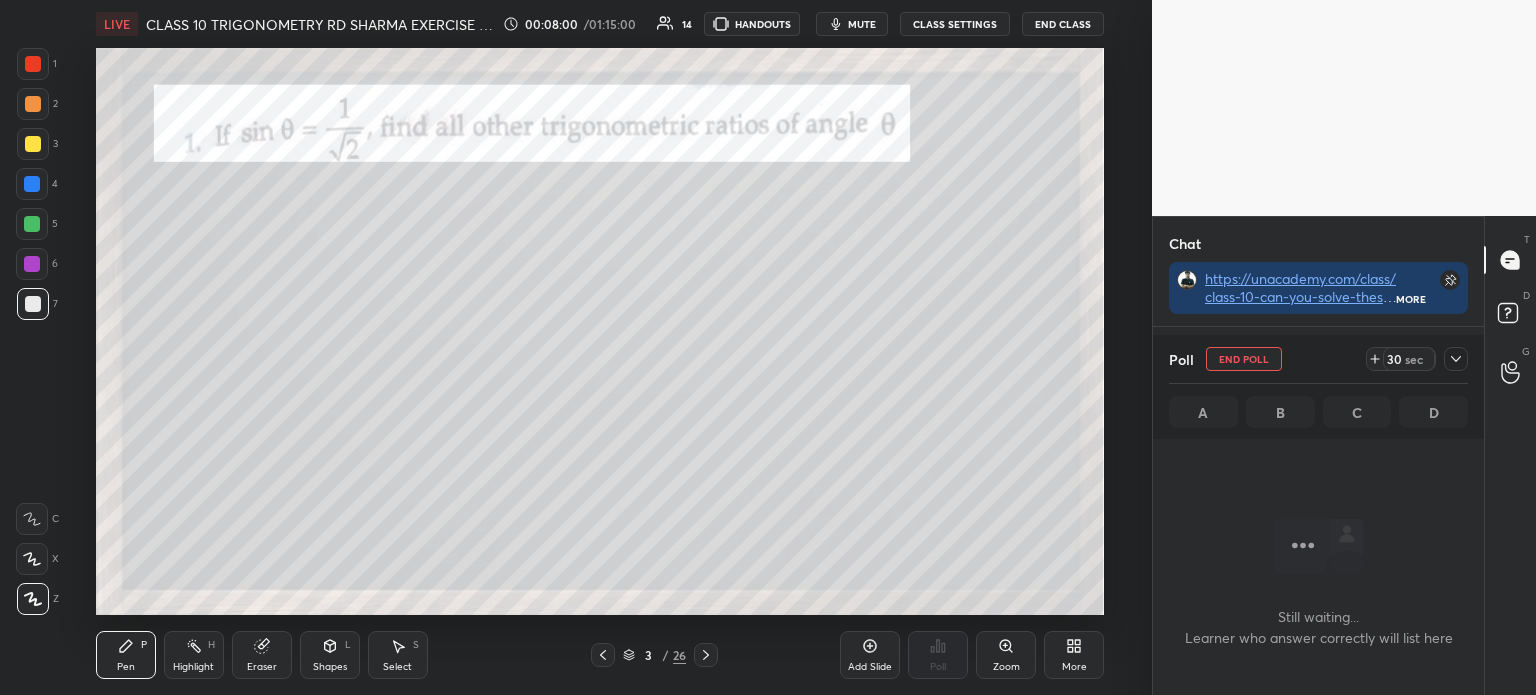 click at bounding box center (1456, 359) 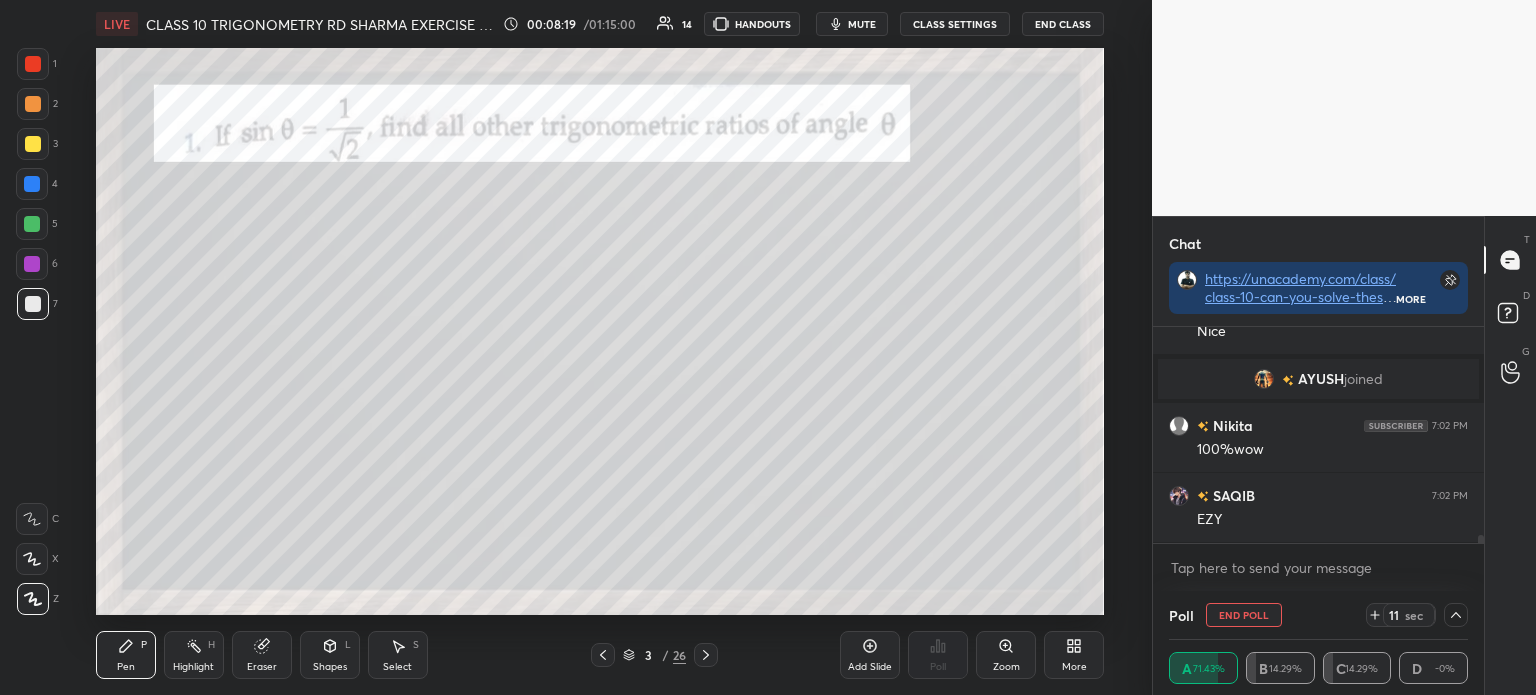 click 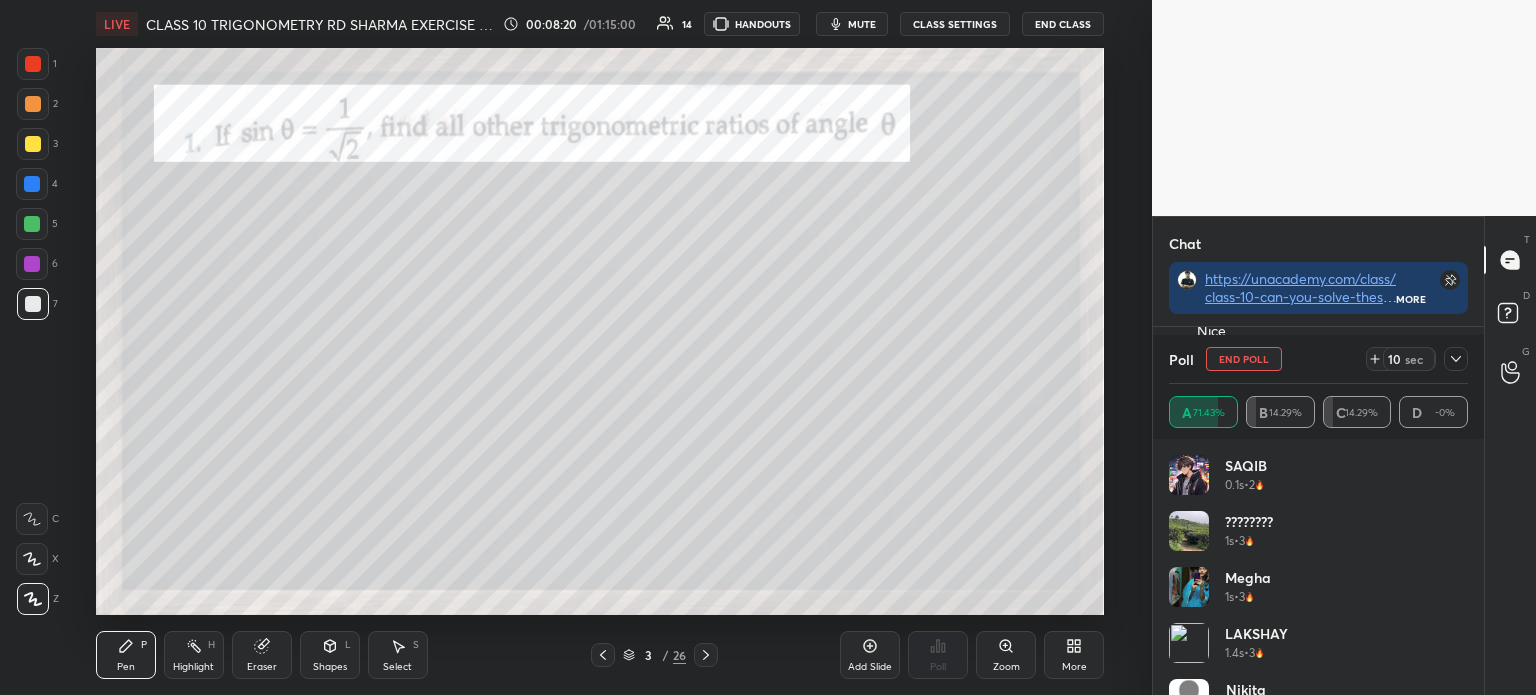 click 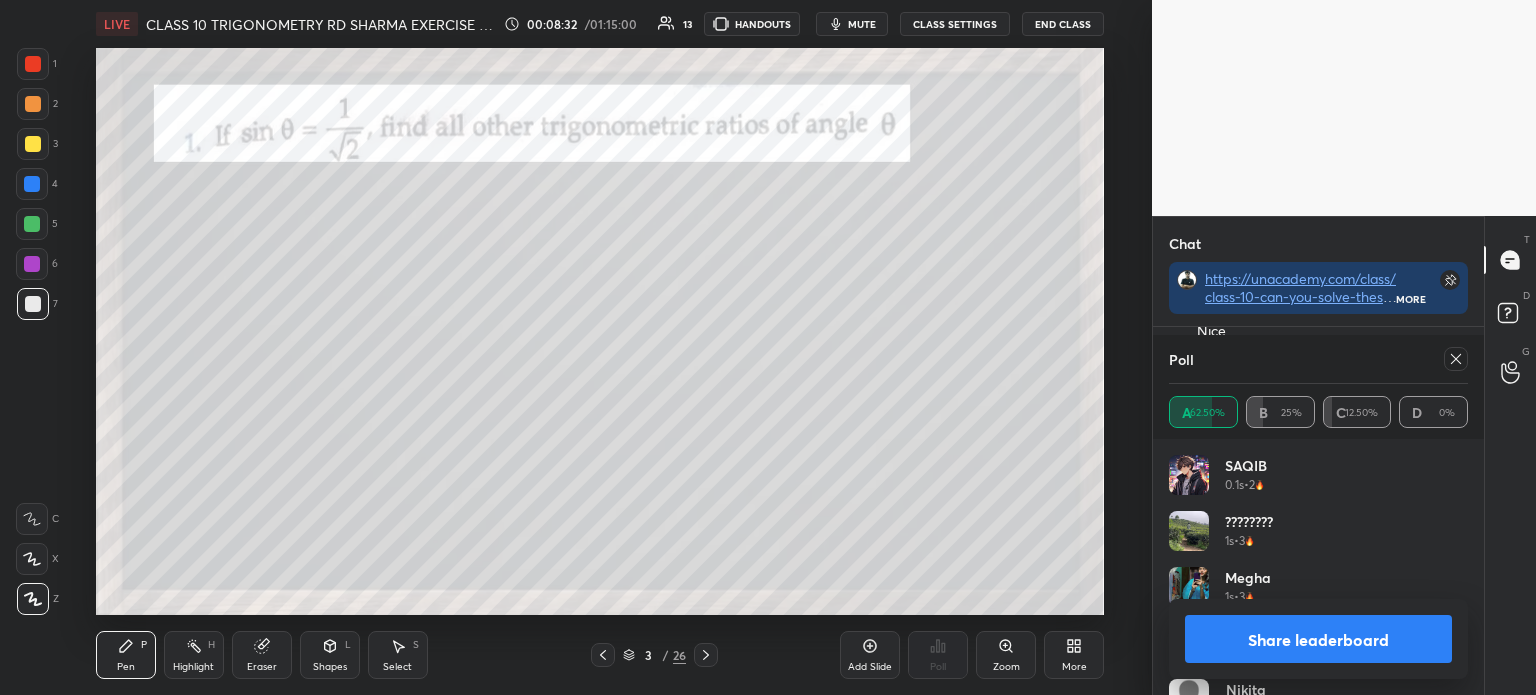 click on "Share leaderboard" at bounding box center (1318, 639) 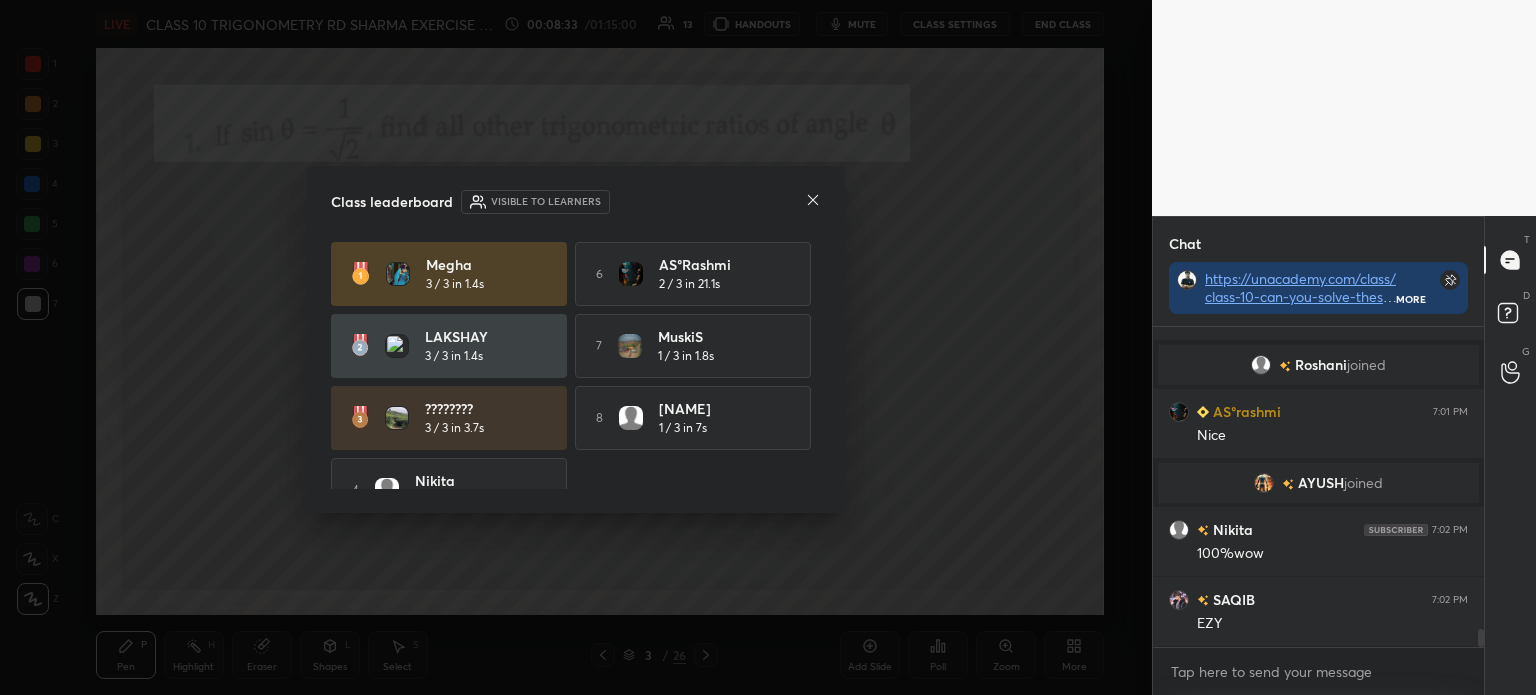 click 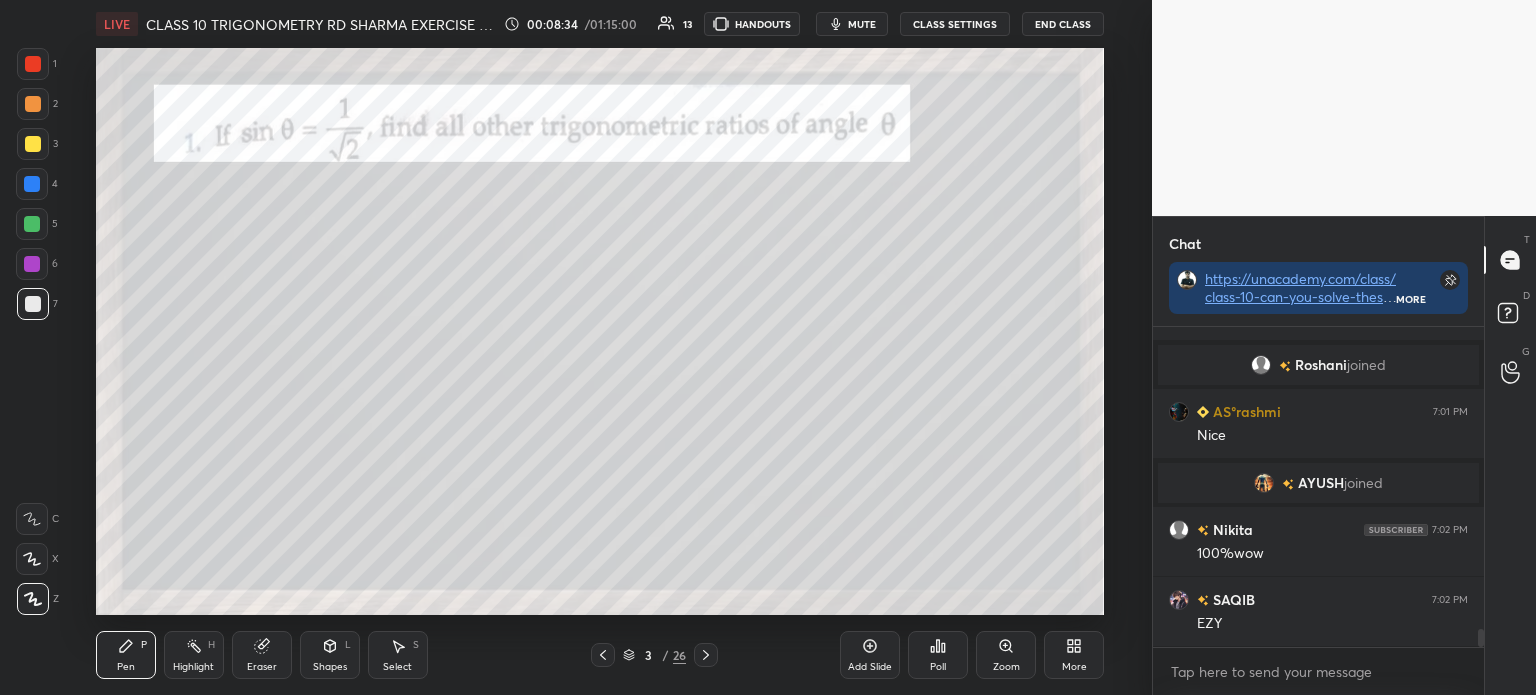 click on "Poll" at bounding box center (938, 667) 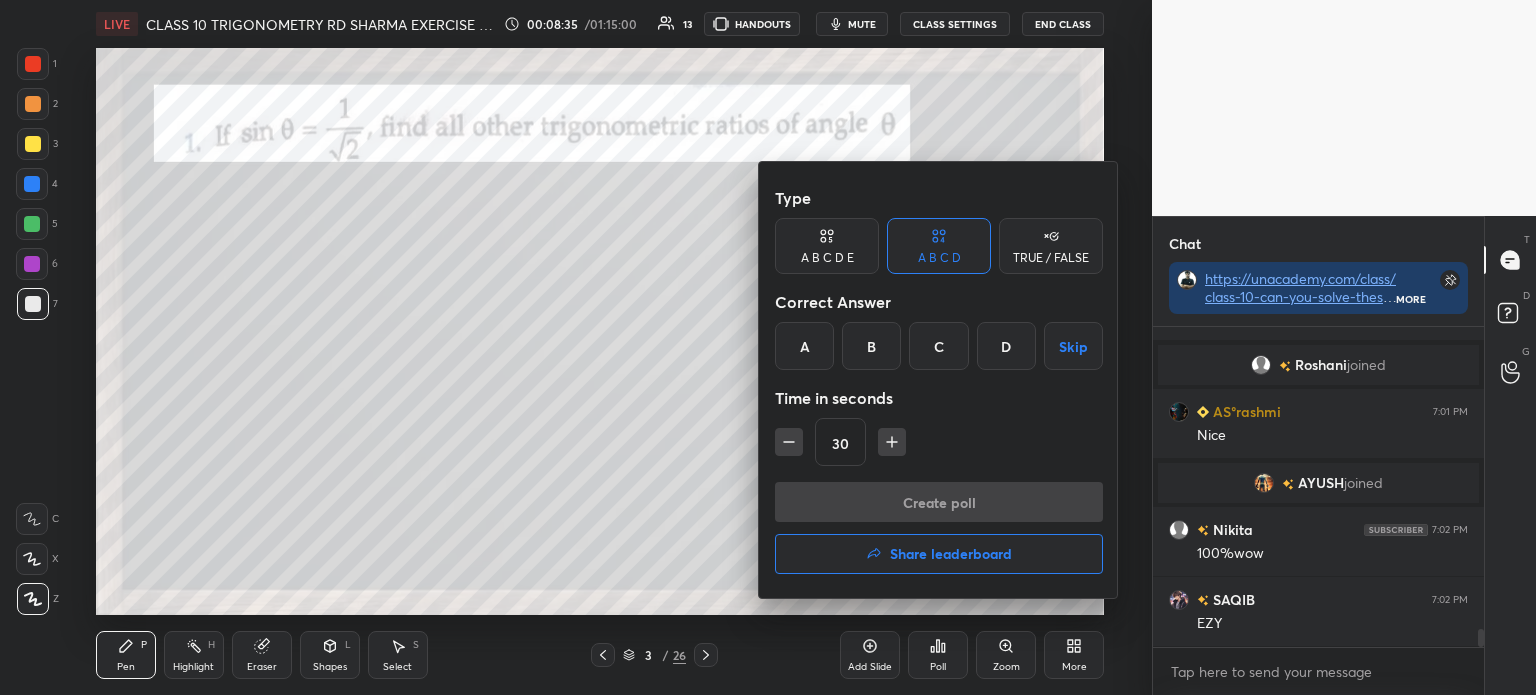 click on "C" at bounding box center [938, 346] 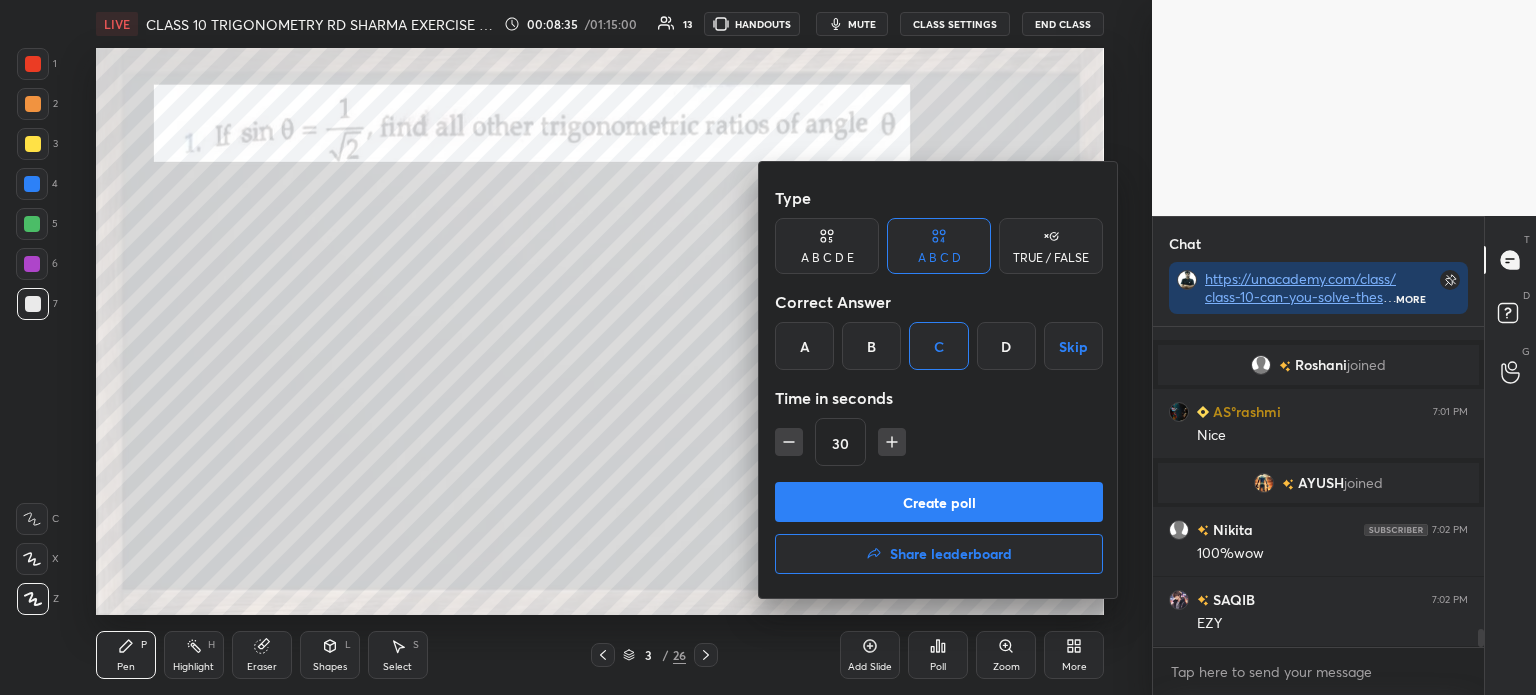 click on "Create poll" at bounding box center [939, 502] 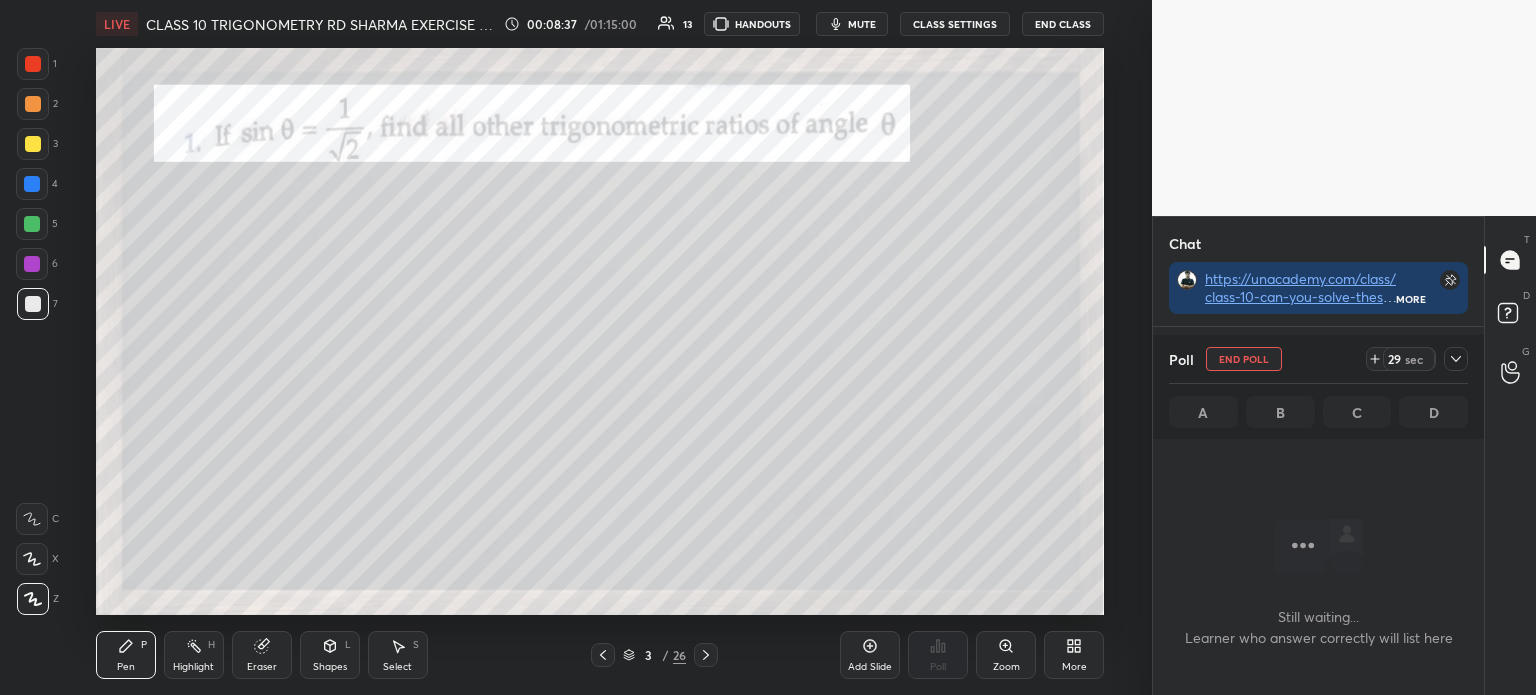 click 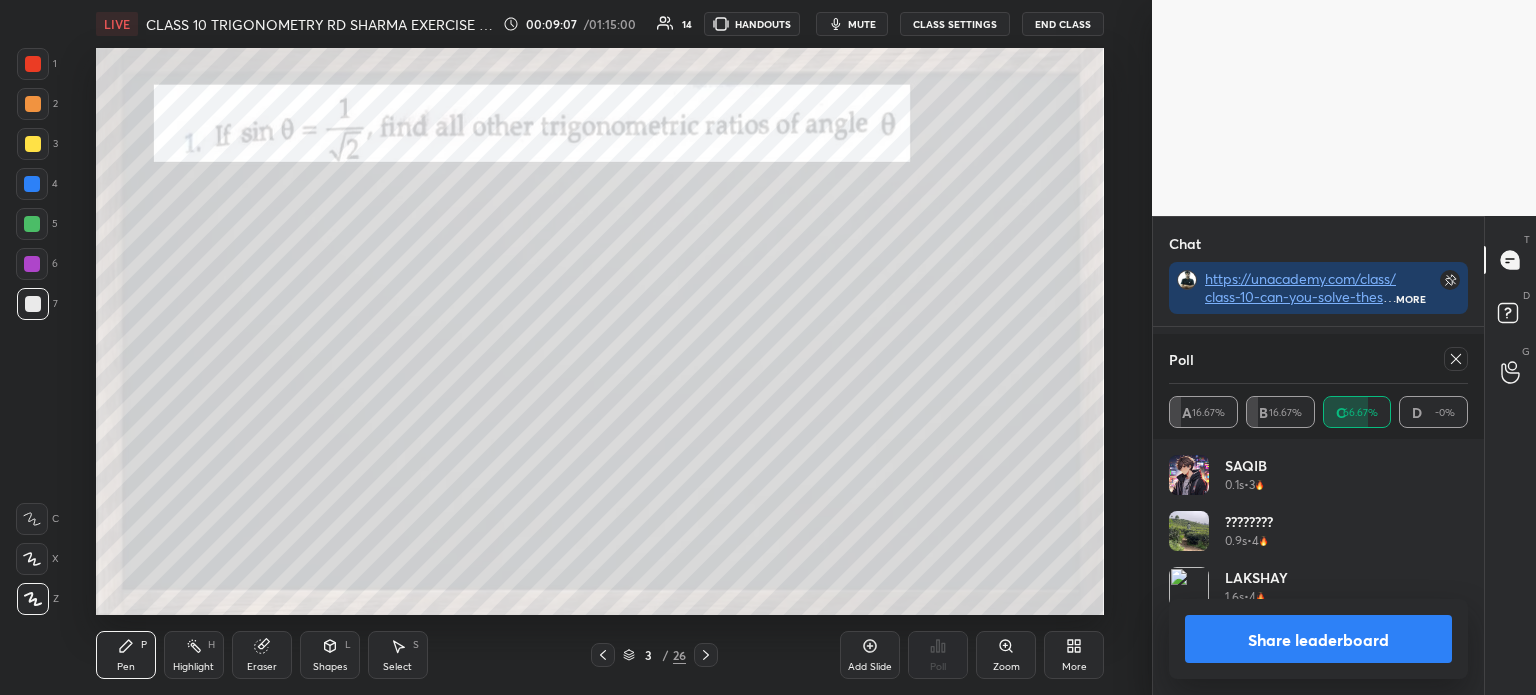 click on "Share leaderboard" at bounding box center (1318, 639) 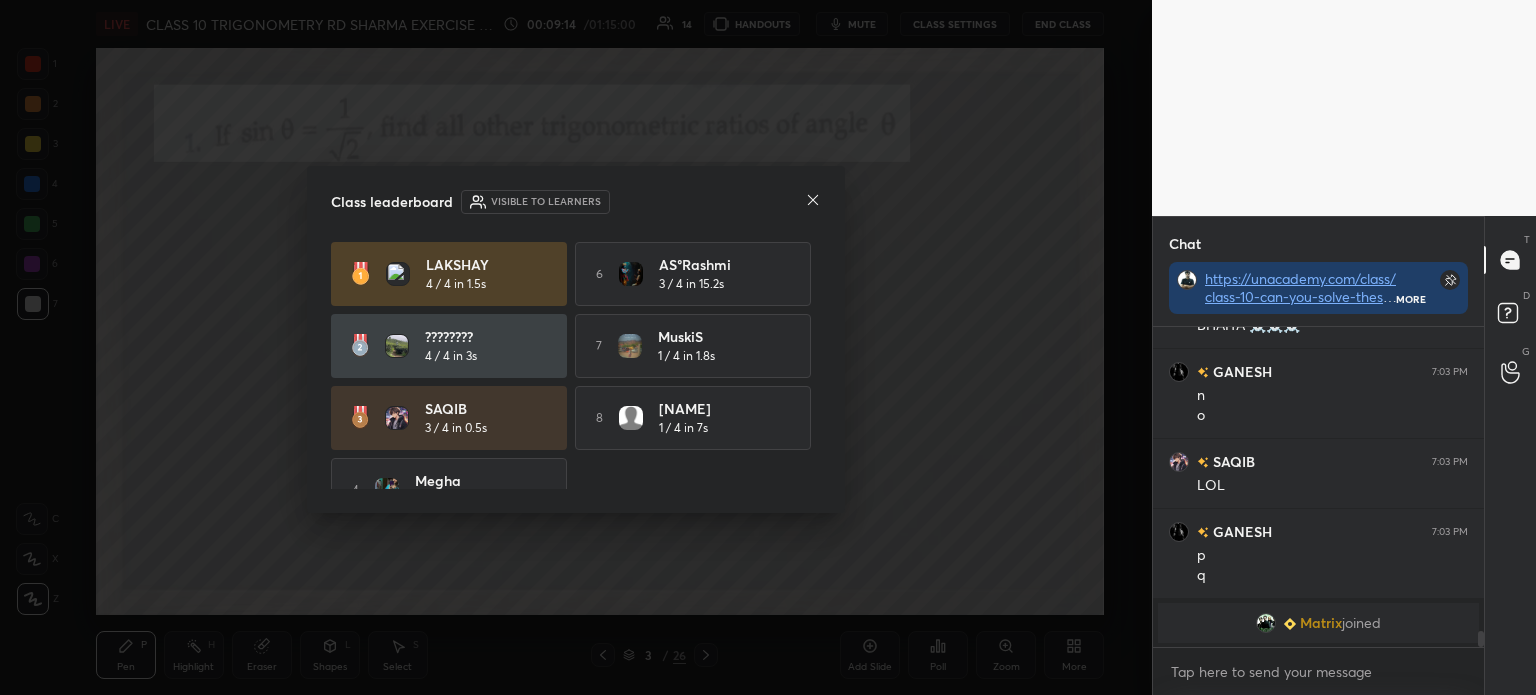 click 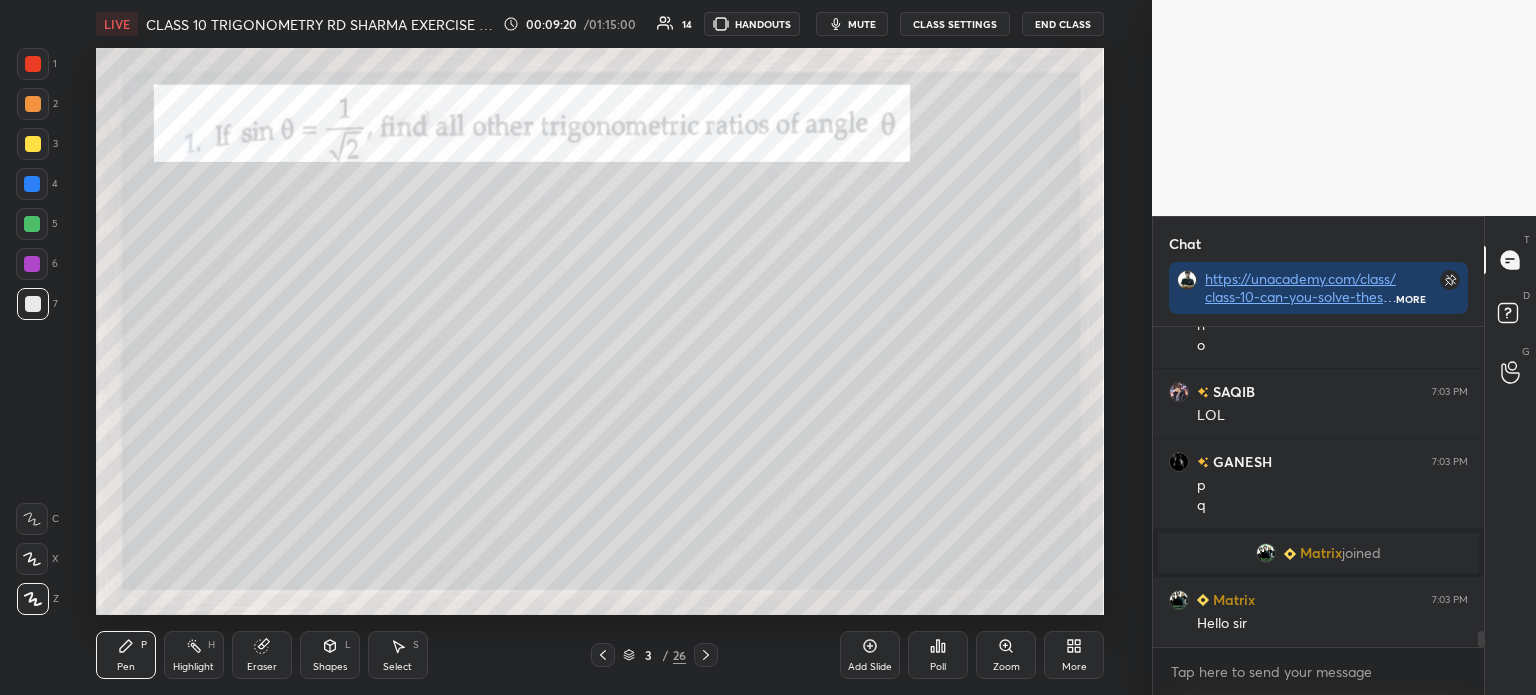 click 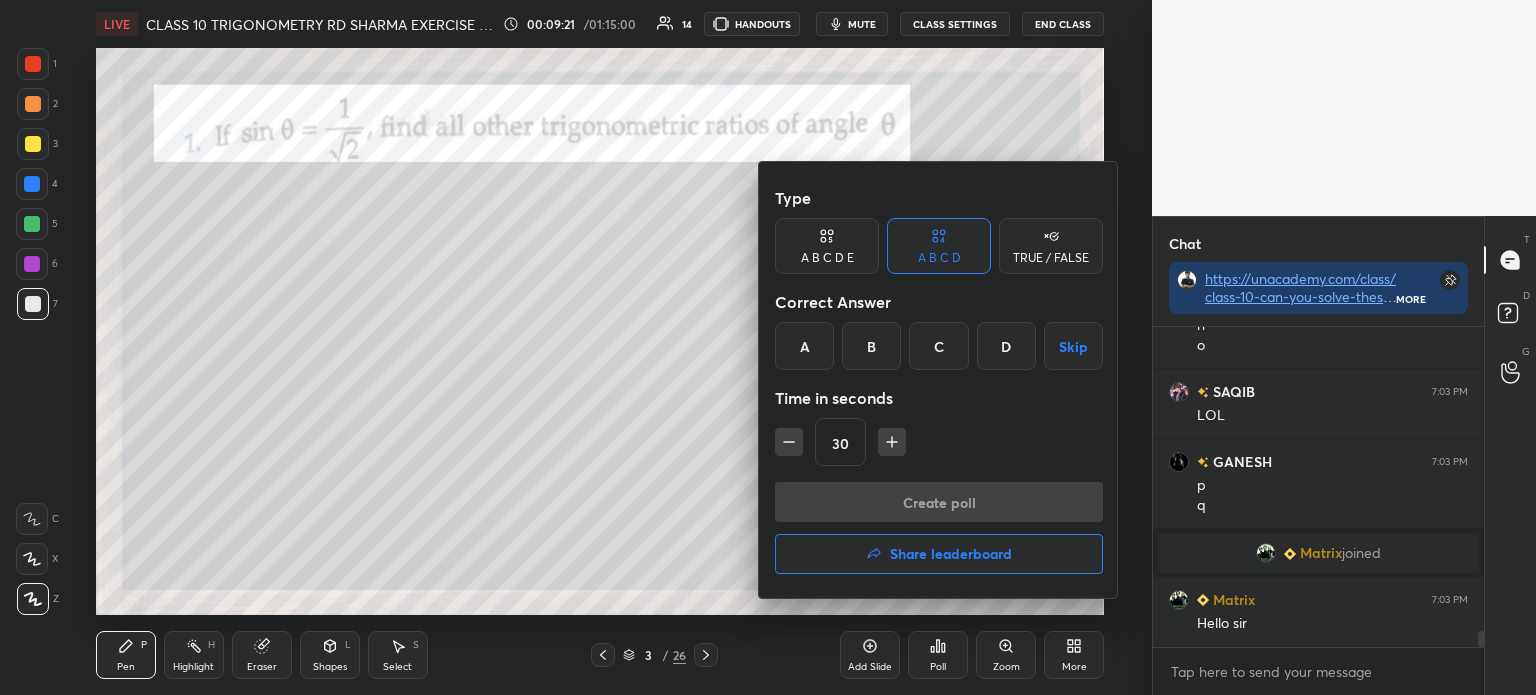 click on "B" at bounding box center (871, 346) 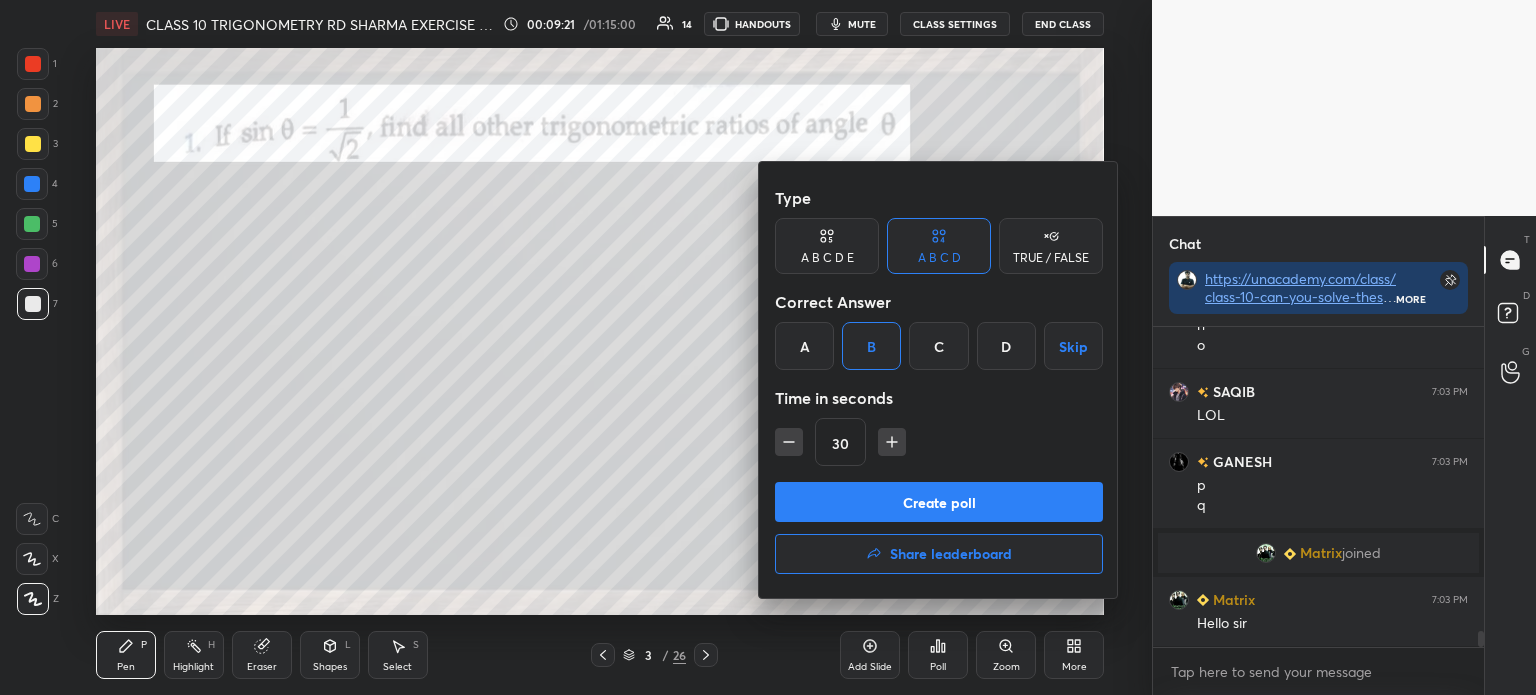 click on "Create poll" at bounding box center (939, 502) 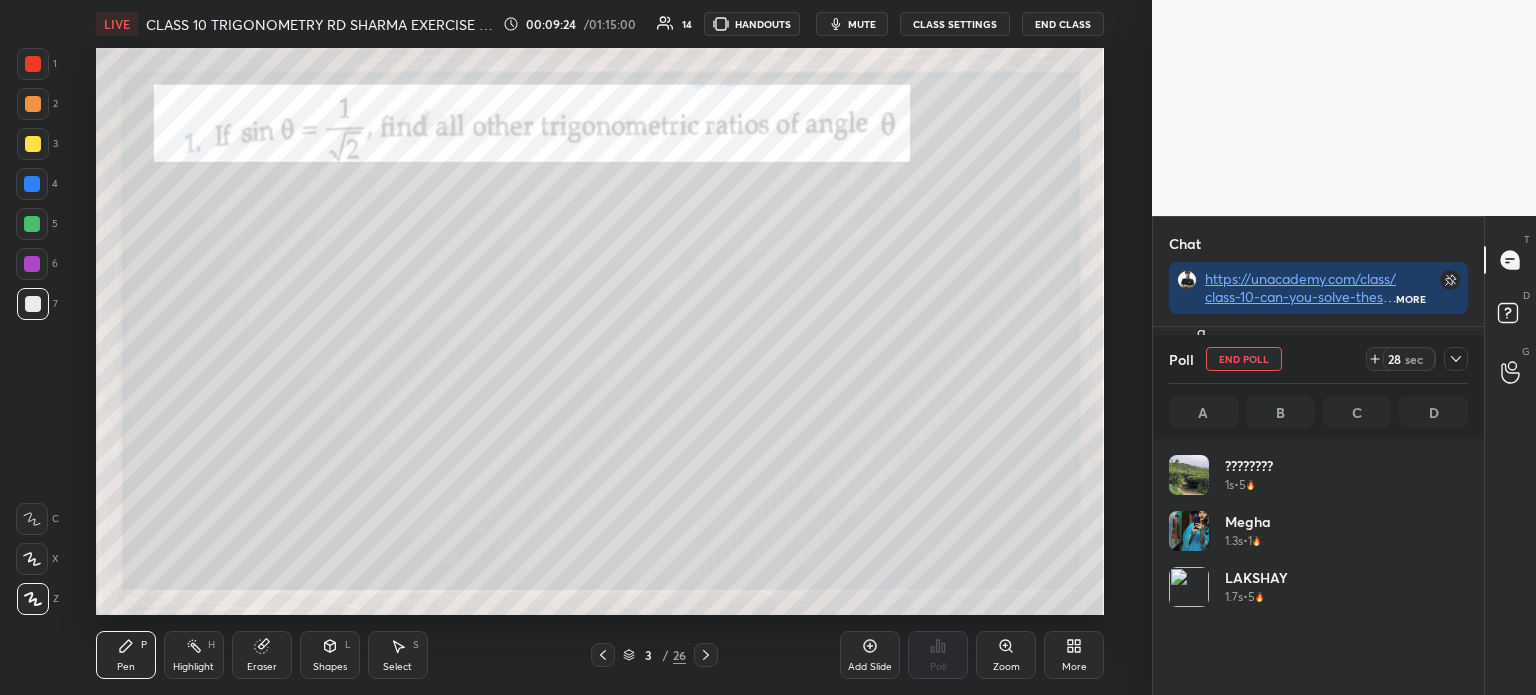 click at bounding box center (1456, 359) 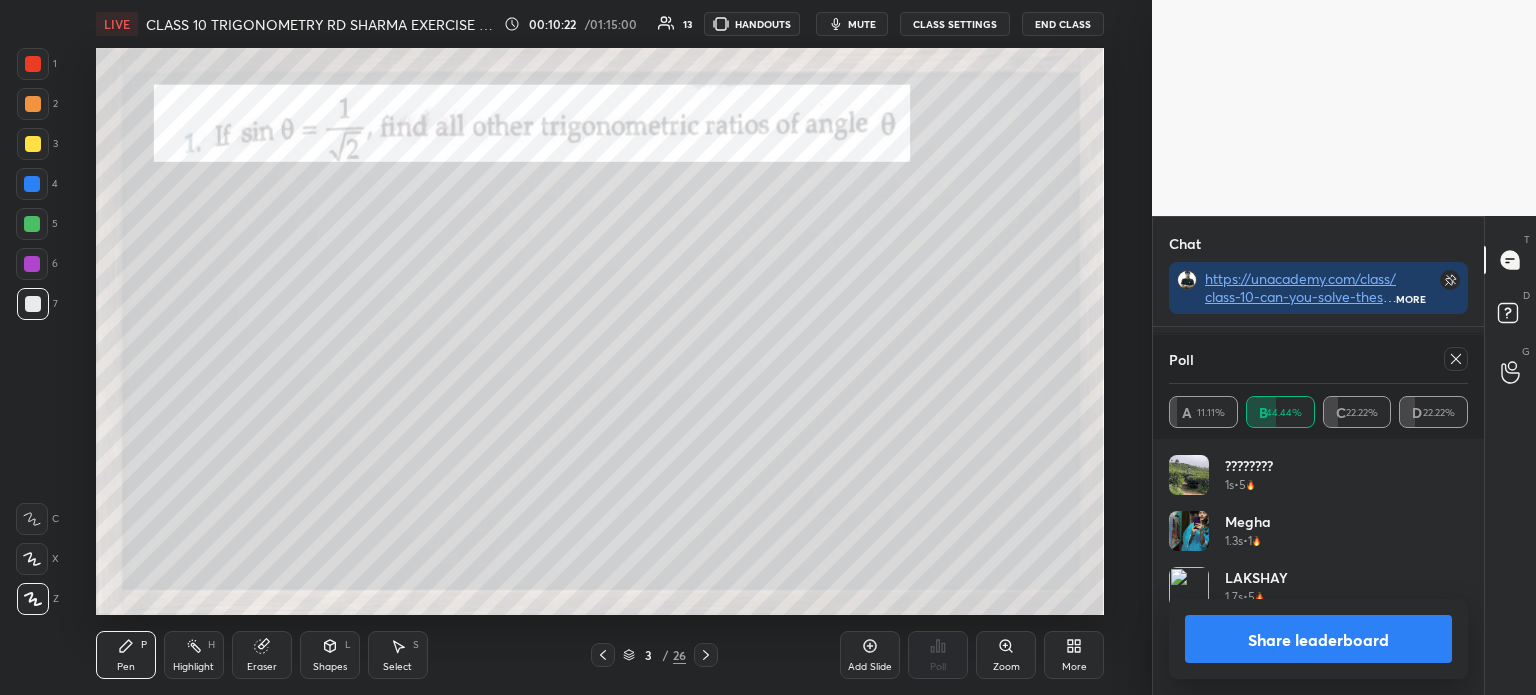 click 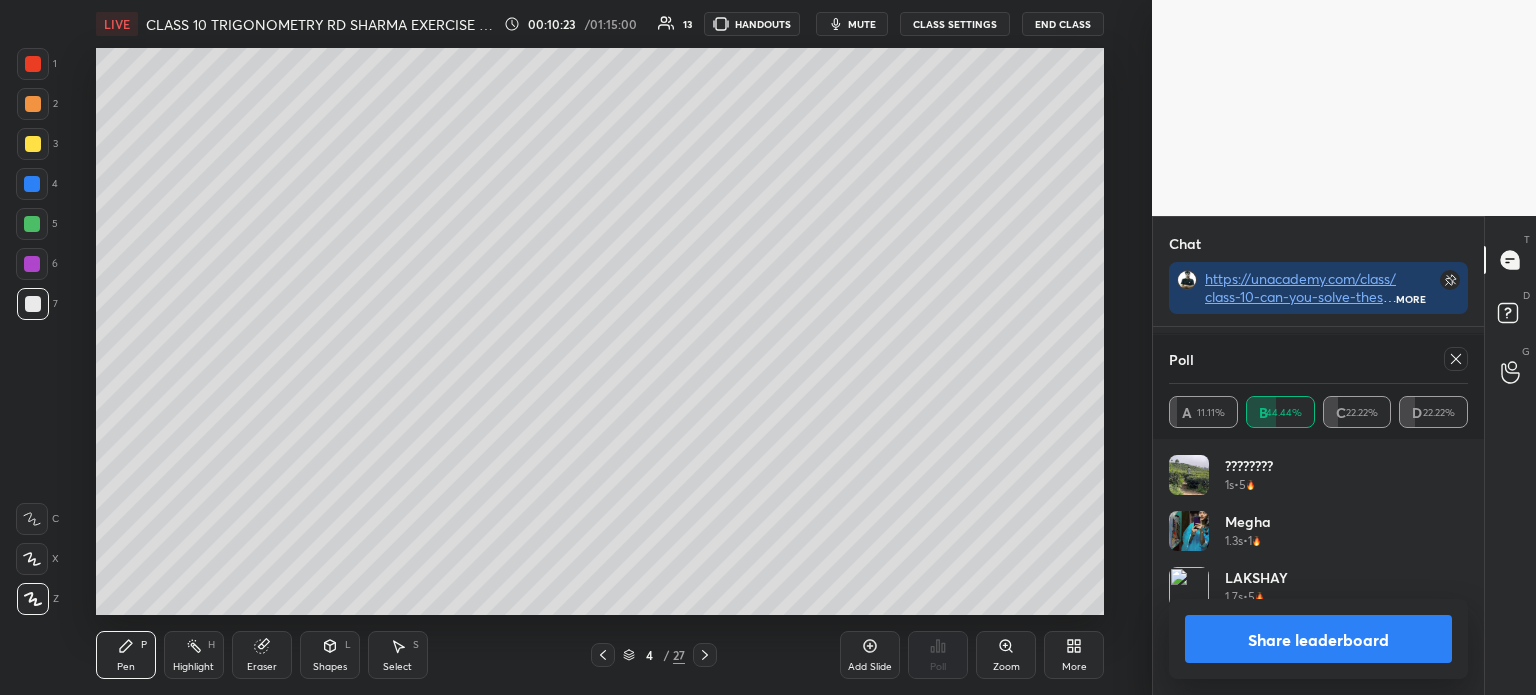scroll, scrollTop: 6736, scrollLeft: 0, axis: vertical 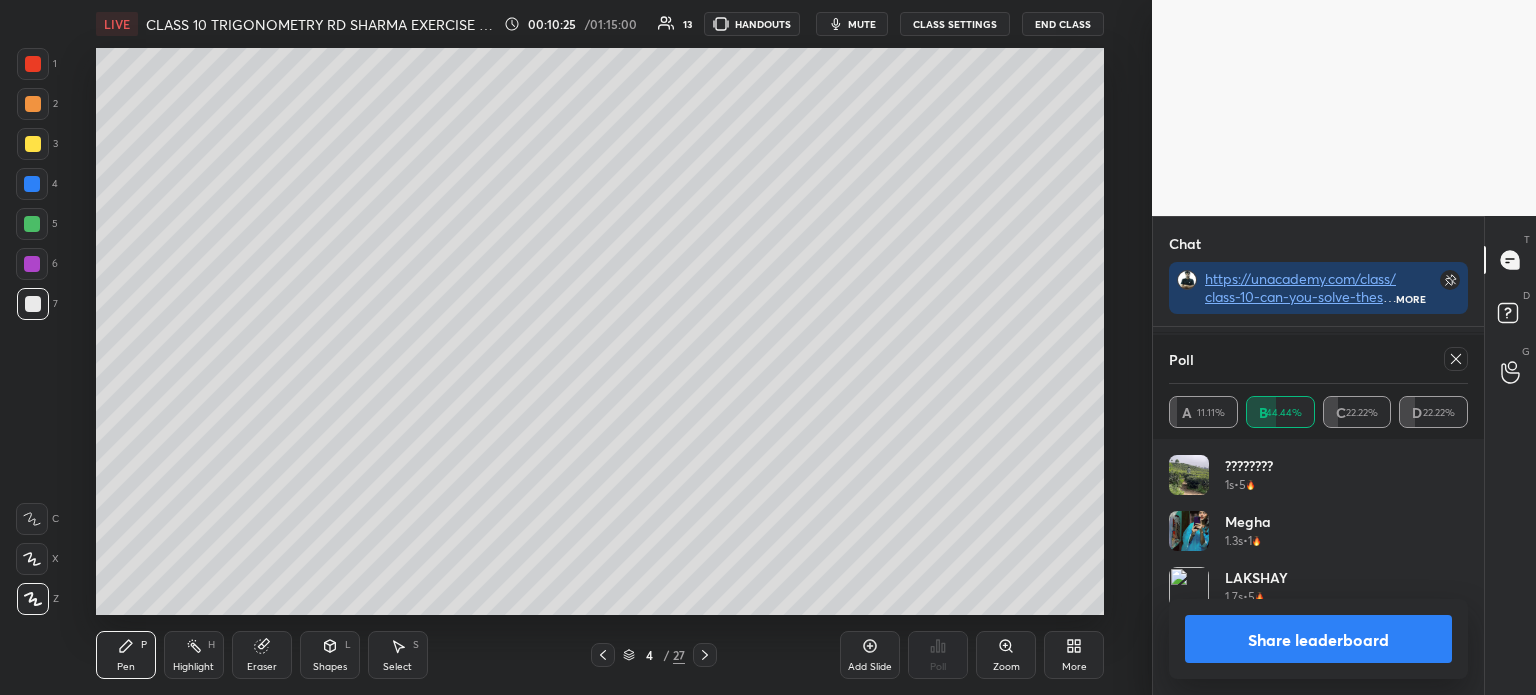 click 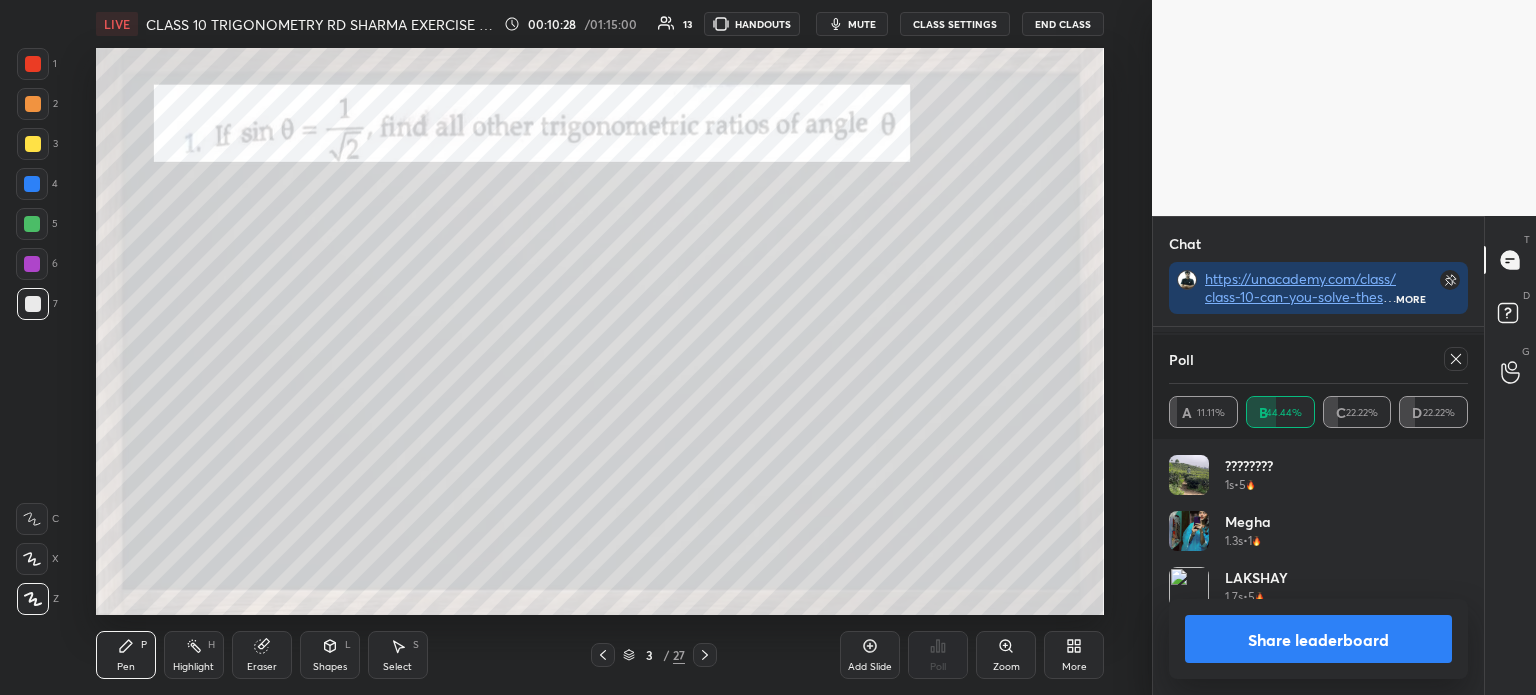 click at bounding box center (705, 655) 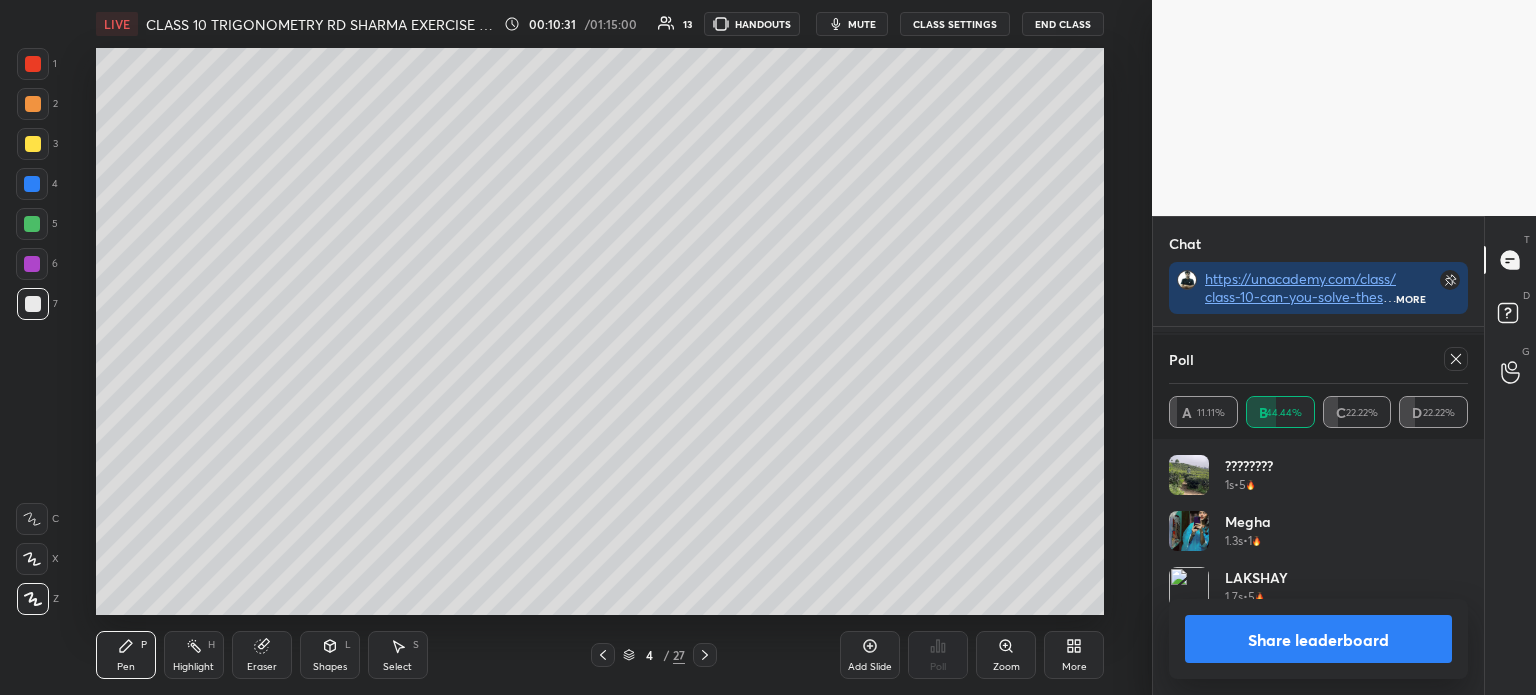 scroll, scrollTop: 6805, scrollLeft: 0, axis: vertical 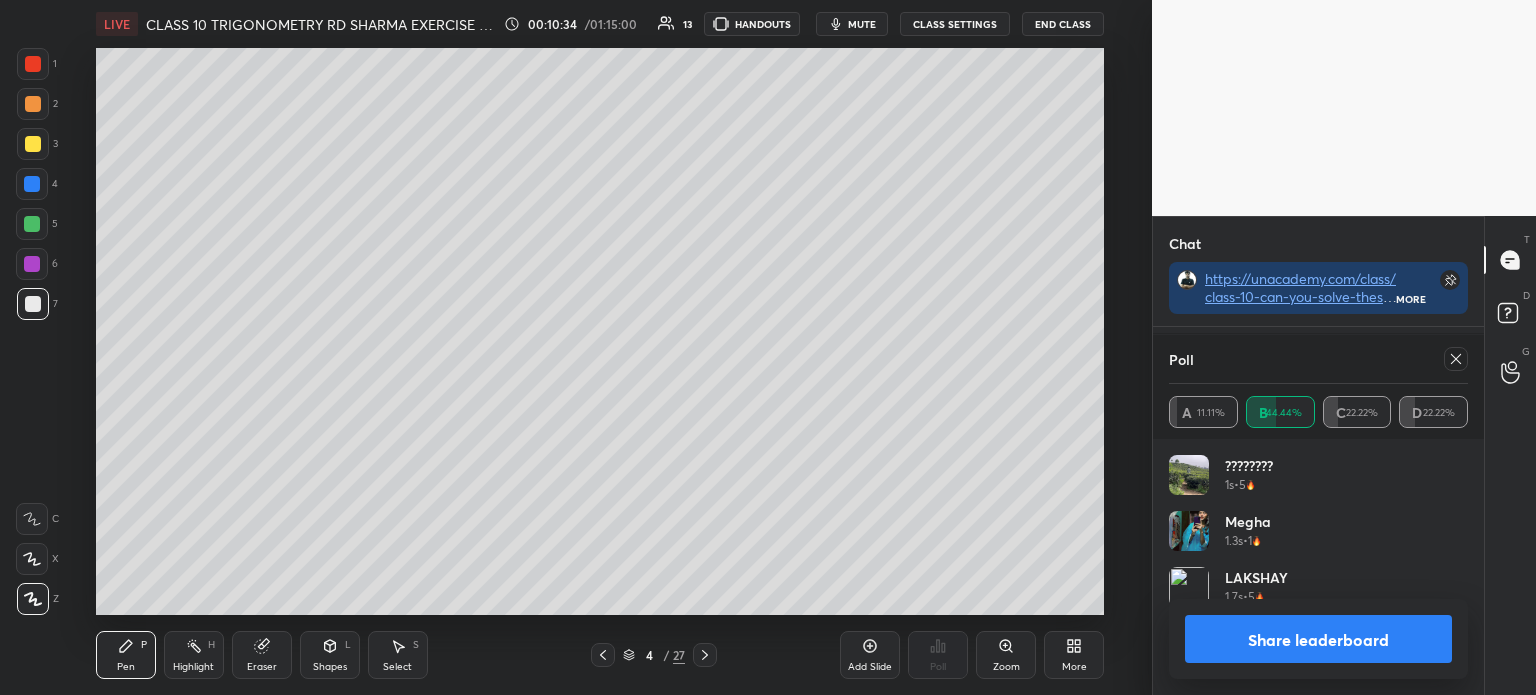 click 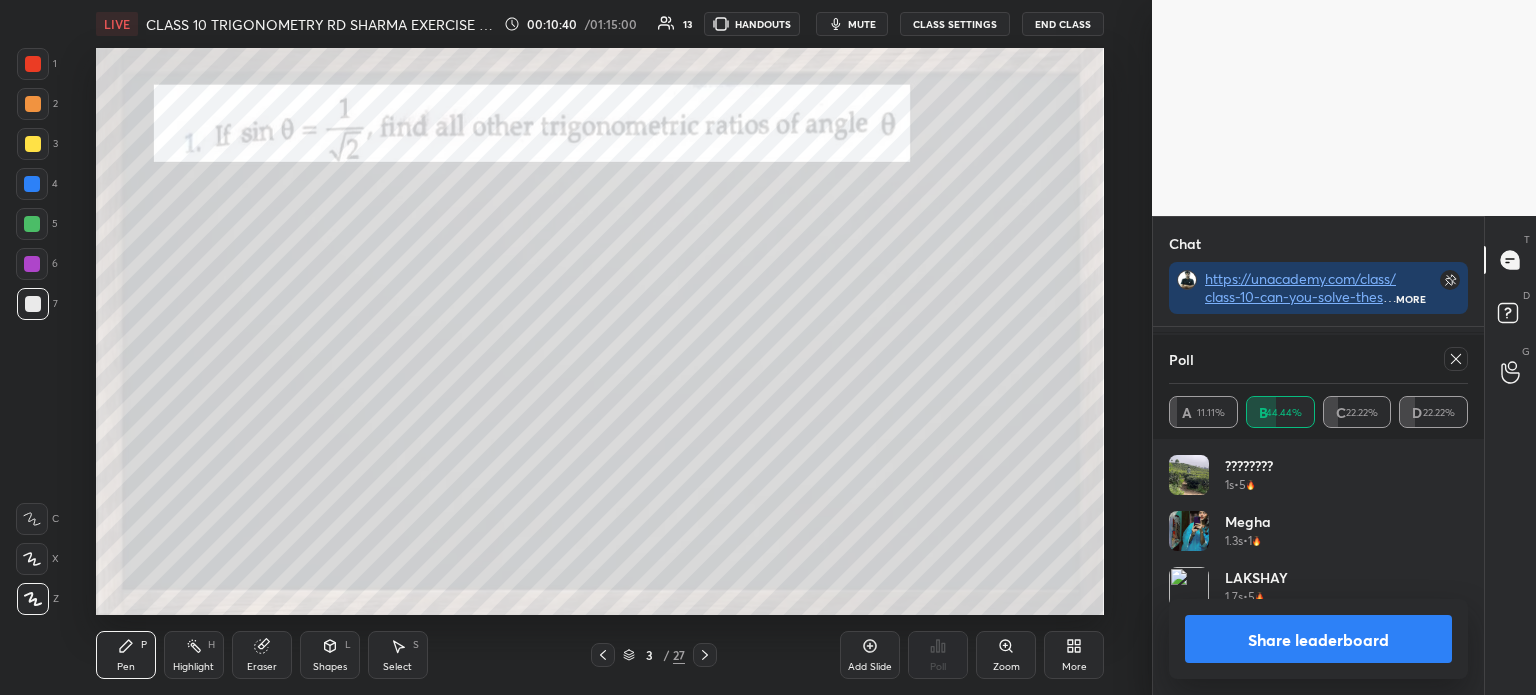 scroll, scrollTop: 6945, scrollLeft: 0, axis: vertical 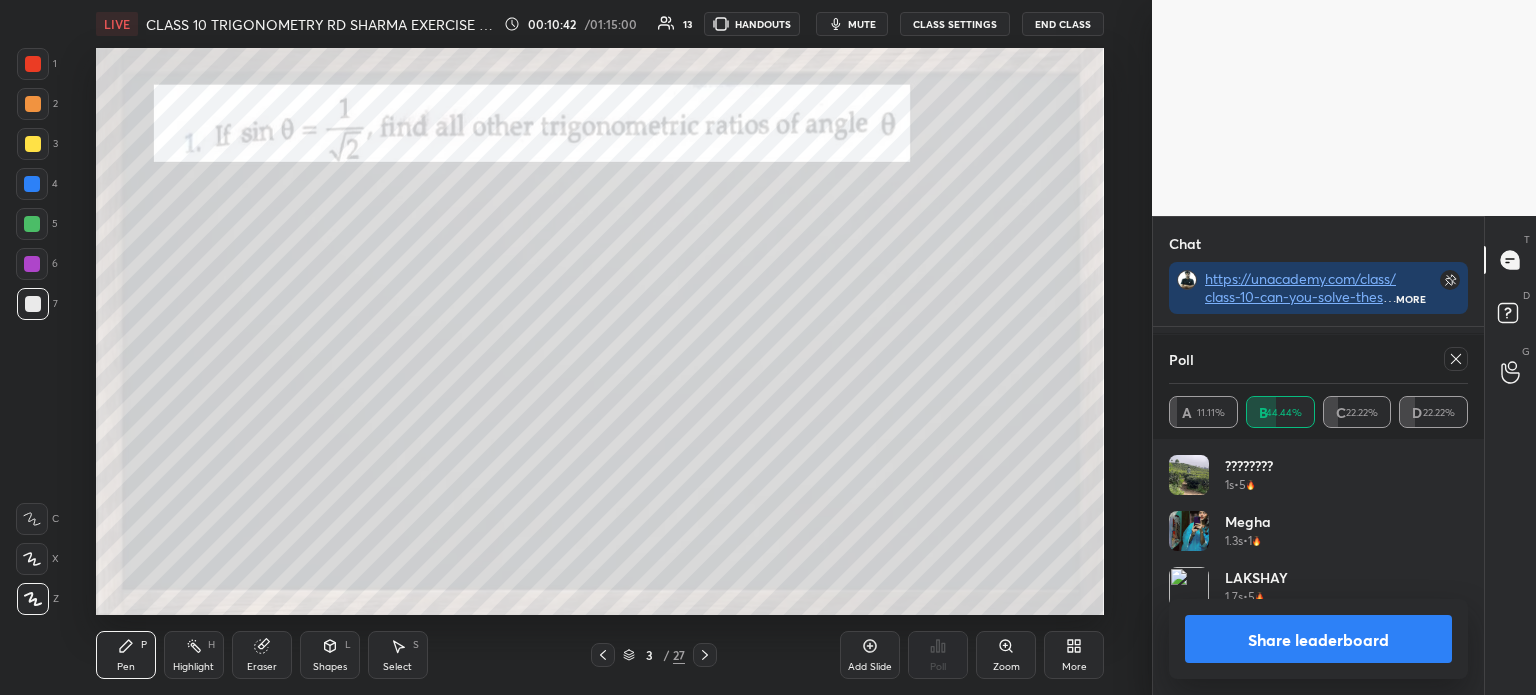 click 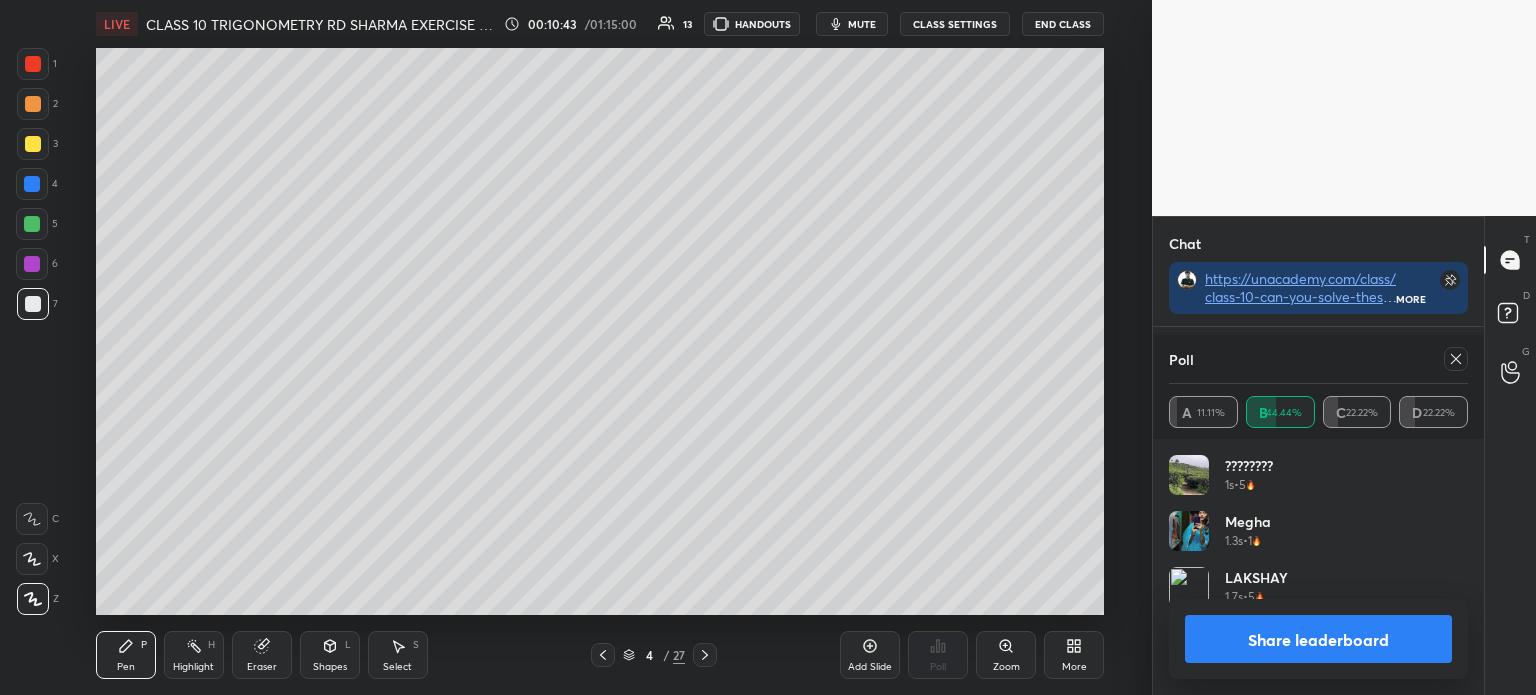 scroll, scrollTop: 7016, scrollLeft: 0, axis: vertical 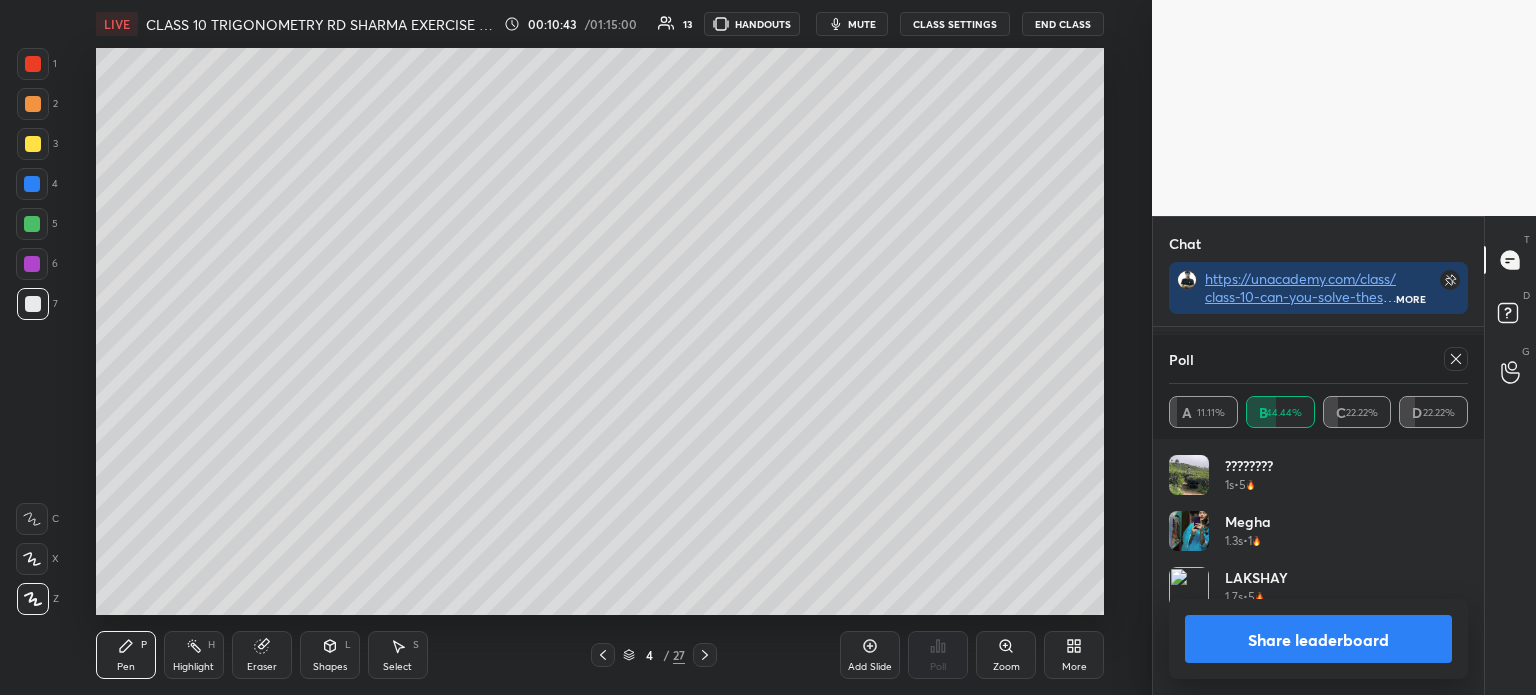 click 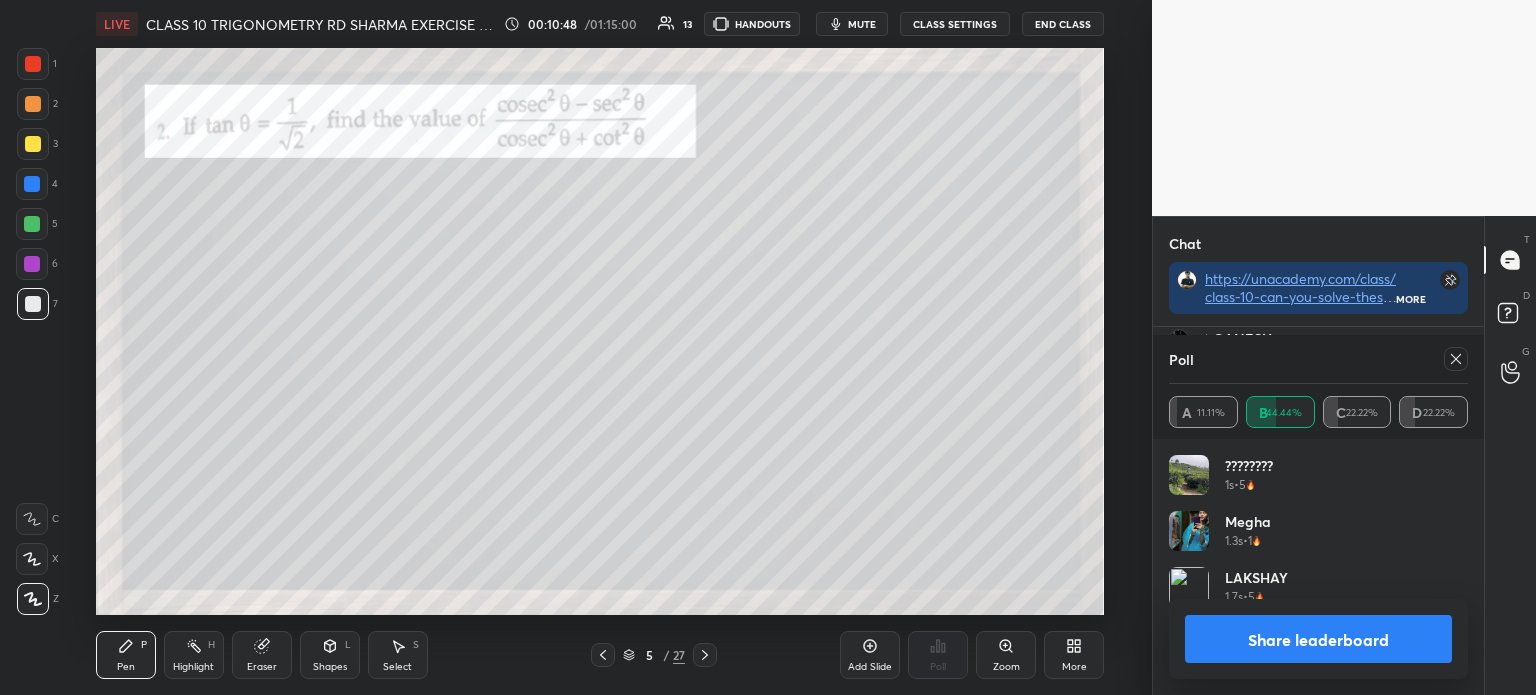 scroll, scrollTop: 7333, scrollLeft: 0, axis: vertical 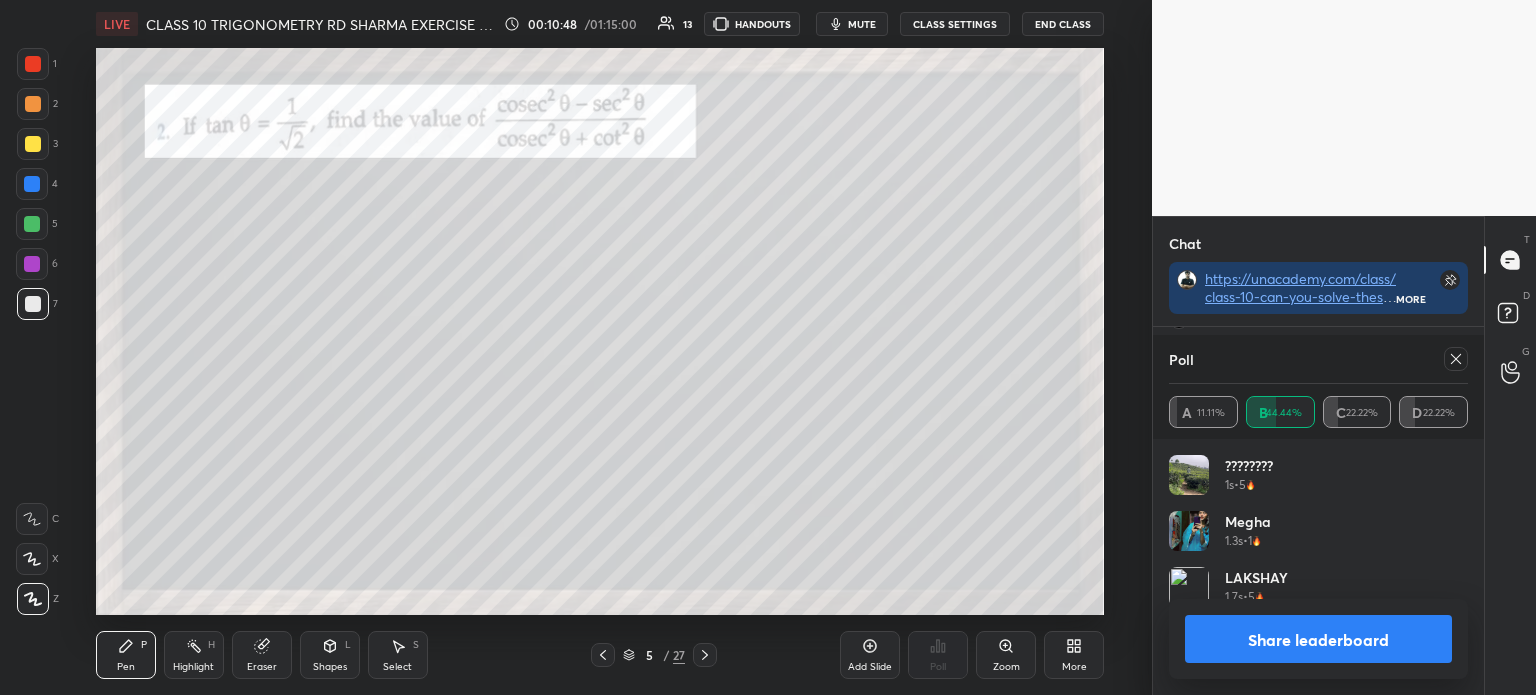 click on "Share leaderboard" at bounding box center (1318, 639) 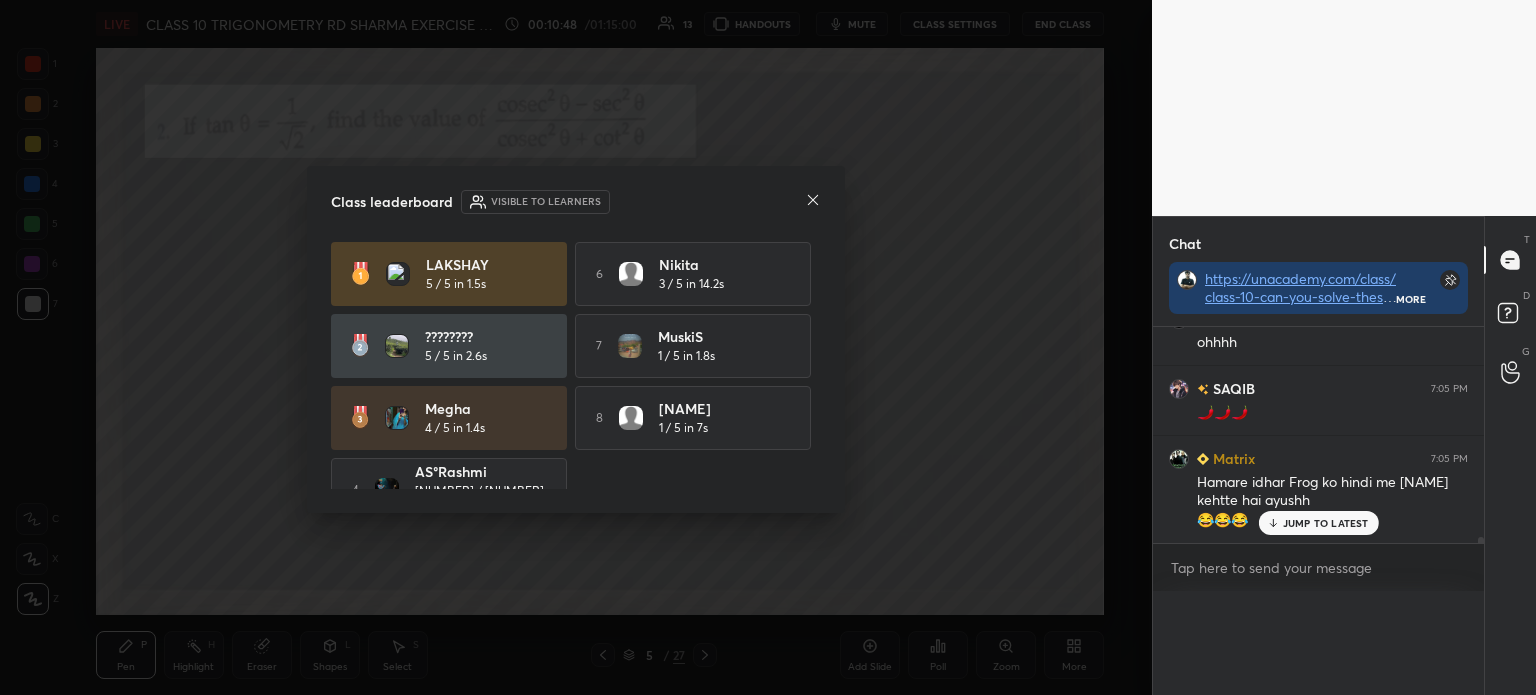 scroll, scrollTop: 0, scrollLeft: 0, axis: both 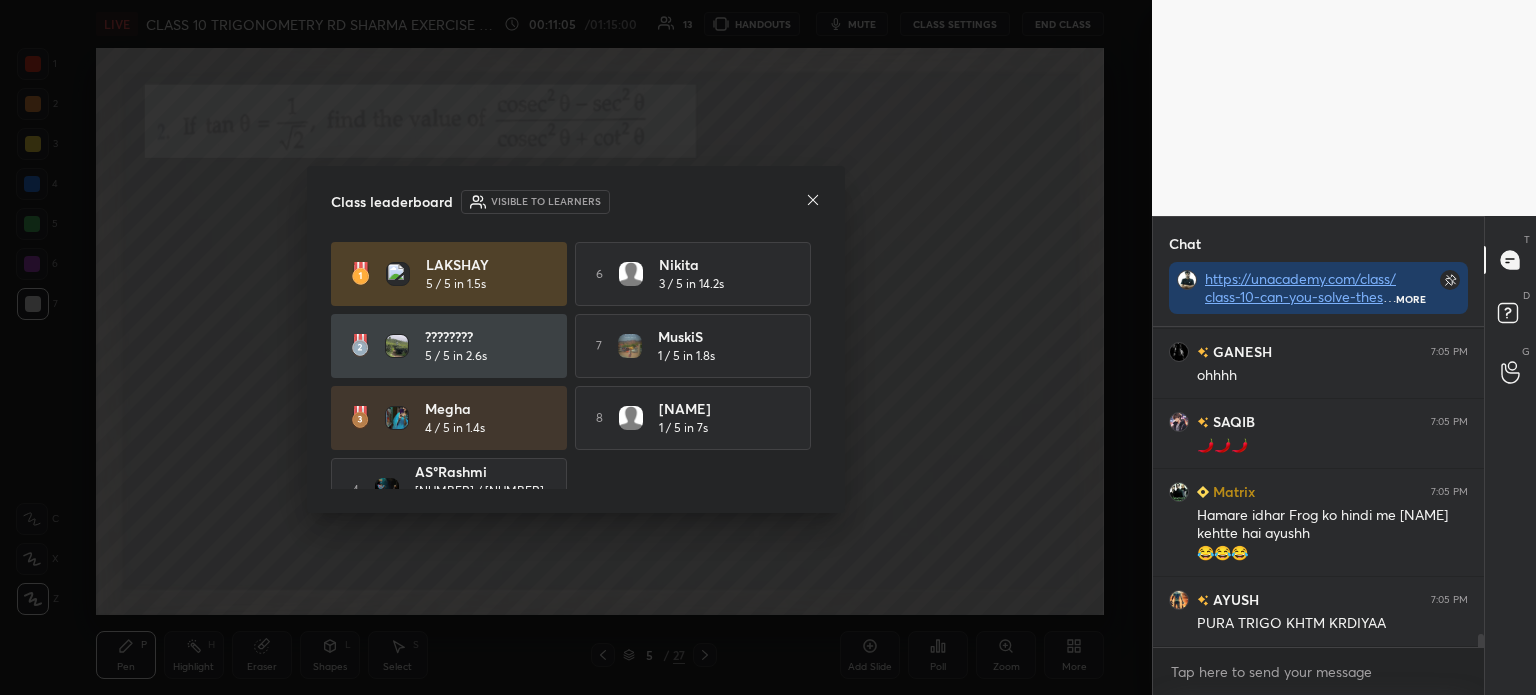 click 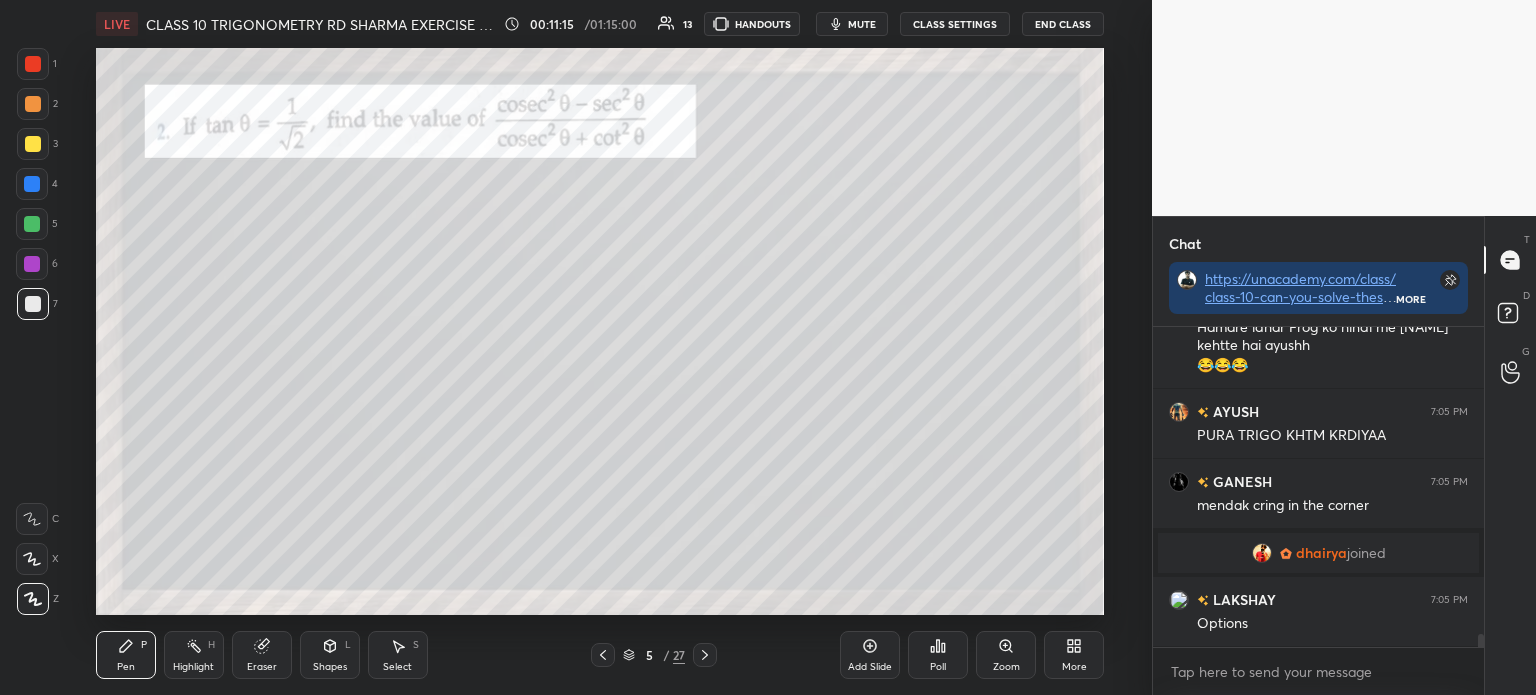 click at bounding box center (1262, 553) 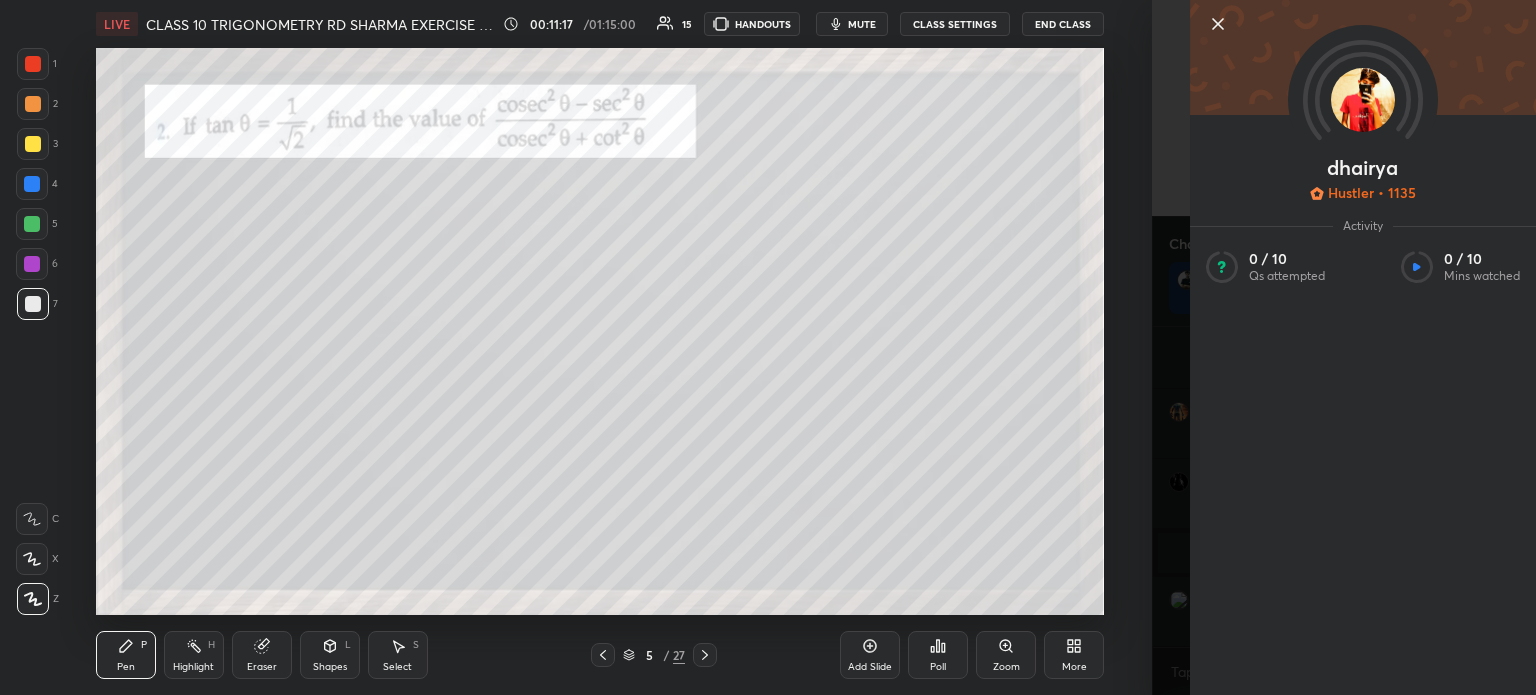 click 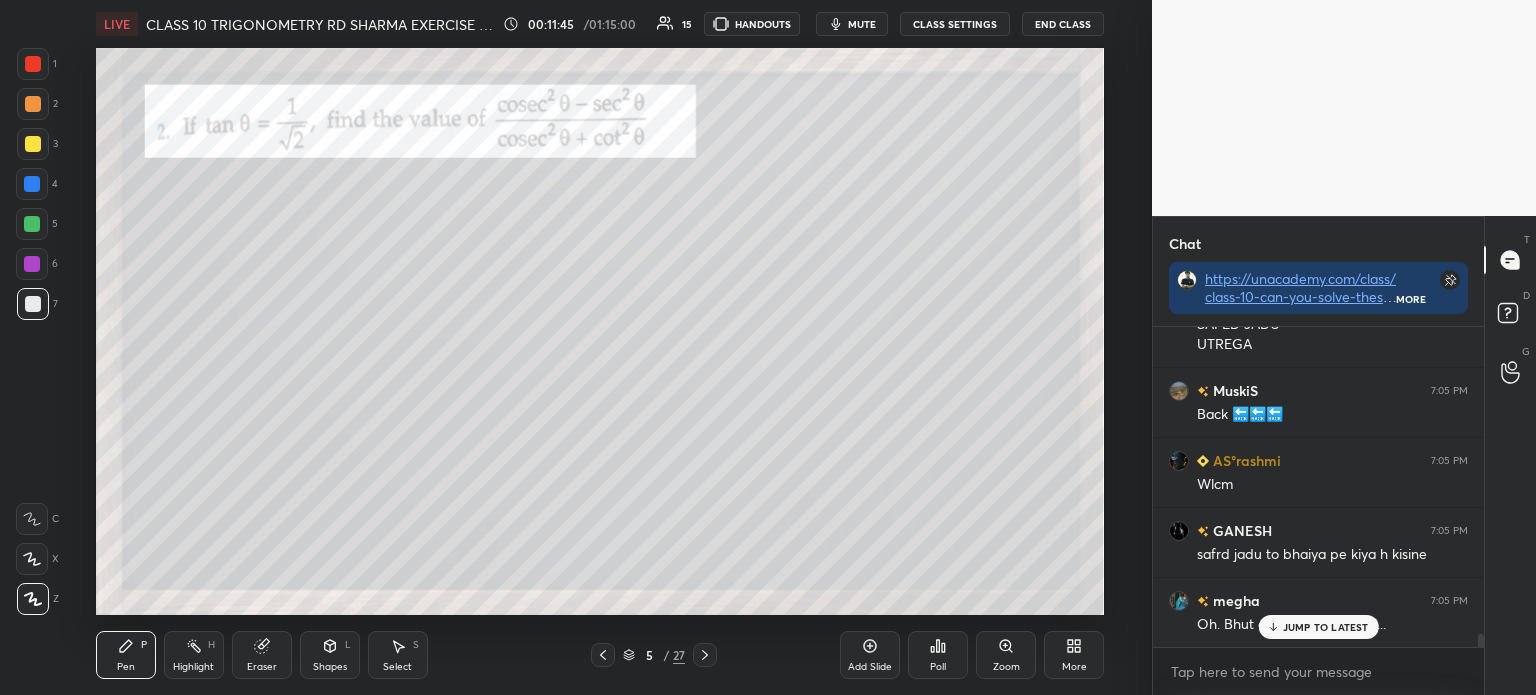 click 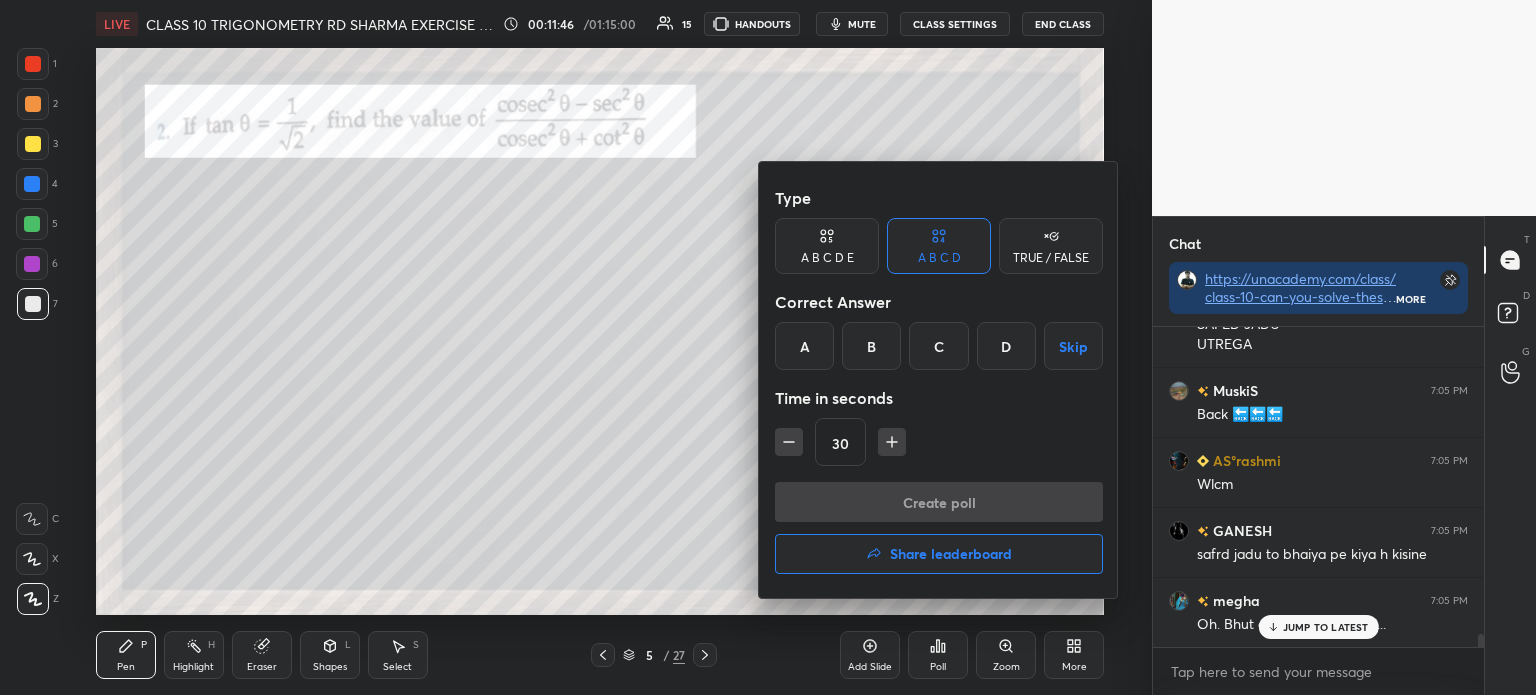 click on "C" at bounding box center [938, 346] 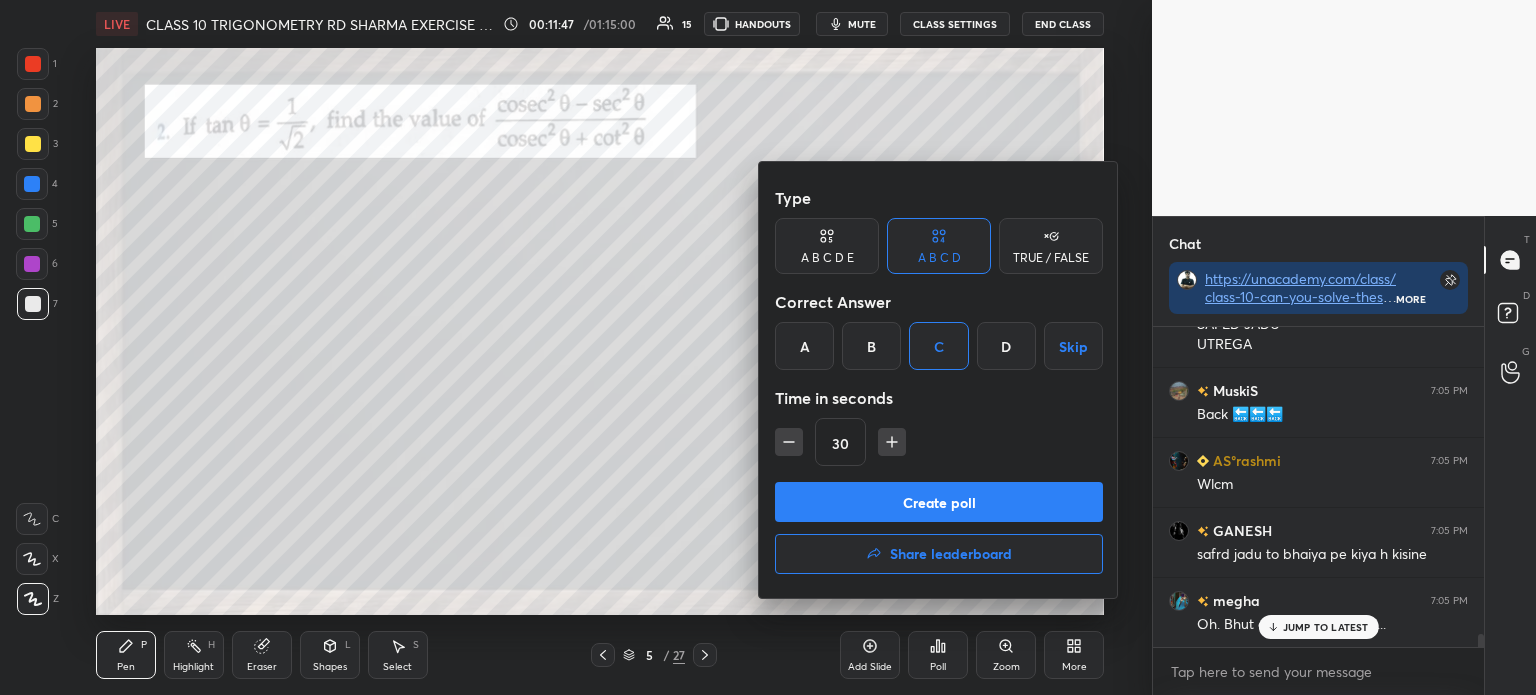 click on "Create poll" at bounding box center (939, 502) 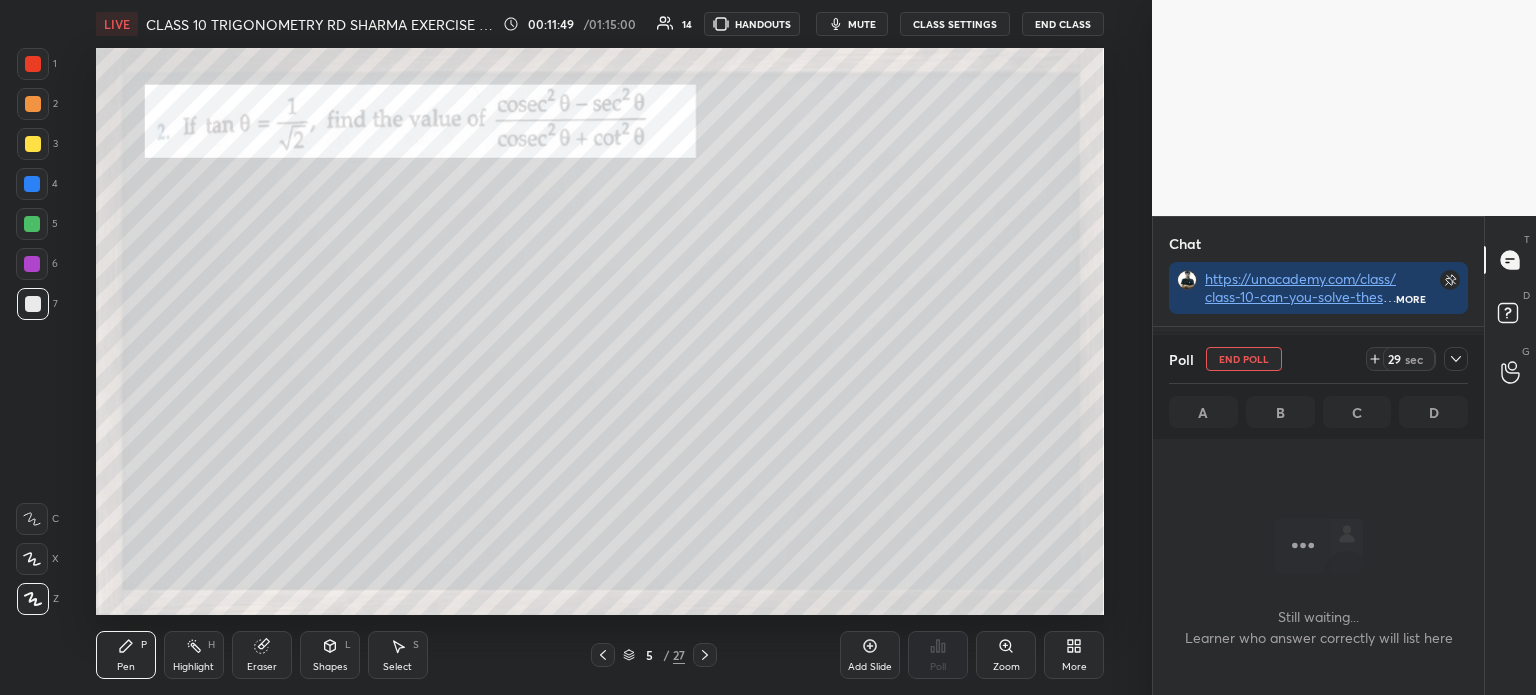 scroll, scrollTop: 8101, scrollLeft: 0, axis: vertical 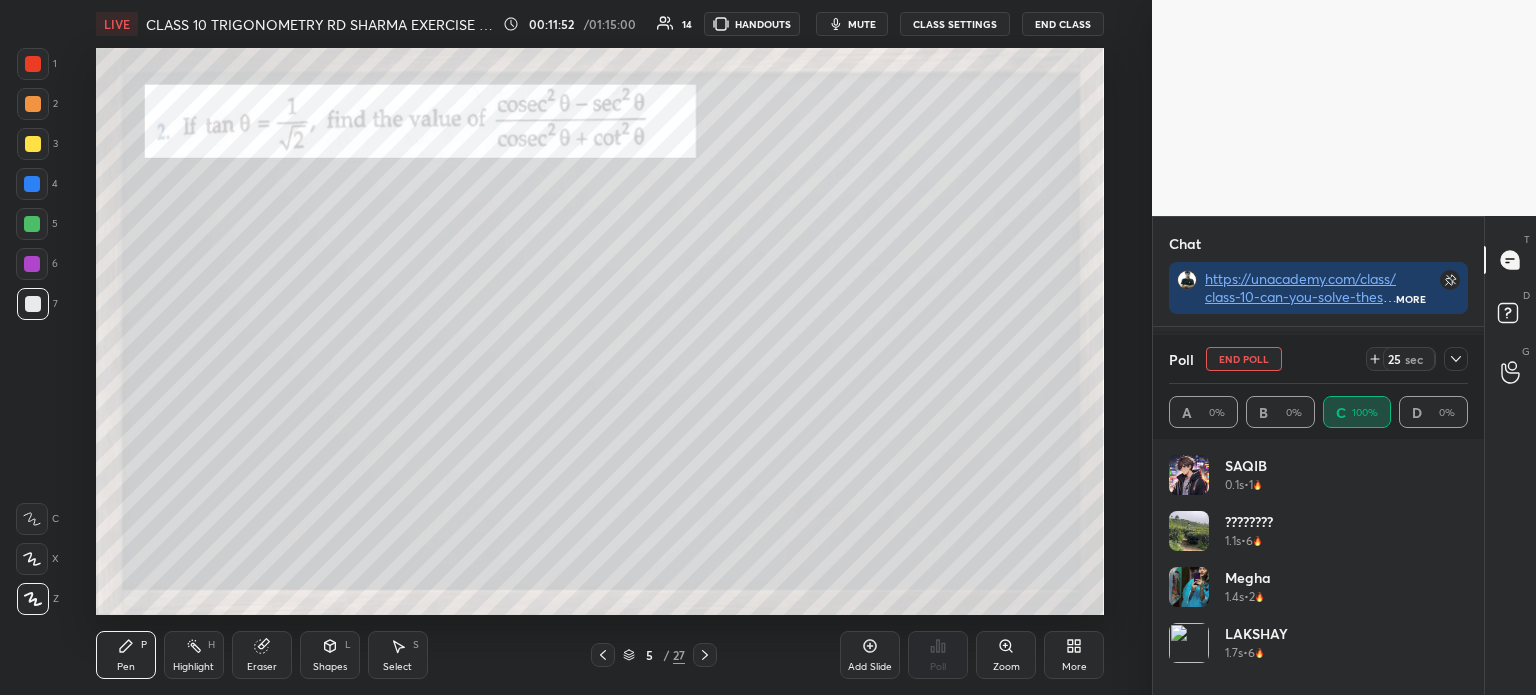 click 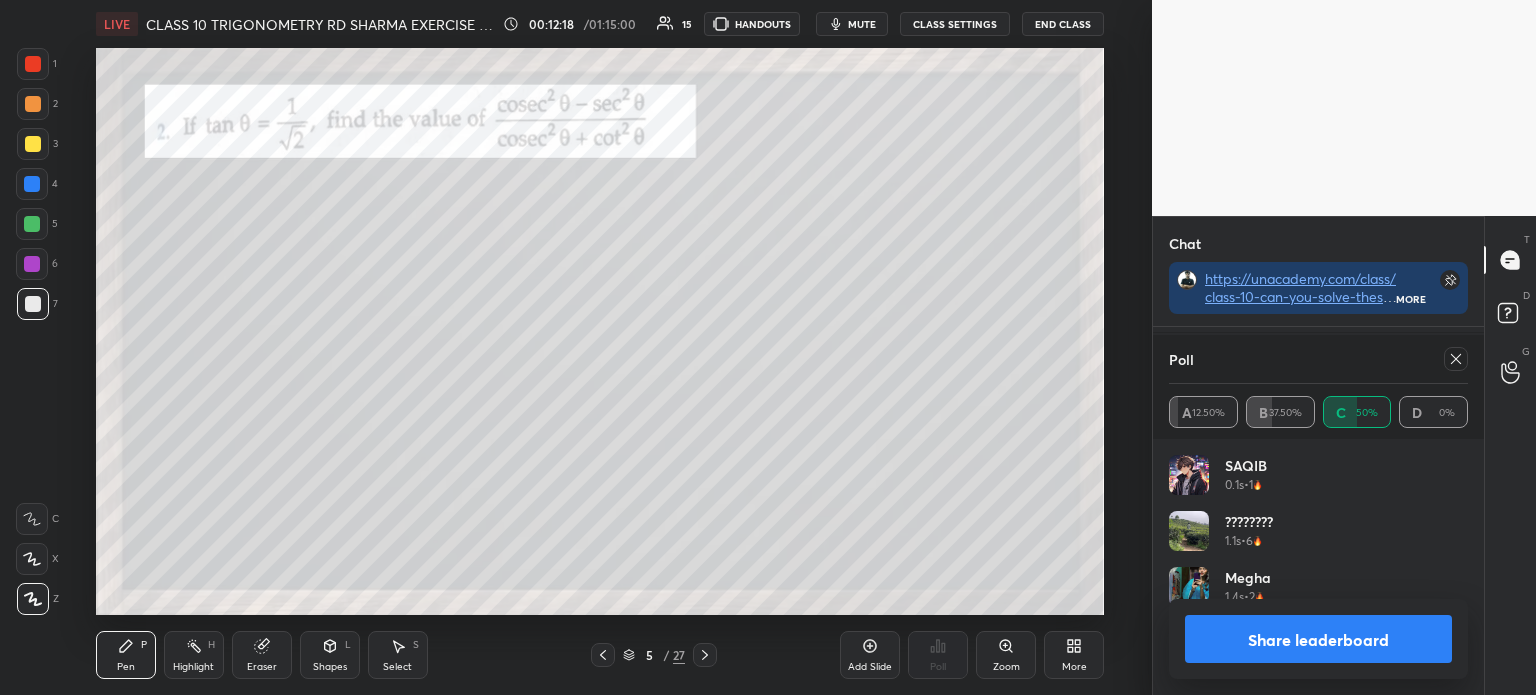click on "Share leaderboard" at bounding box center (1318, 639) 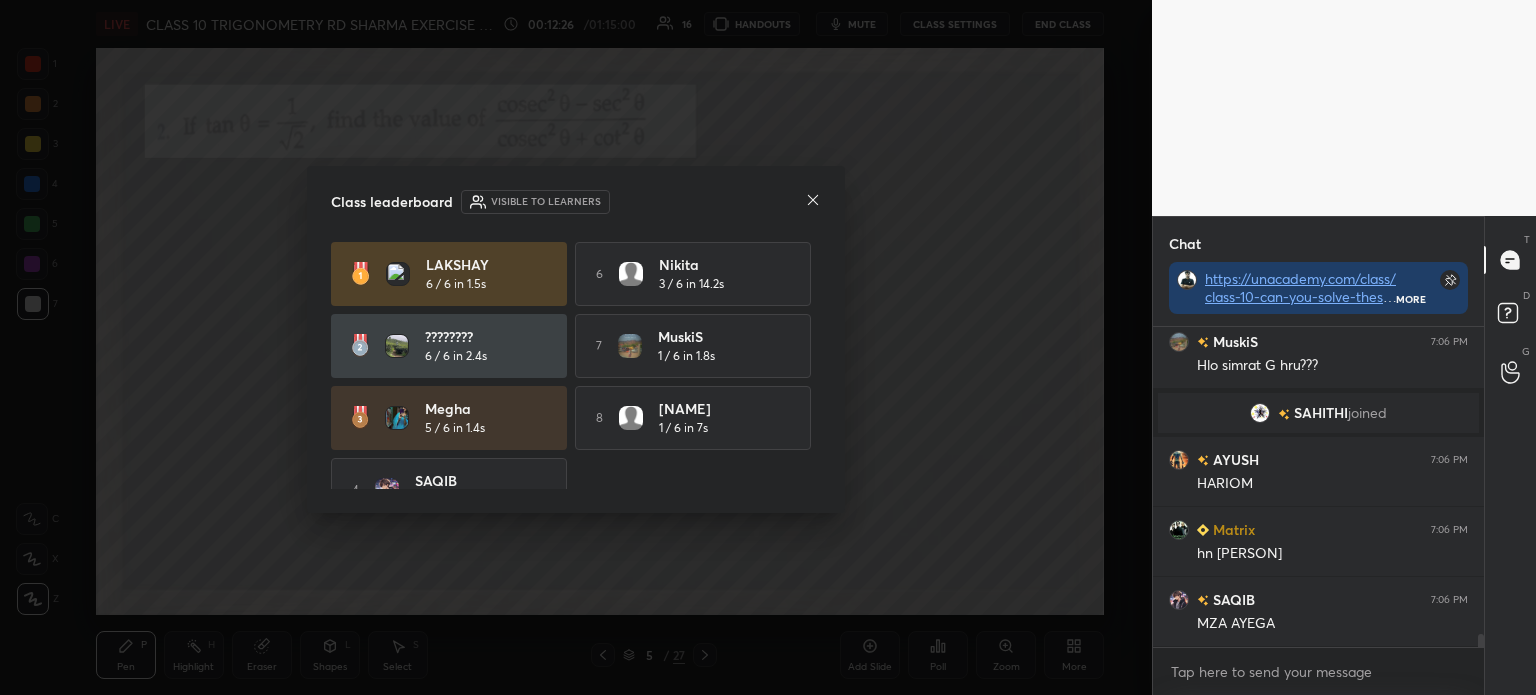 click 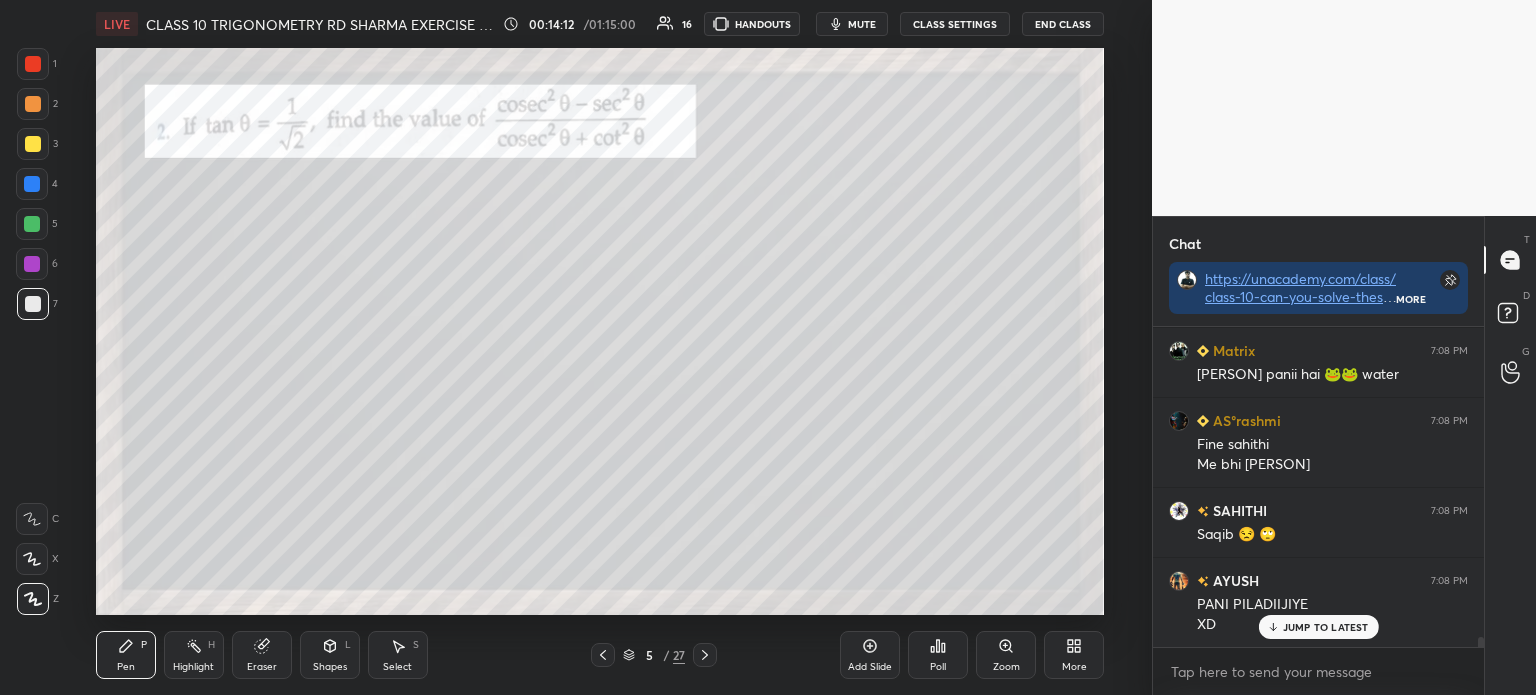 scroll, scrollTop: 10200, scrollLeft: 0, axis: vertical 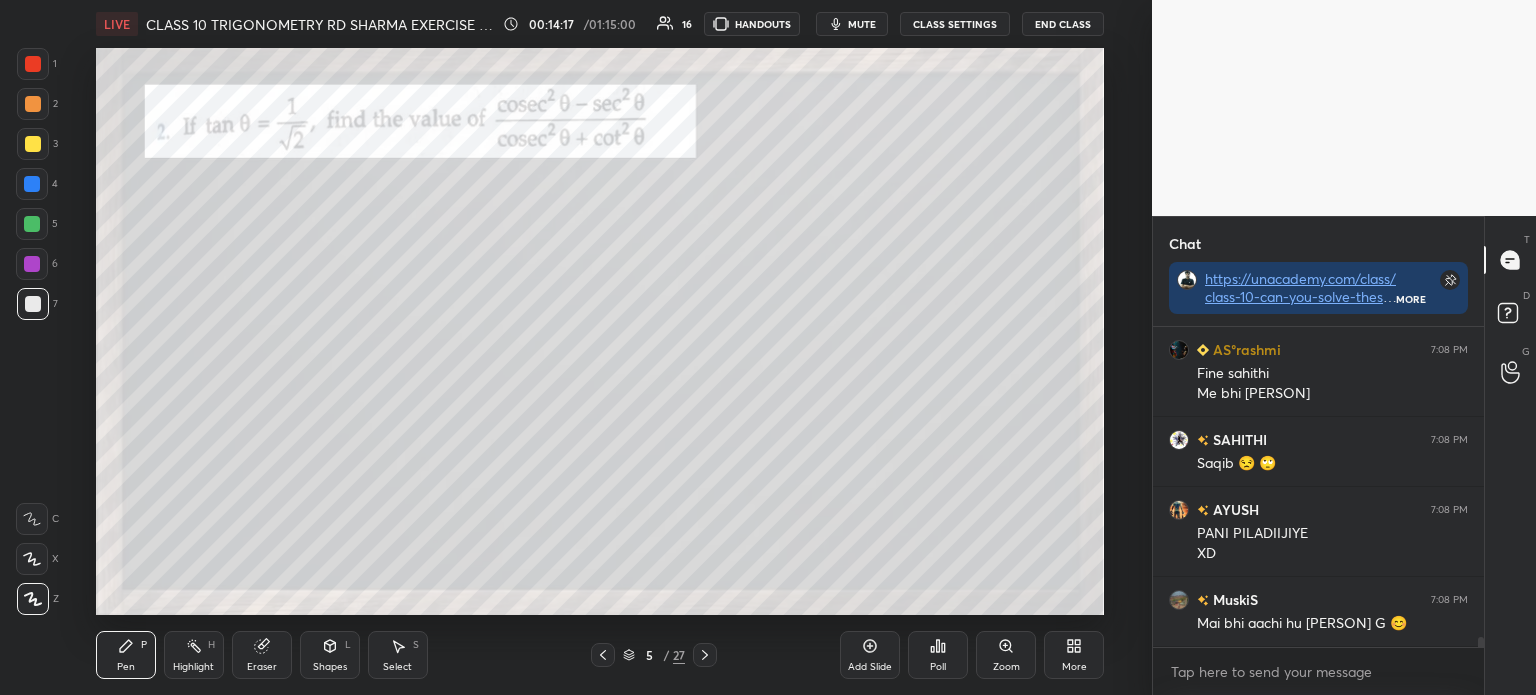 click 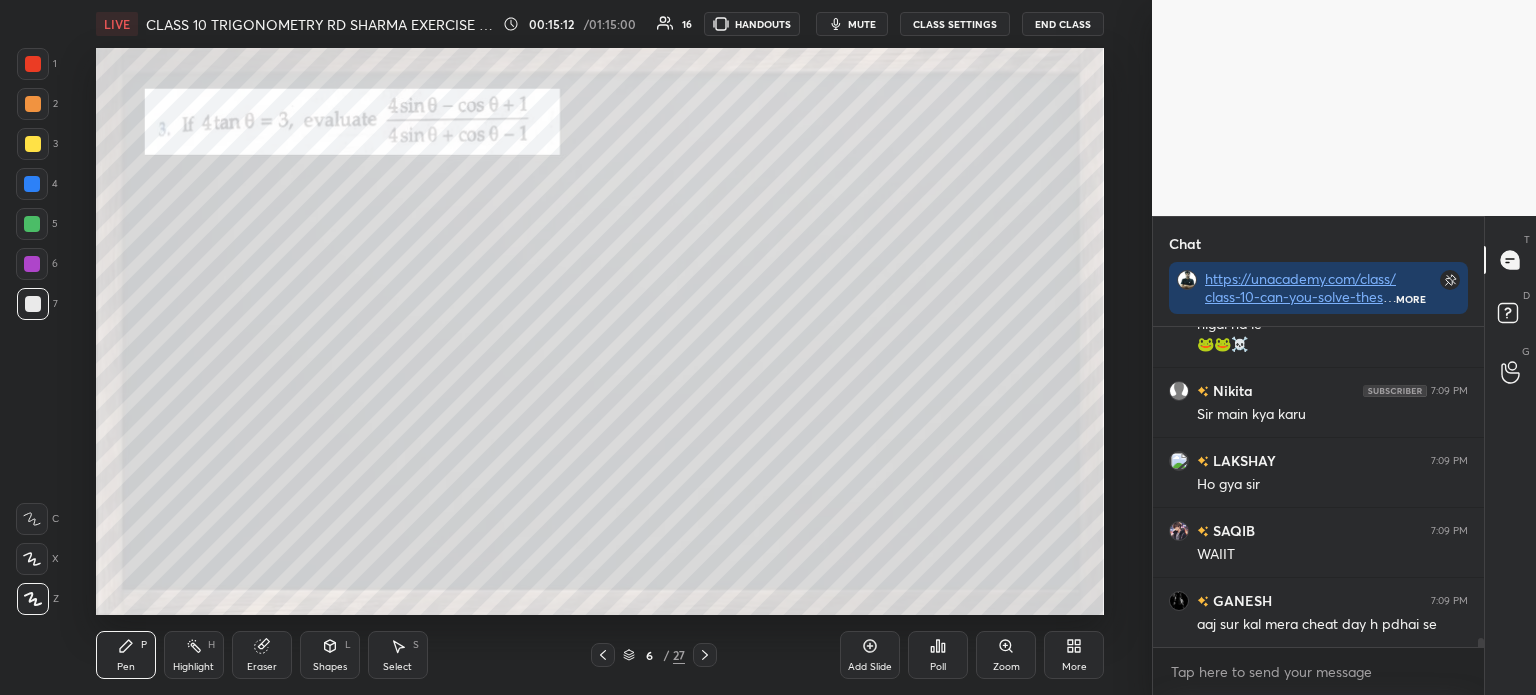scroll, scrollTop: 11484, scrollLeft: 0, axis: vertical 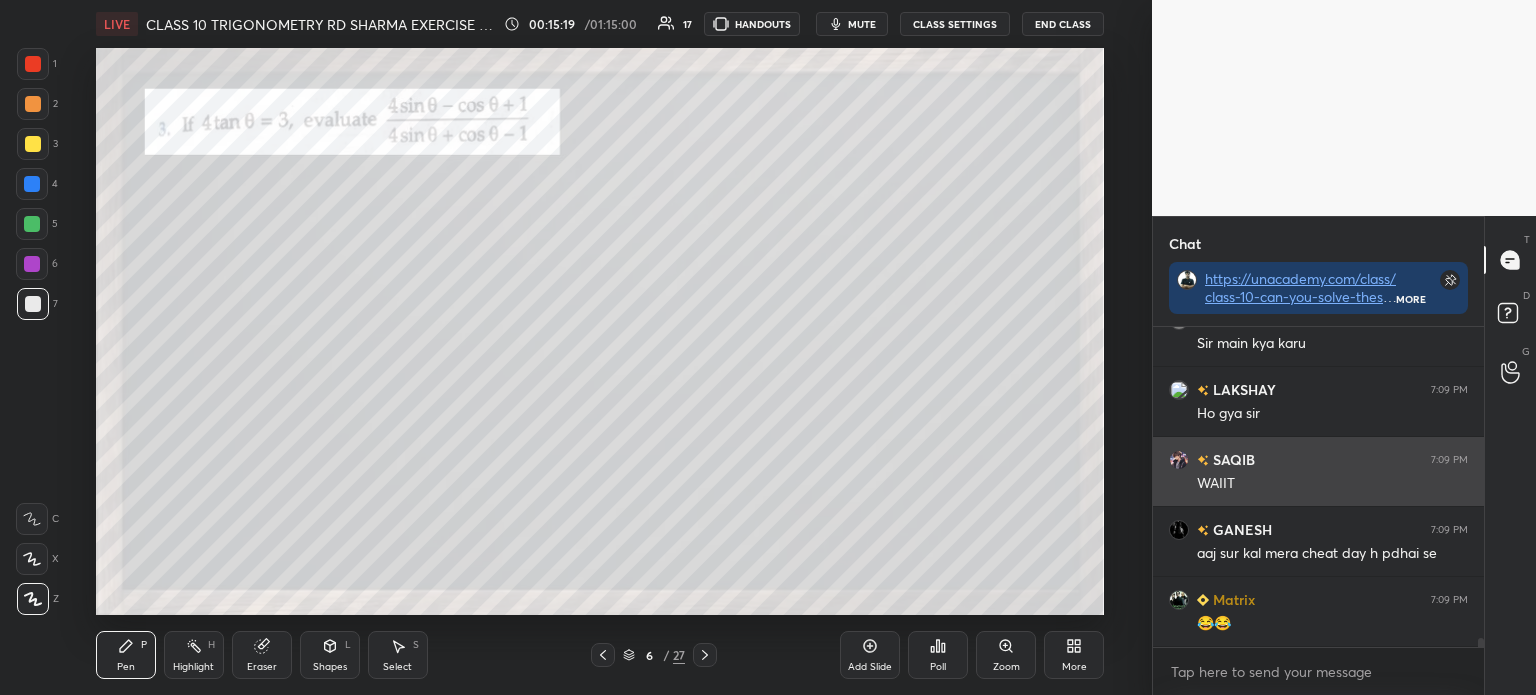 click on "SAQIB 7:09 PM" at bounding box center (1318, 459) 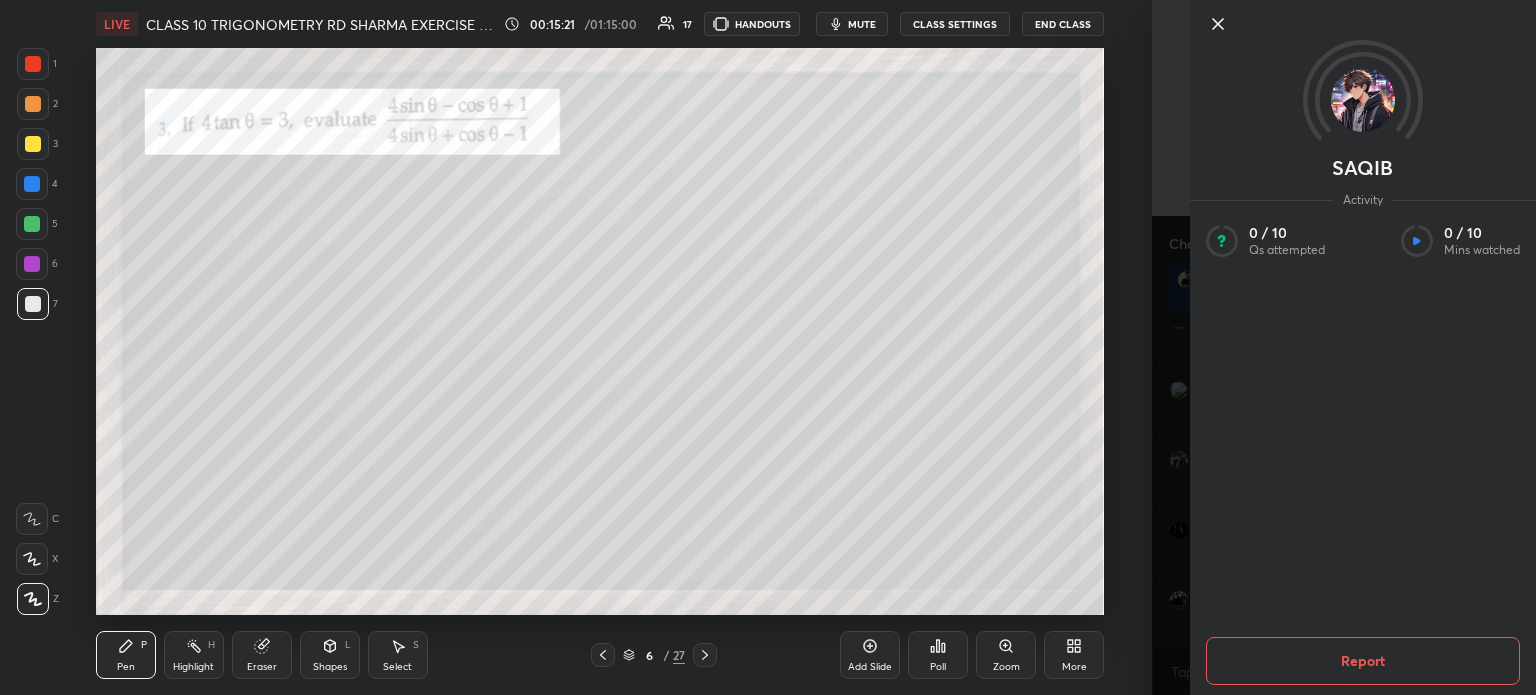 click 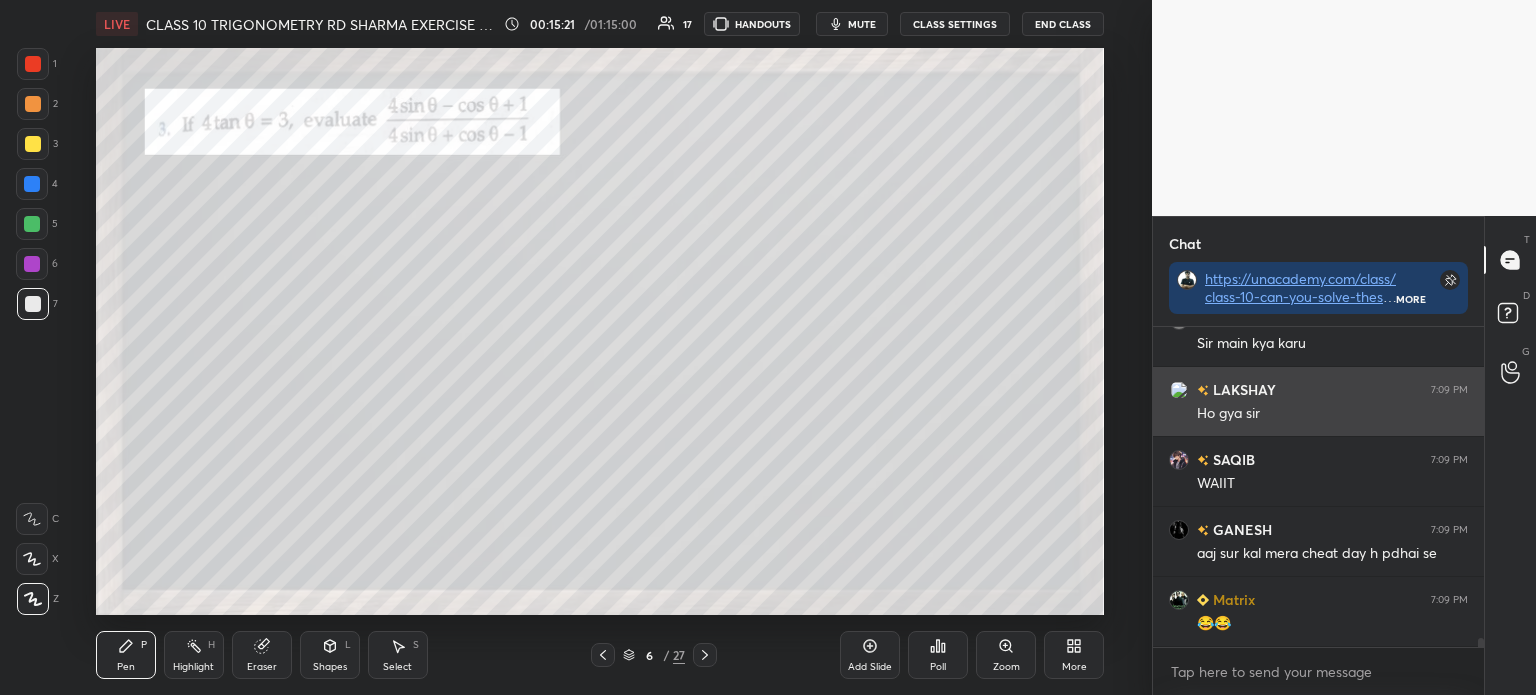 scroll, scrollTop: 148, scrollLeft: 325, axis: both 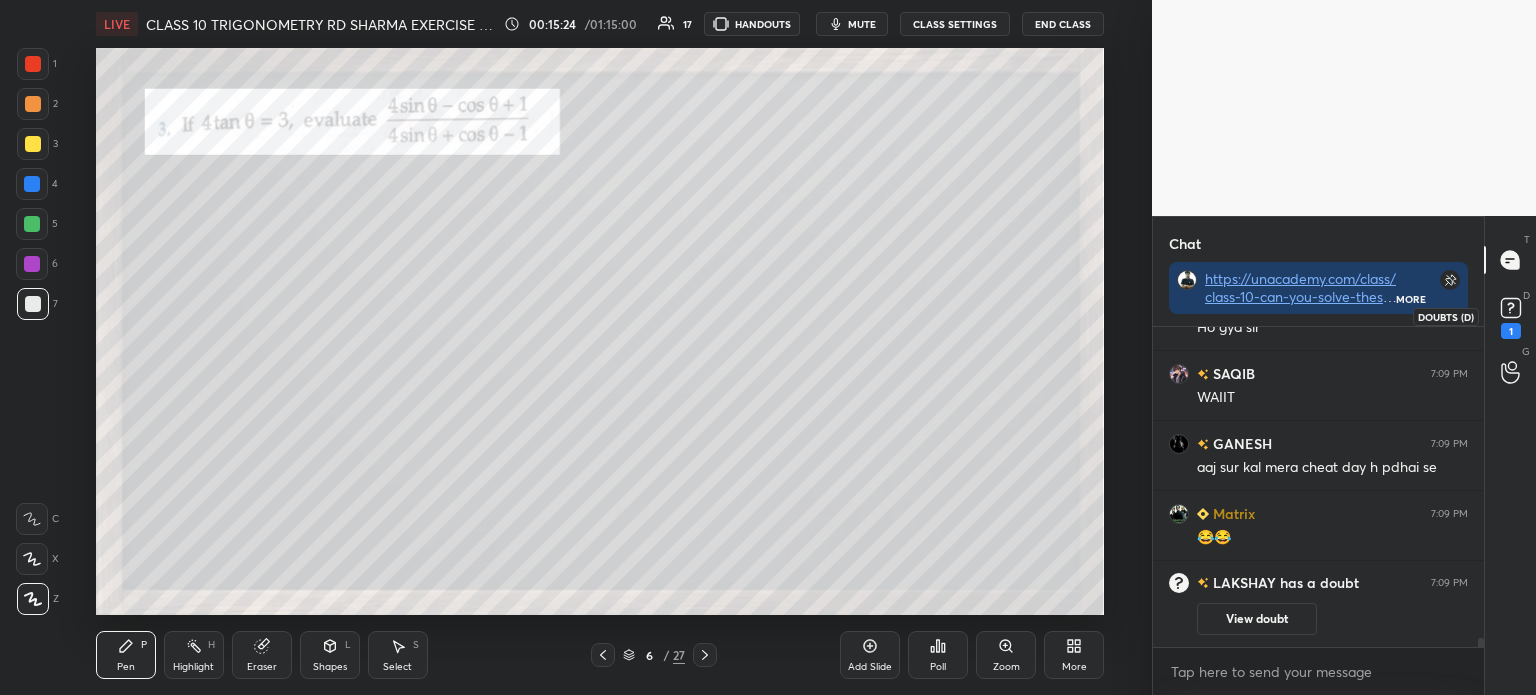 click 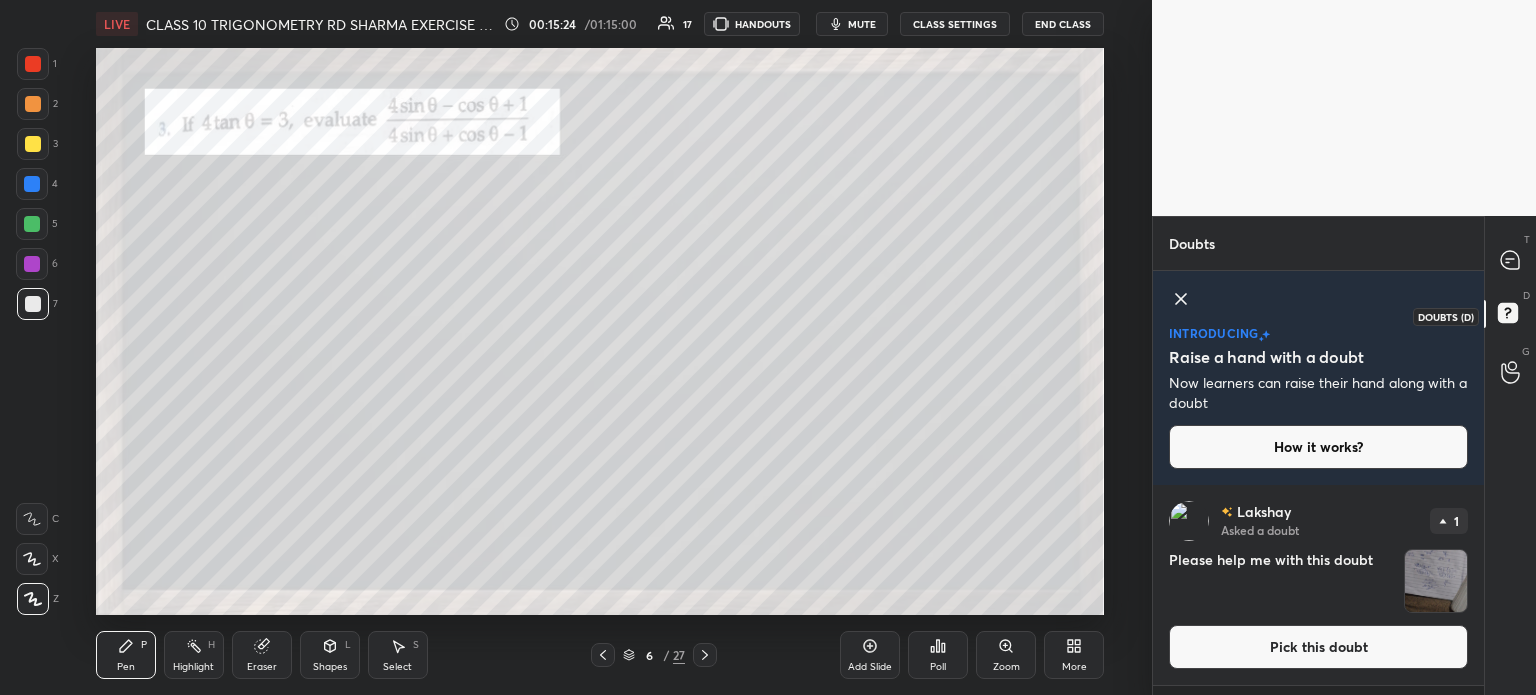 scroll, scrollTop: 0, scrollLeft: 0, axis: both 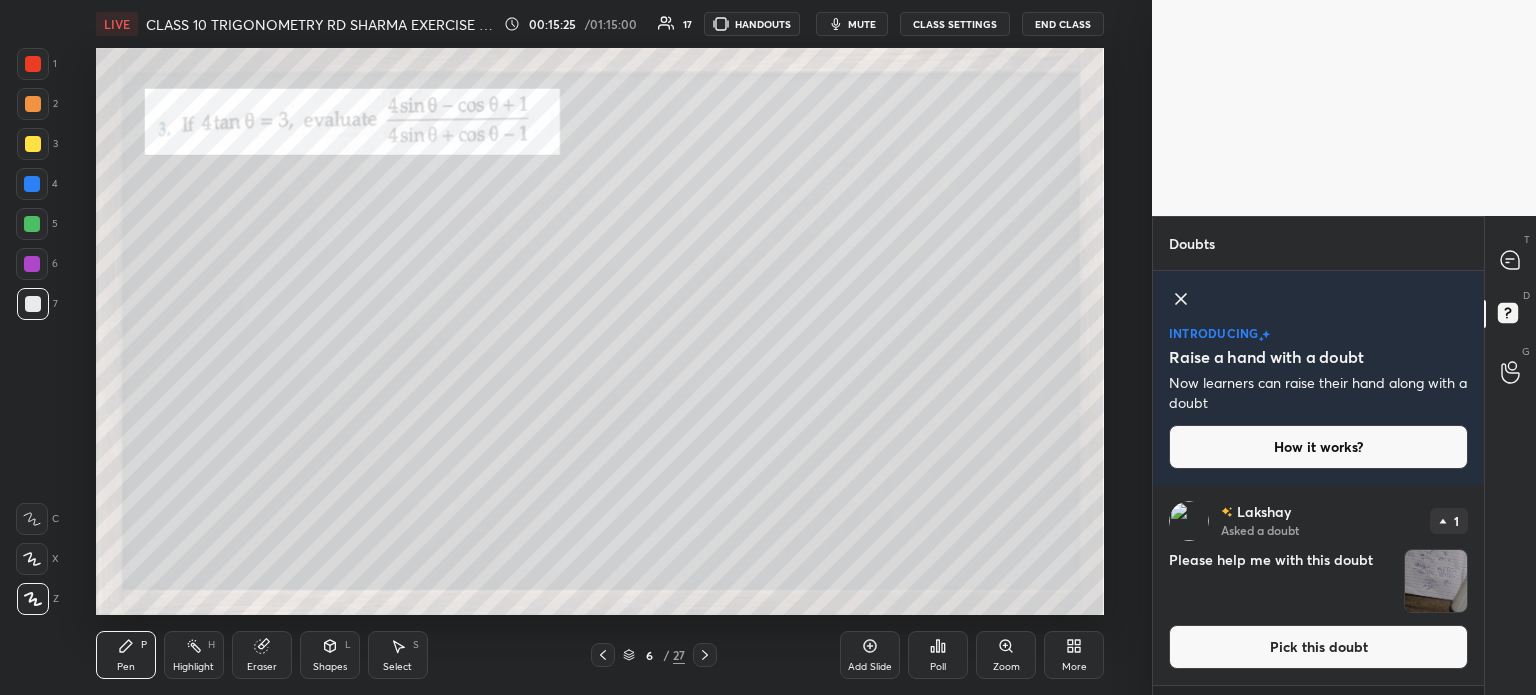 click at bounding box center (1436, 581) 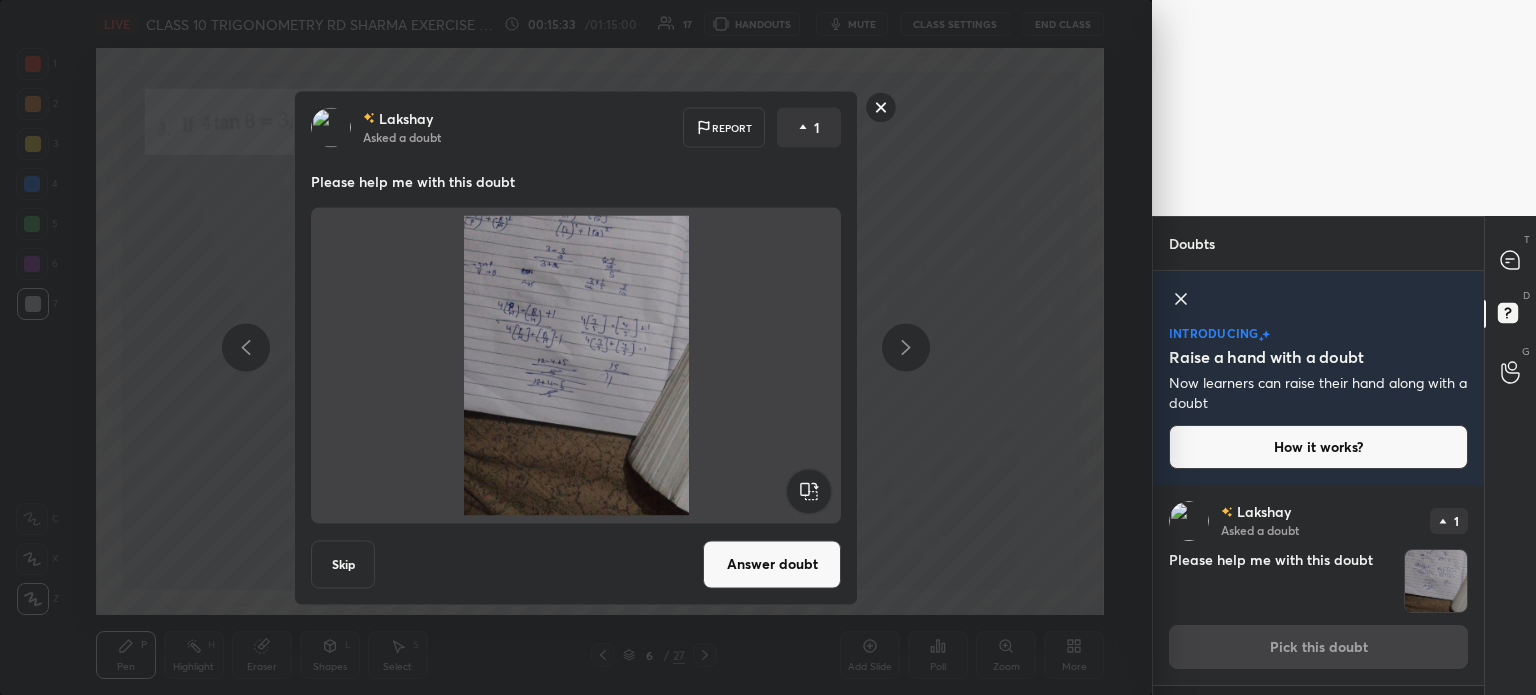 click 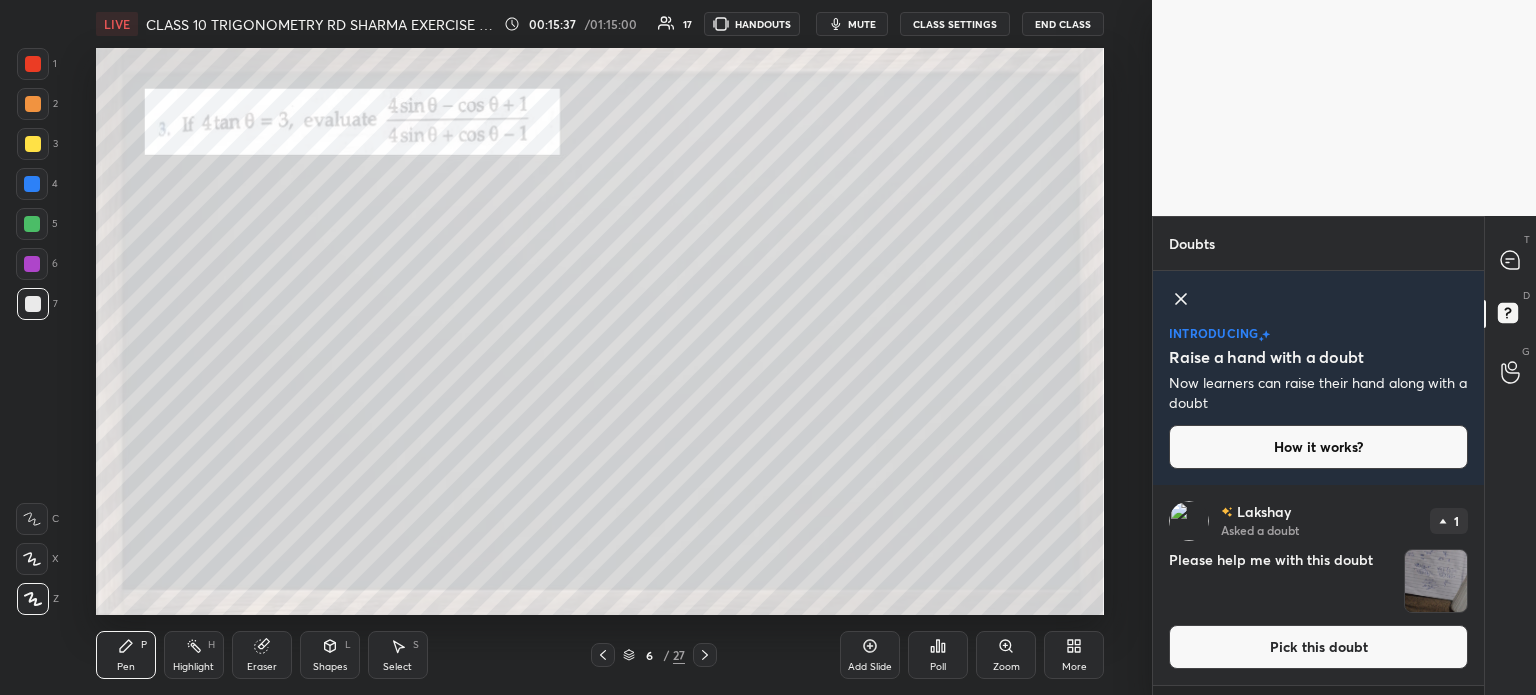 click on "T Messages (T)" at bounding box center (1510, 260) 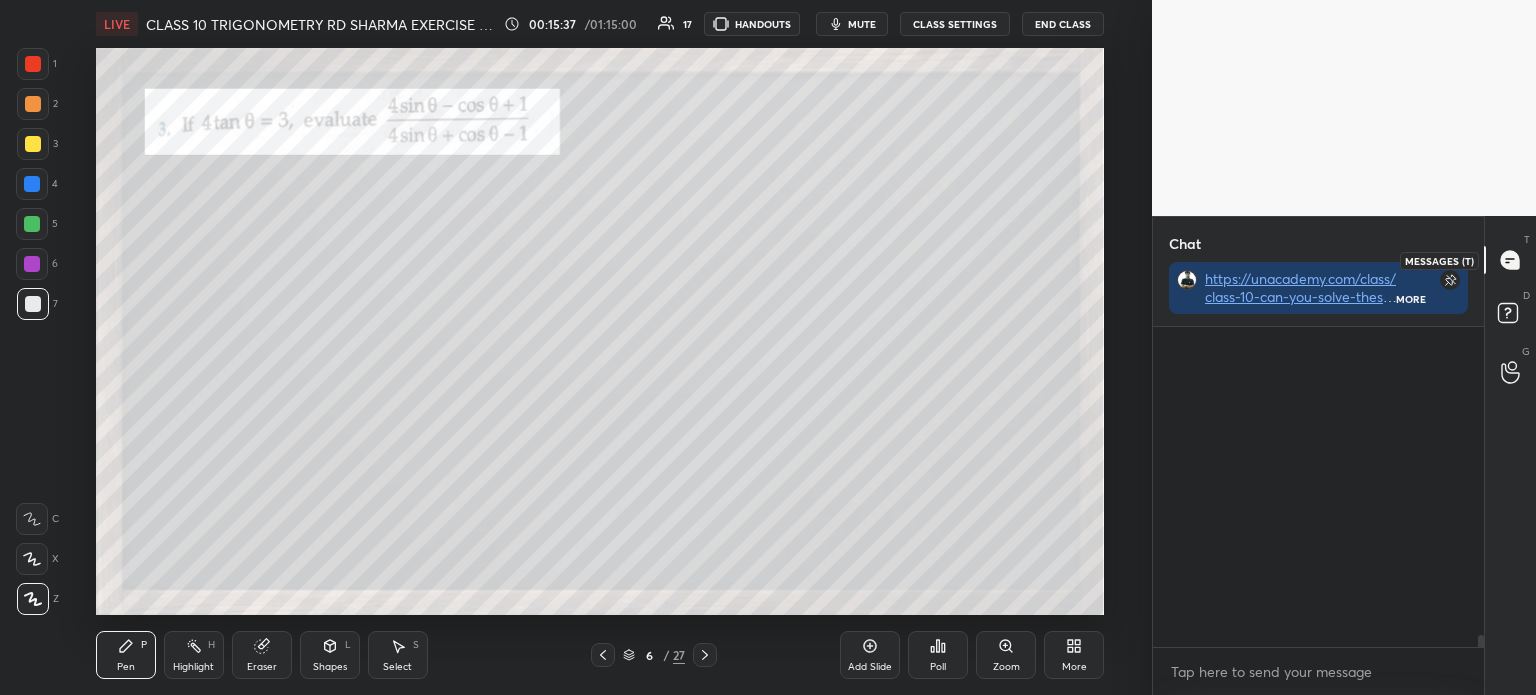 scroll, scrollTop: 148, scrollLeft: 325, axis: both 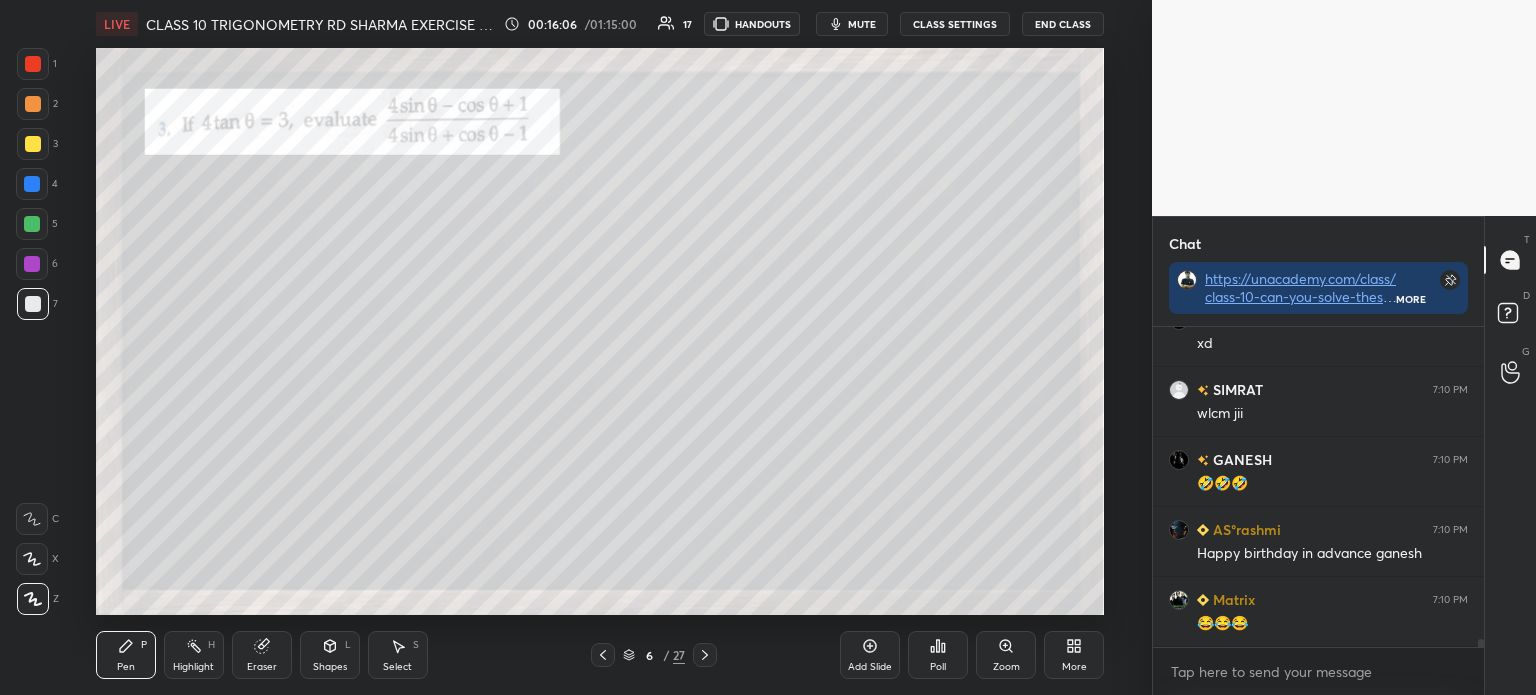 click 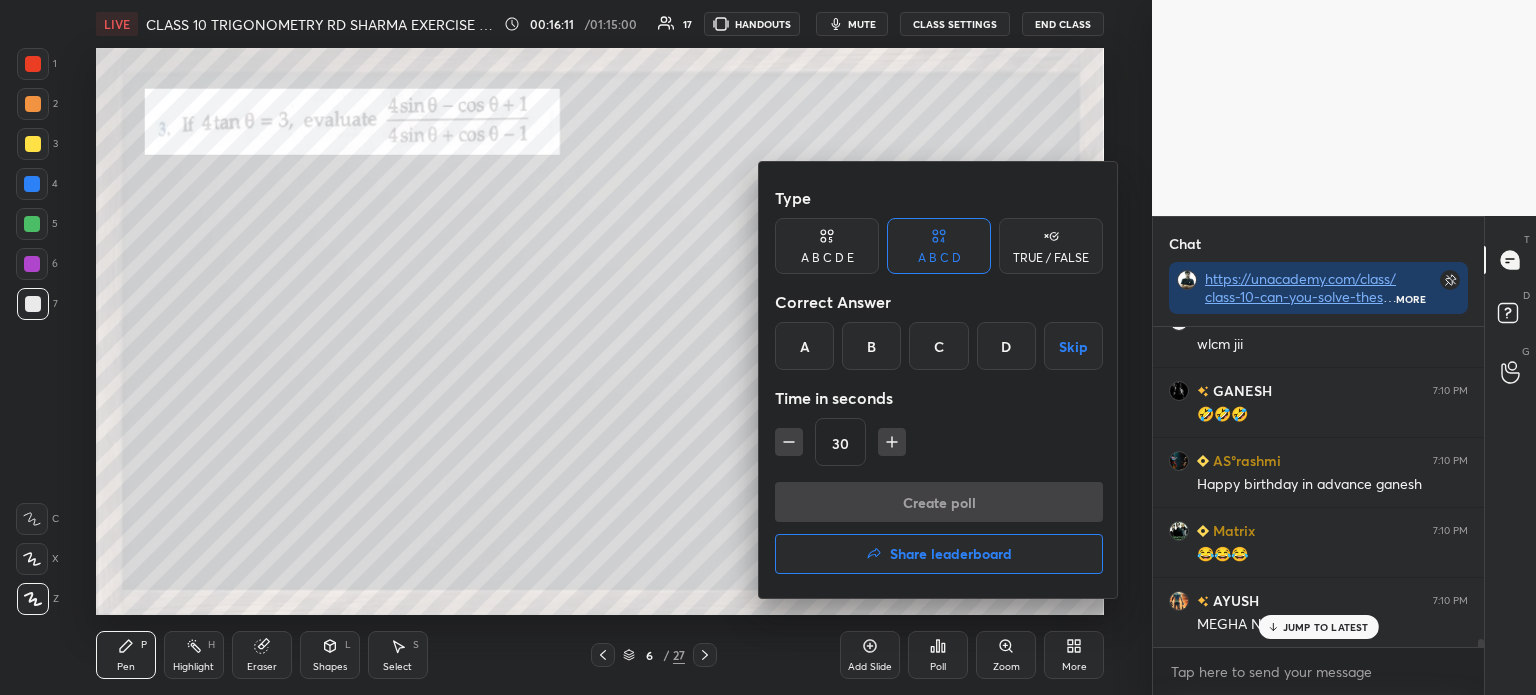 scroll, scrollTop: 12012, scrollLeft: 0, axis: vertical 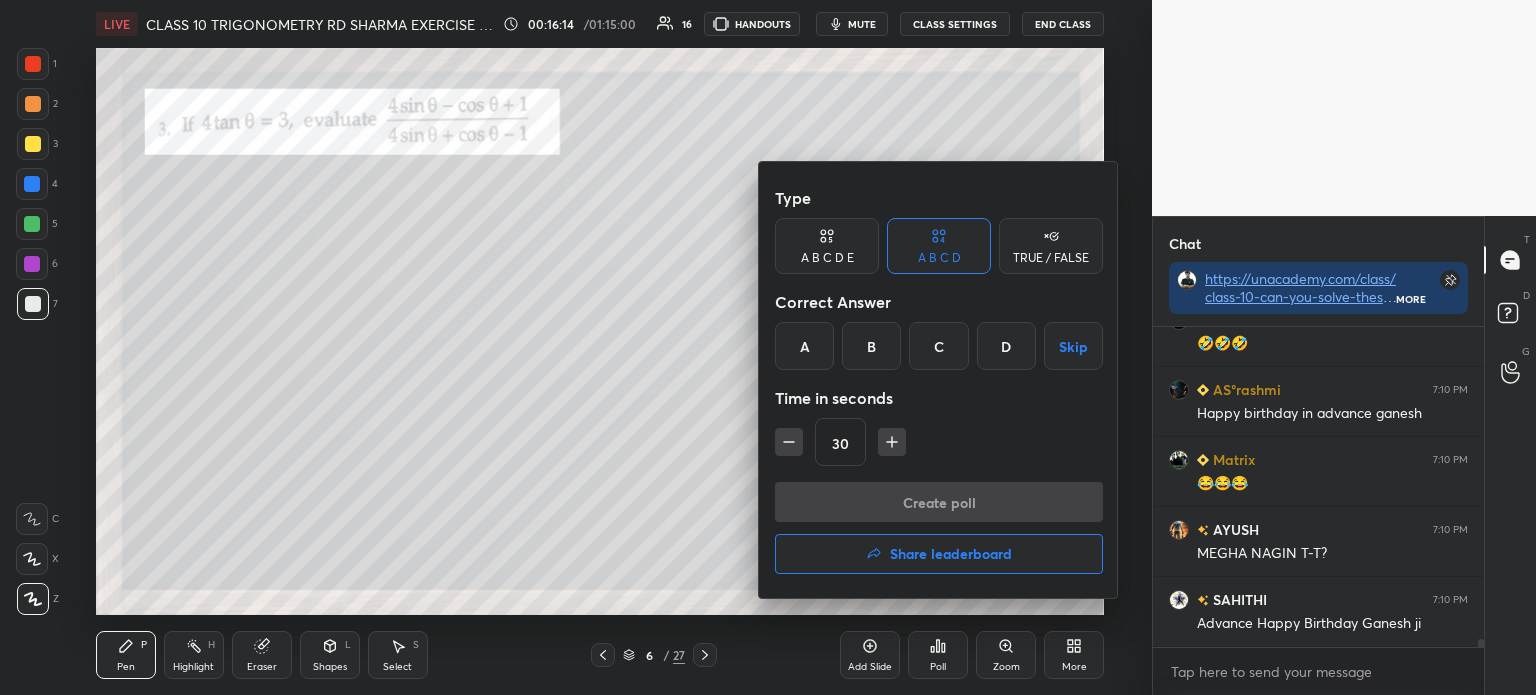 click on "D" at bounding box center (1006, 346) 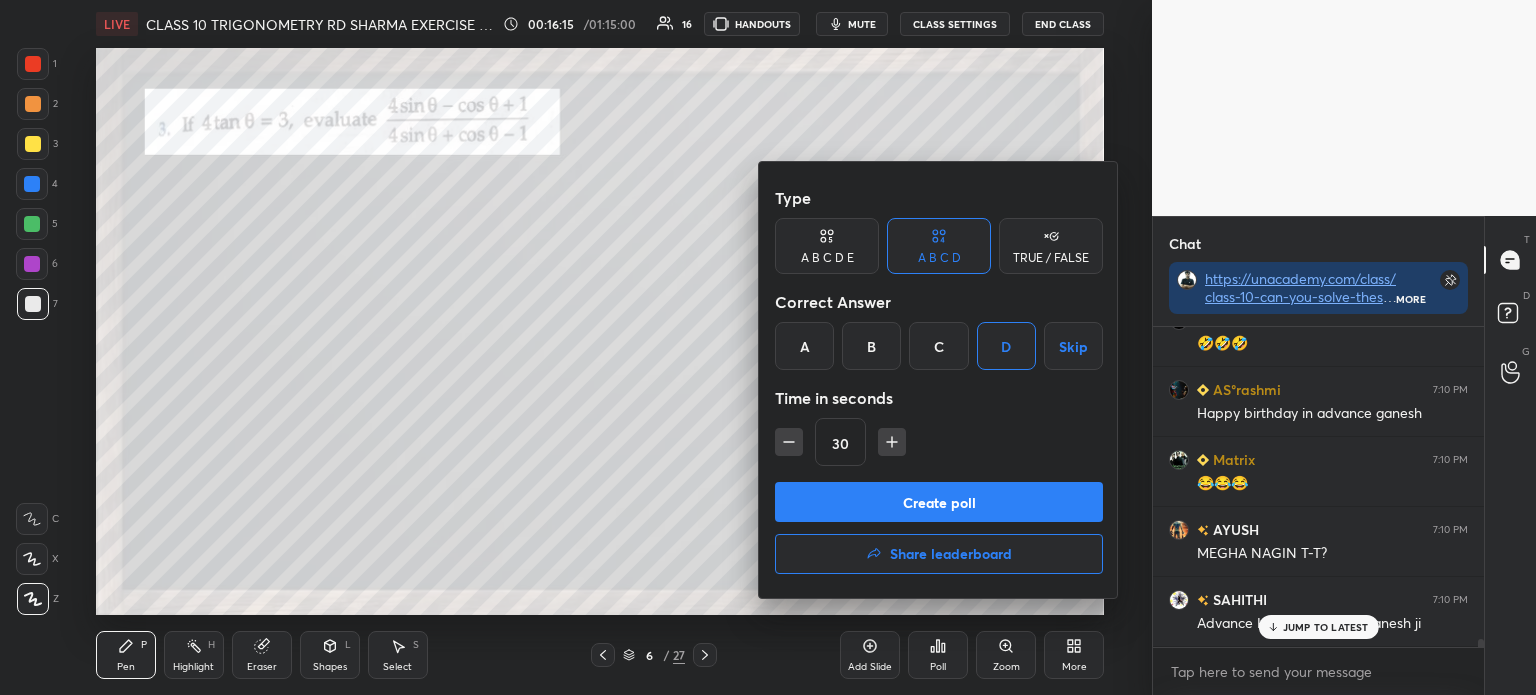 scroll, scrollTop: 12081, scrollLeft: 0, axis: vertical 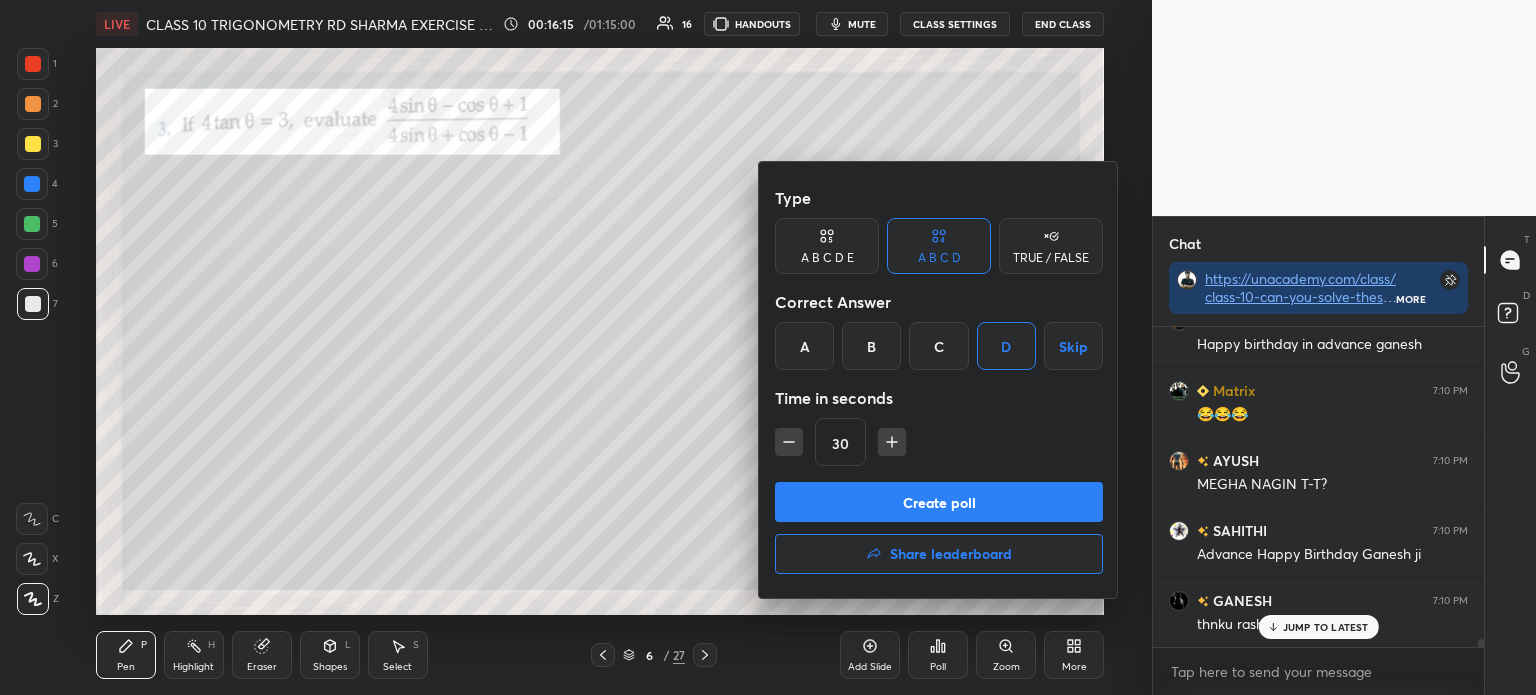 click on "Create poll" at bounding box center [939, 502] 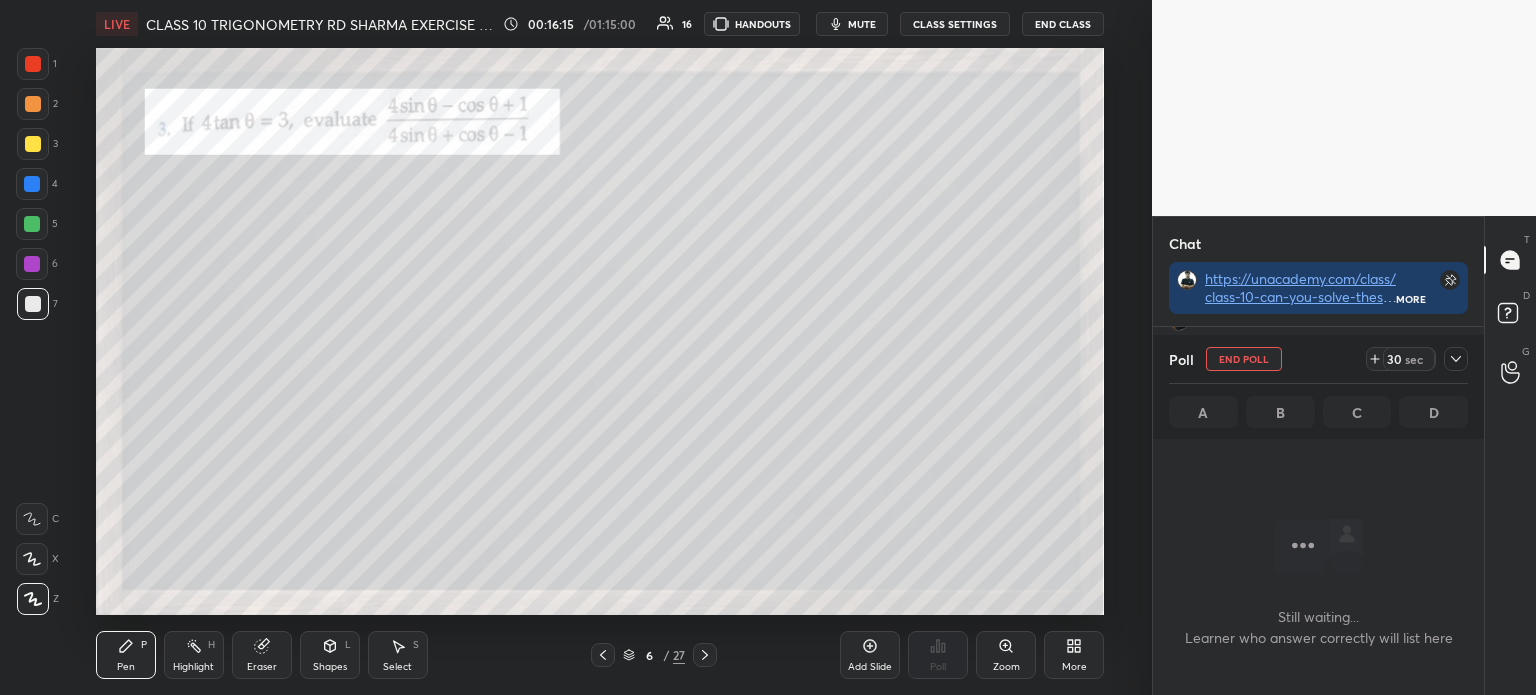 scroll, scrollTop: 272, scrollLeft: 325, axis: both 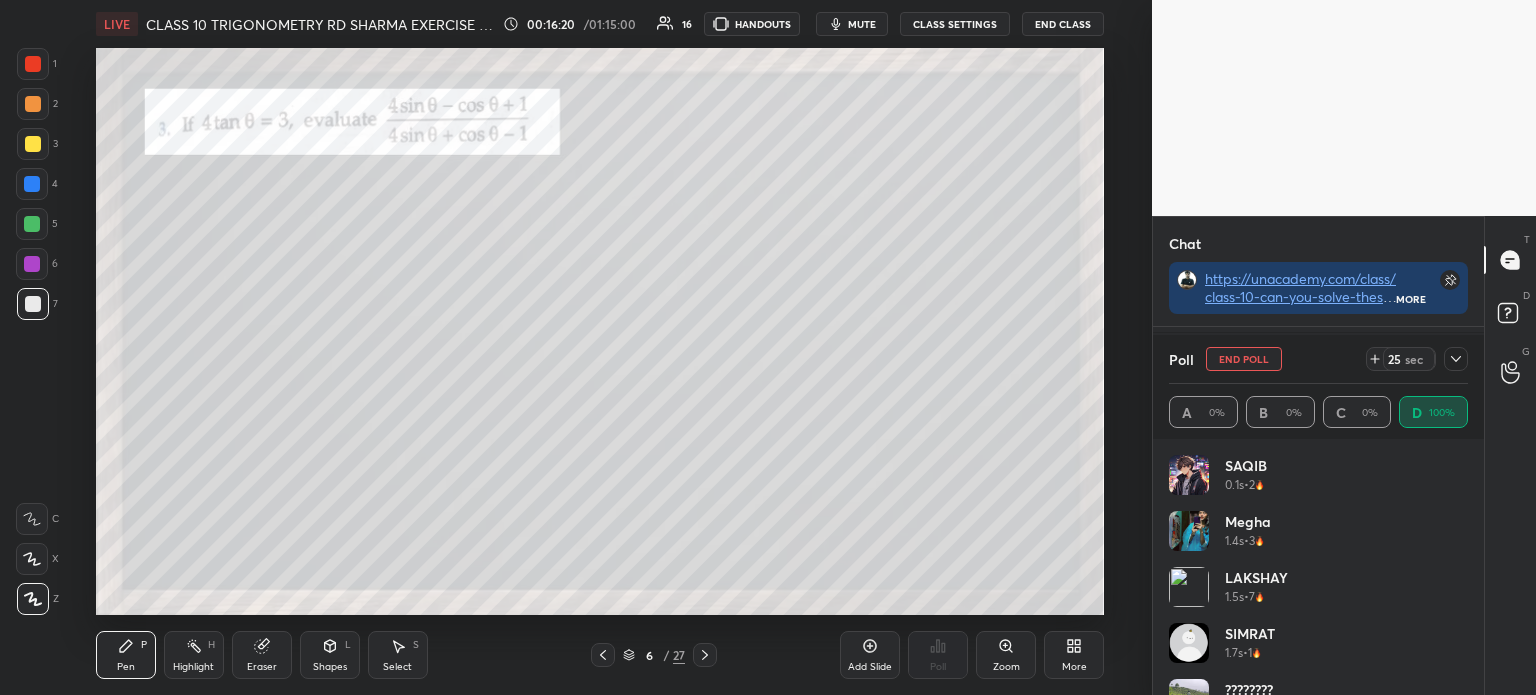 click at bounding box center (1456, 359) 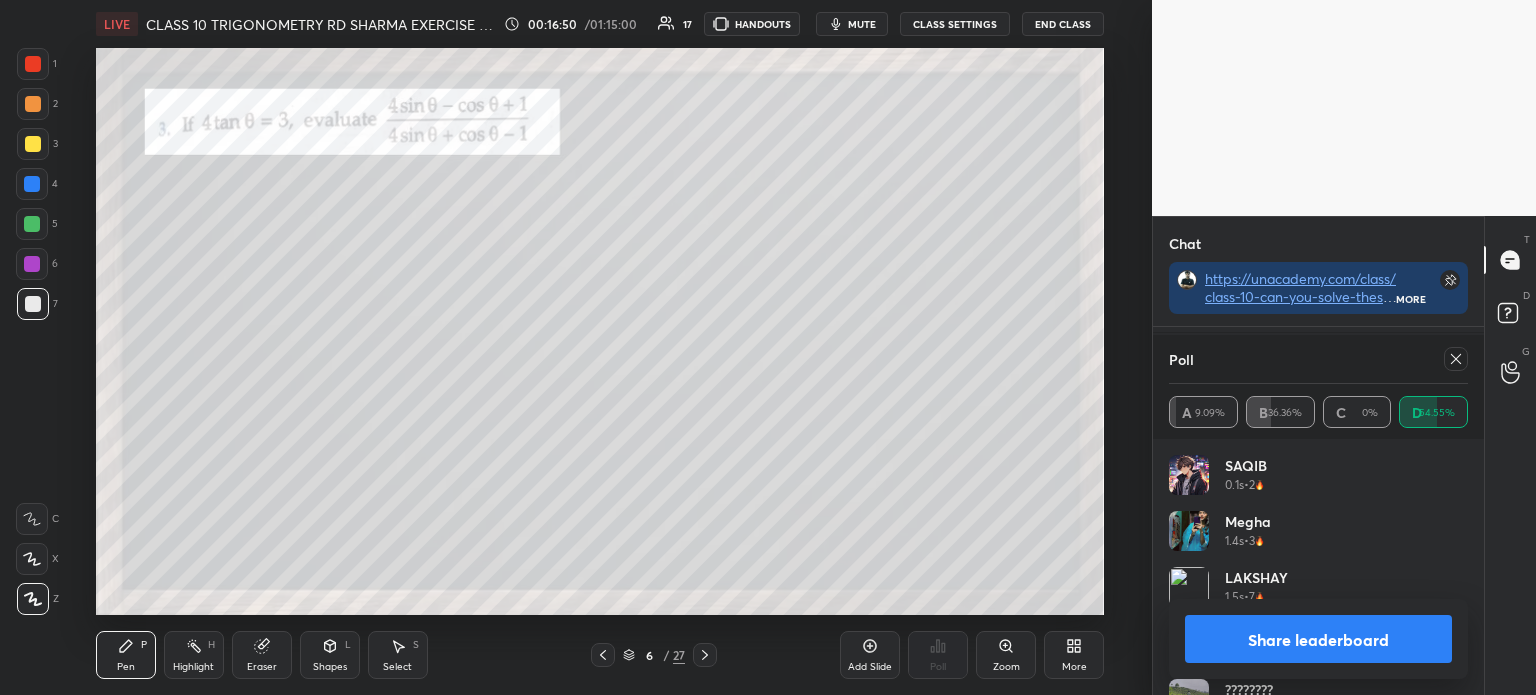 click on "Share leaderboard" at bounding box center (1318, 639) 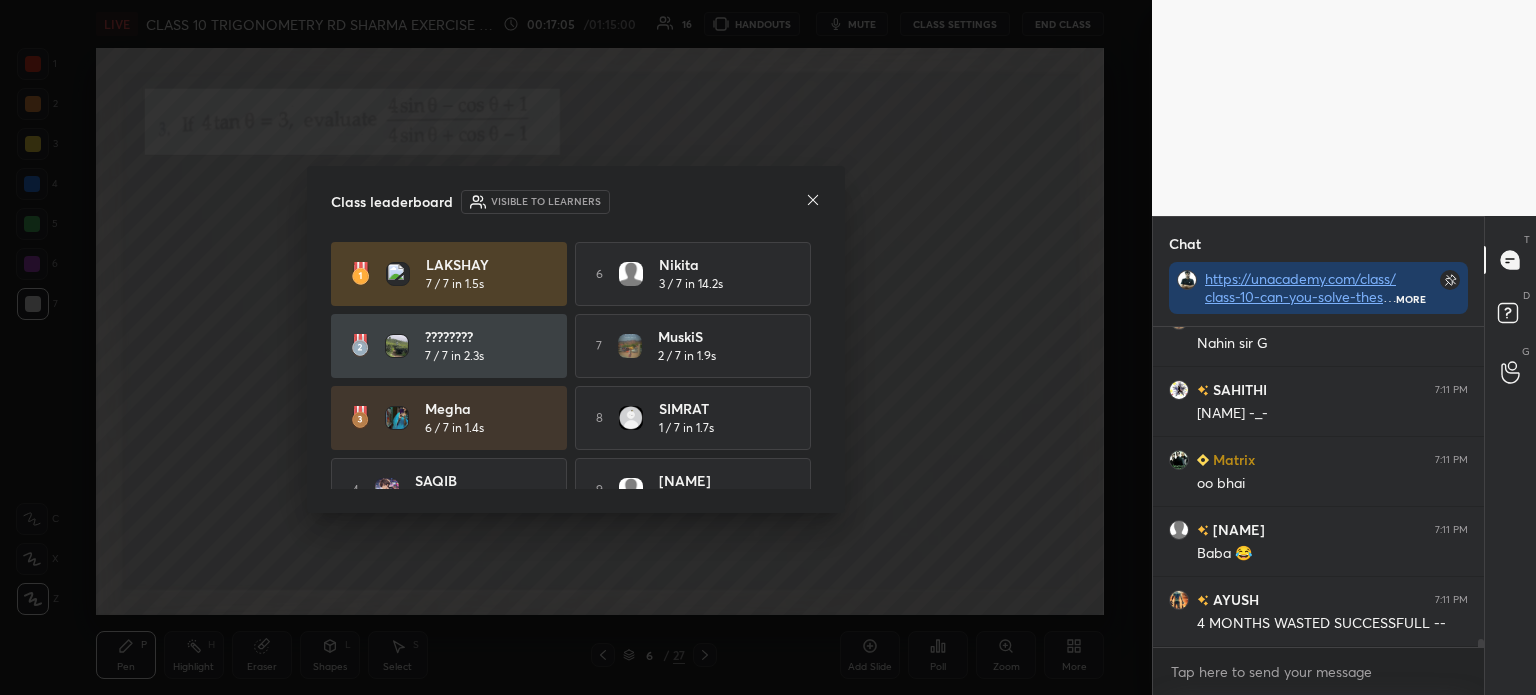 click 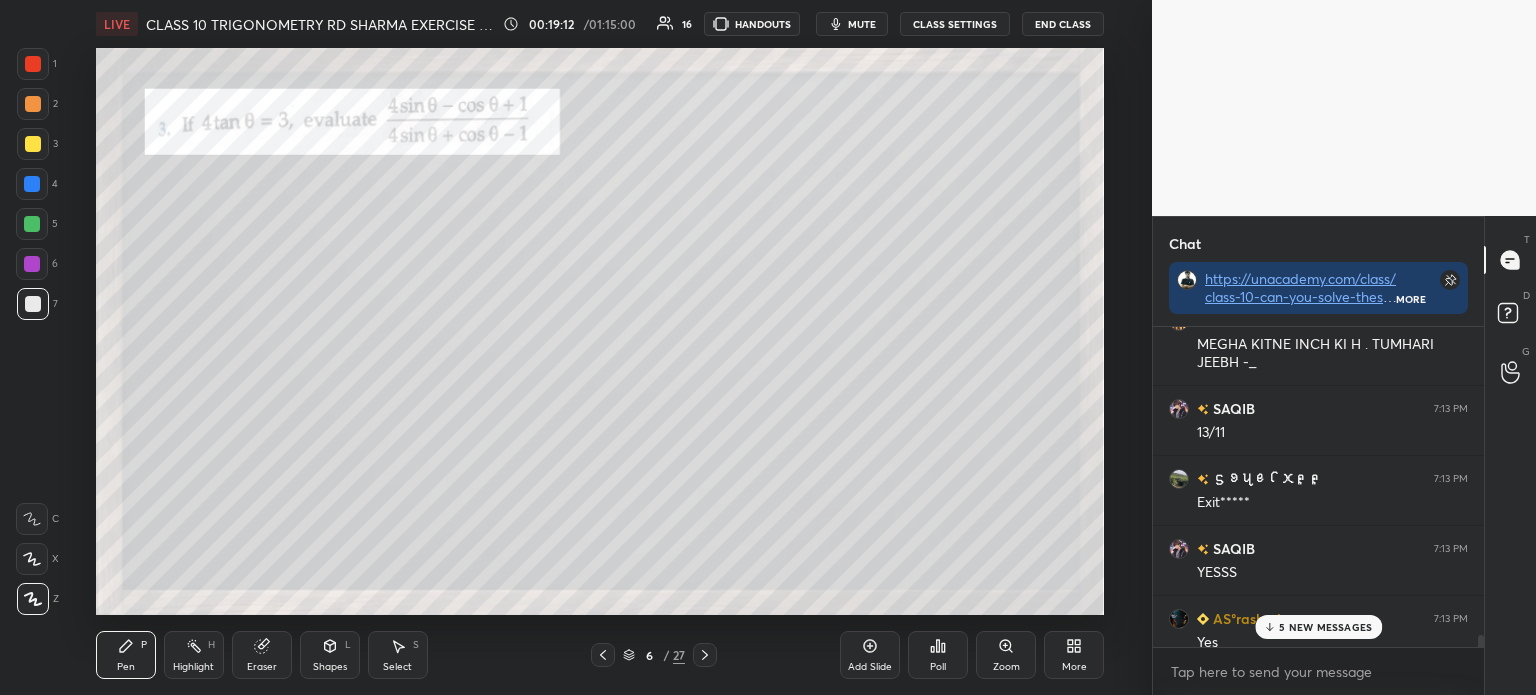 scroll, scrollTop: 14886, scrollLeft: 0, axis: vertical 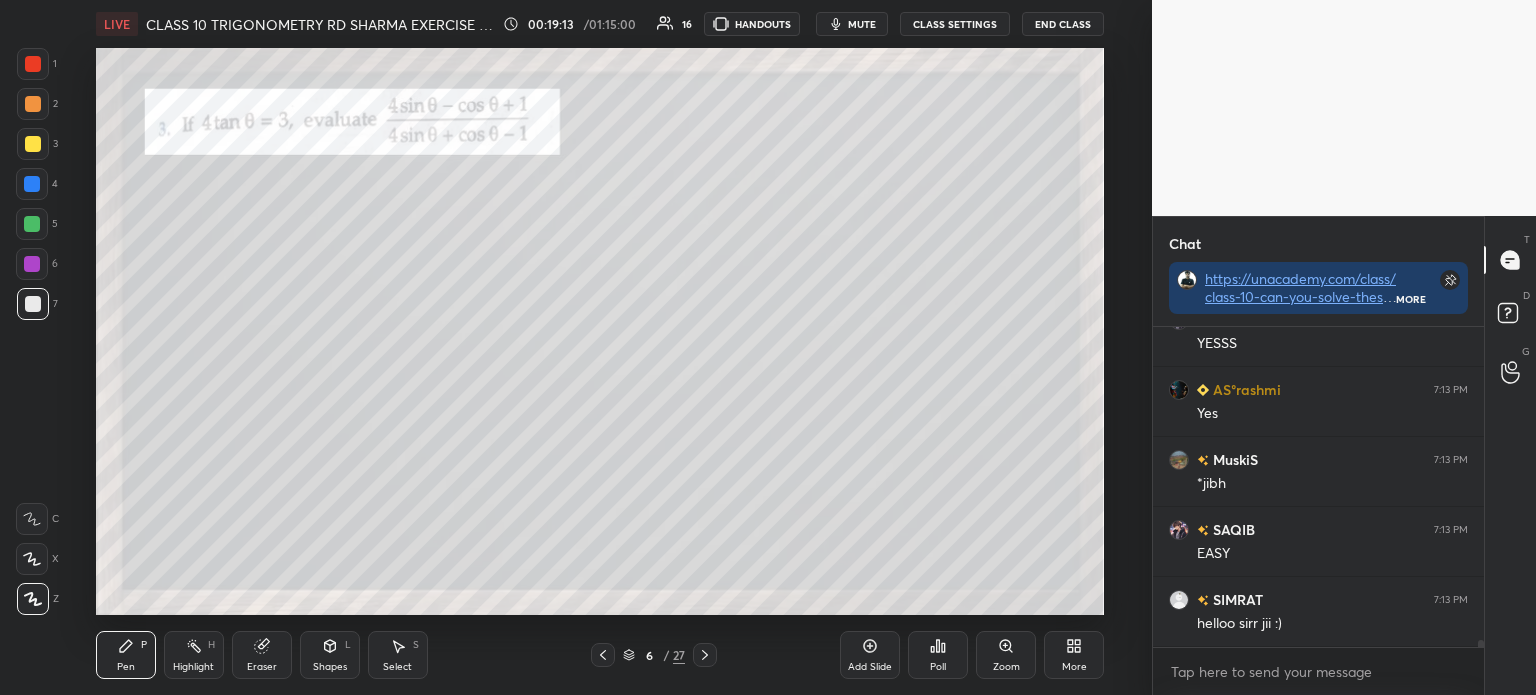 click 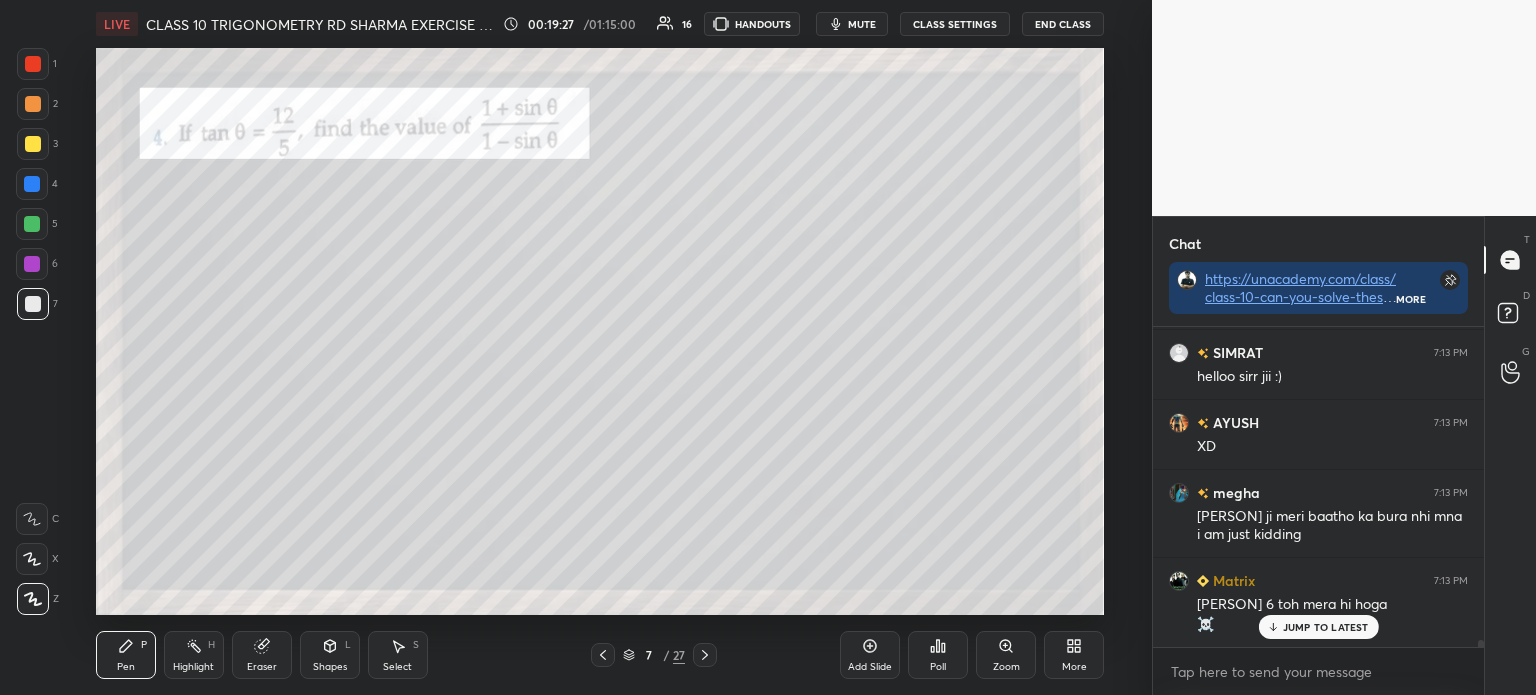 scroll, scrollTop: 15204, scrollLeft: 0, axis: vertical 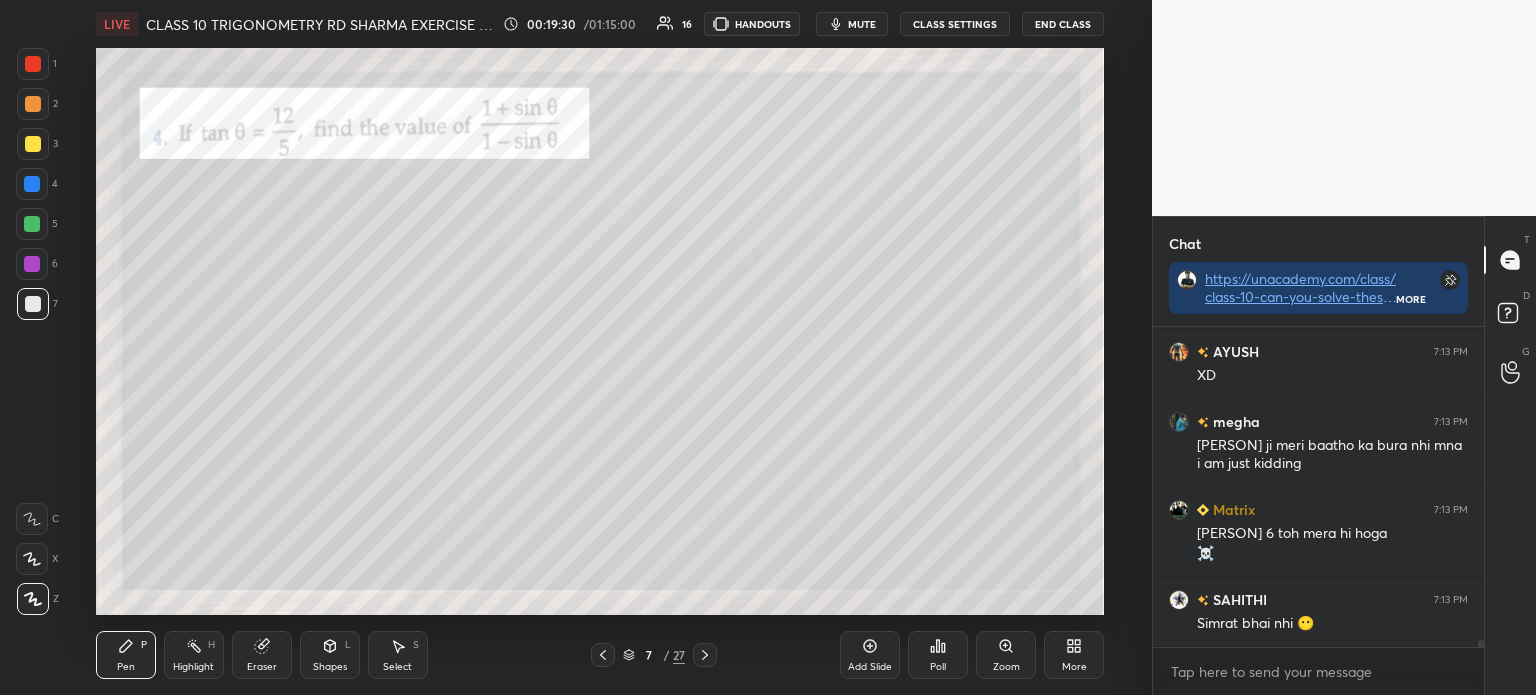 click 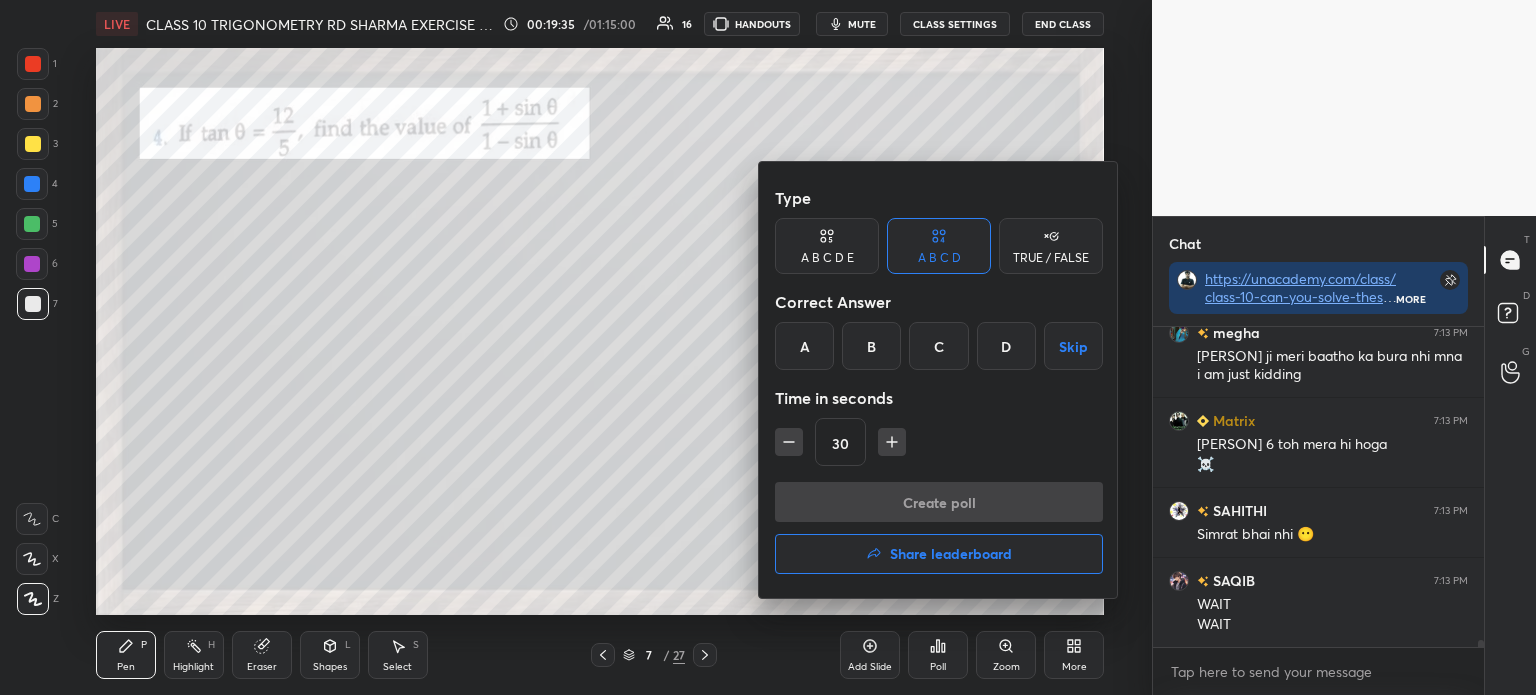 scroll, scrollTop: 15364, scrollLeft: 0, axis: vertical 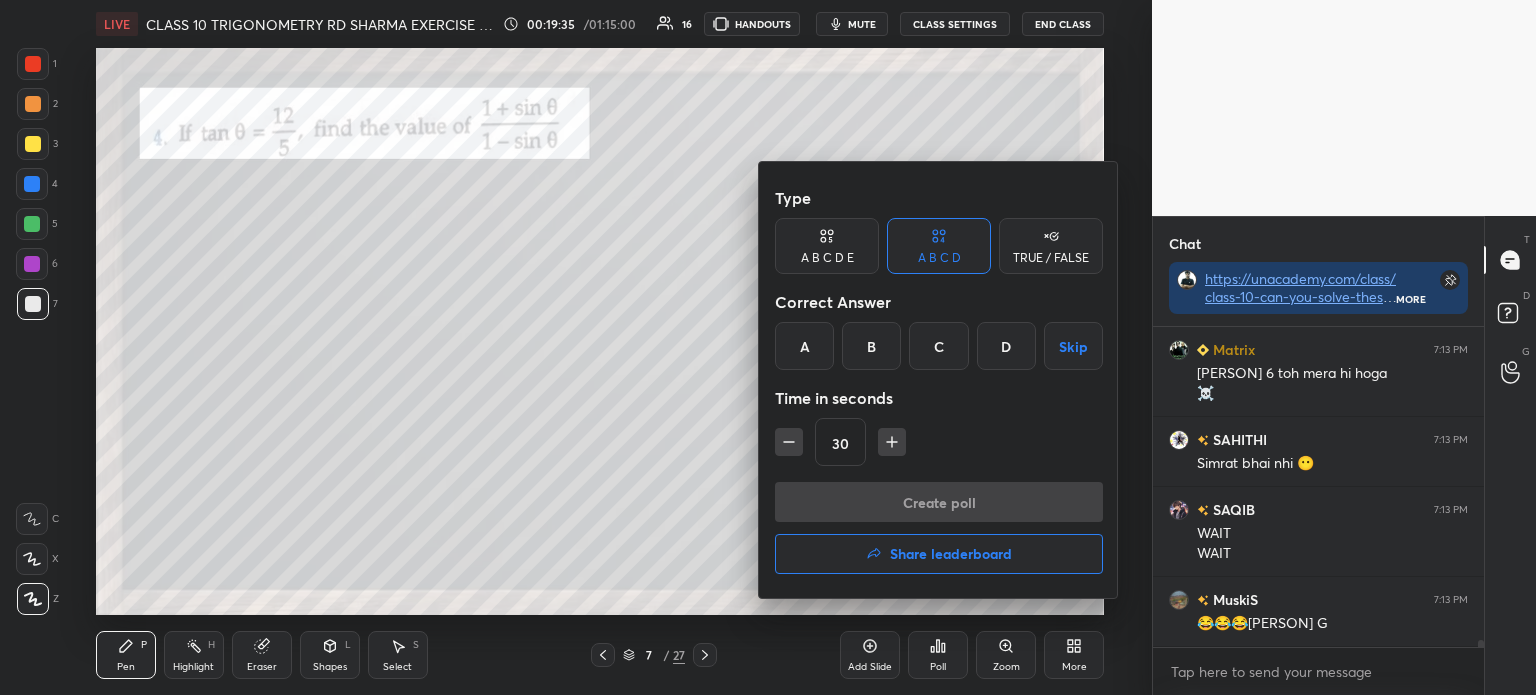 click at bounding box center [768, 347] 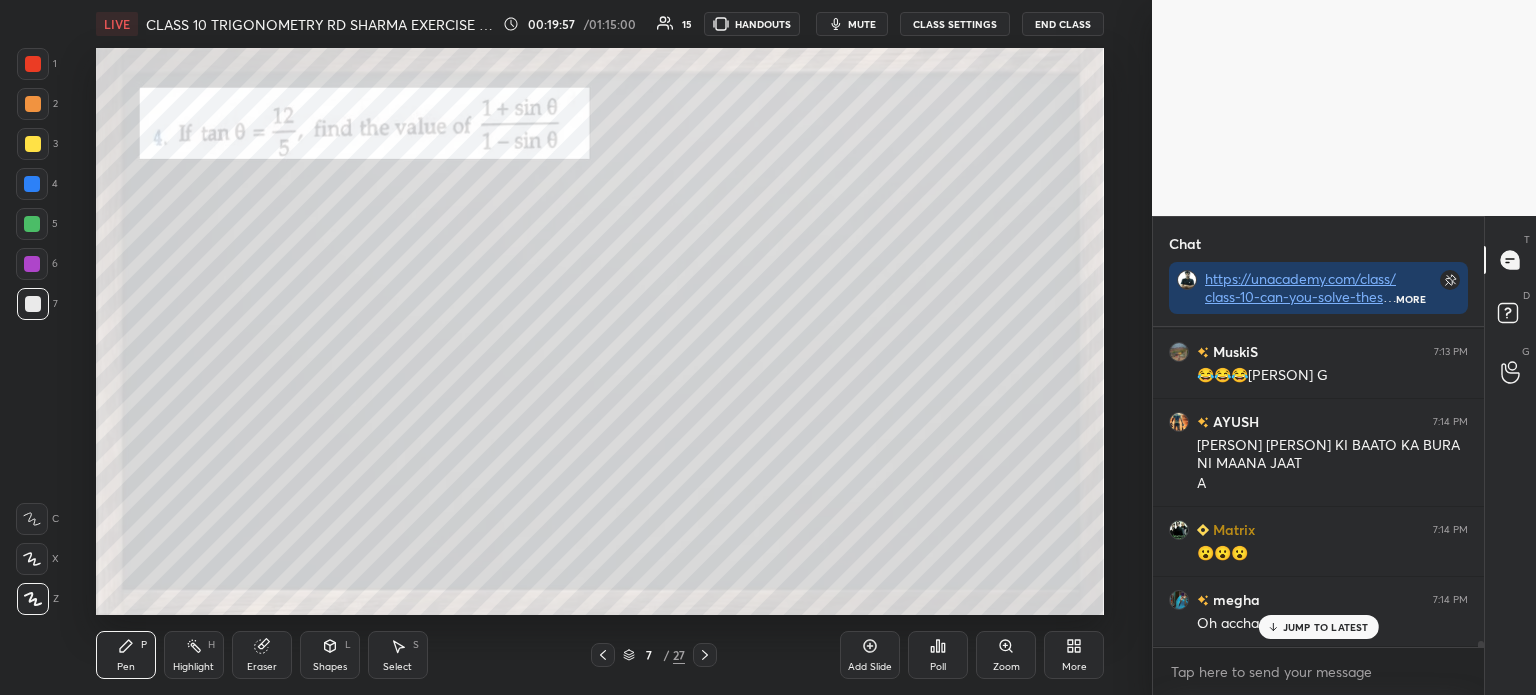 scroll, scrollTop: 15681, scrollLeft: 0, axis: vertical 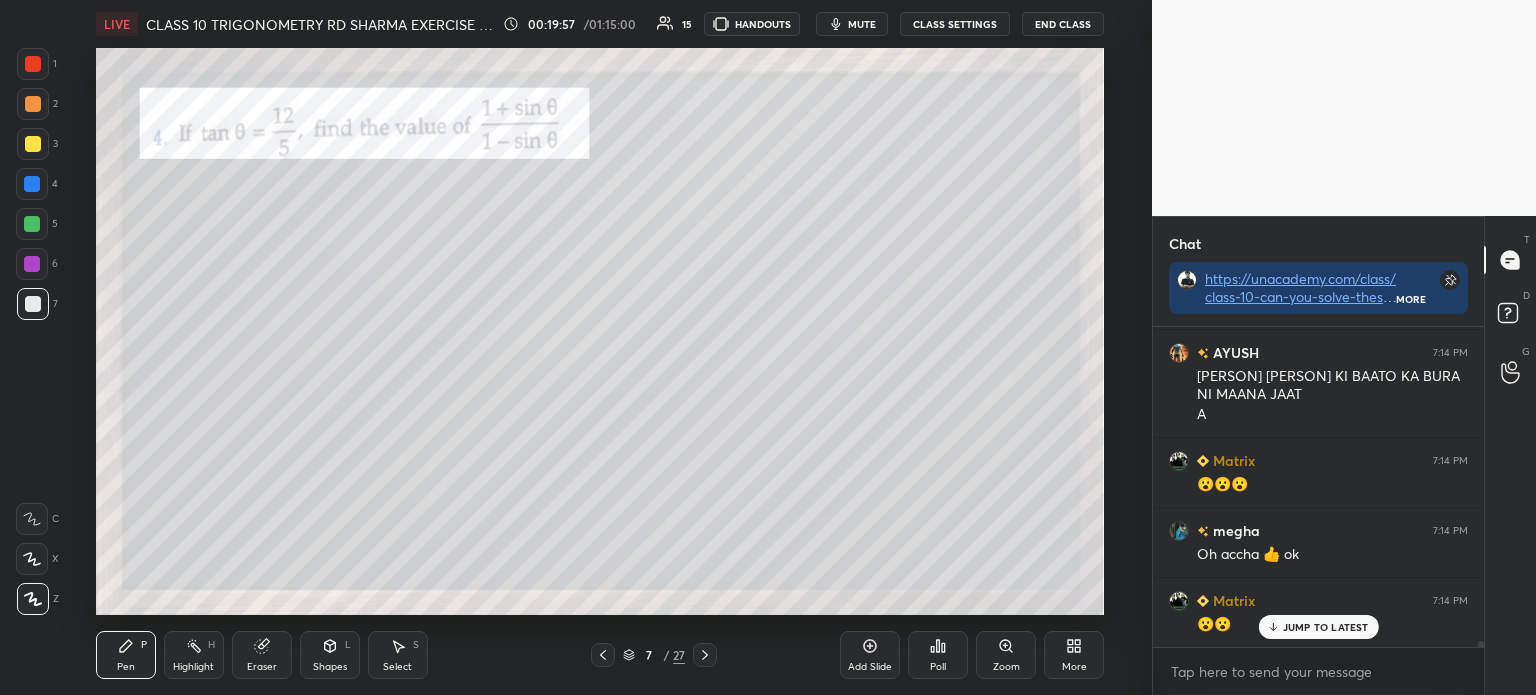 click on "Poll" at bounding box center (938, 655) 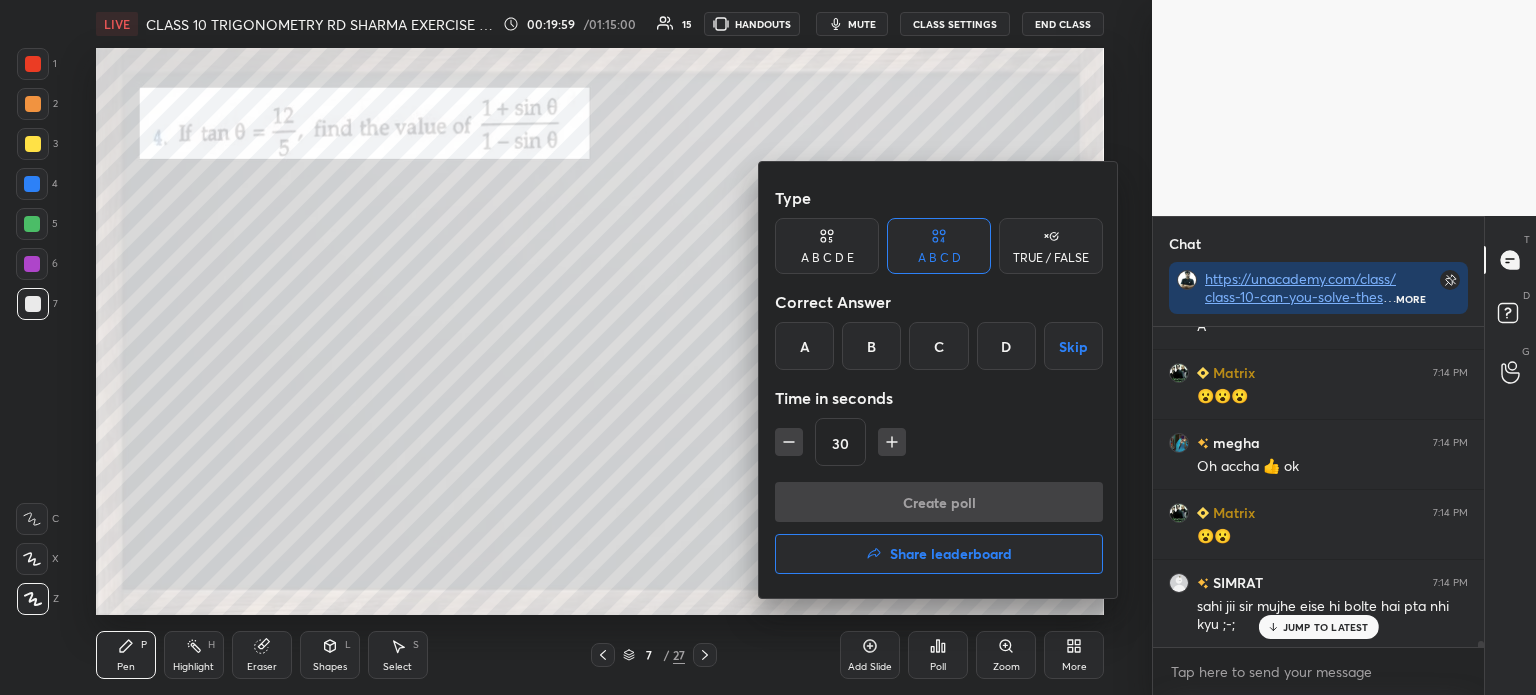 click on "D" at bounding box center (1006, 346) 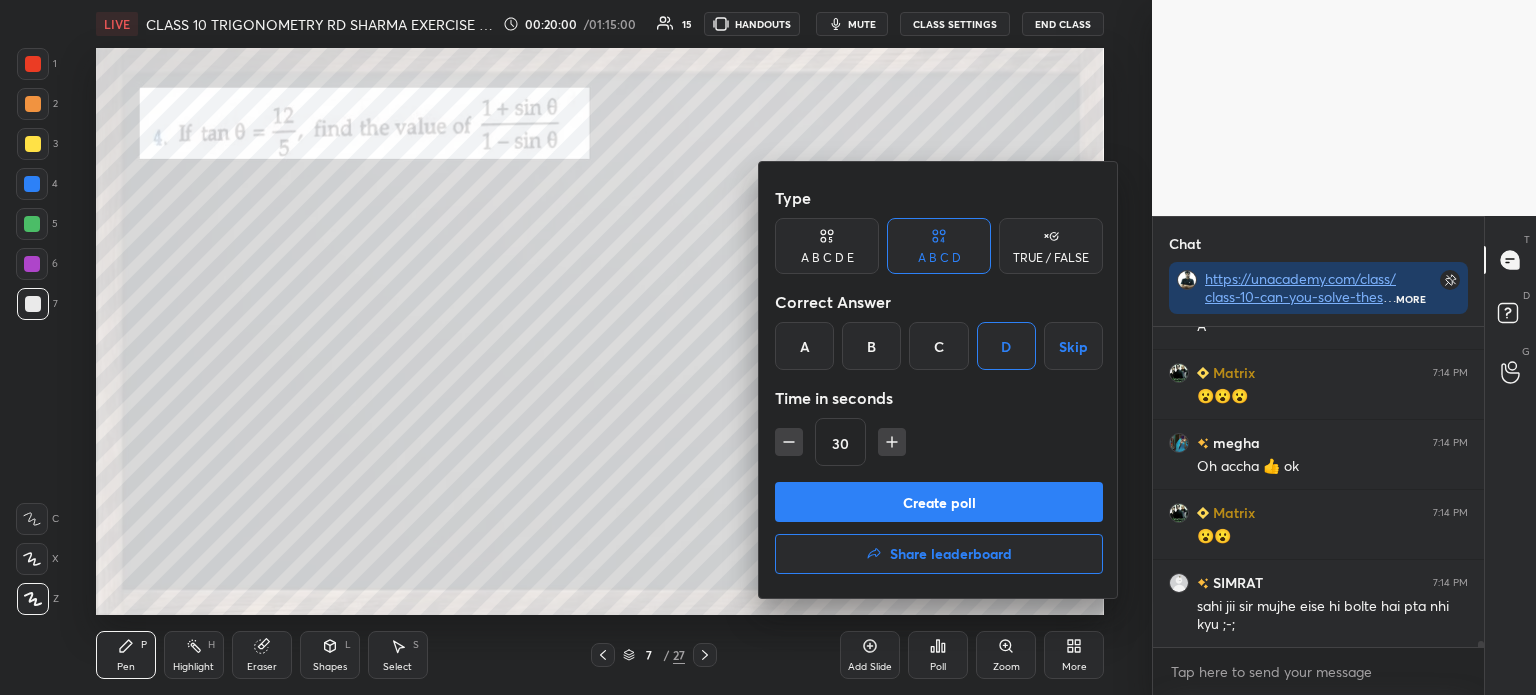scroll, scrollTop: 15840, scrollLeft: 0, axis: vertical 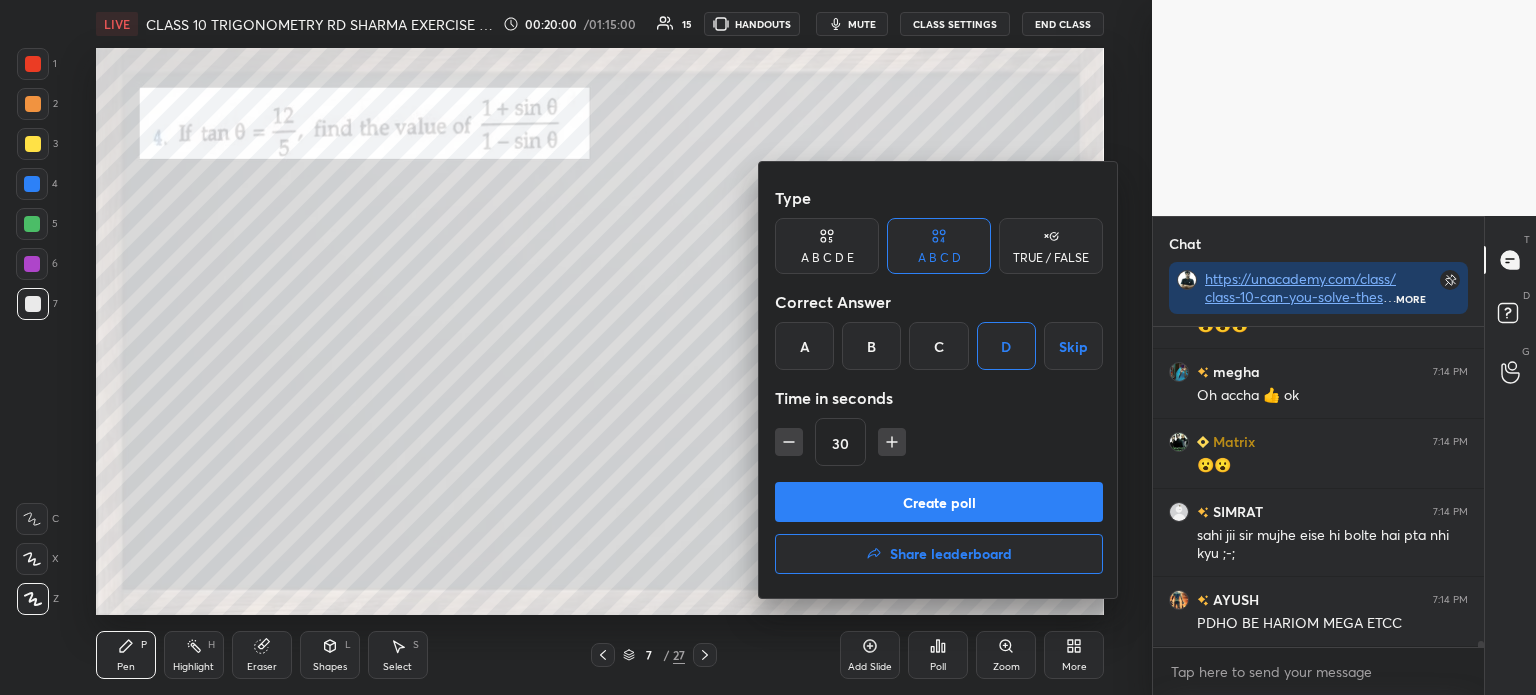 click 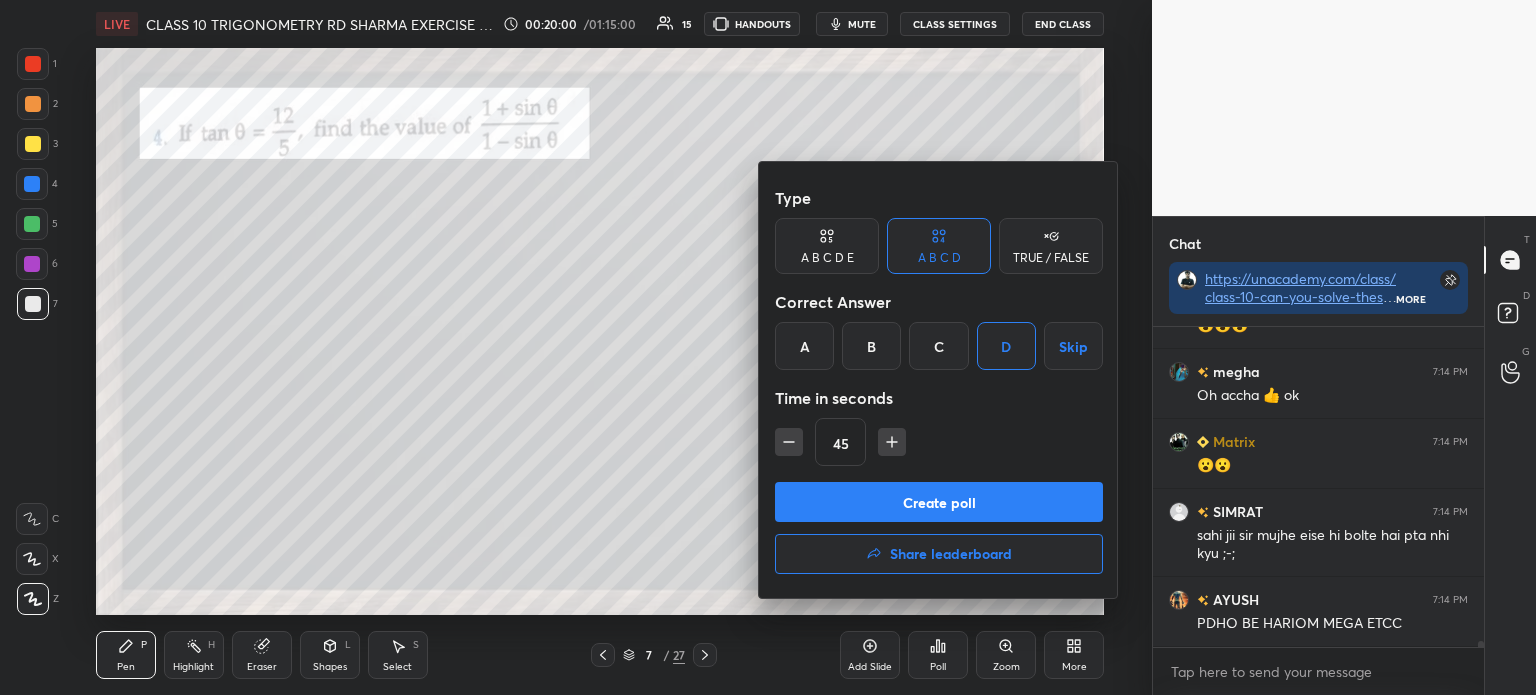 click 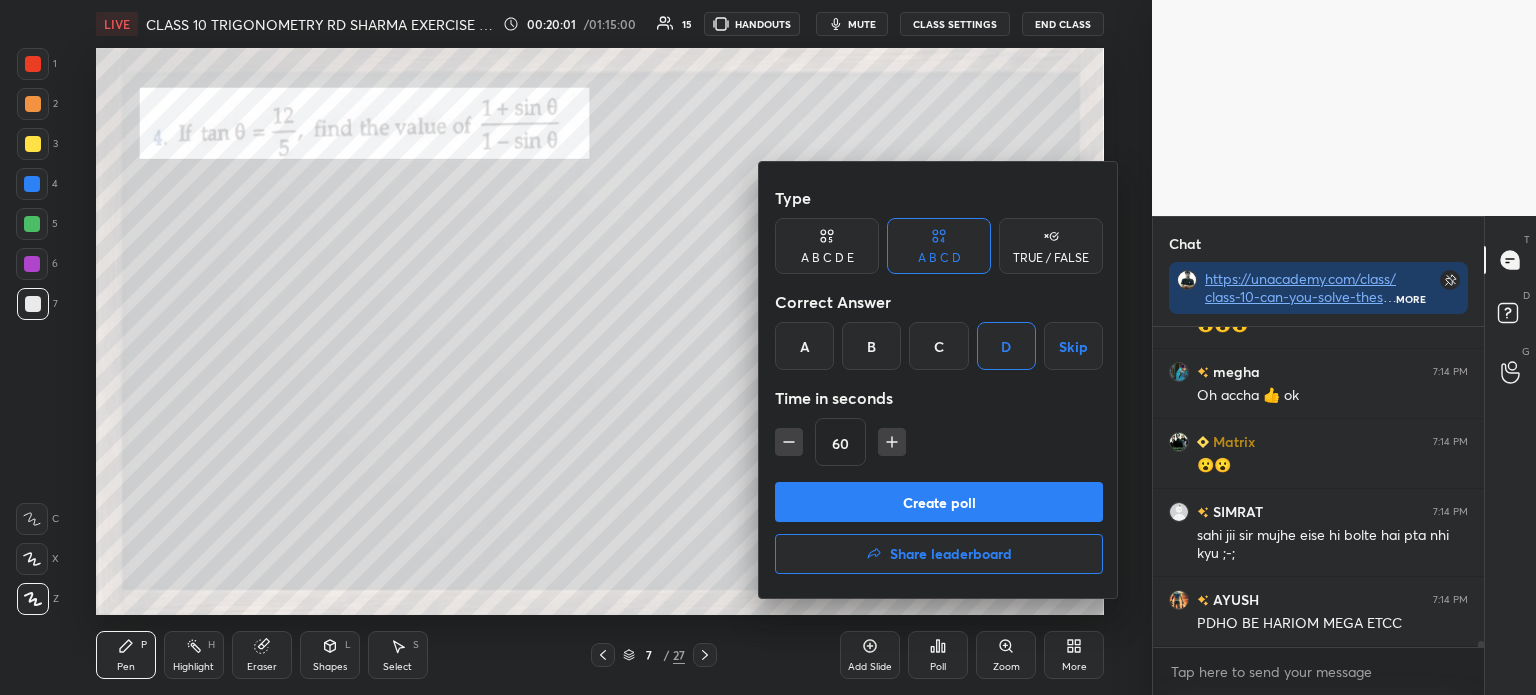 click 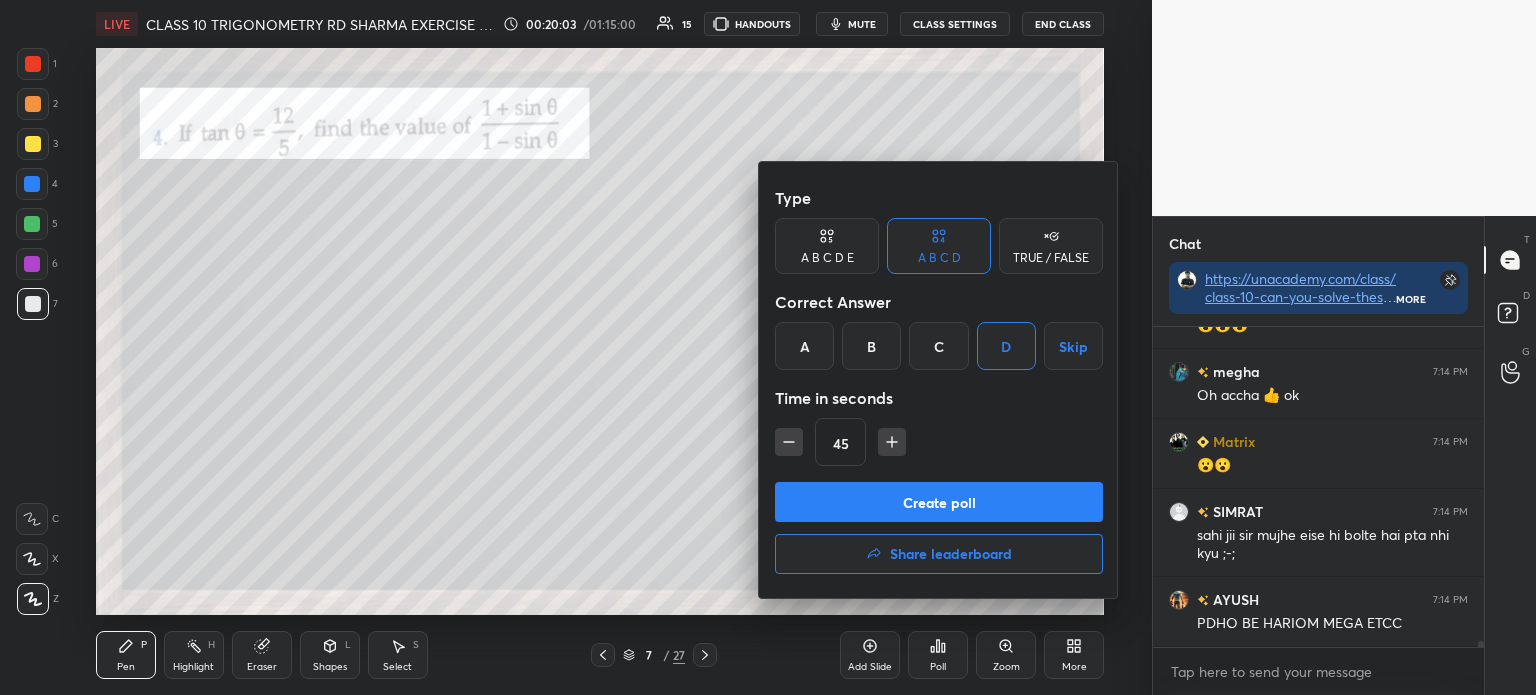 click on "Create poll" at bounding box center [939, 502] 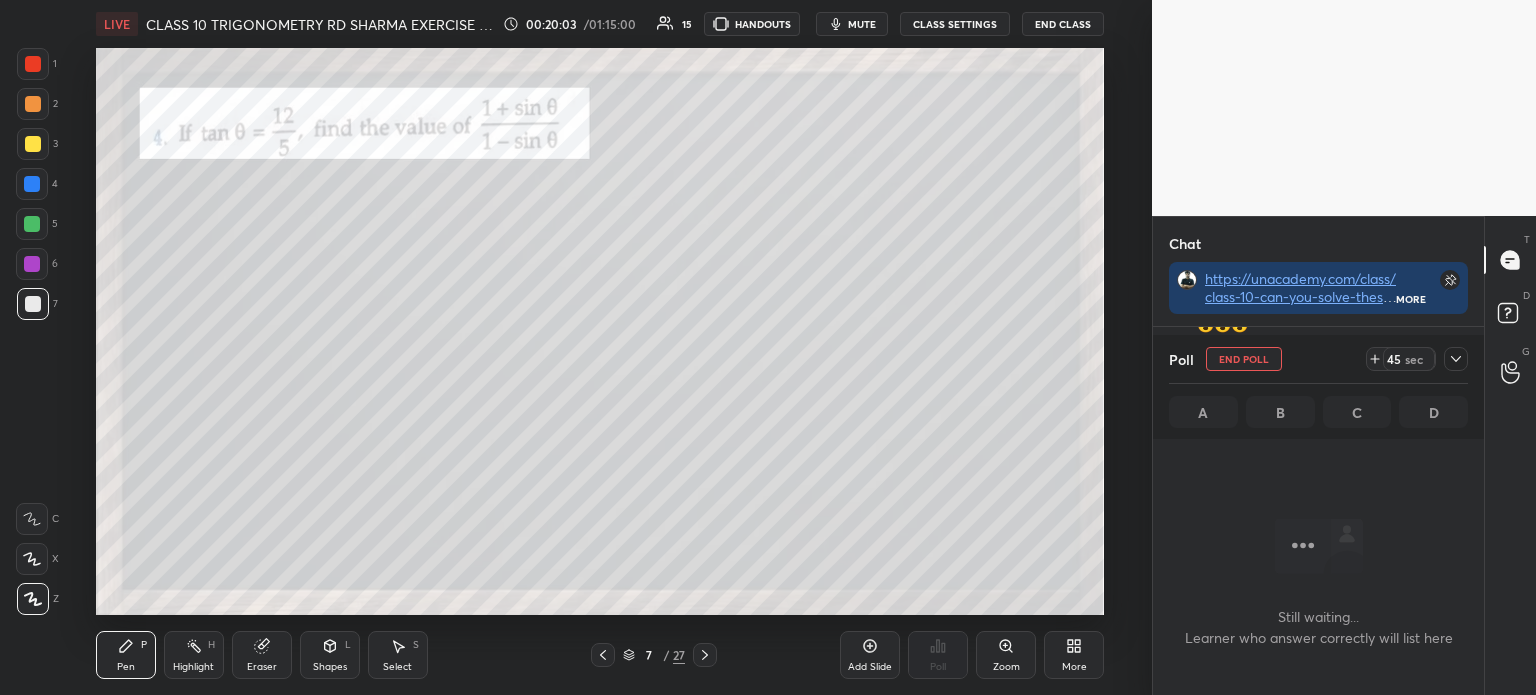 scroll, scrollTop: 105, scrollLeft: 325, axis: both 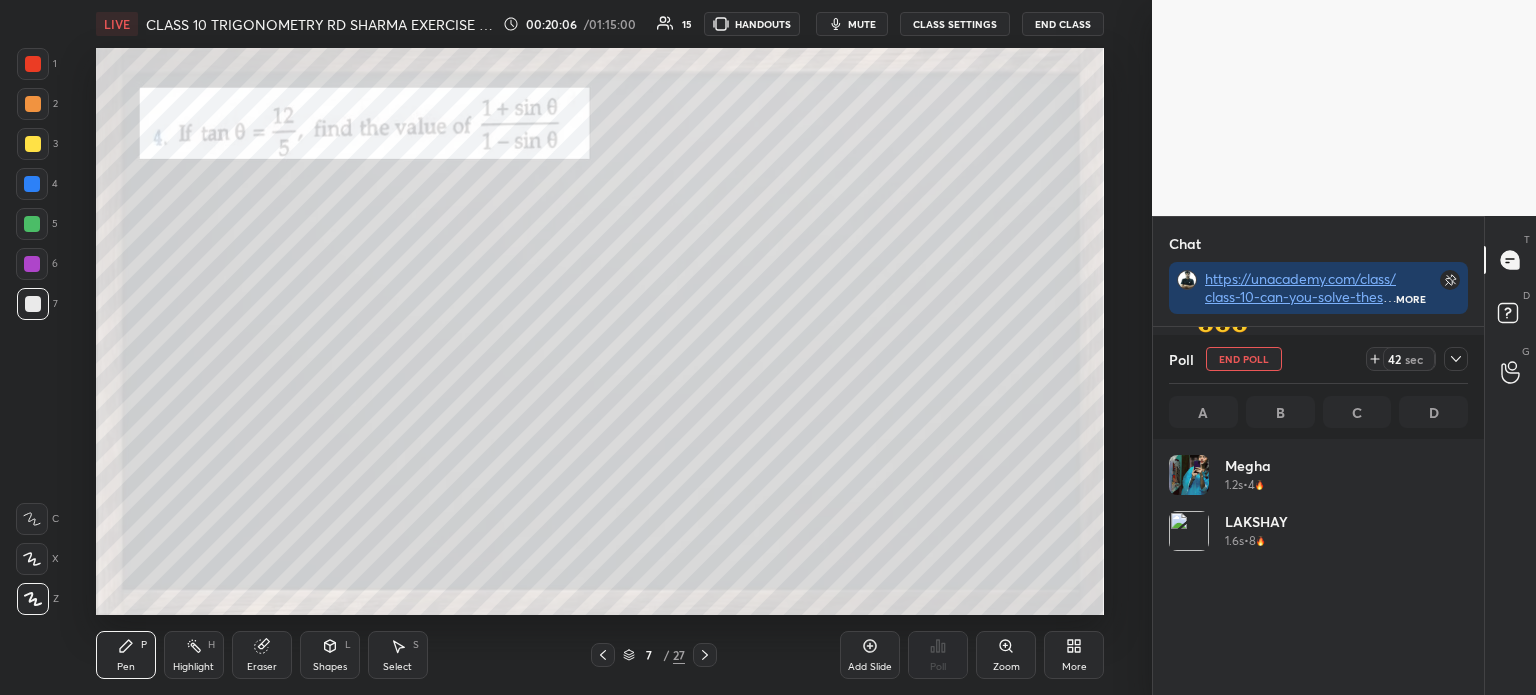 click at bounding box center (1456, 359) 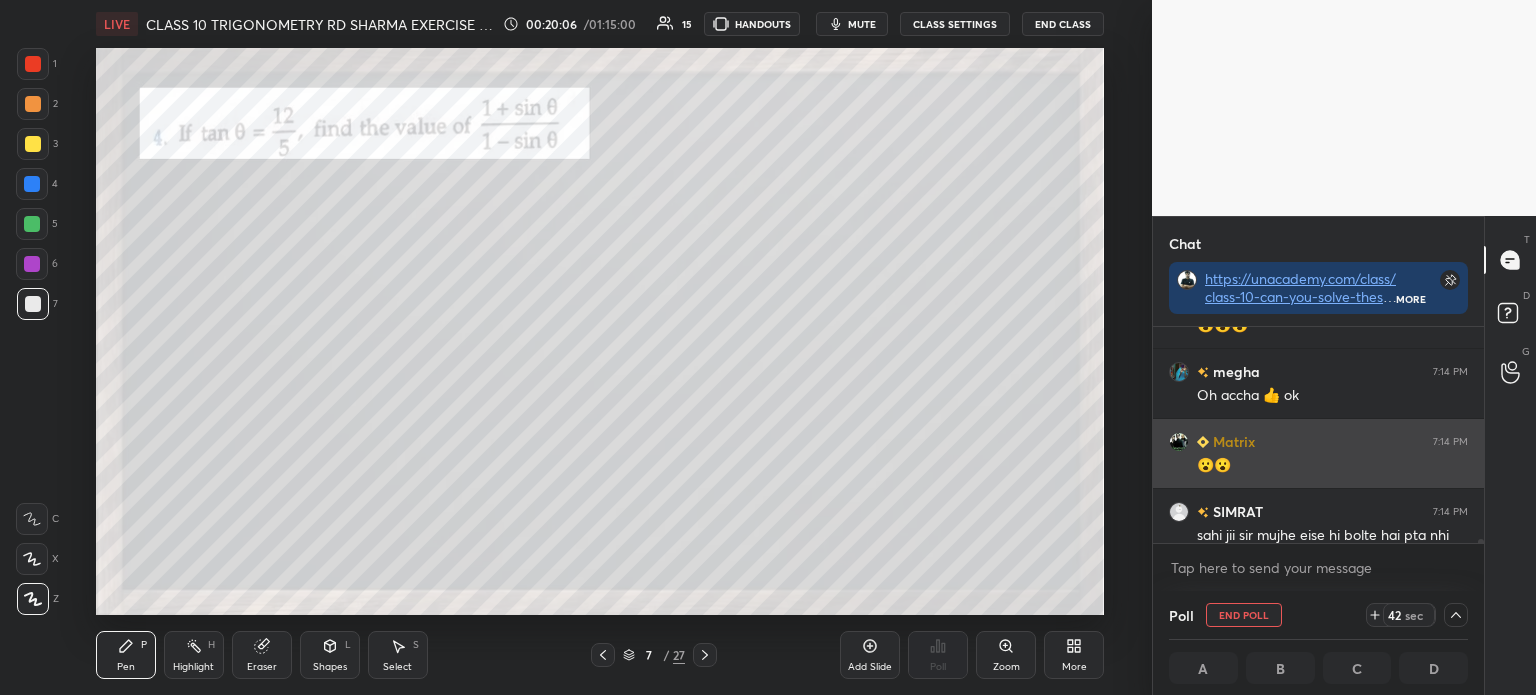 scroll, scrollTop: 4, scrollLeft: 293, axis: both 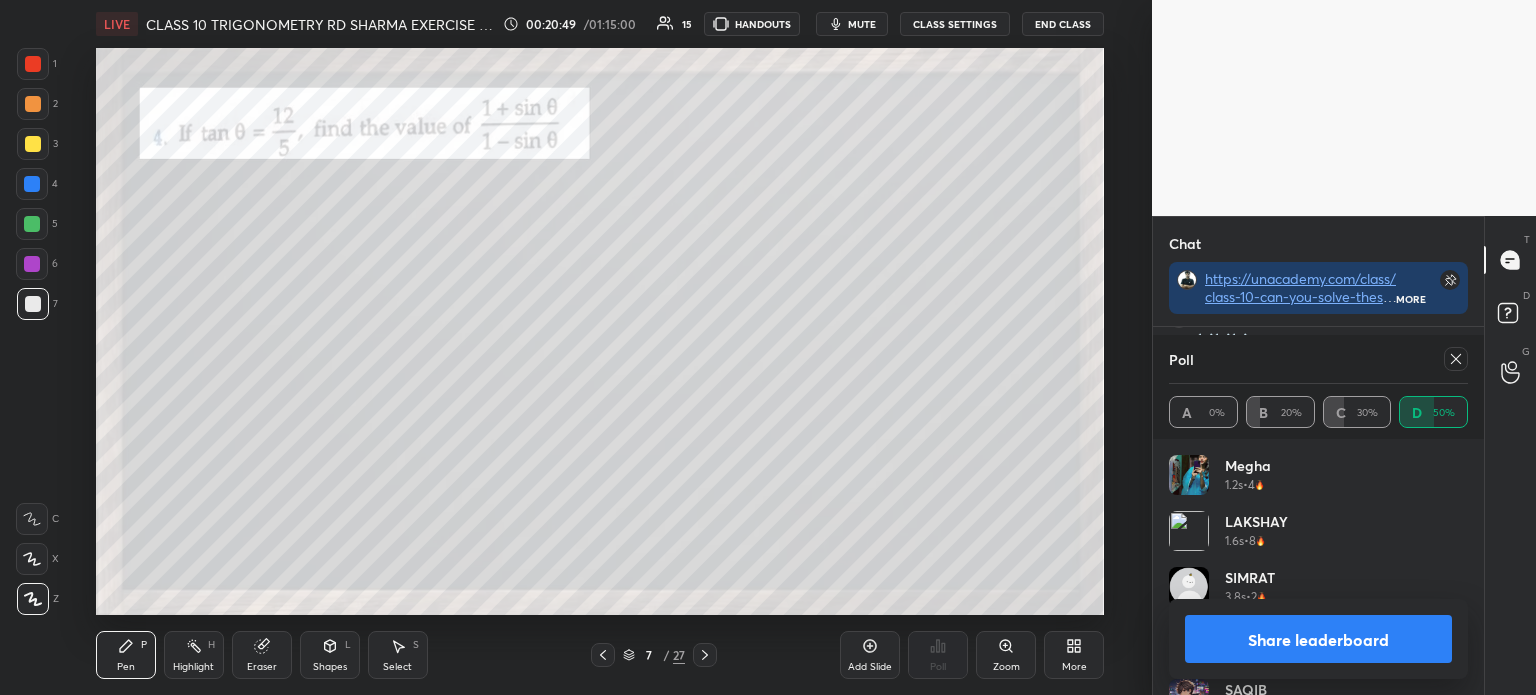 click on "Share leaderboard" at bounding box center [1318, 639] 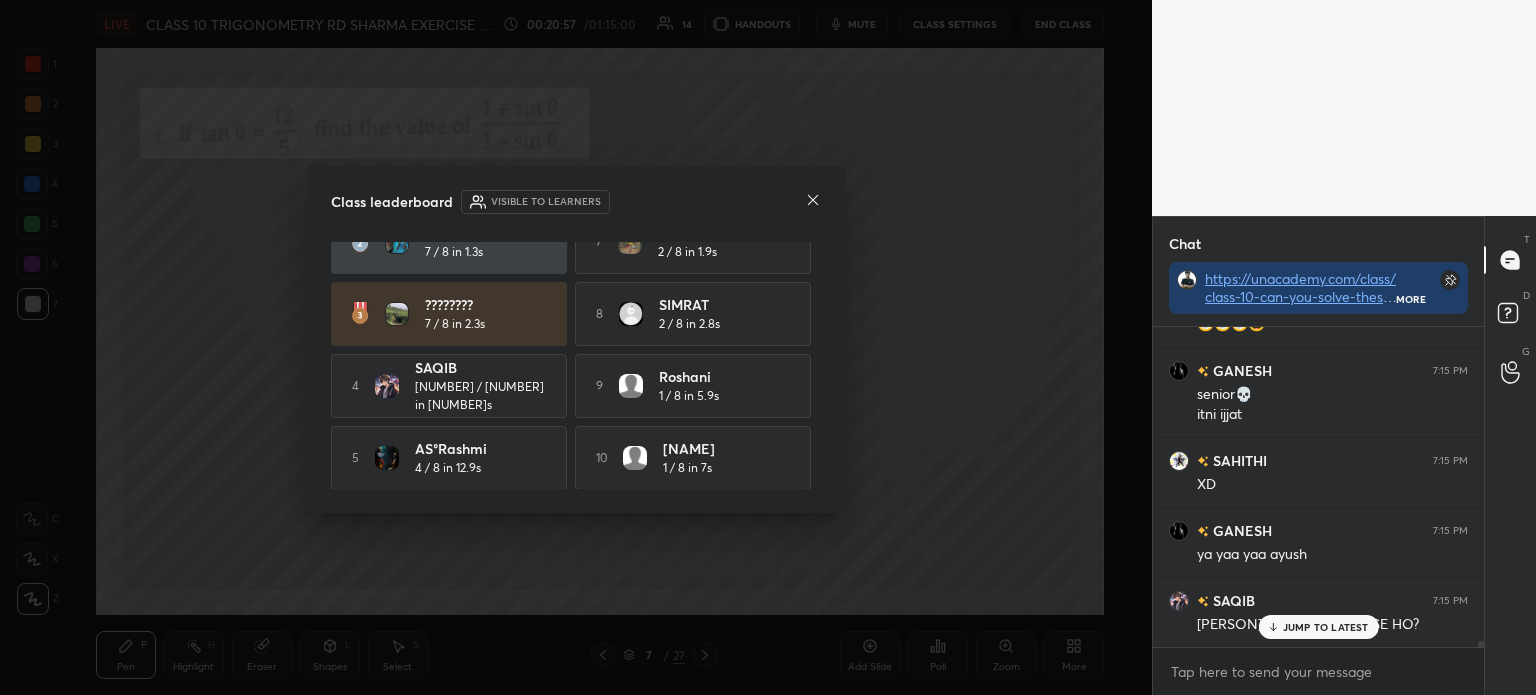 click 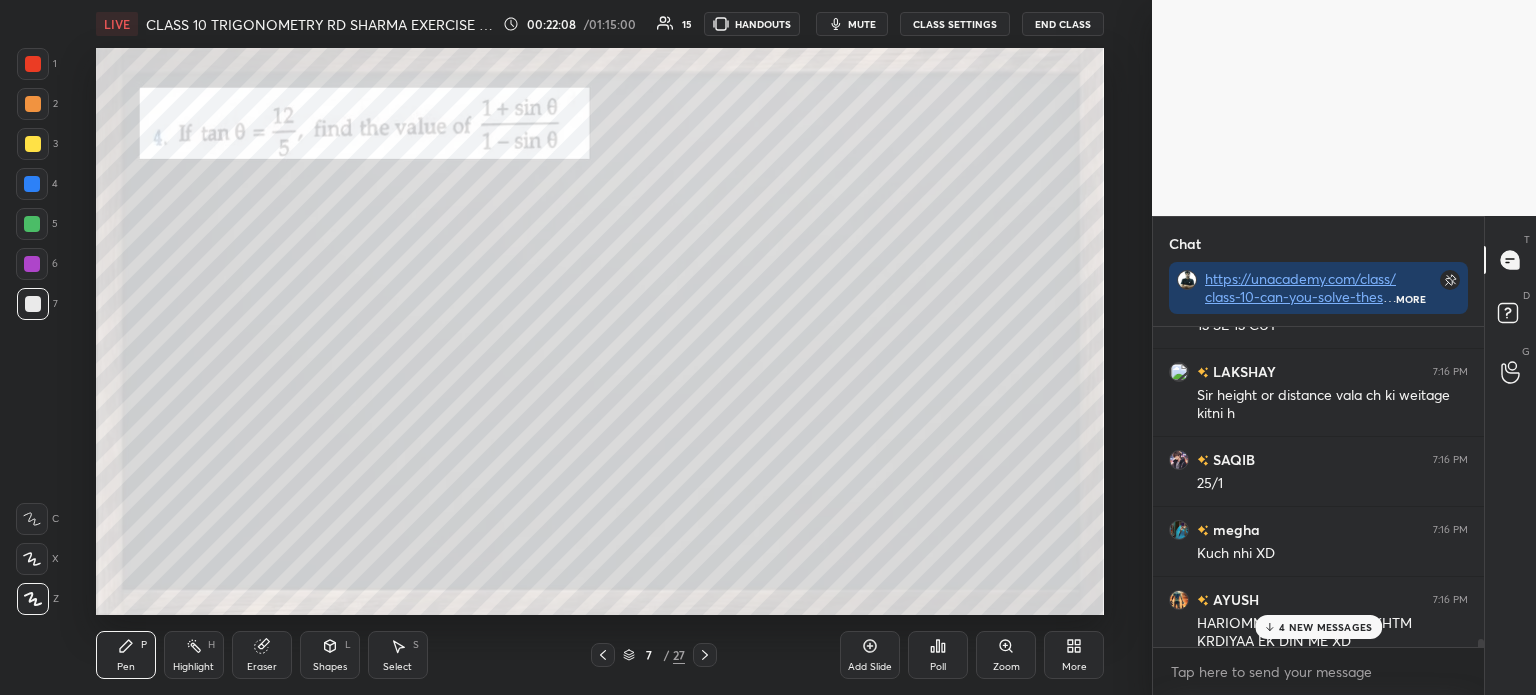 click 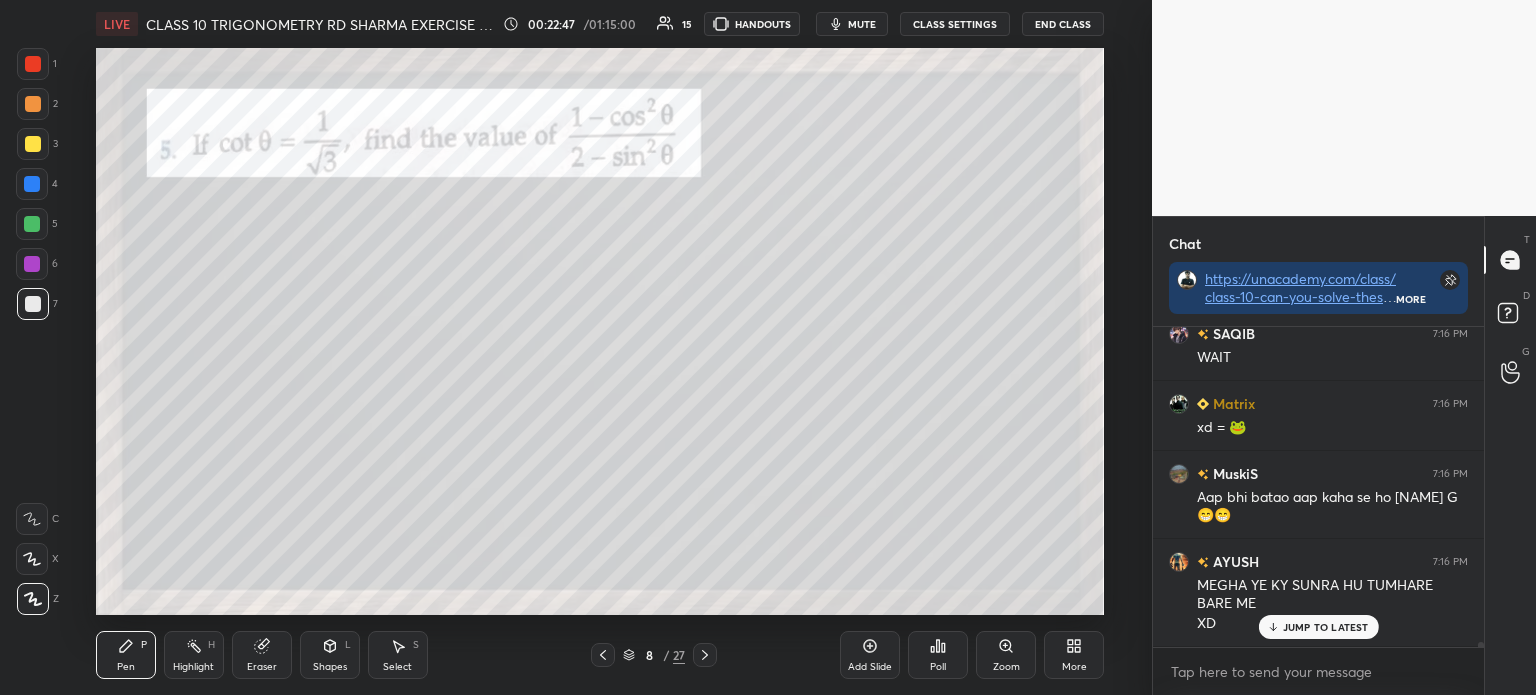 scroll, scrollTop: 19341, scrollLeft: 0, axis: vertical 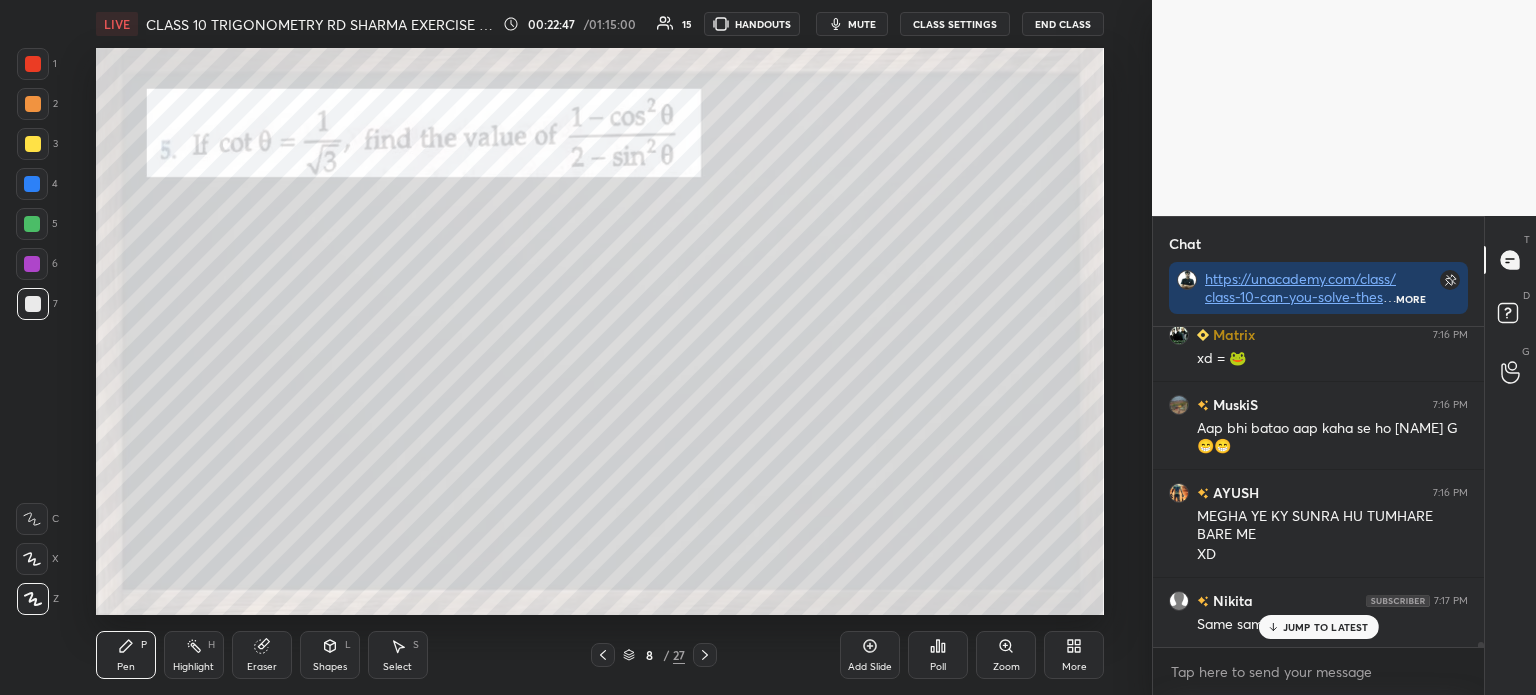 click on "Poll" at bounding box center (938, 667) 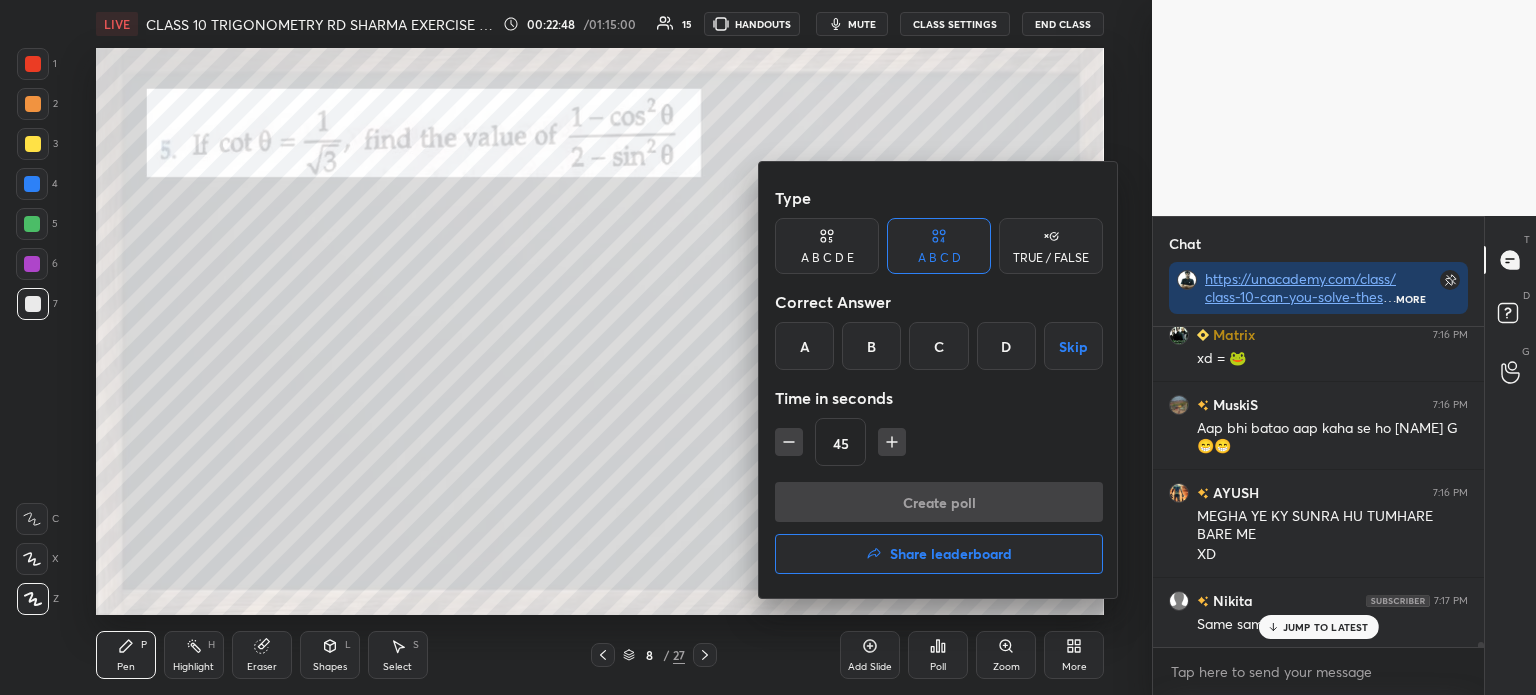 scroll, scrollTop: 19412, scrollLeft: 0, axis: vertical 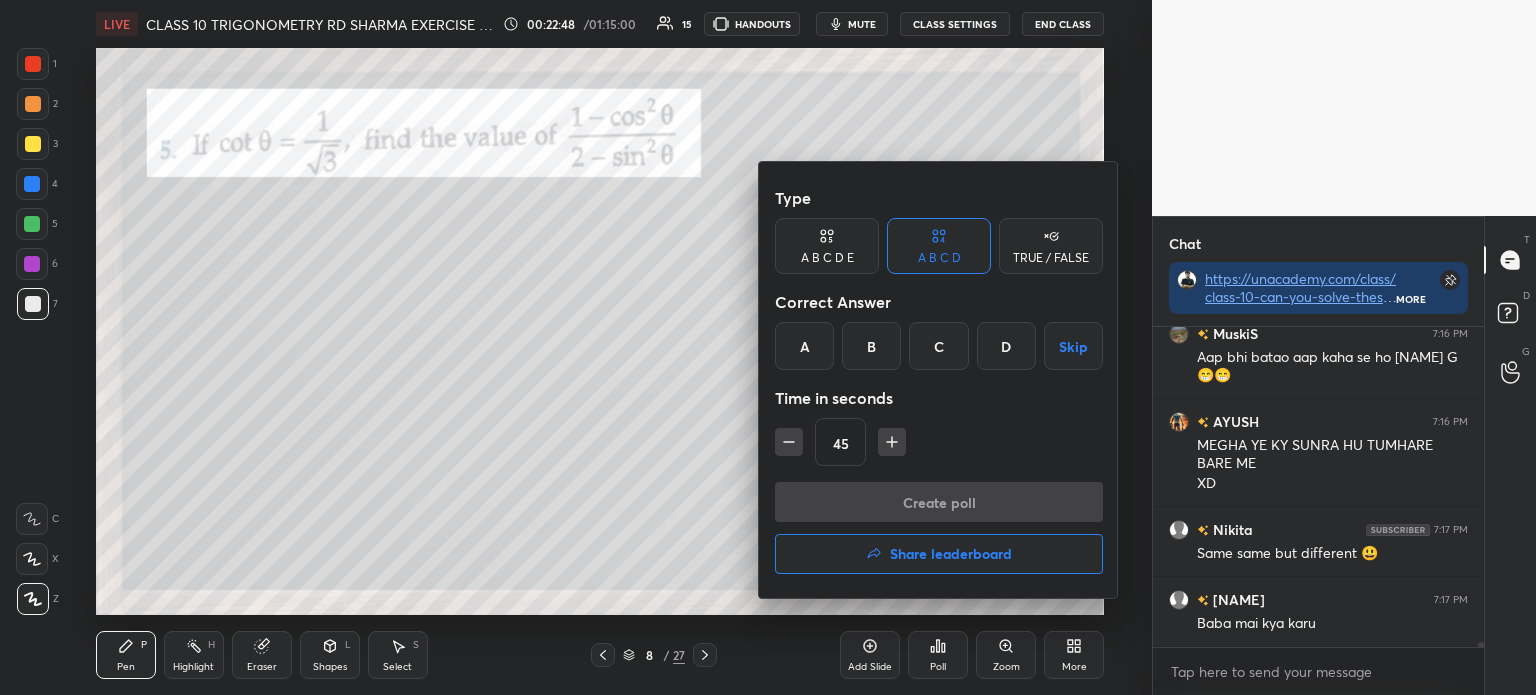 click on "C" at bounding box center [938, 346] 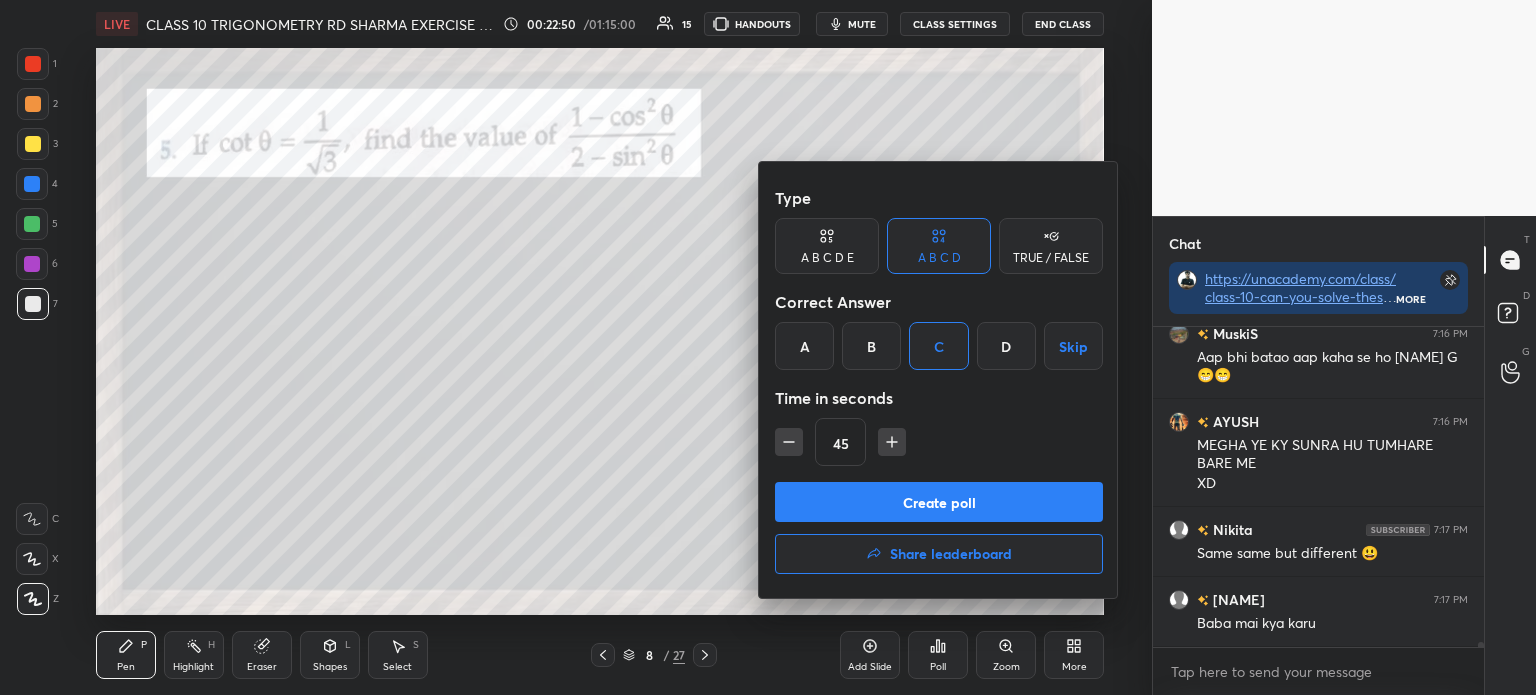 scroll, scrollTop: 19481, scrollLeft: 0, axis: vertical 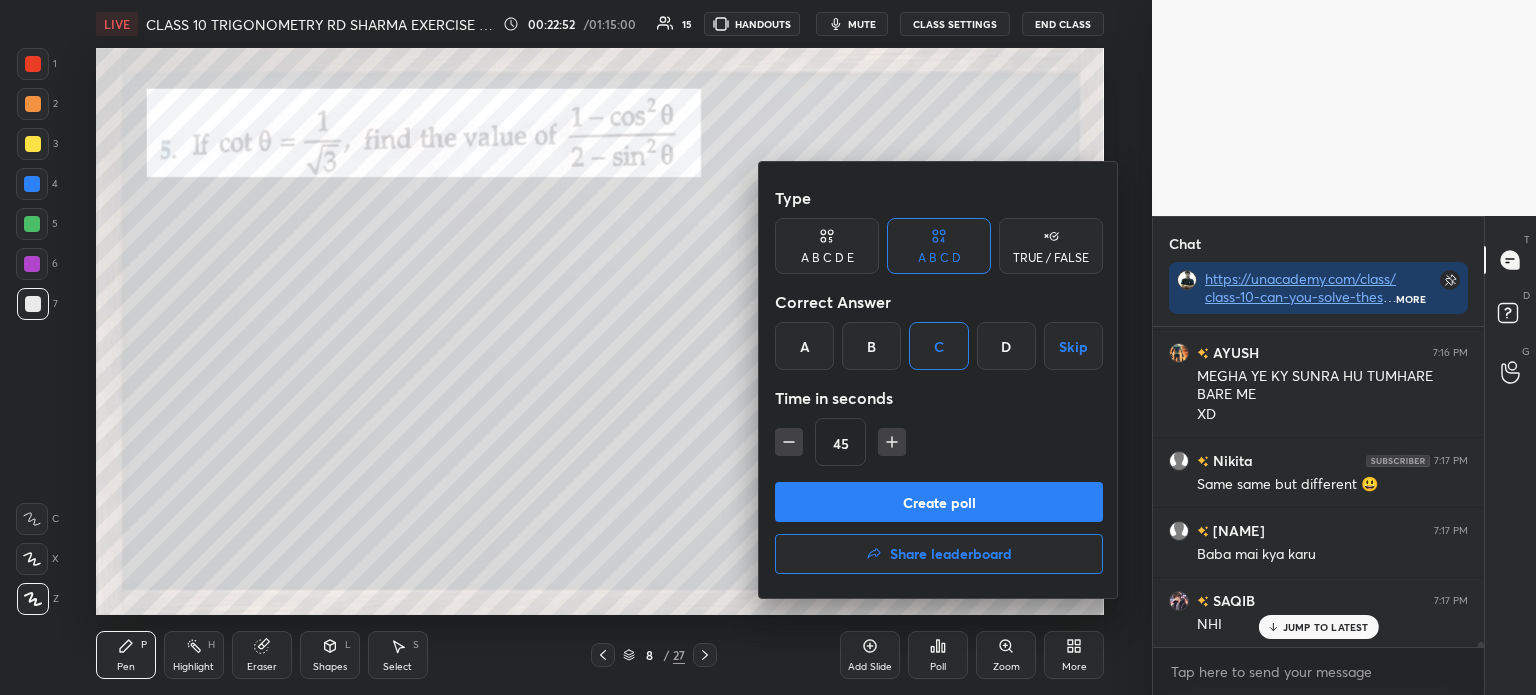 click on "Create poll" at bounding box center [939, 502] 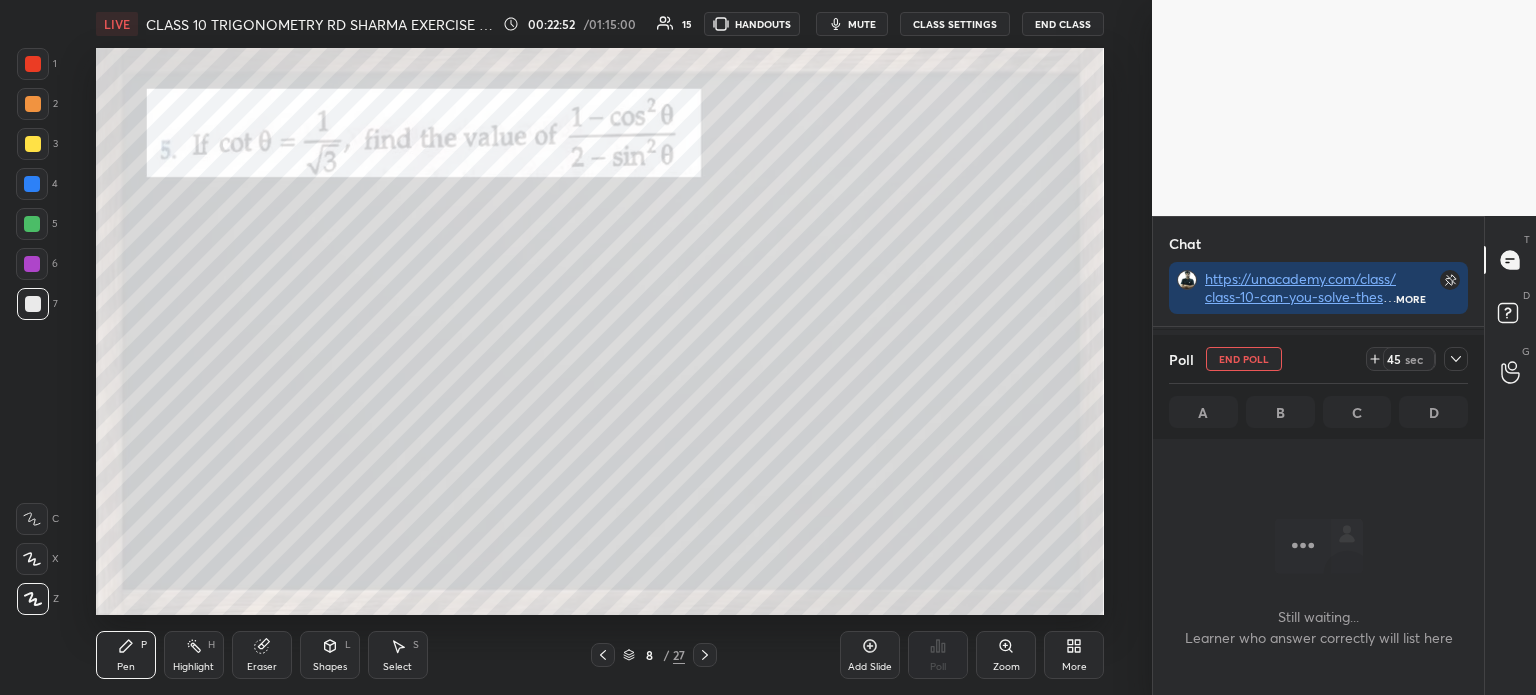 scroll, scrollTop: 281, scrollLeft: 325, axis: both 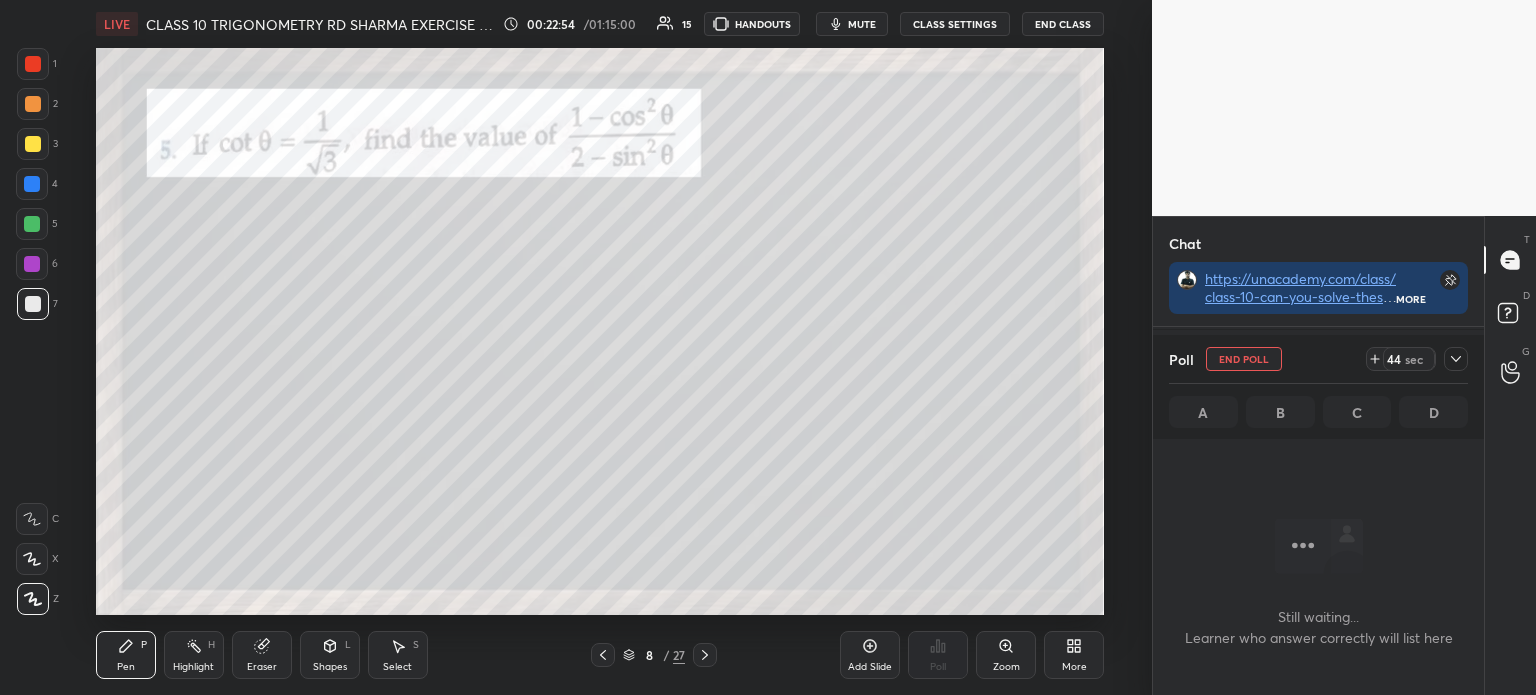 click 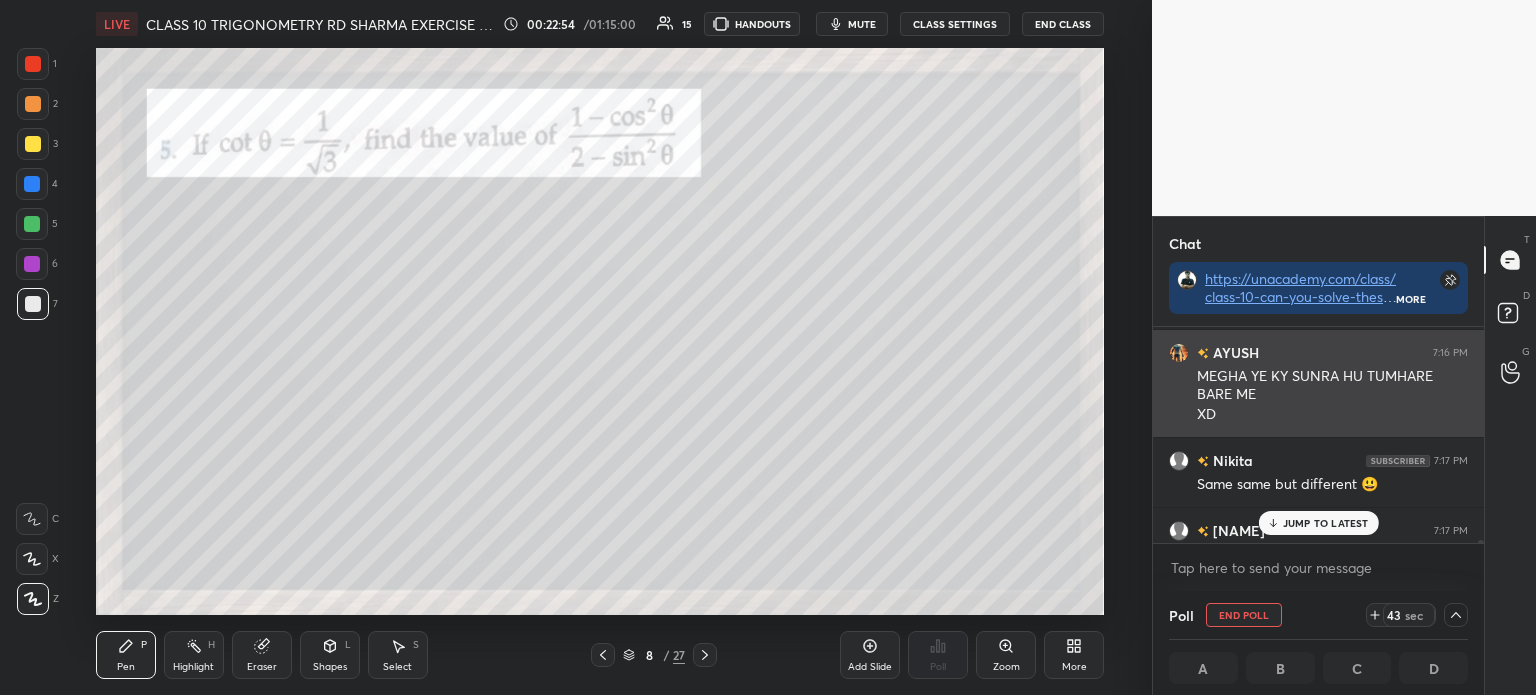 scroll, scrollTop: 0, scrollLeft: 0, axis: both 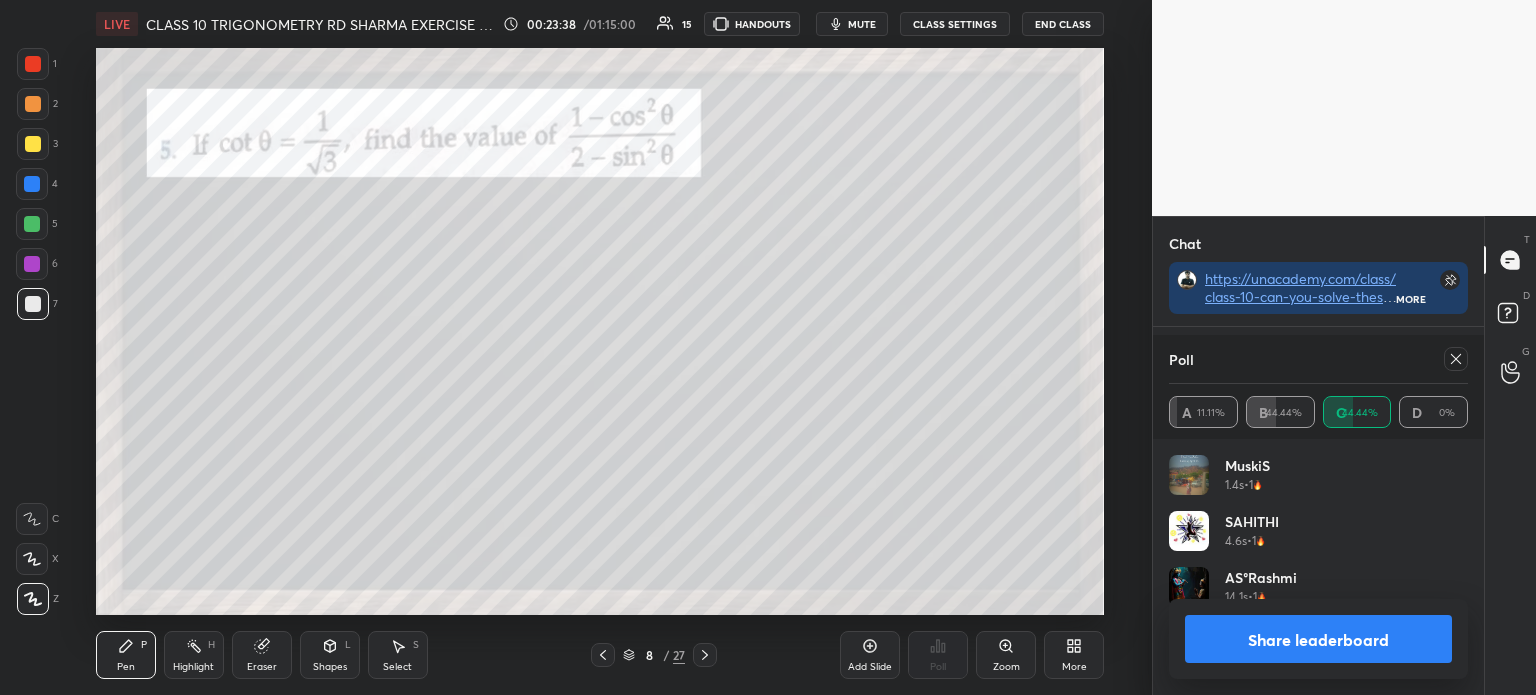 click on "Share leaderboard" at bounding box center (1318, 639) 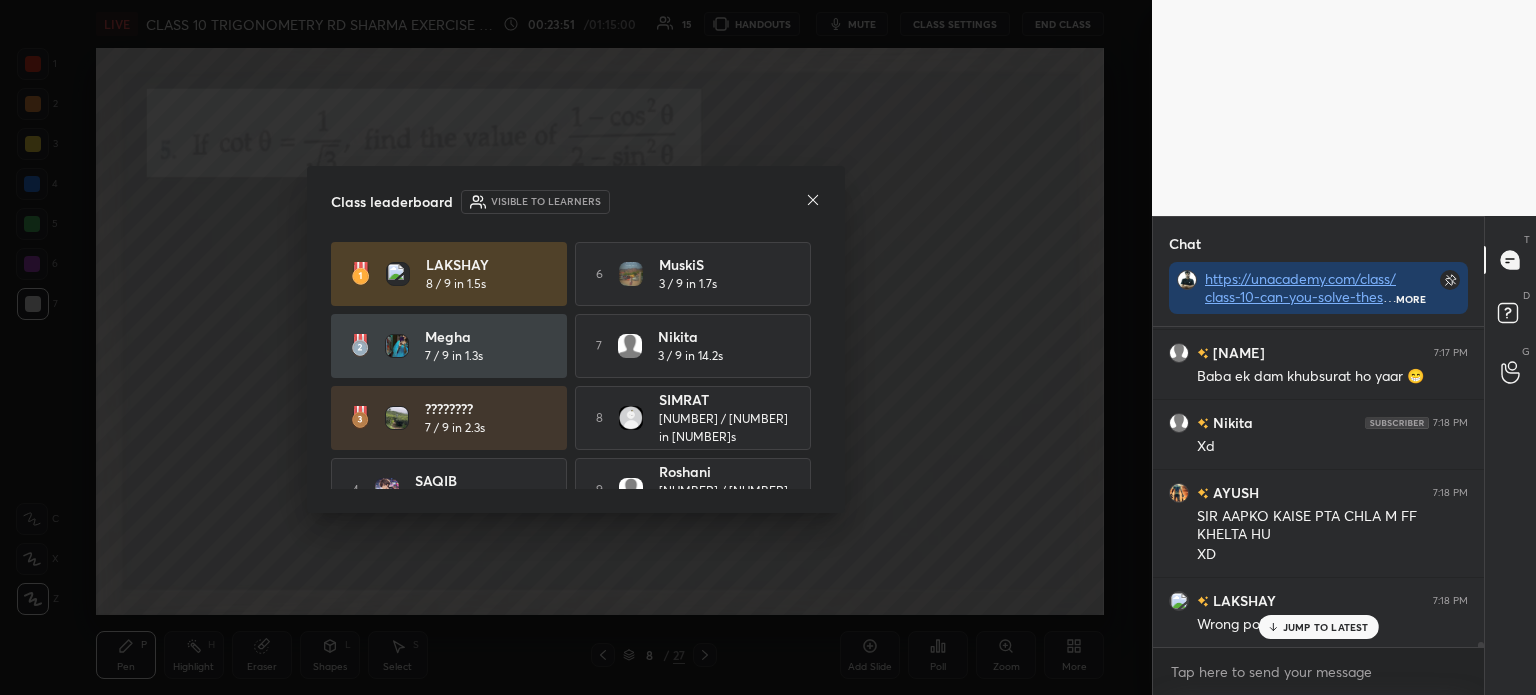 click 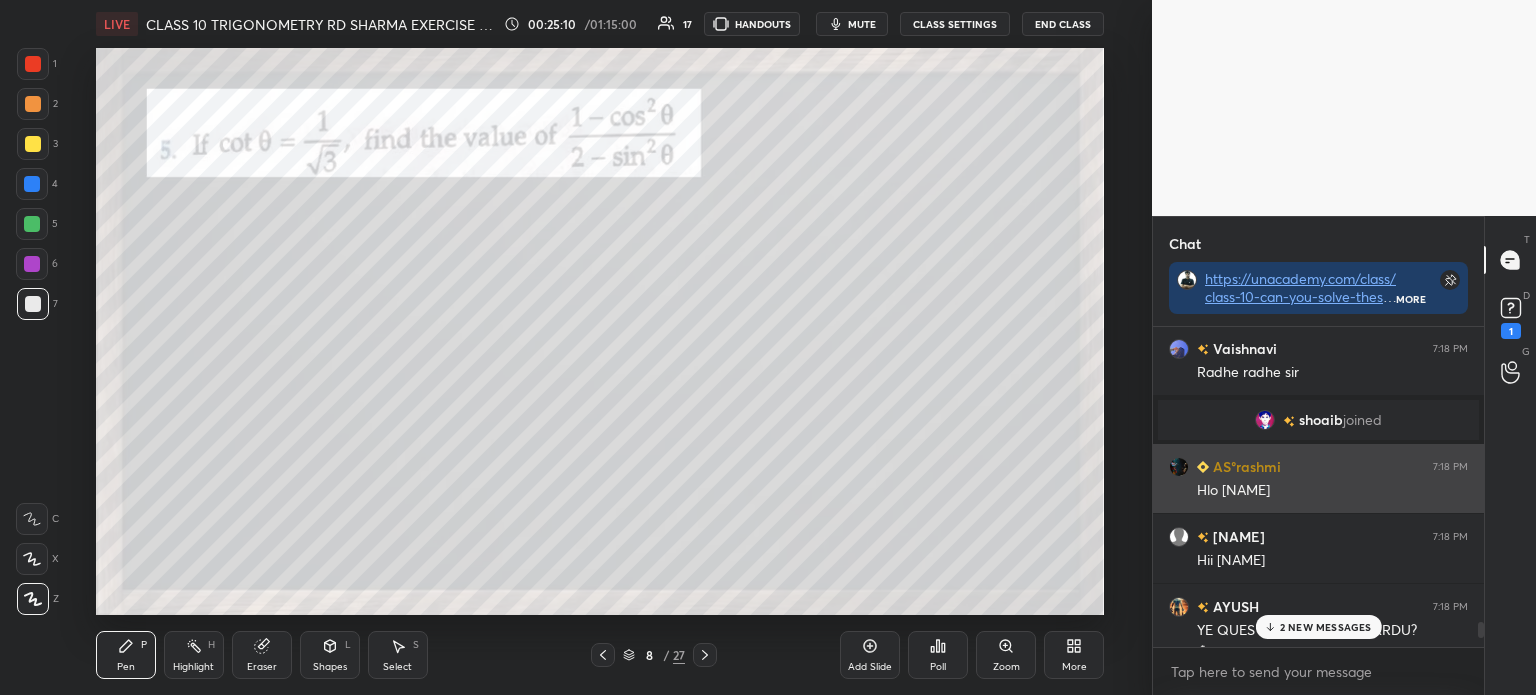 scroll, scrollTop: 17736, scrollLeft: 0, axis: vertical 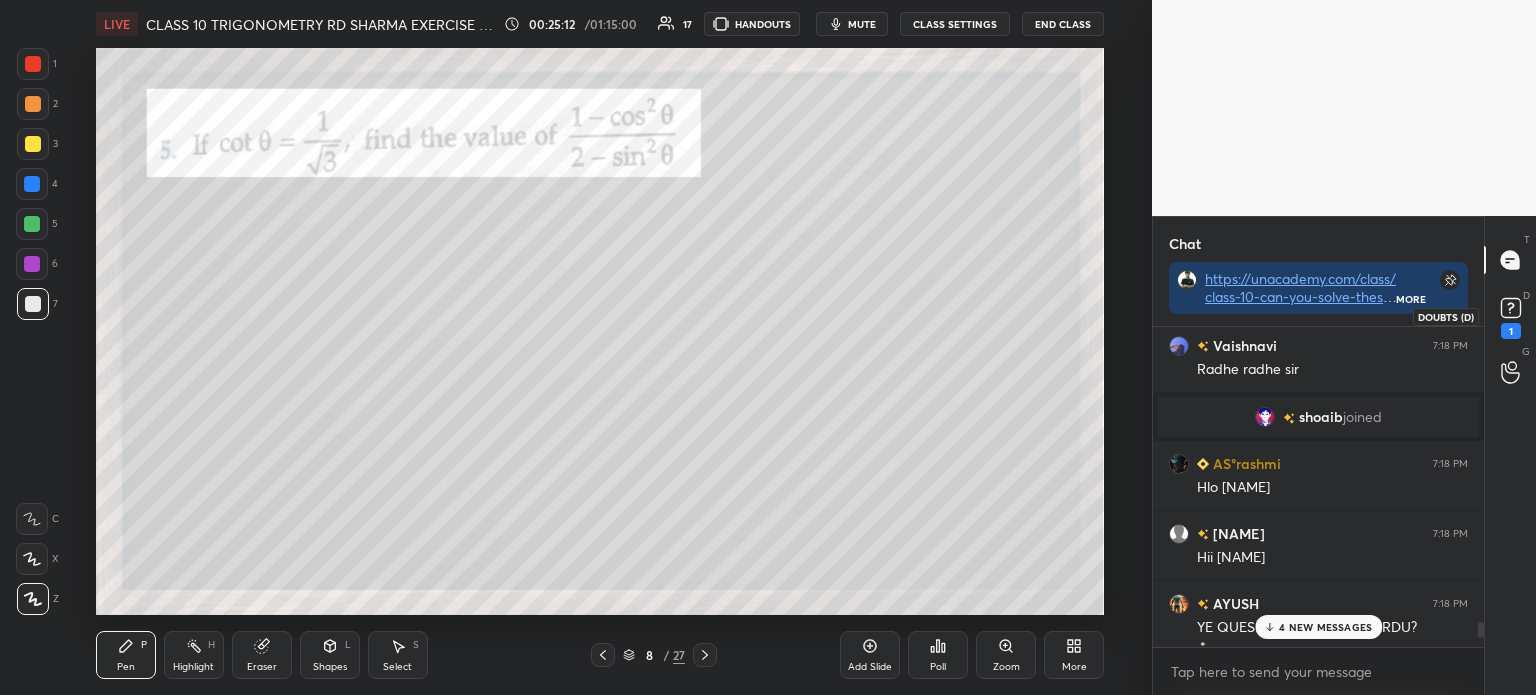 click on "1" at bounding box center [1511, 331] 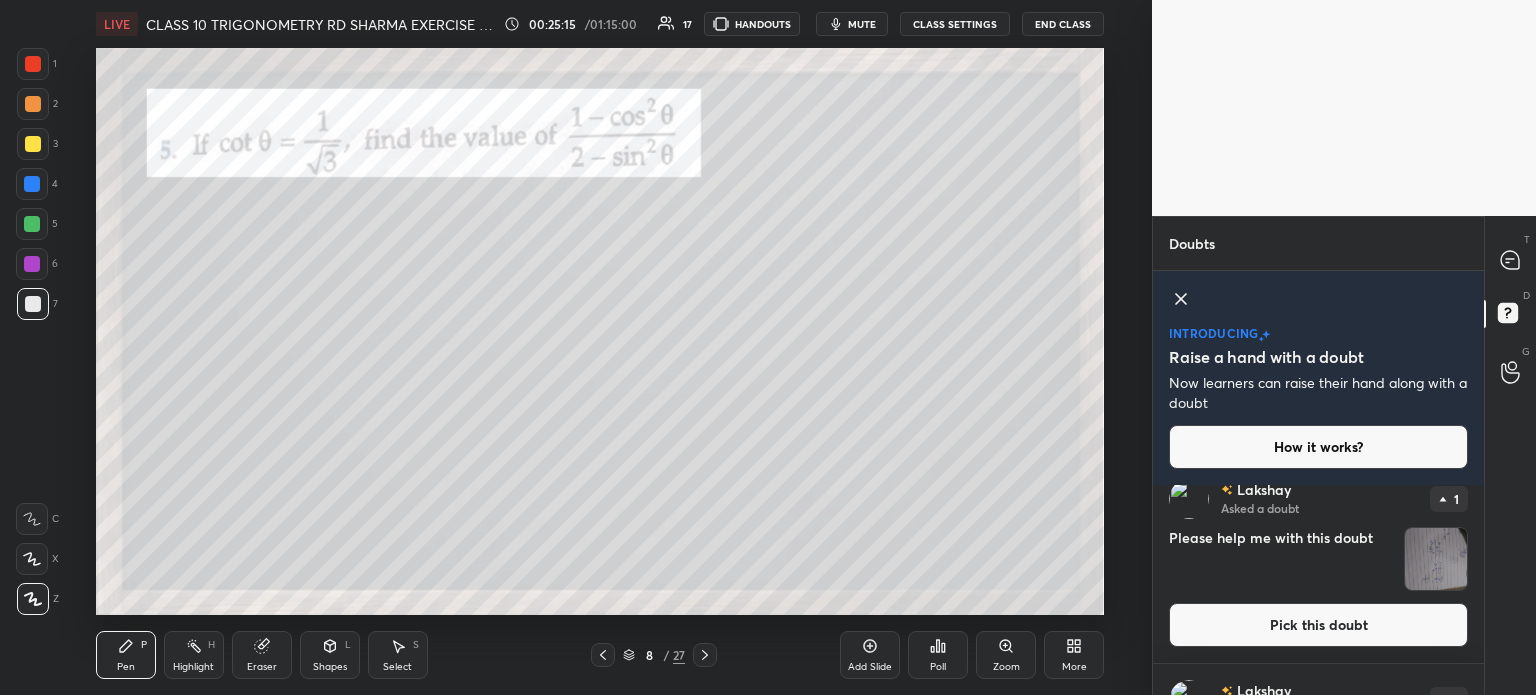 scroll, scrollTop: 9, scrollLeft: 0, axis: vertical 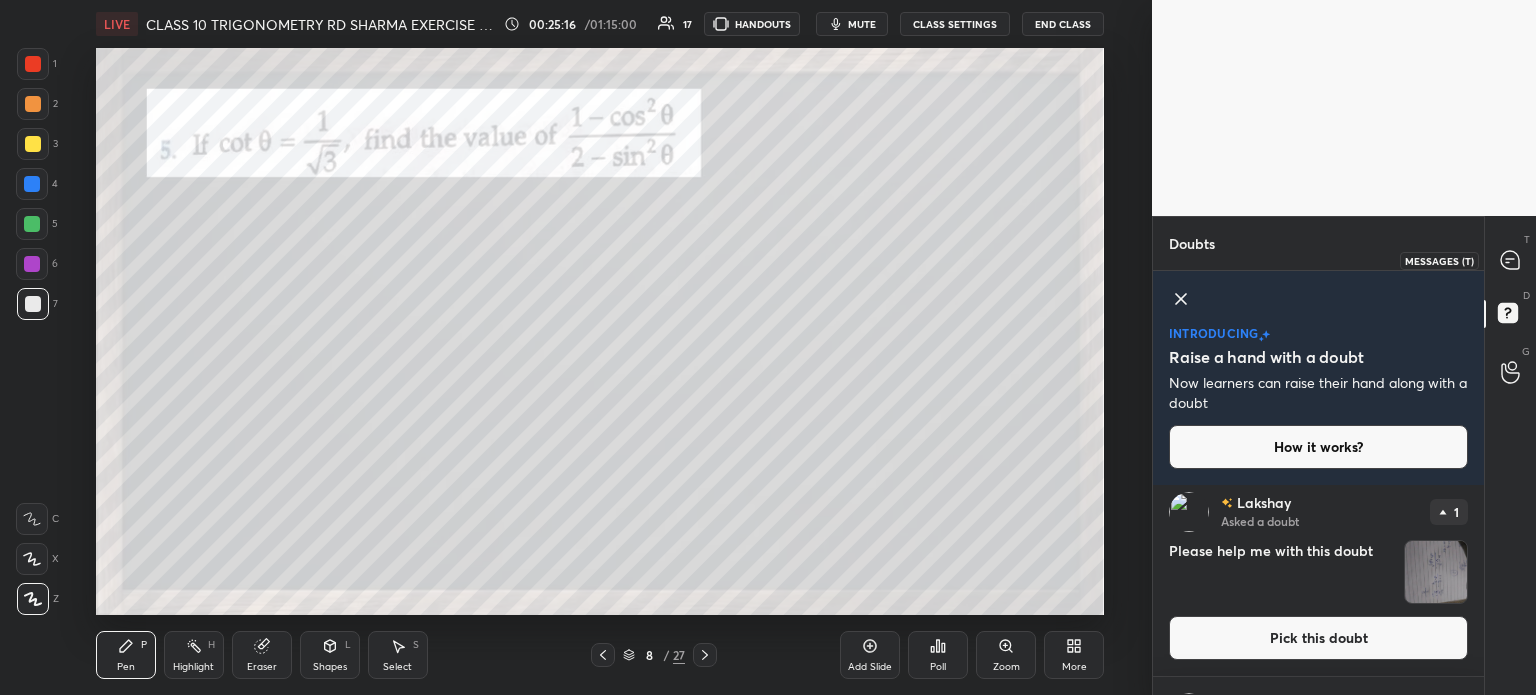 click at bounding box center (1511, 260) 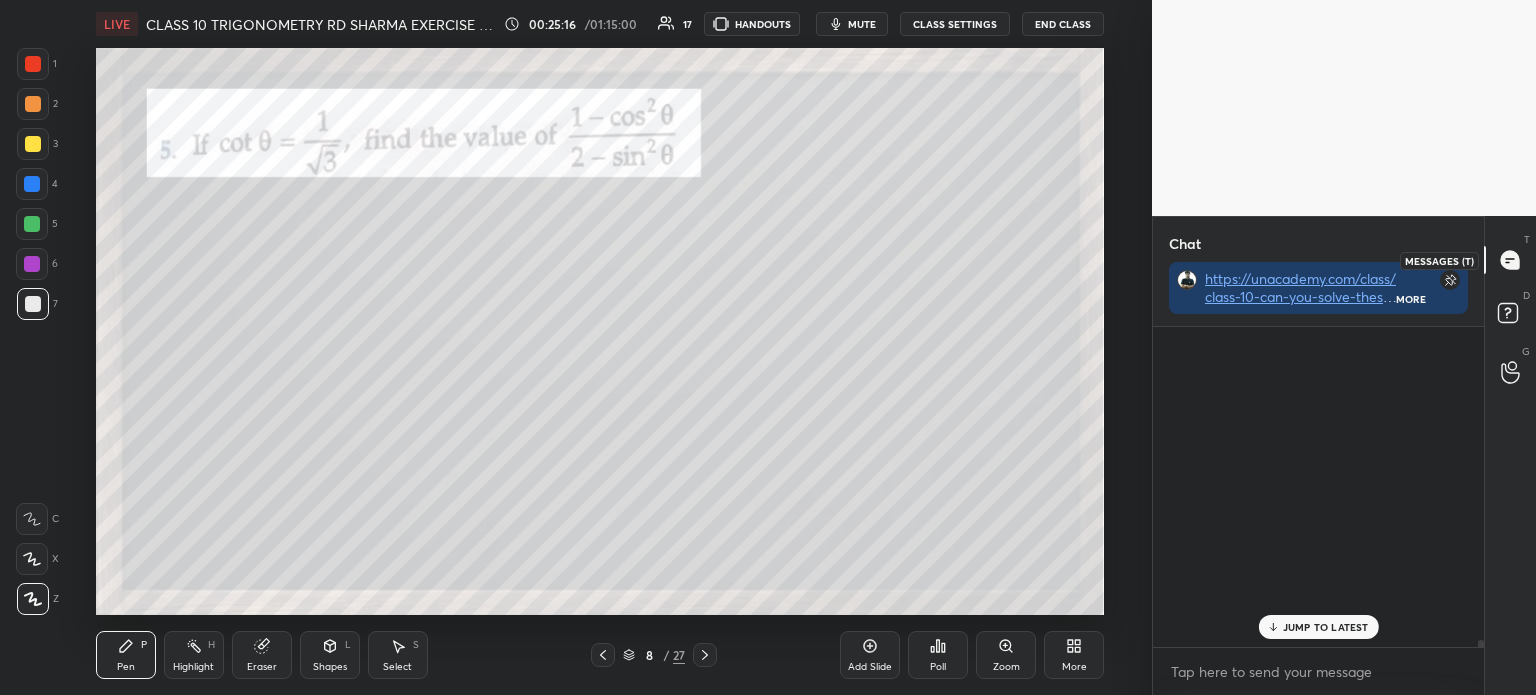 scroll, scrollTop: 148, scrollLeft: 325, axis: both 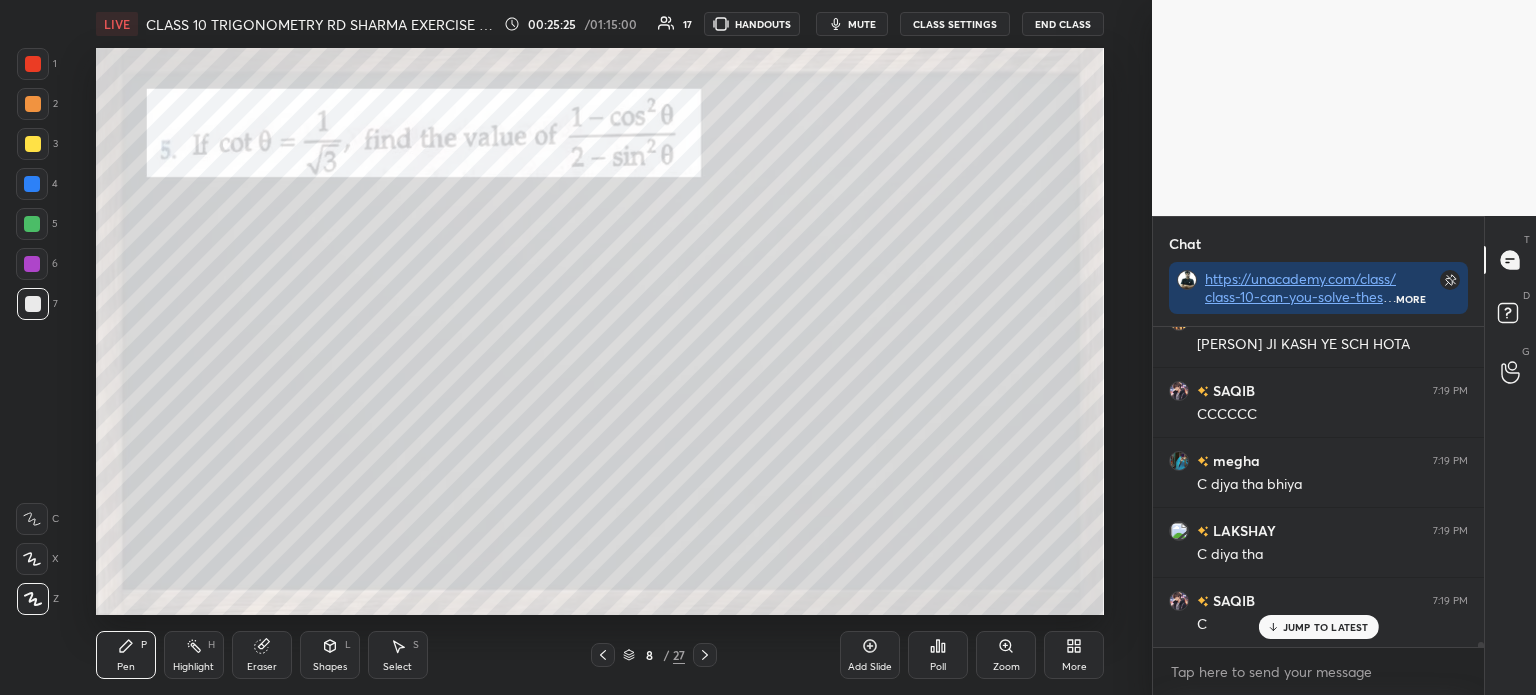 click on "Poll" at bounding box center [938, 655] 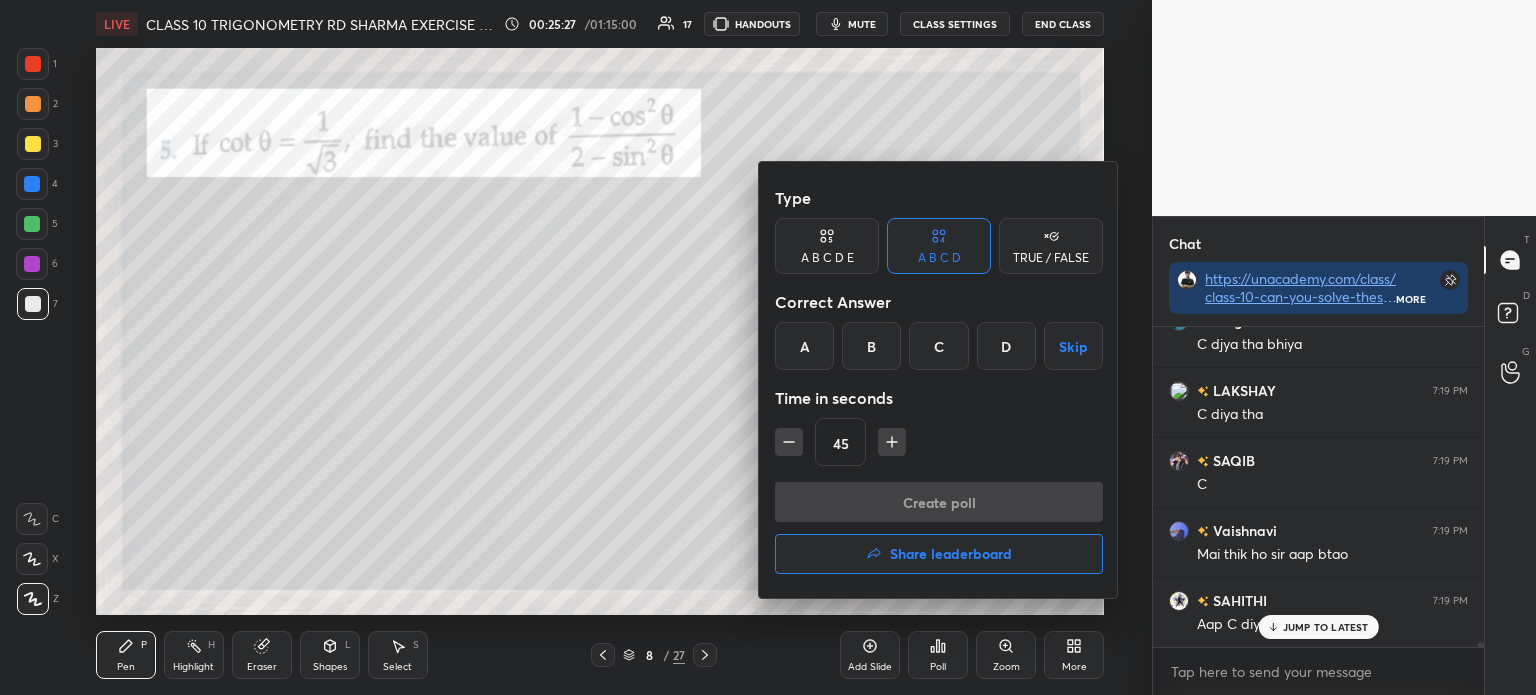 scroll, scrollTop: 20856, scrollLeft: 0, axis: vertical 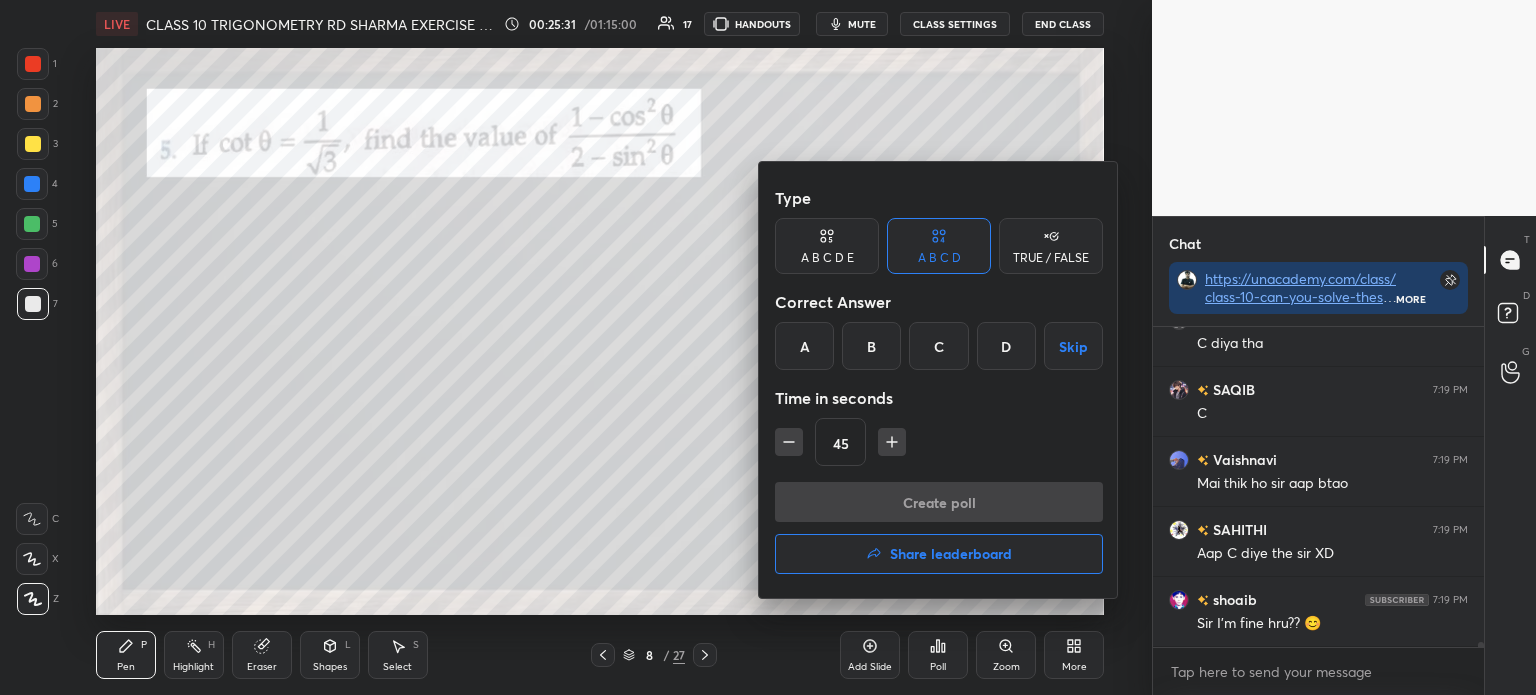 click at bounding box center (768, 347) 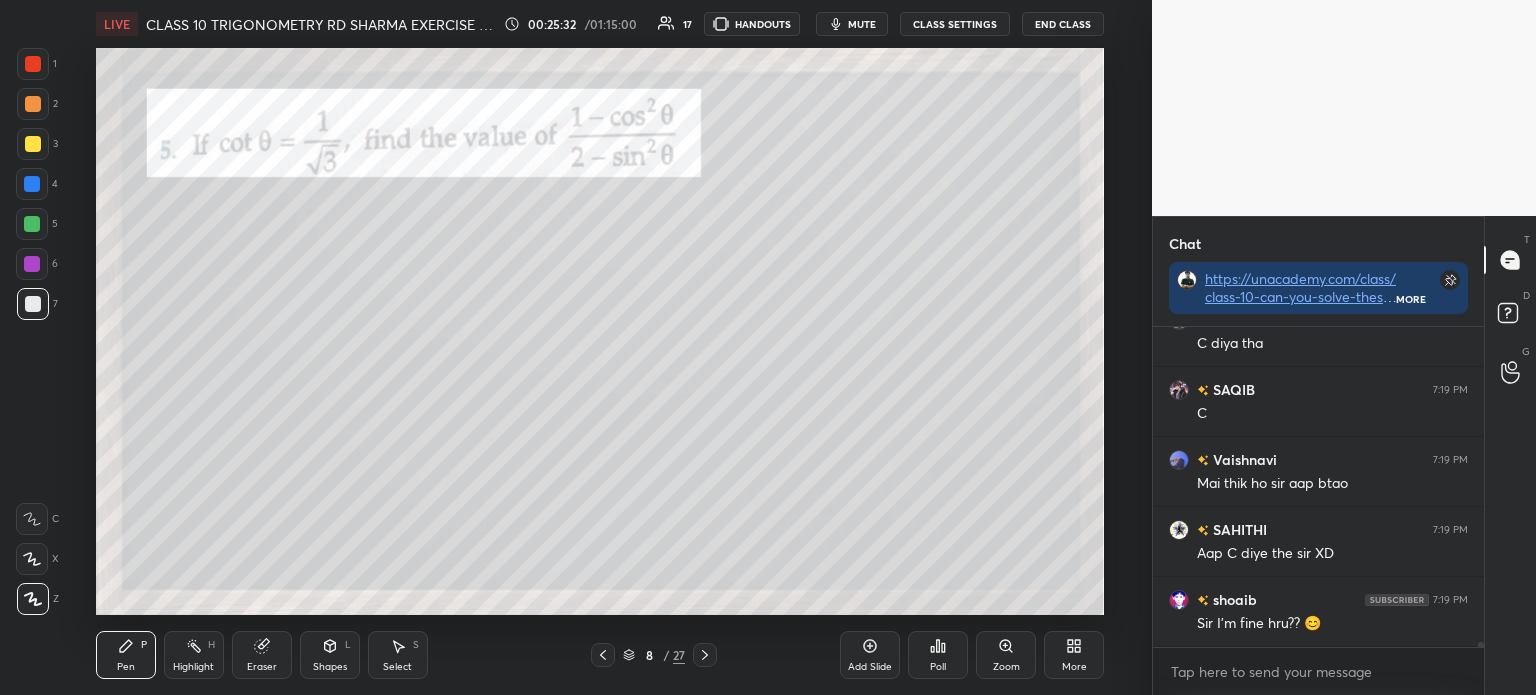 click 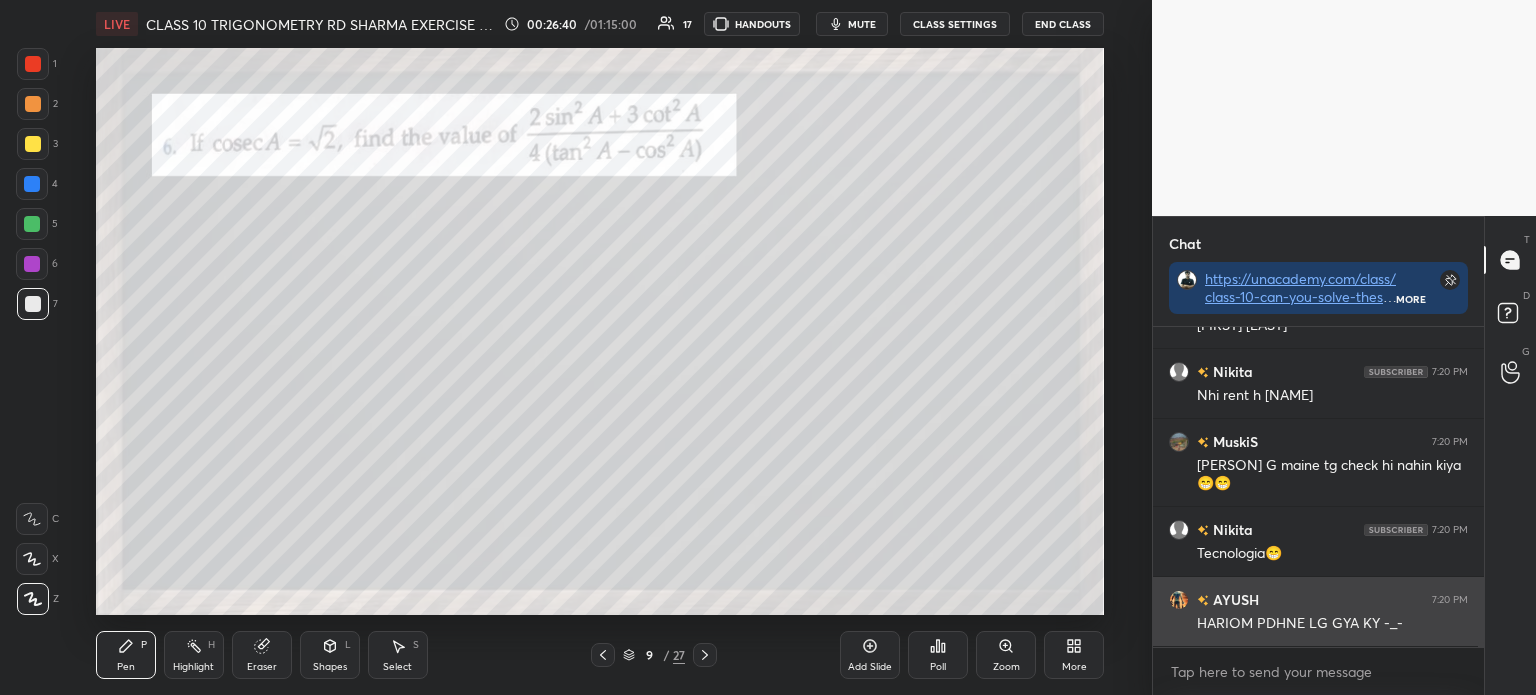 scroll, scrollTop: 21920, scrollLeft: 0, axis: vertical 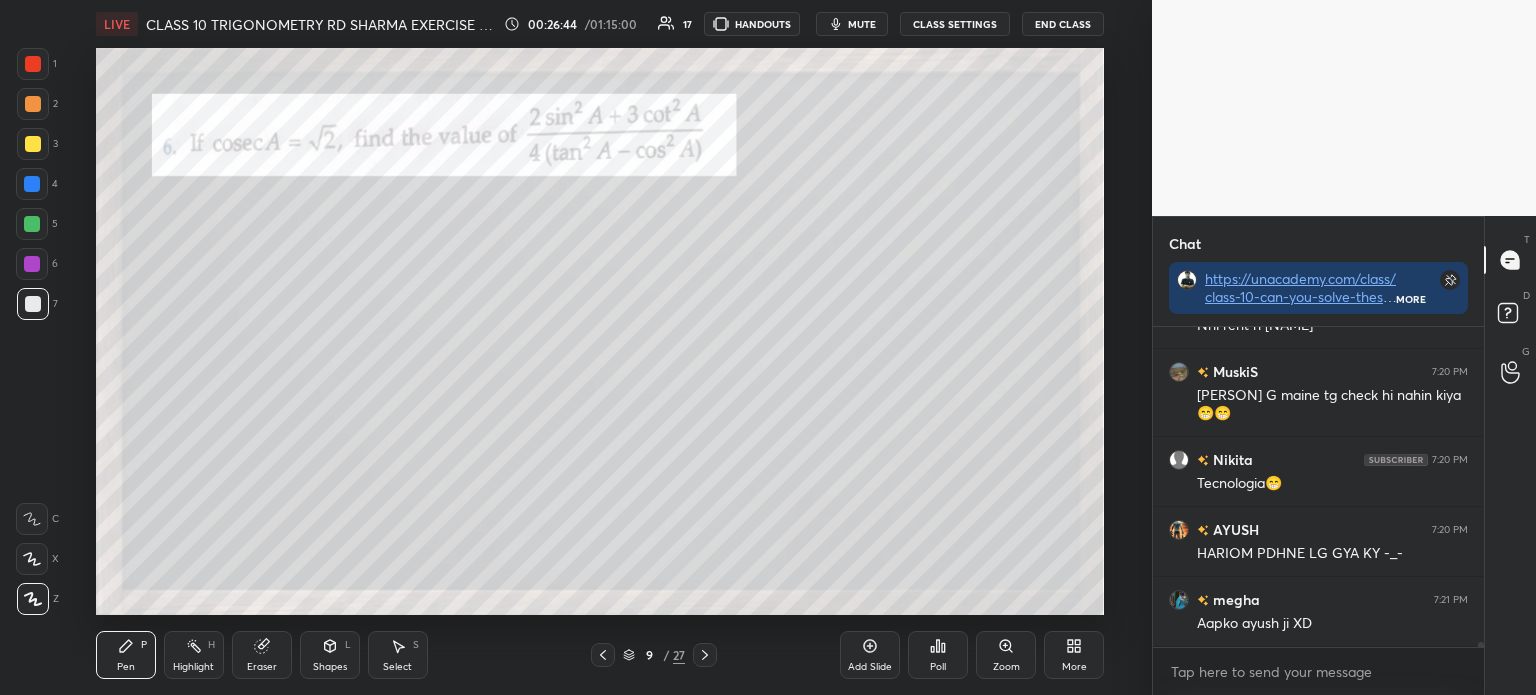 click on "Poll" at bounding box center (938, 655) 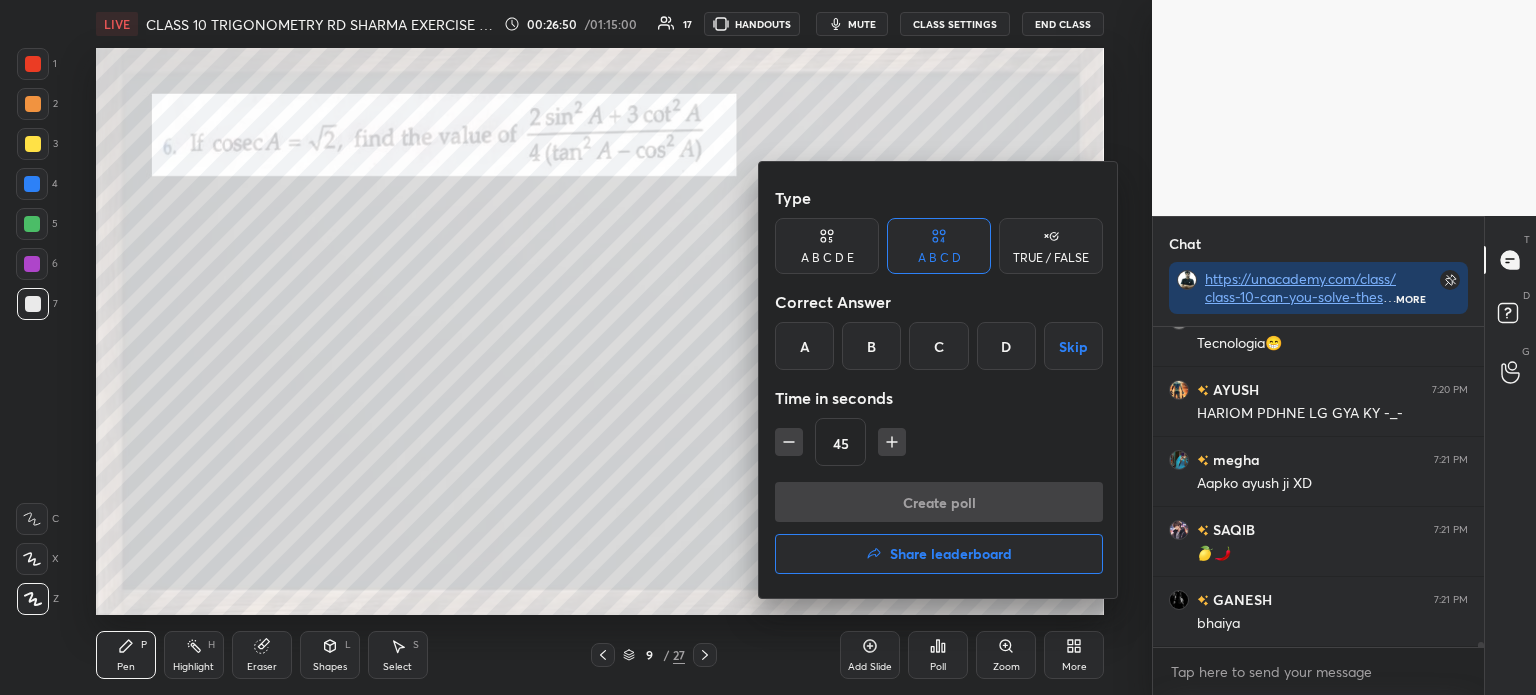 scroll, scrollTop: 22108, scrollLeft: 0, axis: vertical 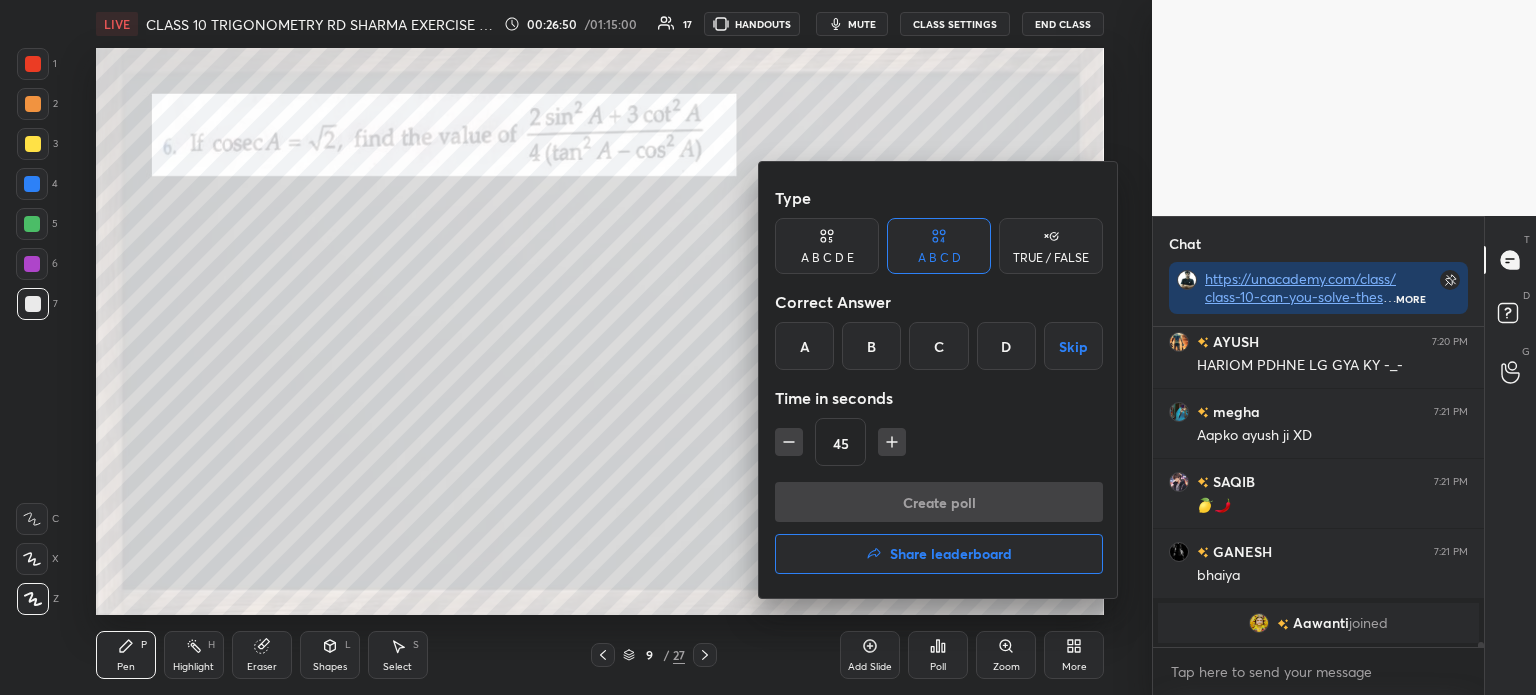 click on "B" at bounding box center [871, 346] 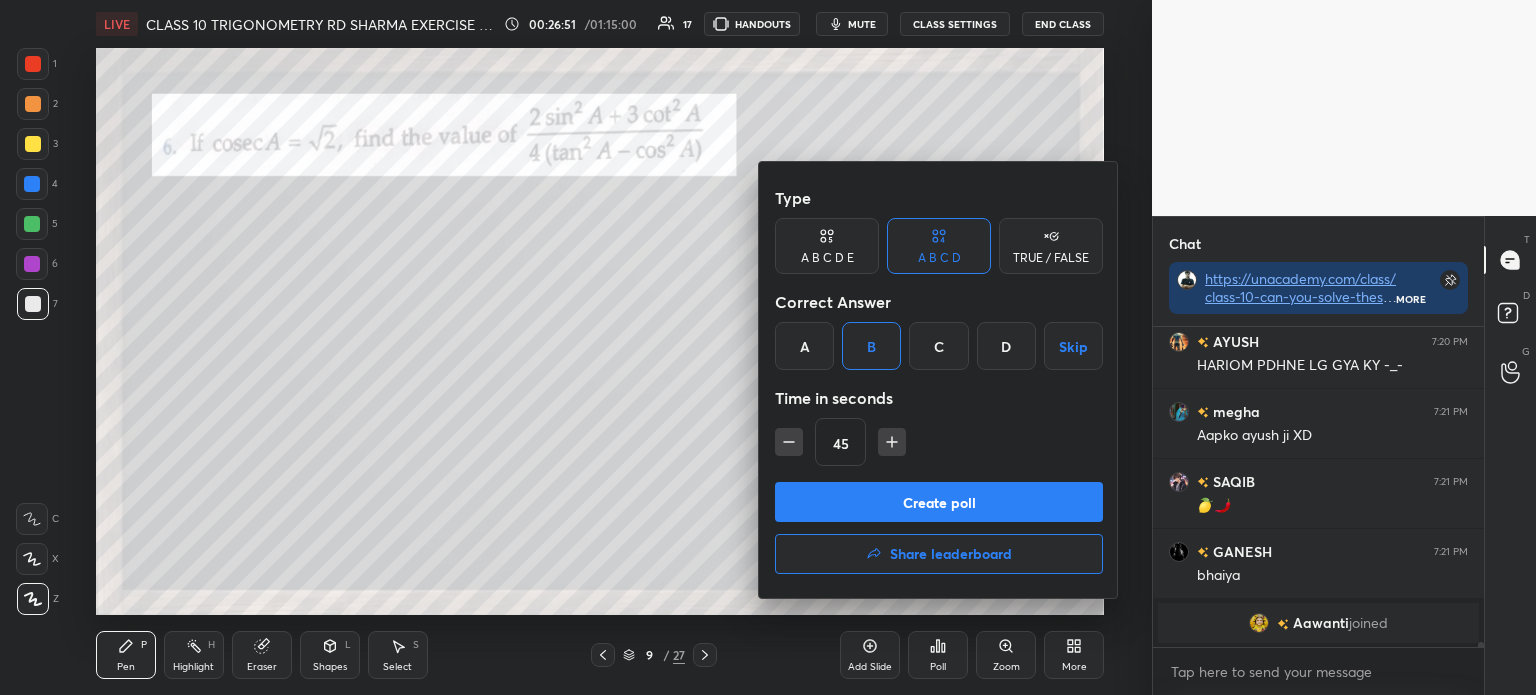 click on "C" at bounding box center [938, 346] 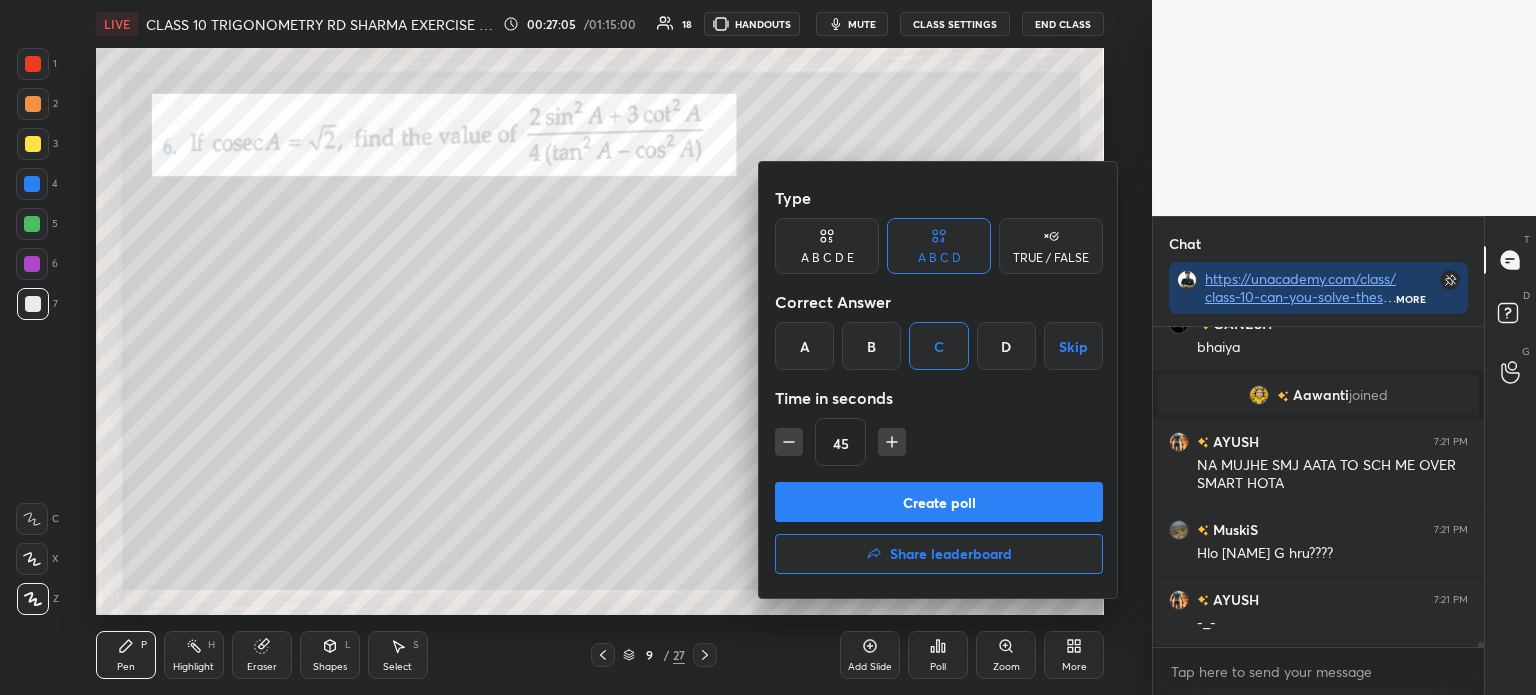 scroll, scrollTop: 20689, scrollLeft: 0, axis: vertical 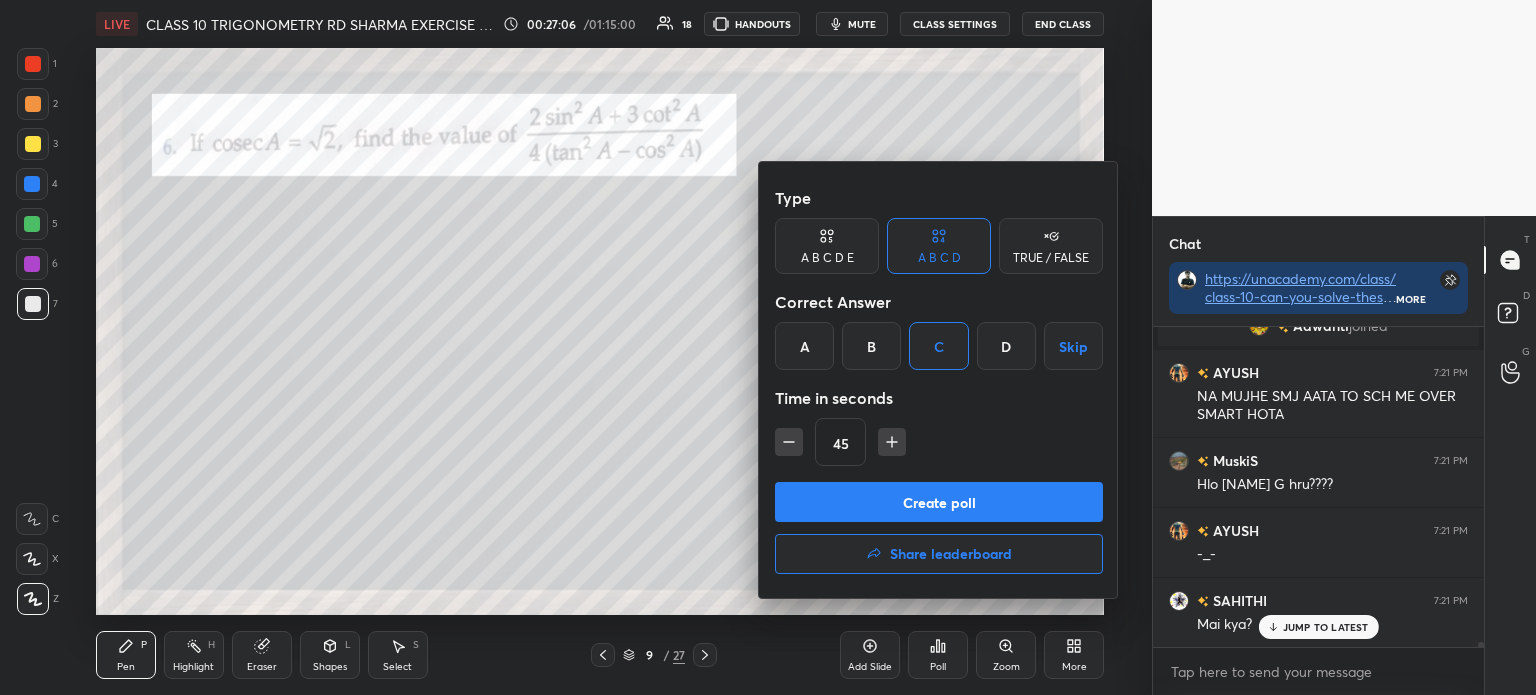 click on "Create poll" at bounding box center (939, 502) 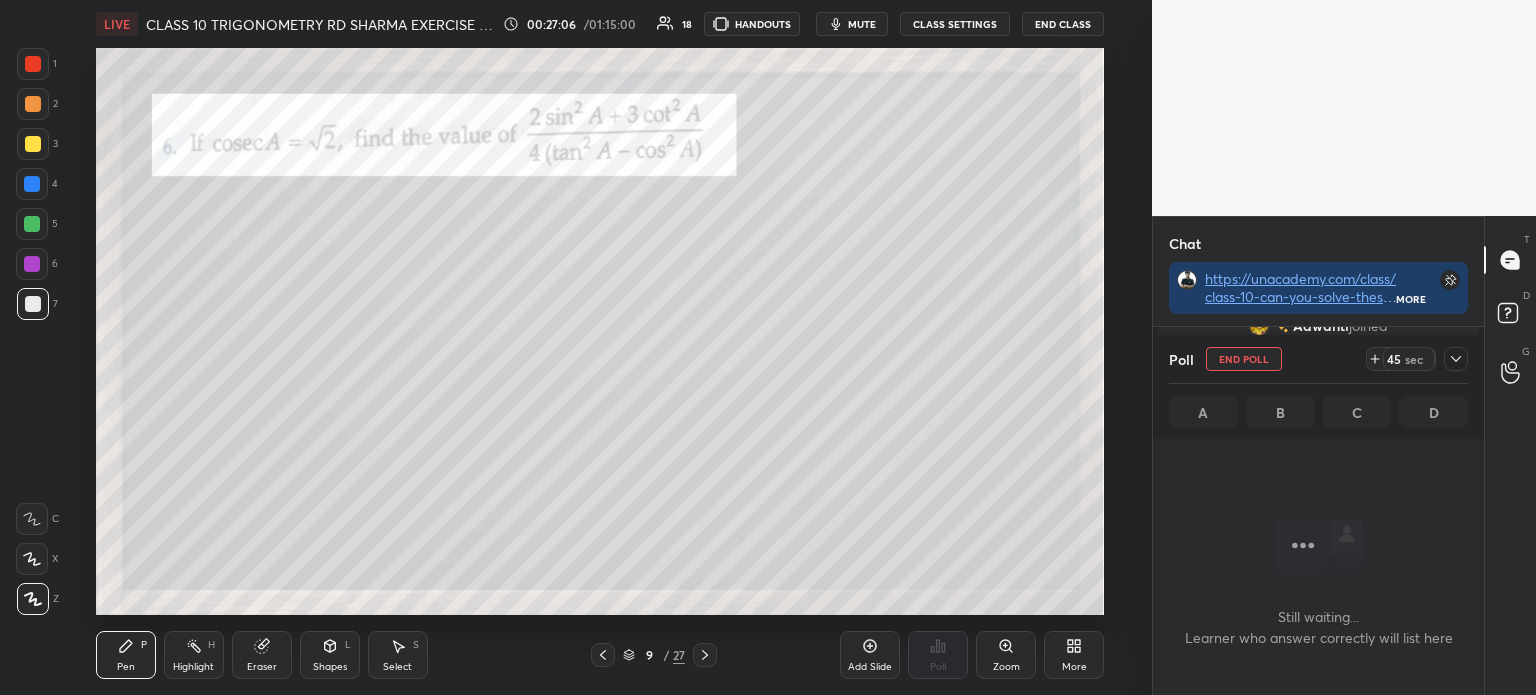 scroll, scrollTop: 282, scrollLeft: 325, axis: both 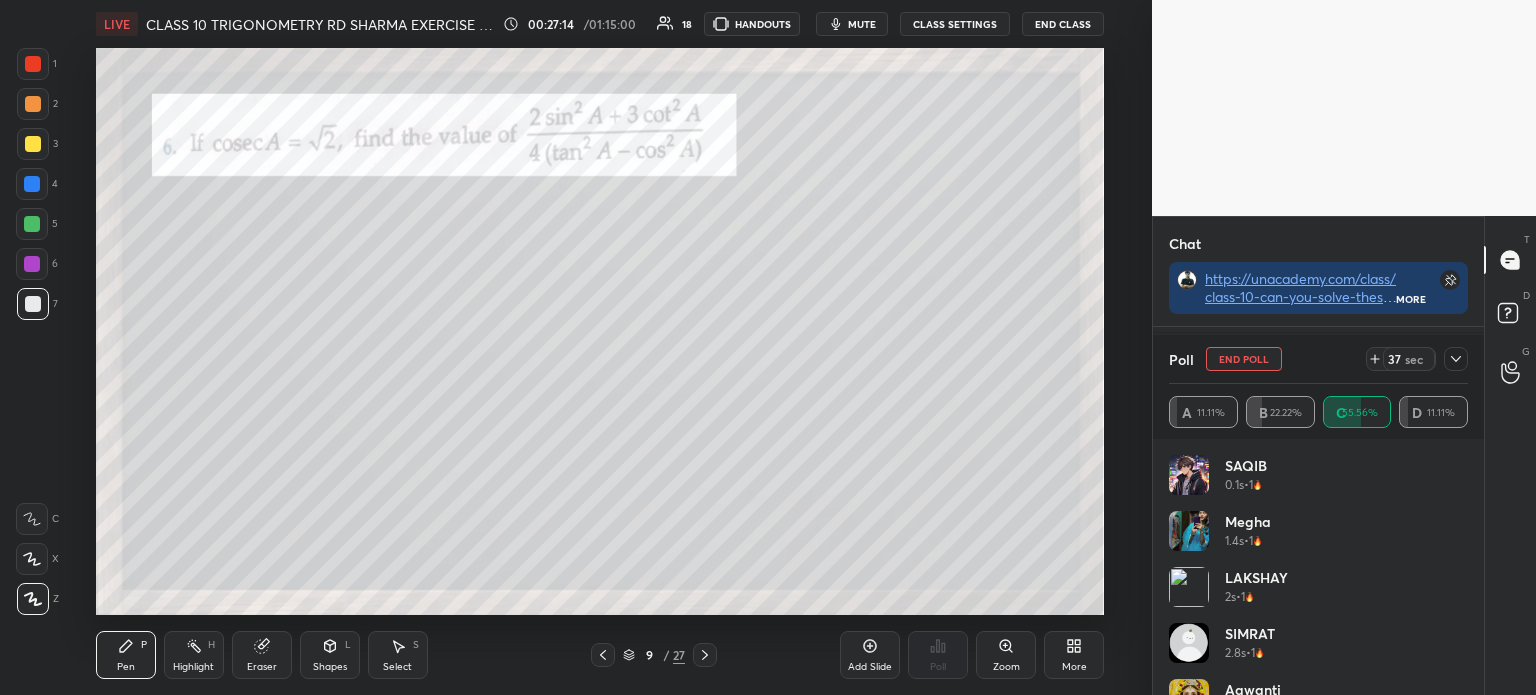click at bounding box center (1456, 359) 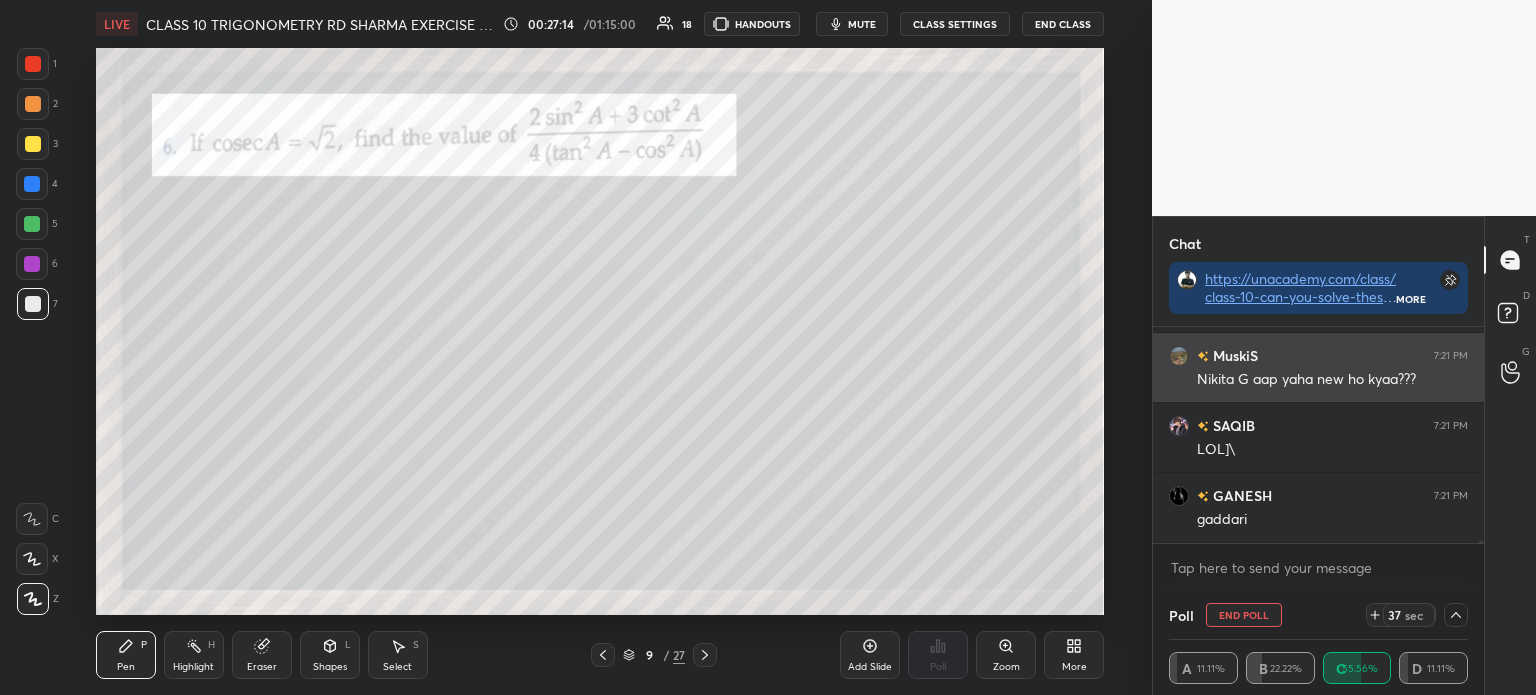 scroll, scrollTop: 153, scrollLeft: 293, axis: both 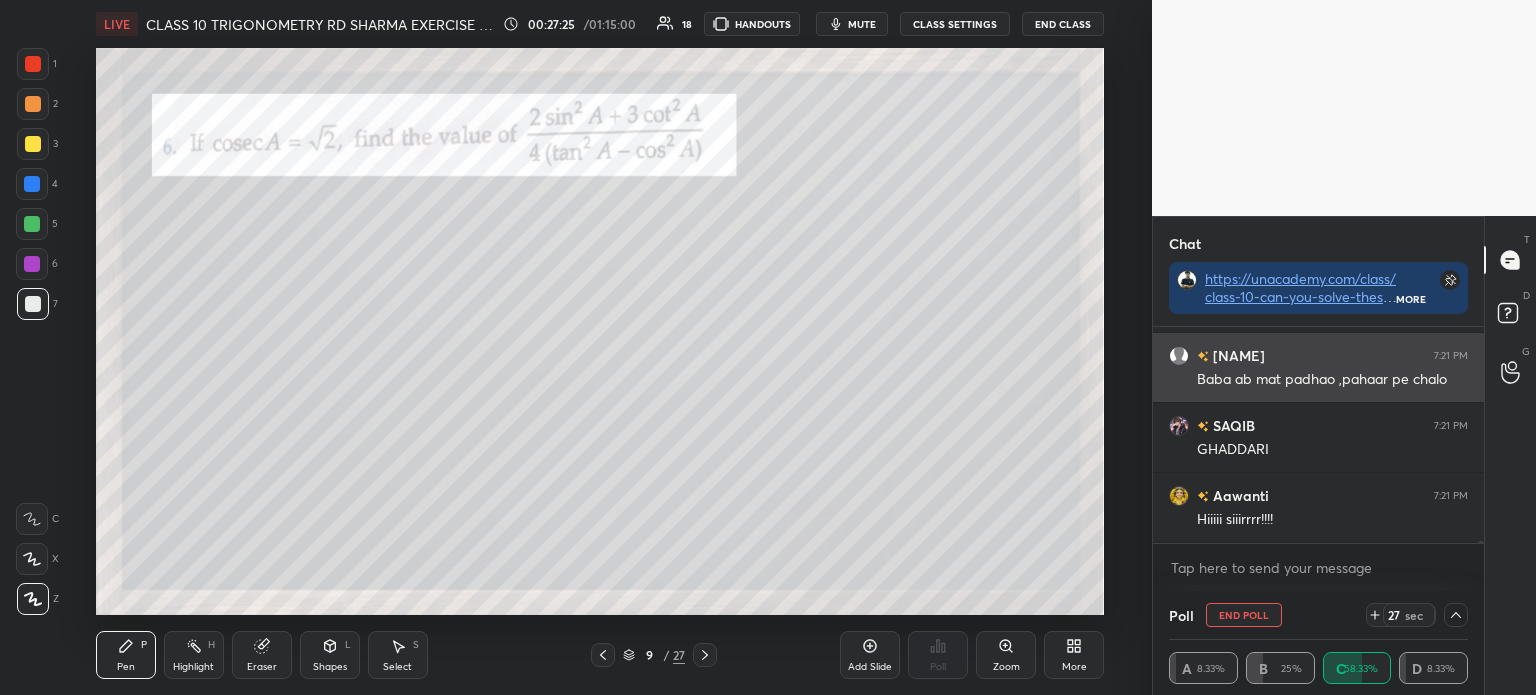 click on "Piyush Kum... 7:21 PM Baba ab mat padhao ,pahaar pe chalo" at bounding box center (1318, 367) 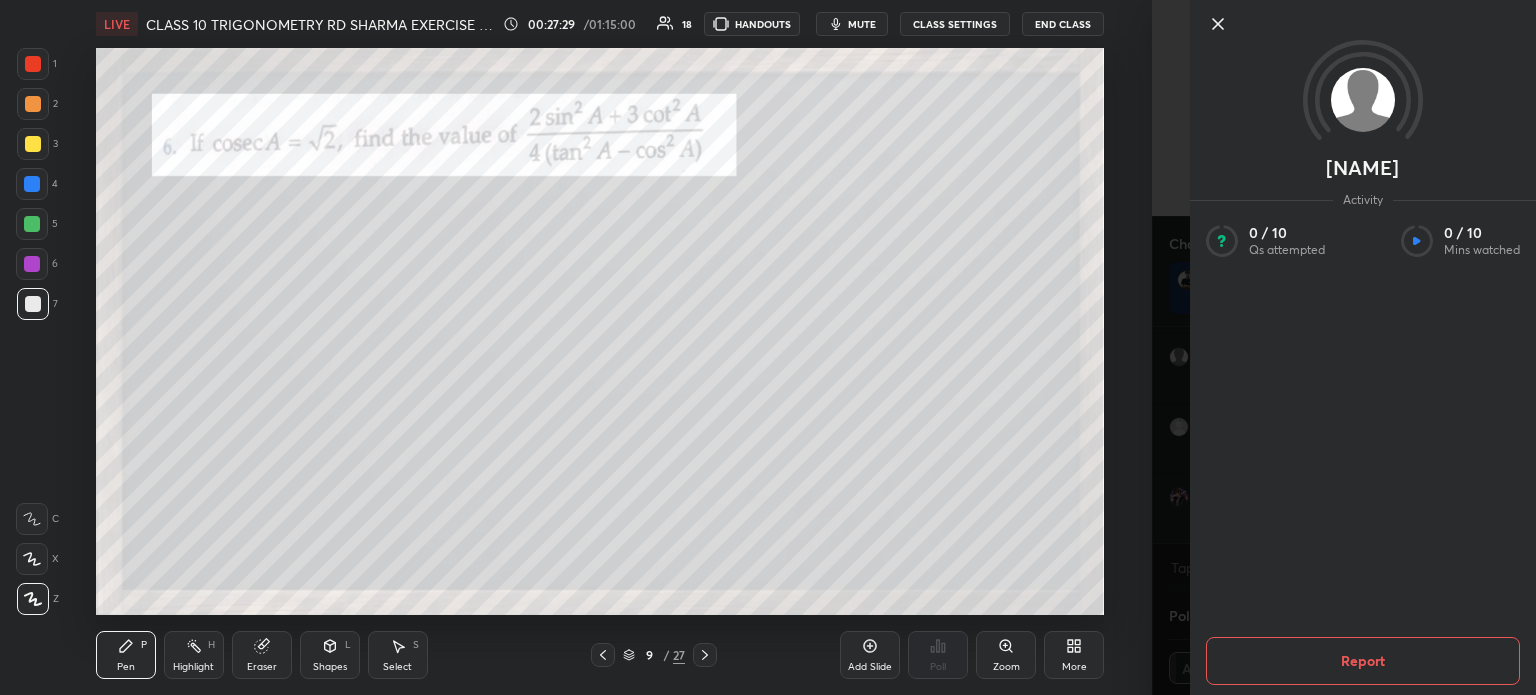 scroll, scrollTop: 21704, scrollLeft: 0, axis: vertical 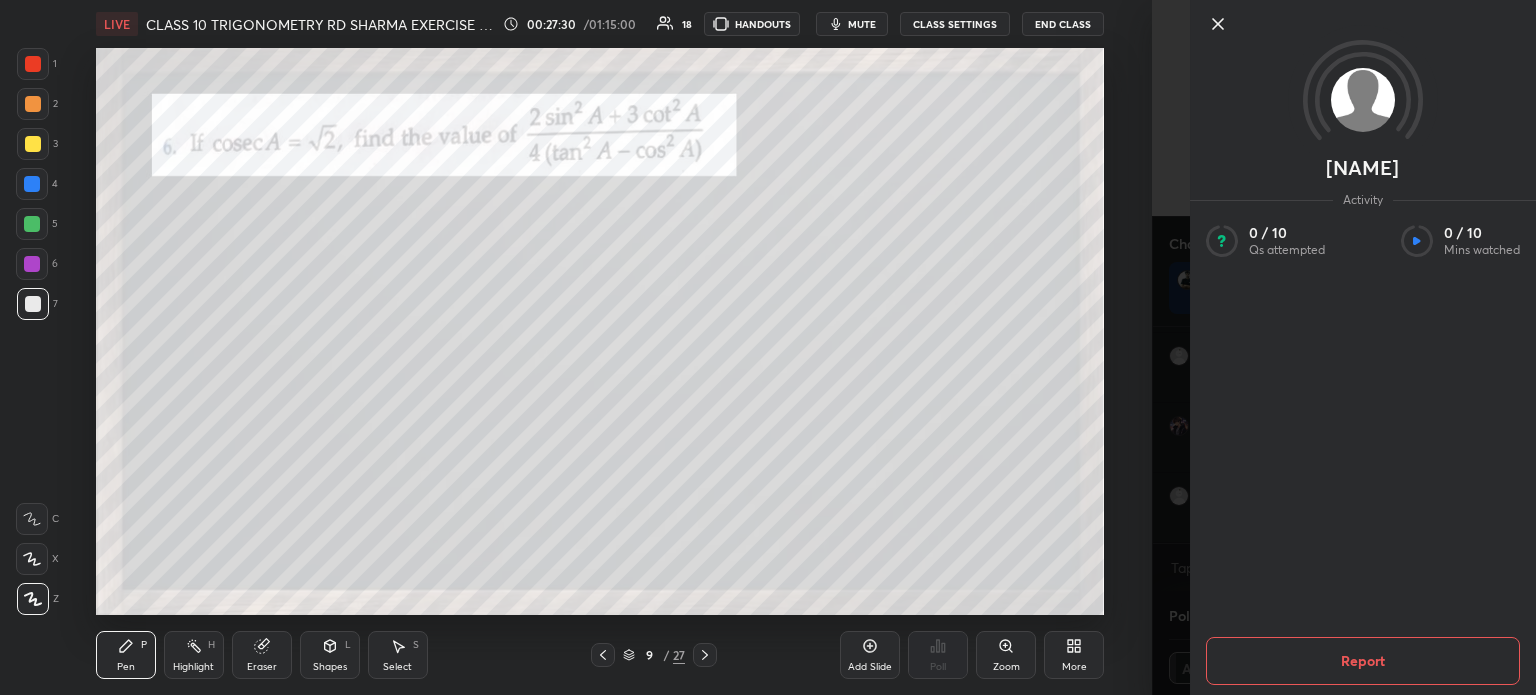 click 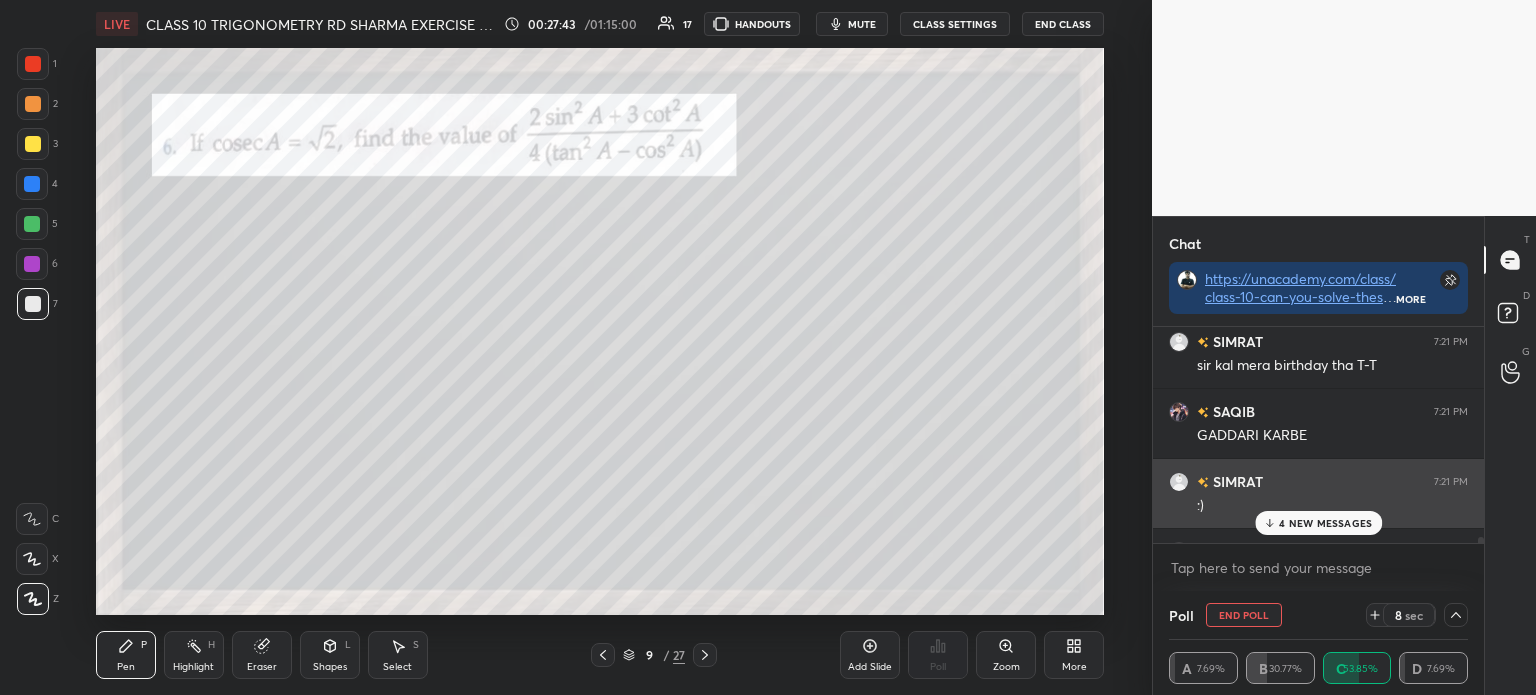 click on "SAQIB 7:21 PM GADDARI KARBE" at bounding box center (1318, 423) 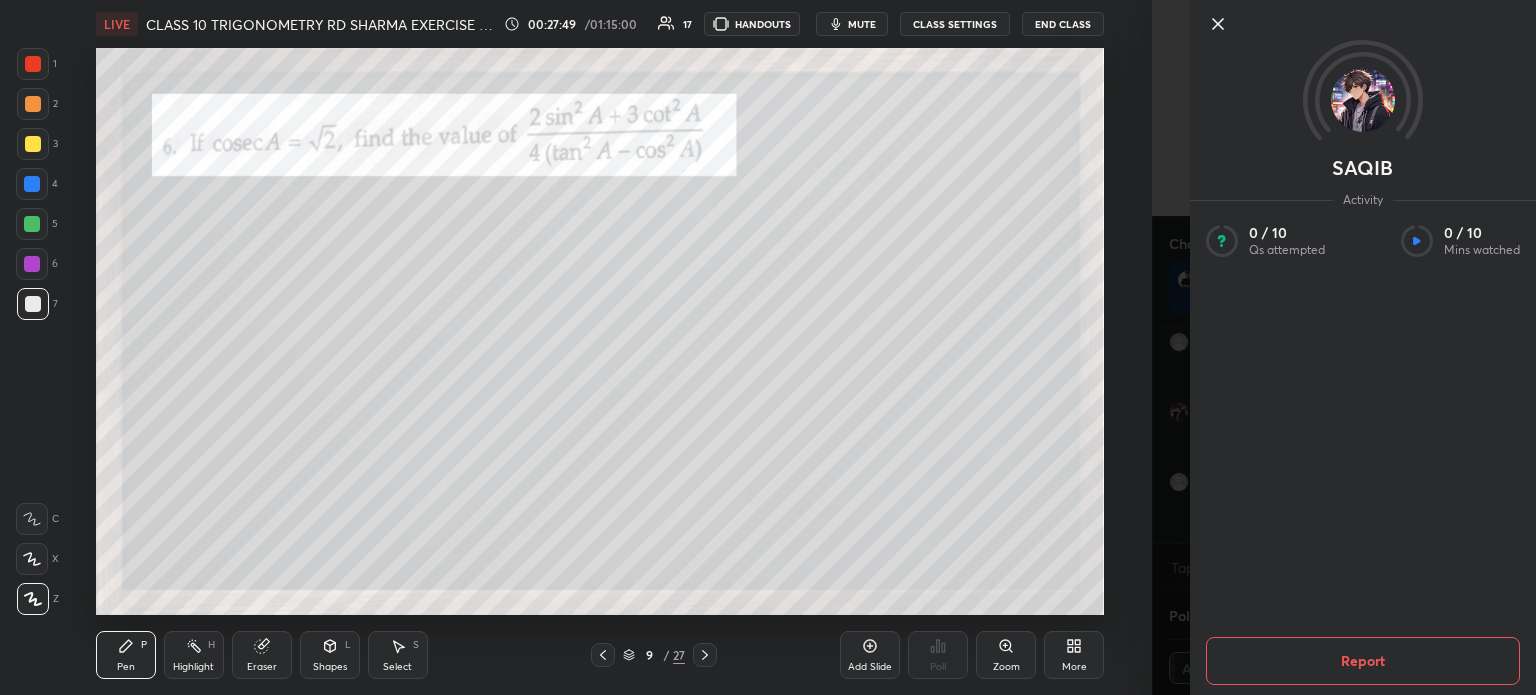 click at bounding box center (1363, 57) 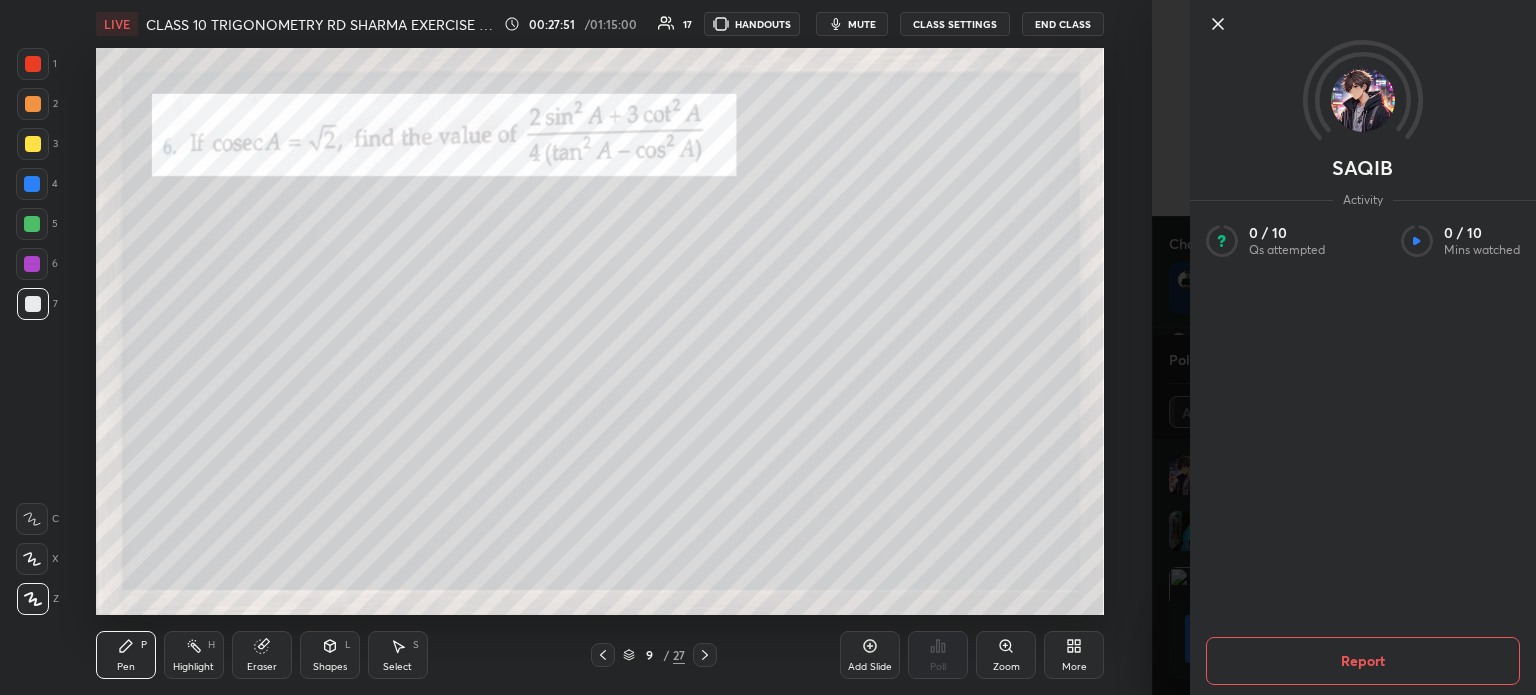 click 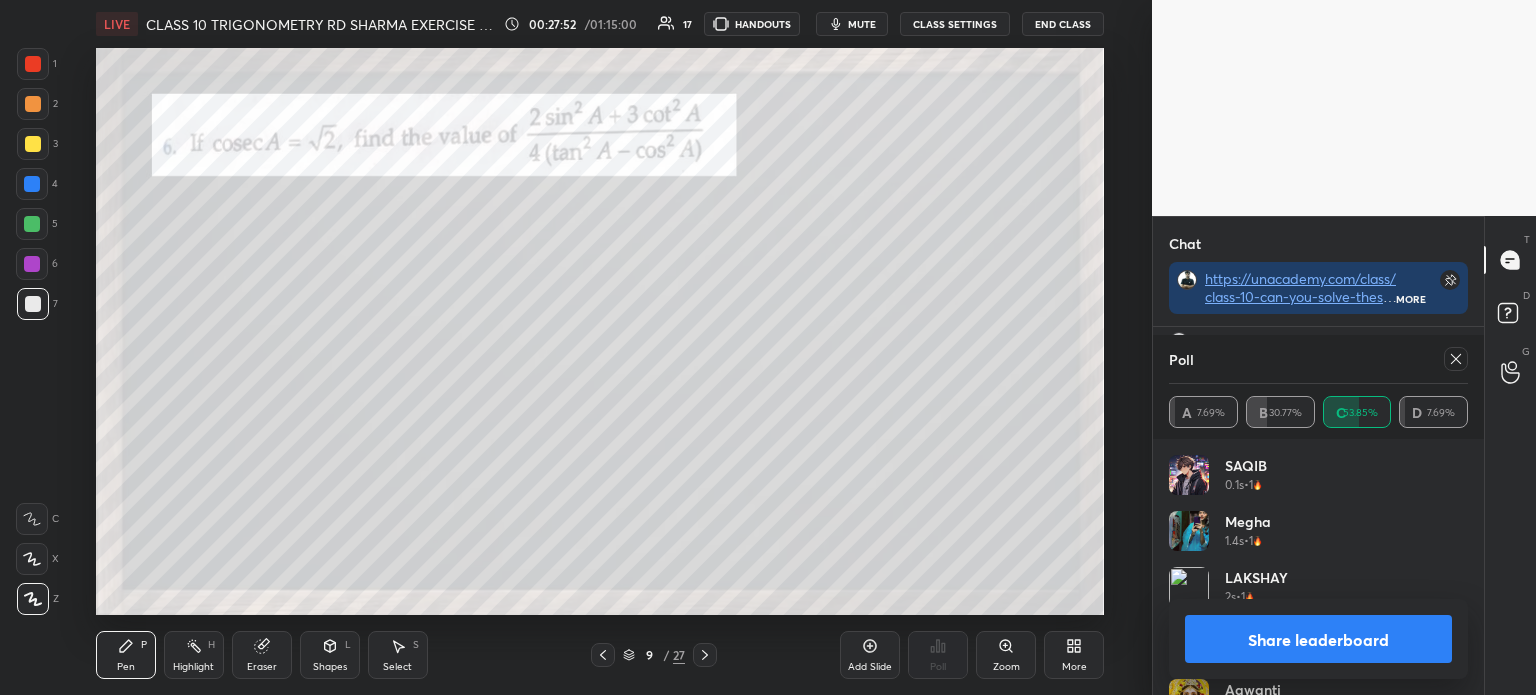 click on "Share leaderboard" at bounding box center [1318, 639] 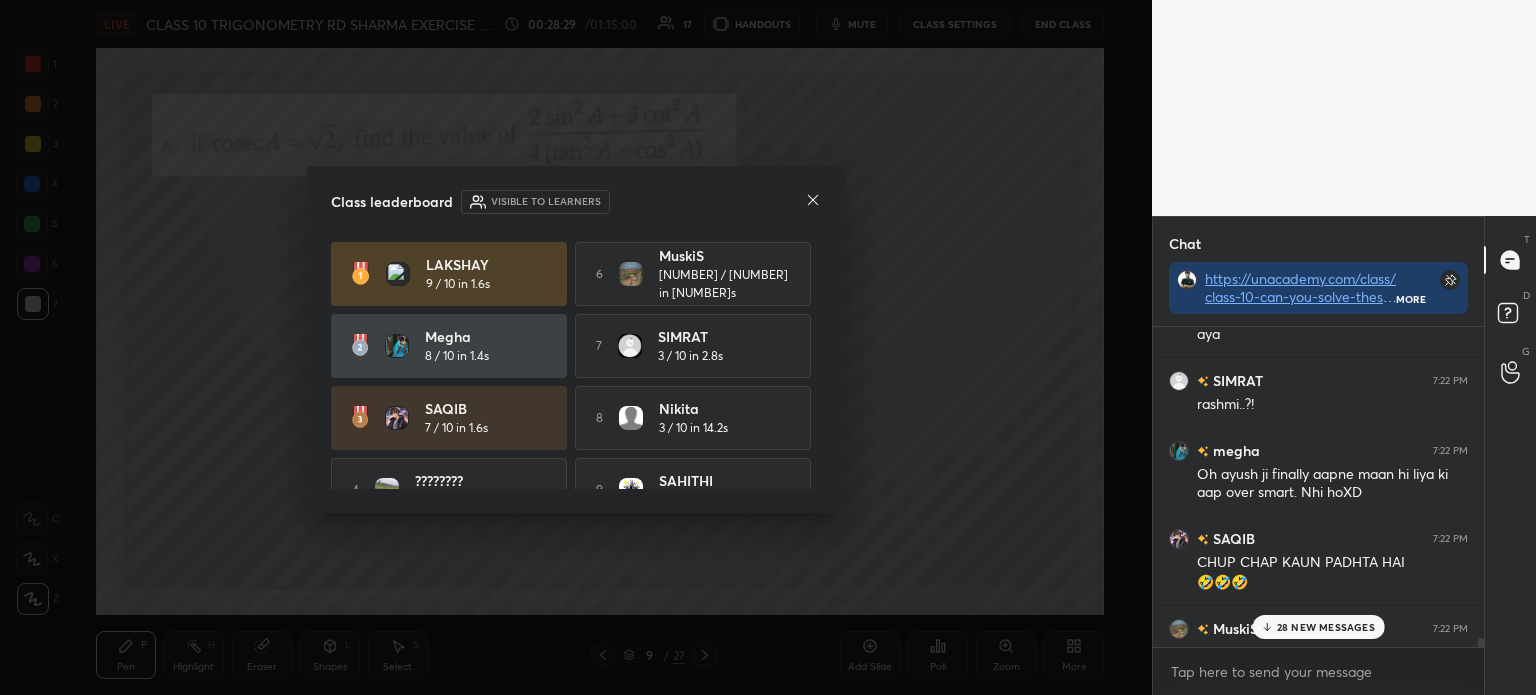 click 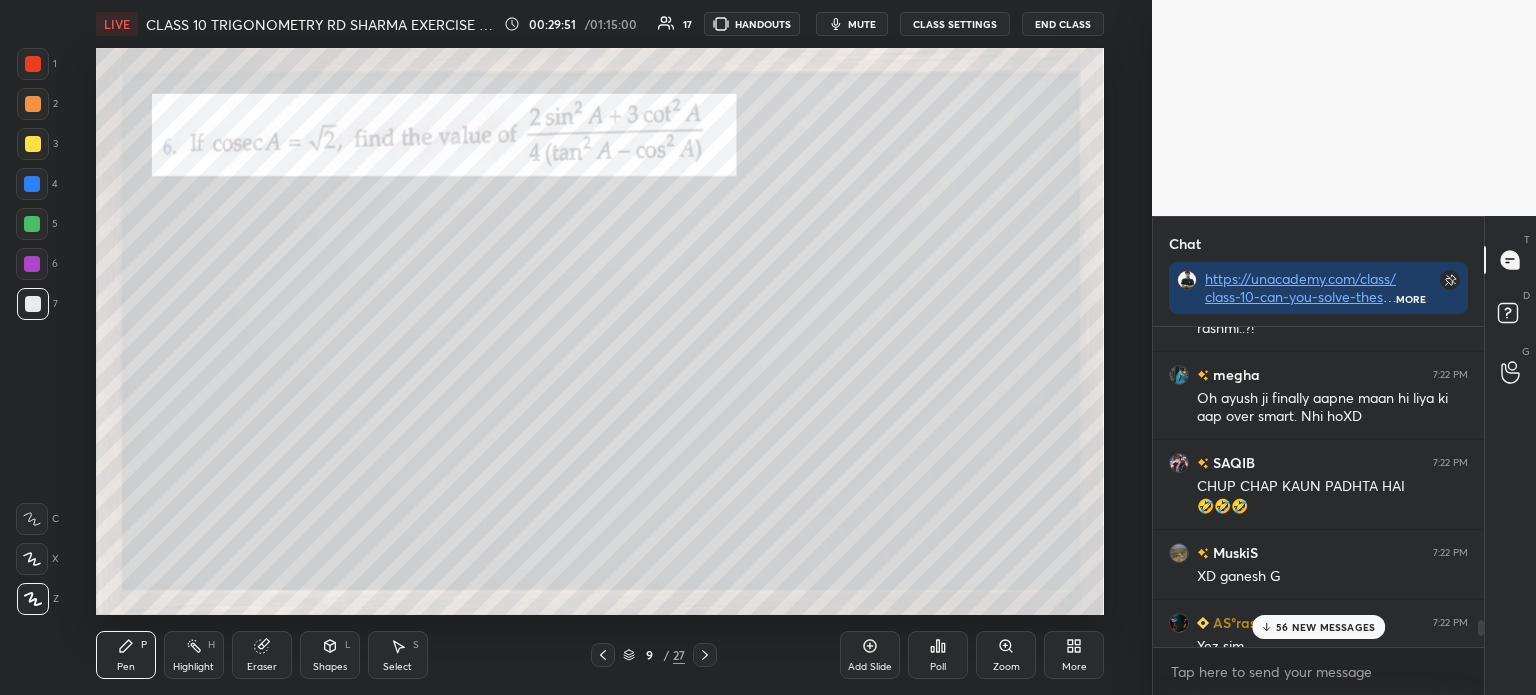 scroll, scrollTop: 22490, scrollLeft: 0, axis: vertical 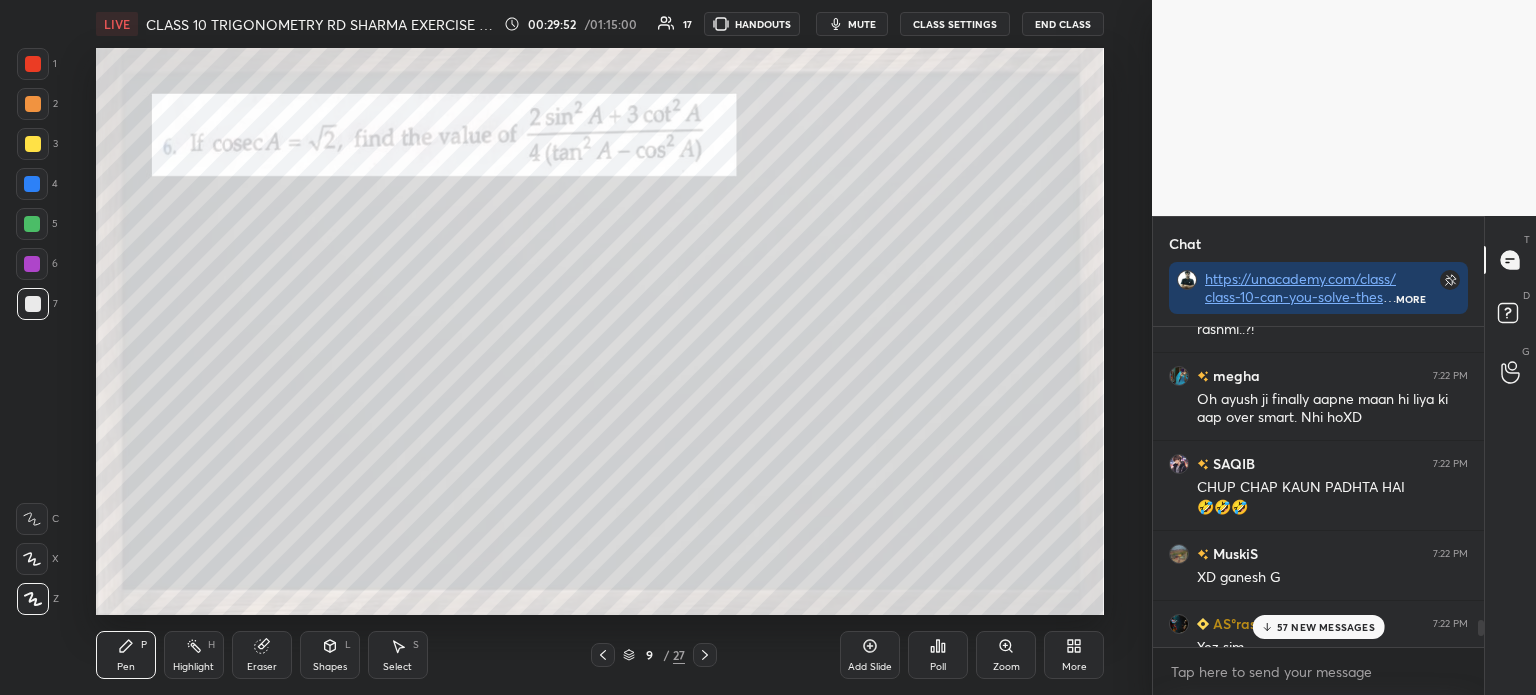 click 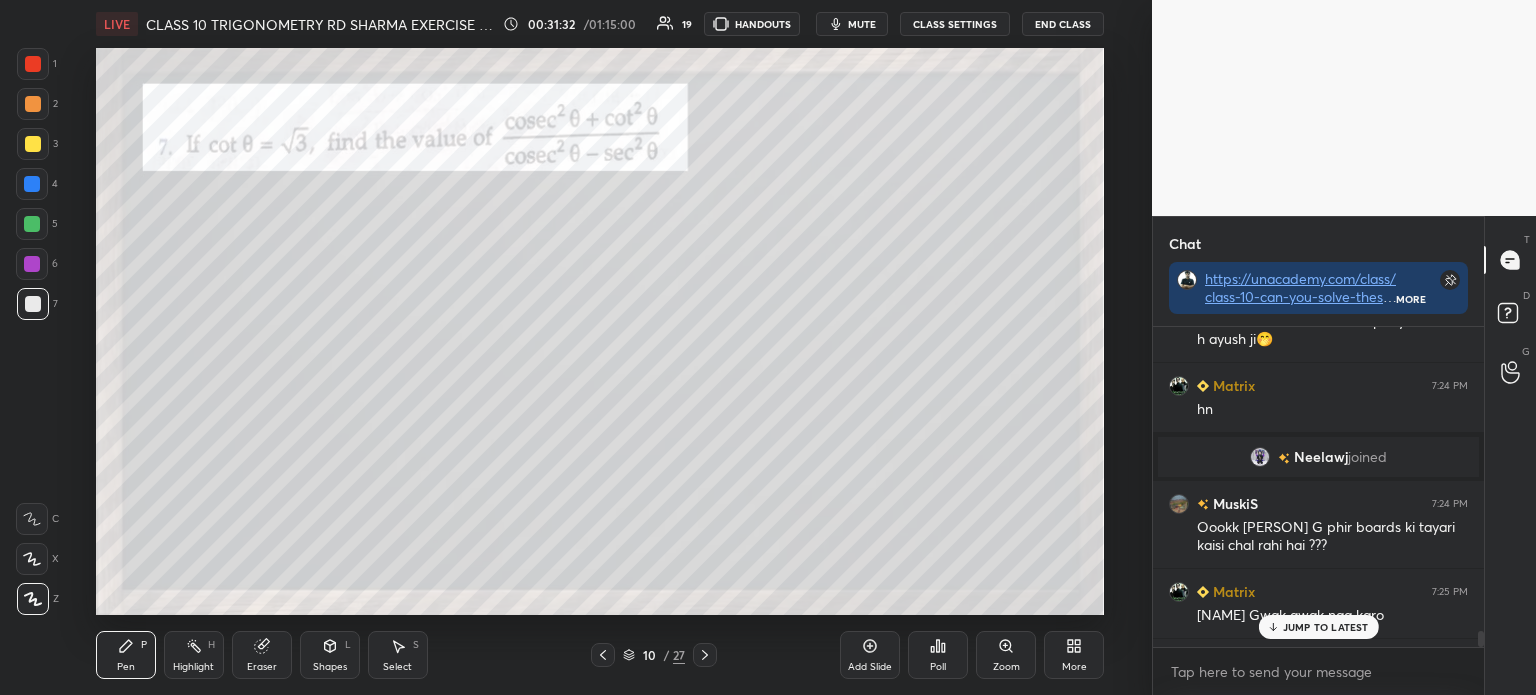scroll, scrollTop: 26836, scrollLeft: 0, axis: vertical 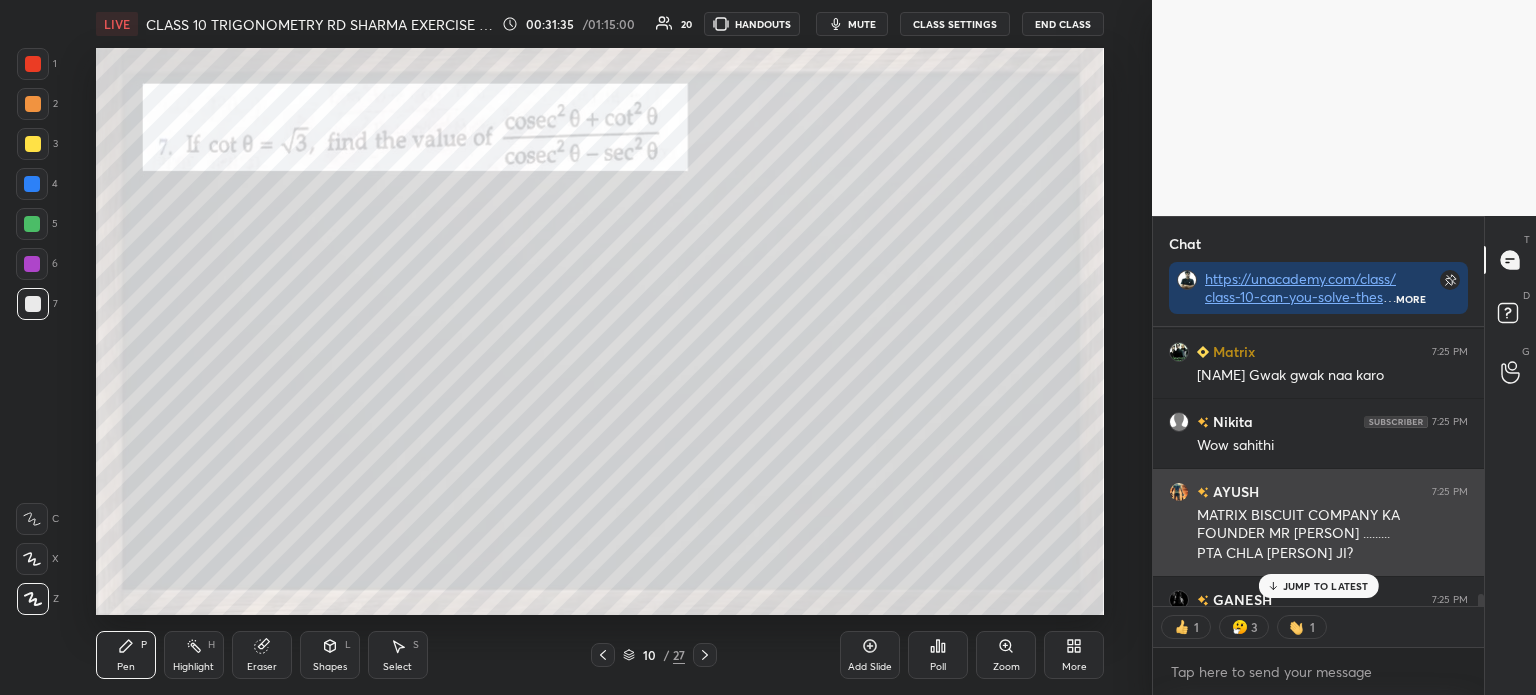 type on "x" 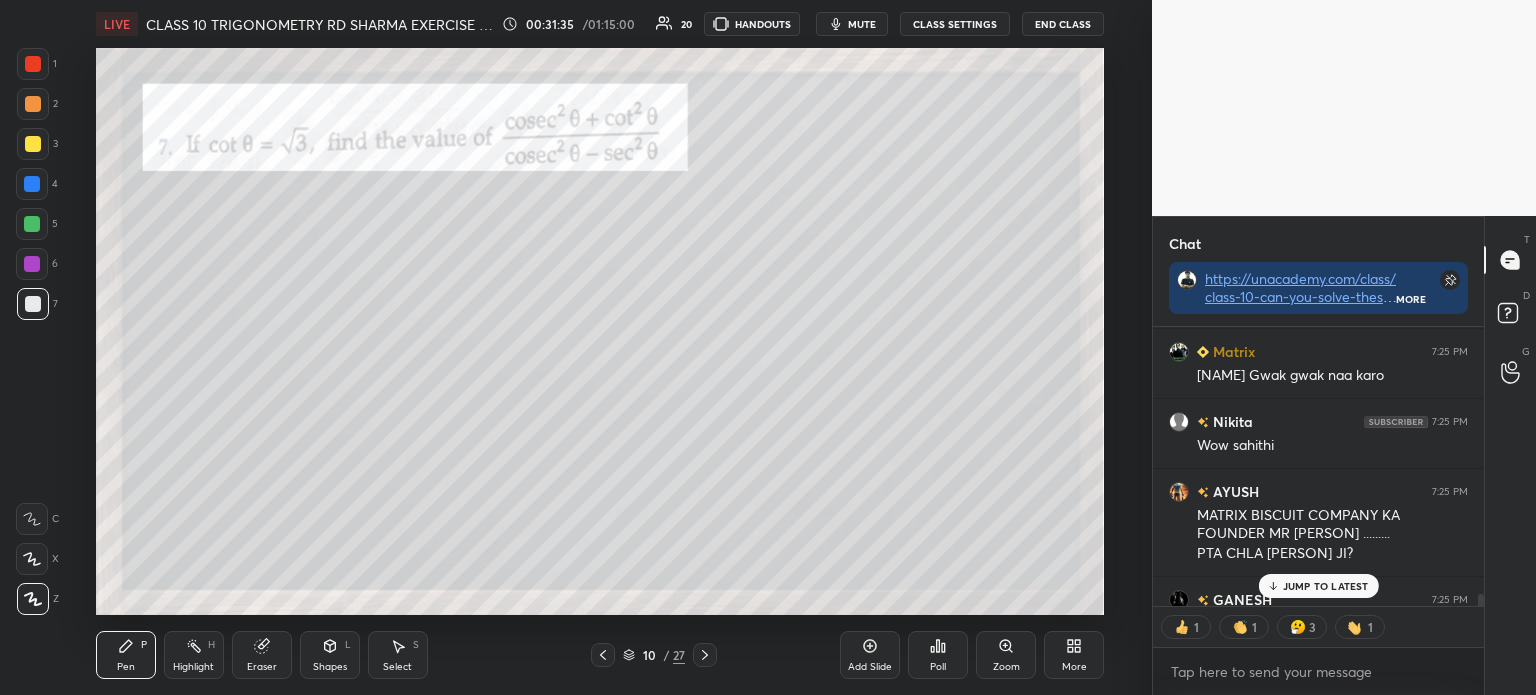 click 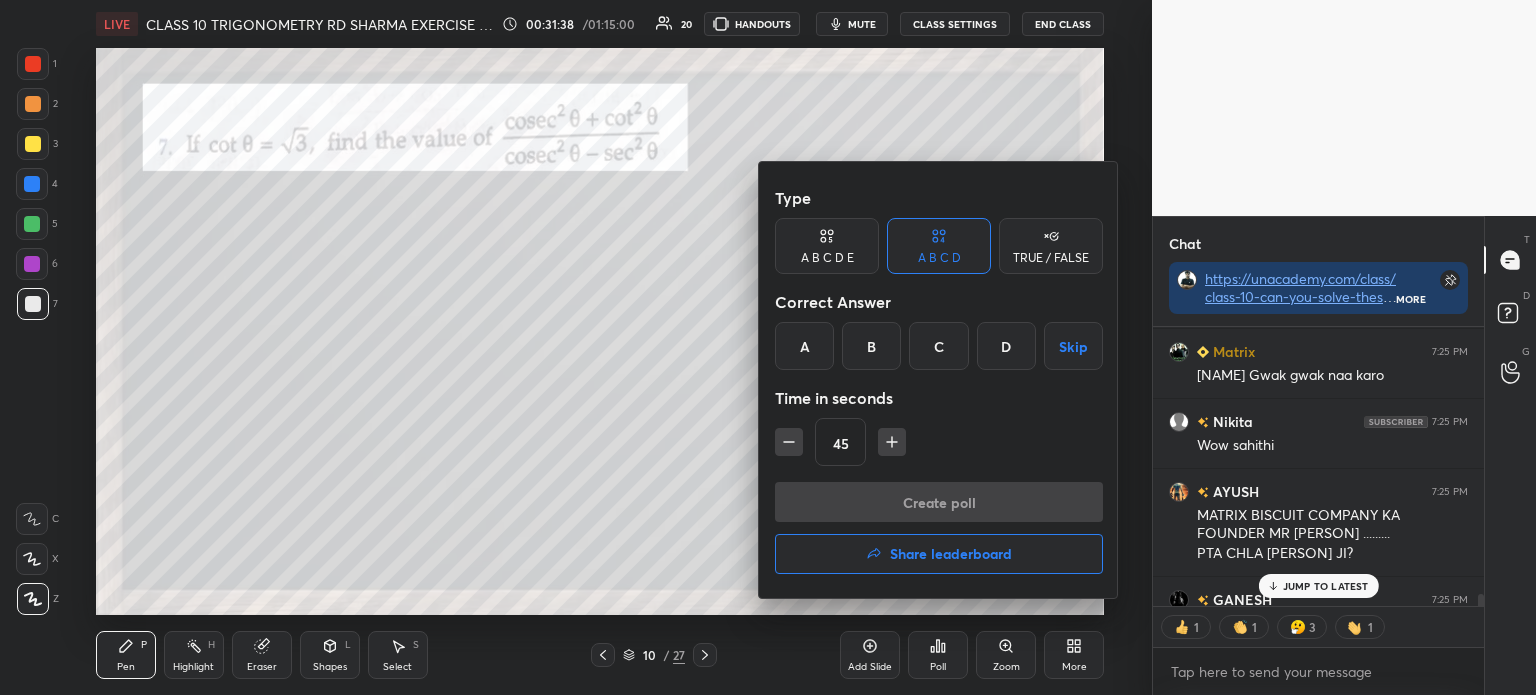 click on "B" at bounding box center (871, 346) 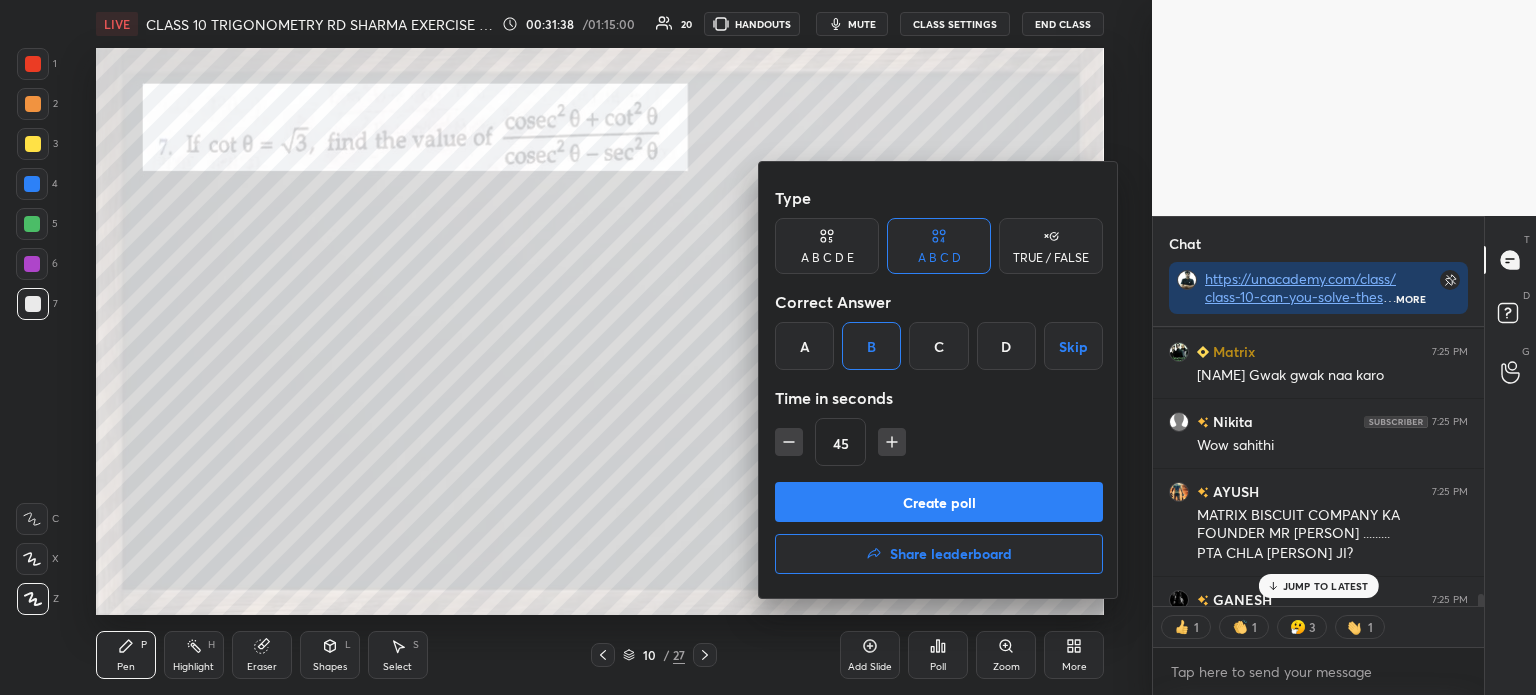 click 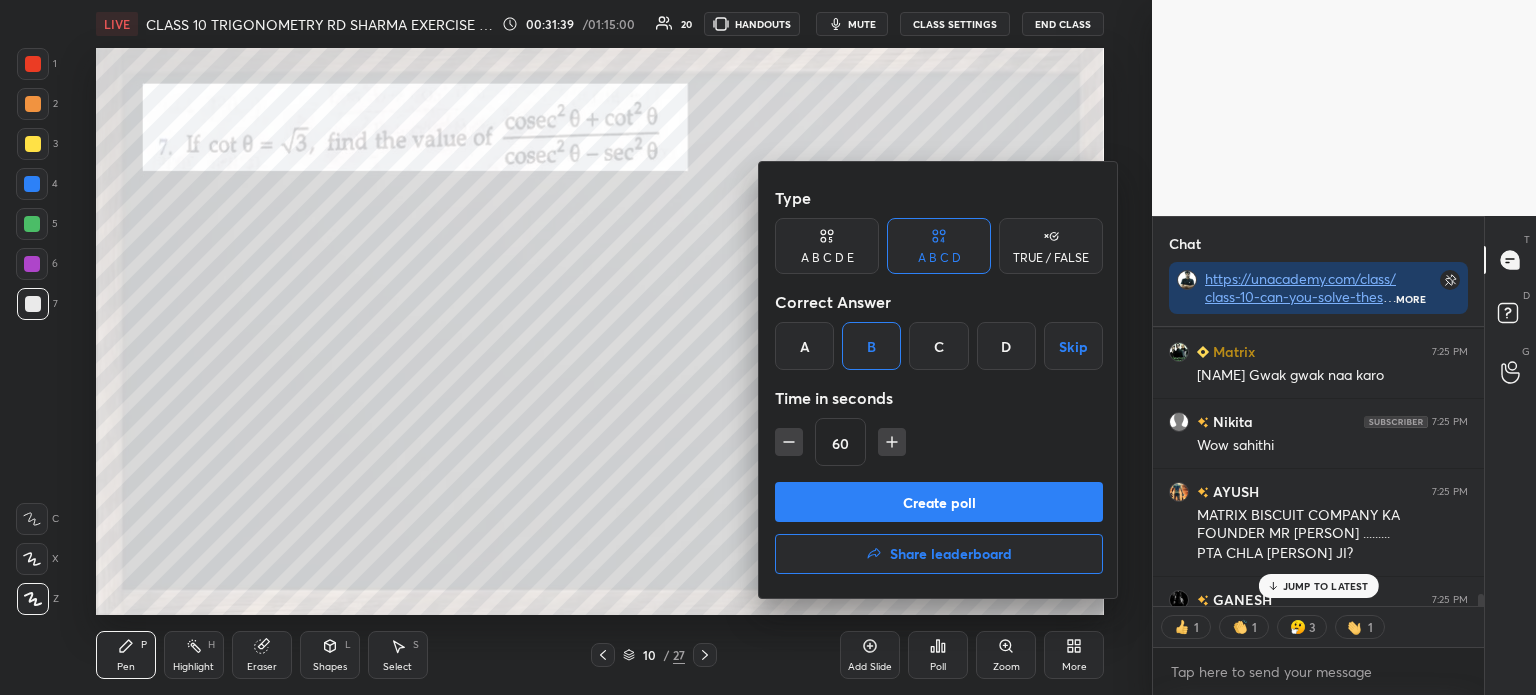 click on "Create poll" at bounding box center [939, 502] 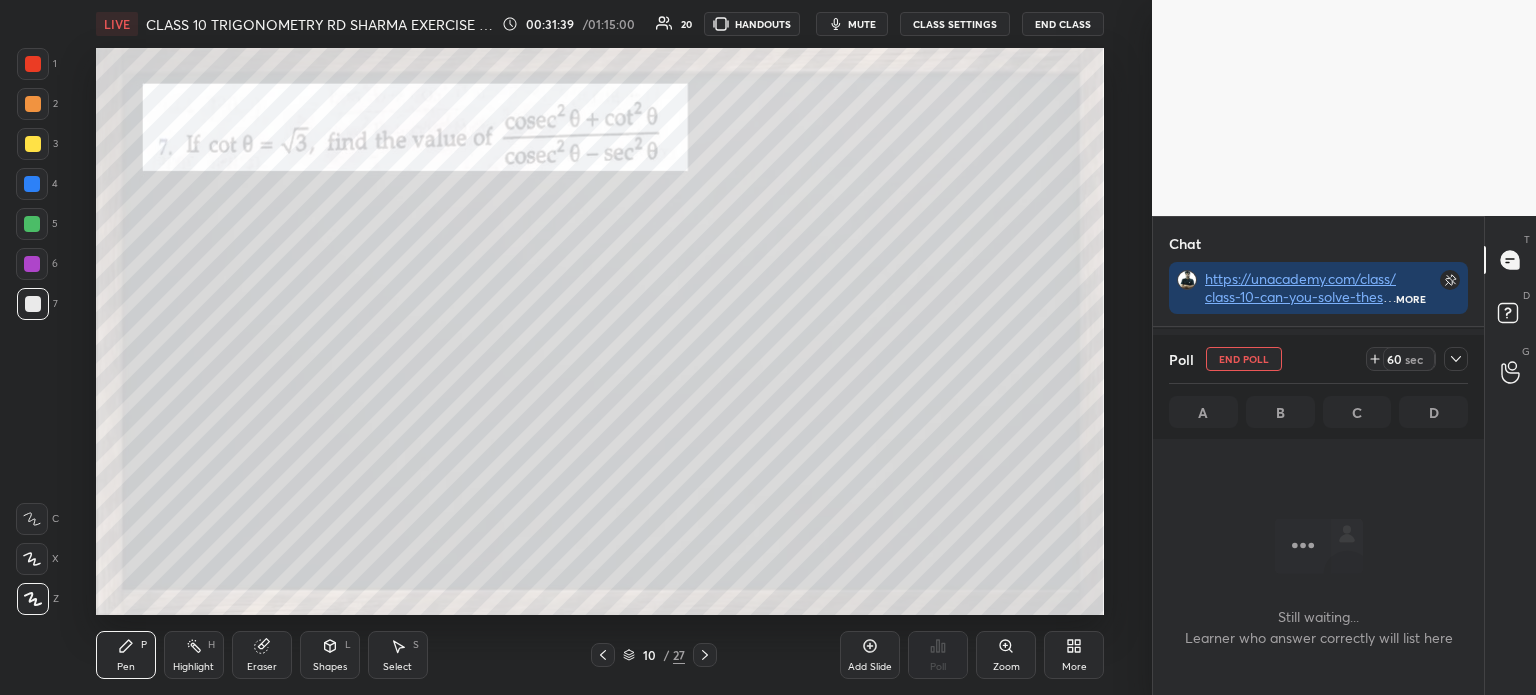 scroll, scrollTop: 241, scrollLeft: 325, axis: both 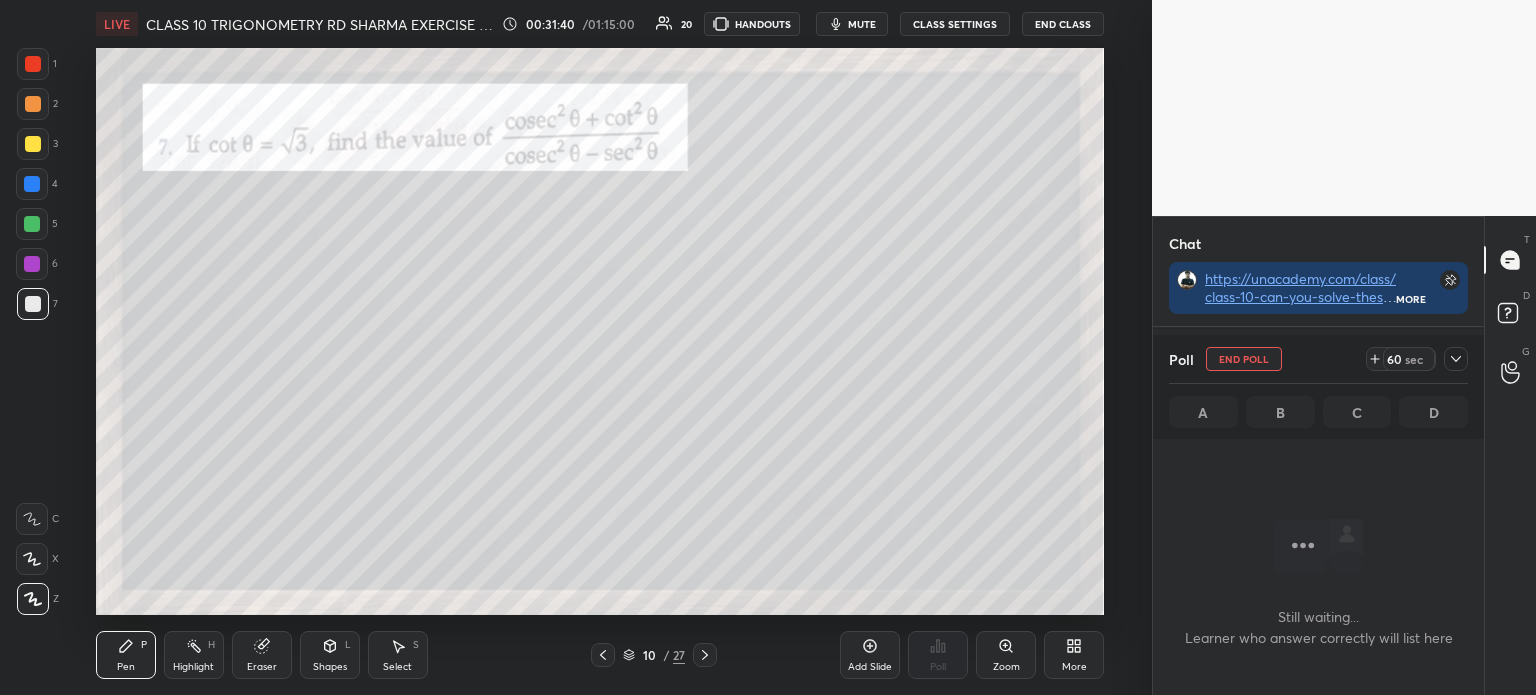 click at bounding box center [1456, 359] 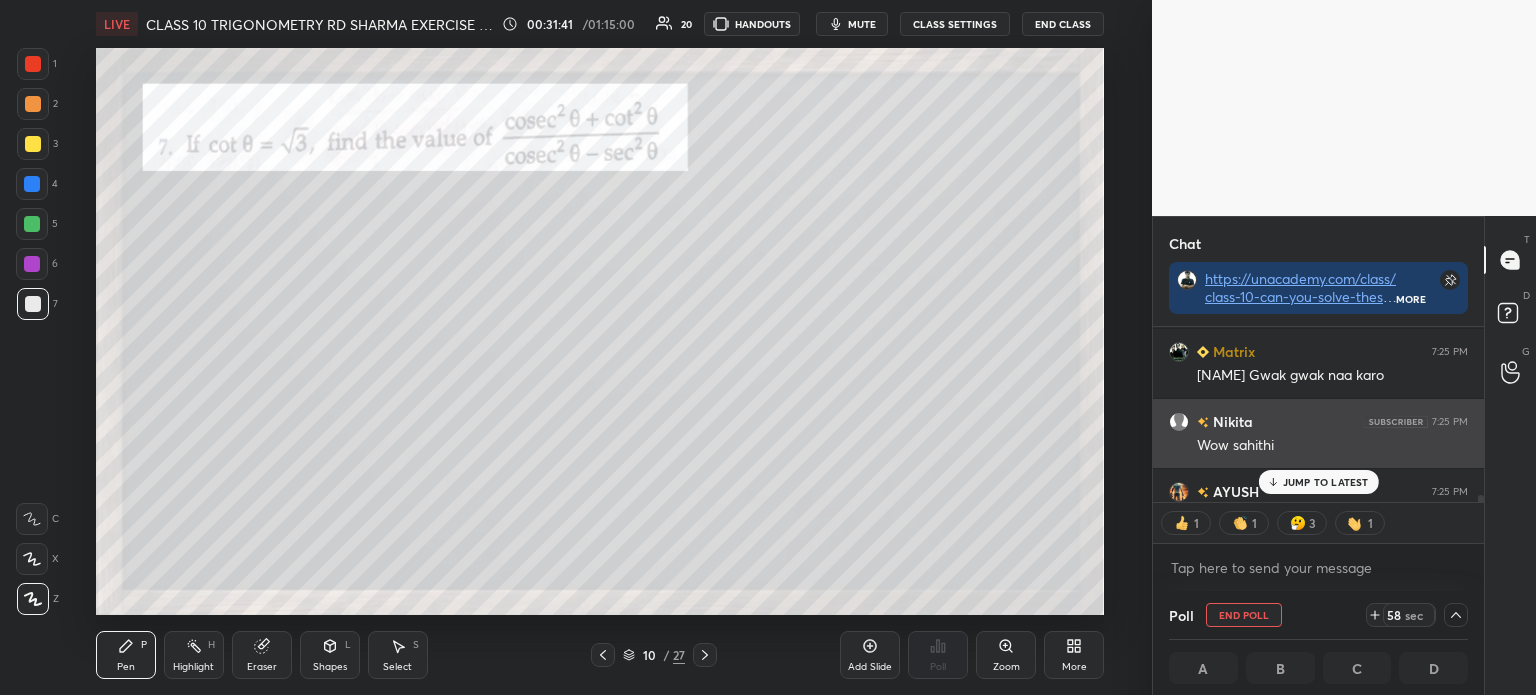 scroll, scrollTop: 27149, scrollLeft: 0, axis: vertical 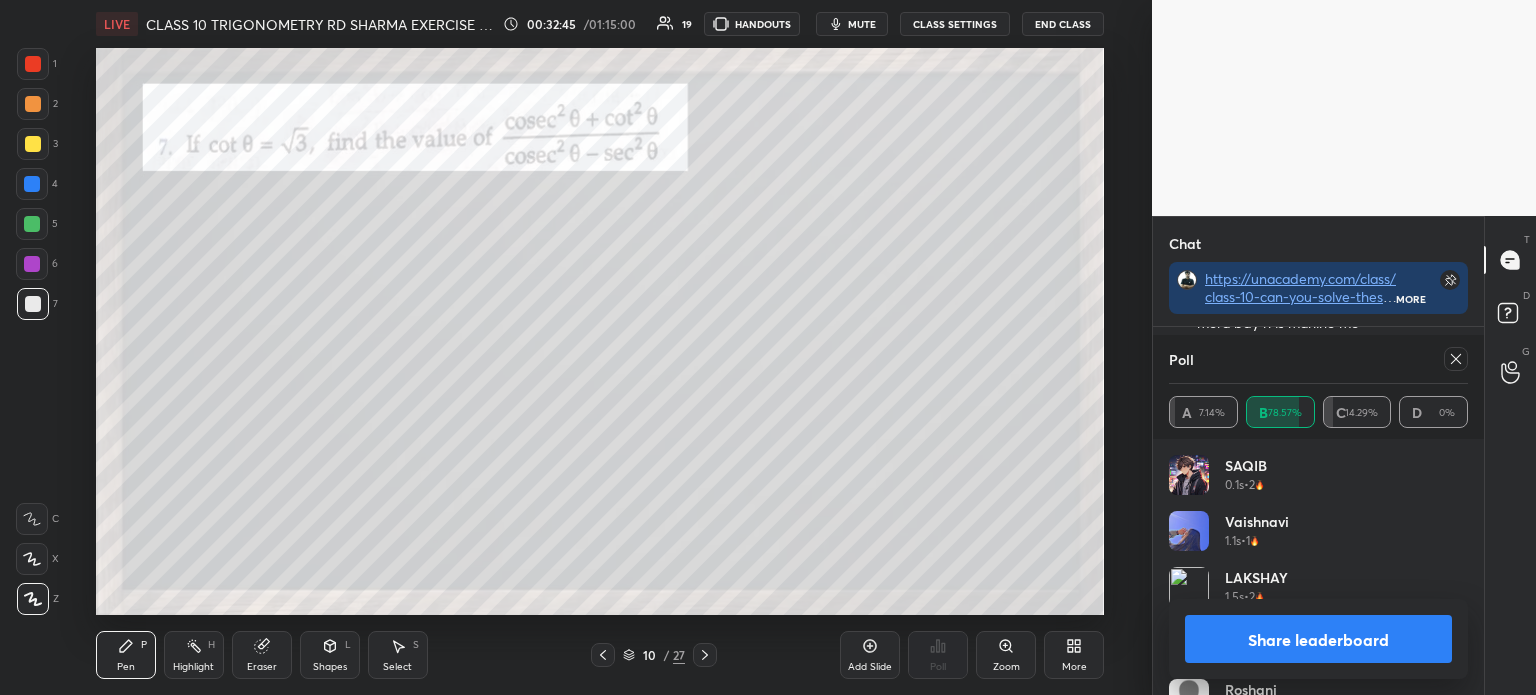 click on "Share leaderboard" at bounding box center [1318, 639] 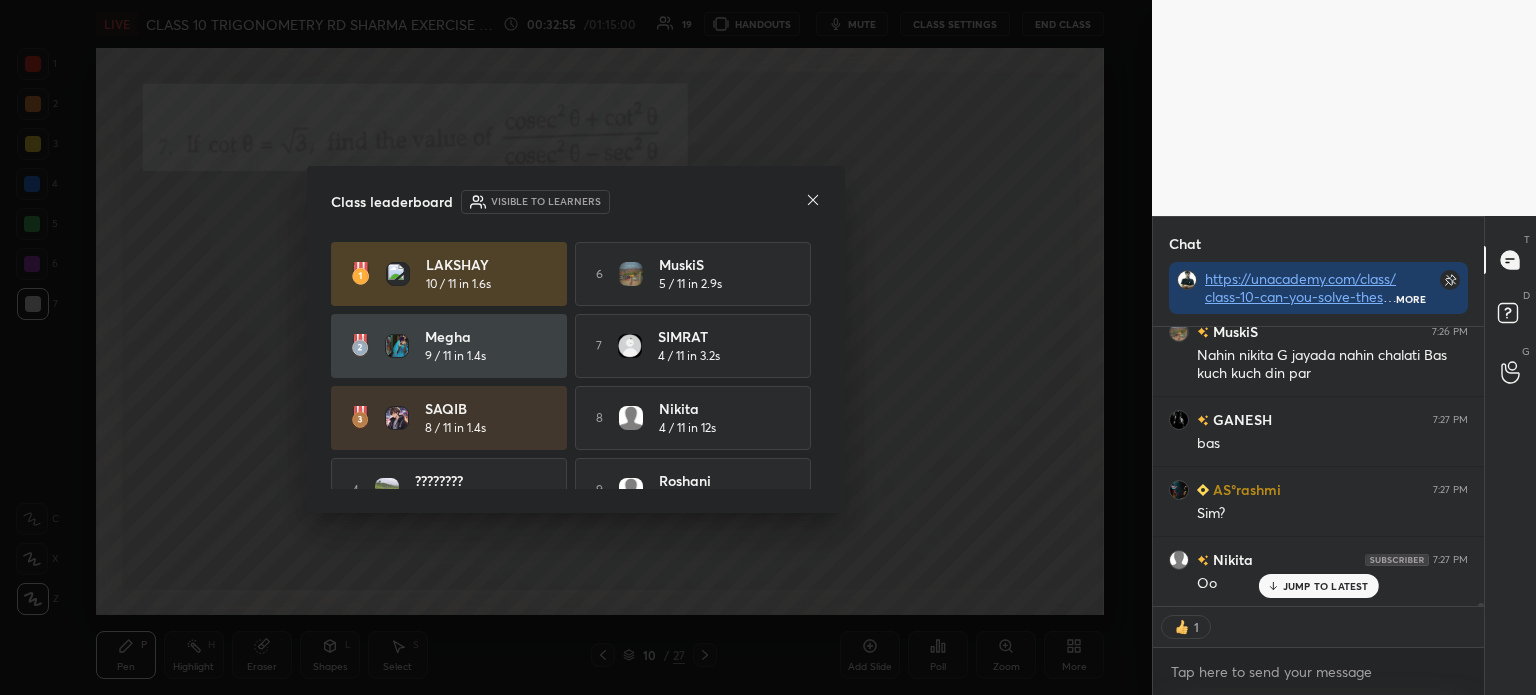 click 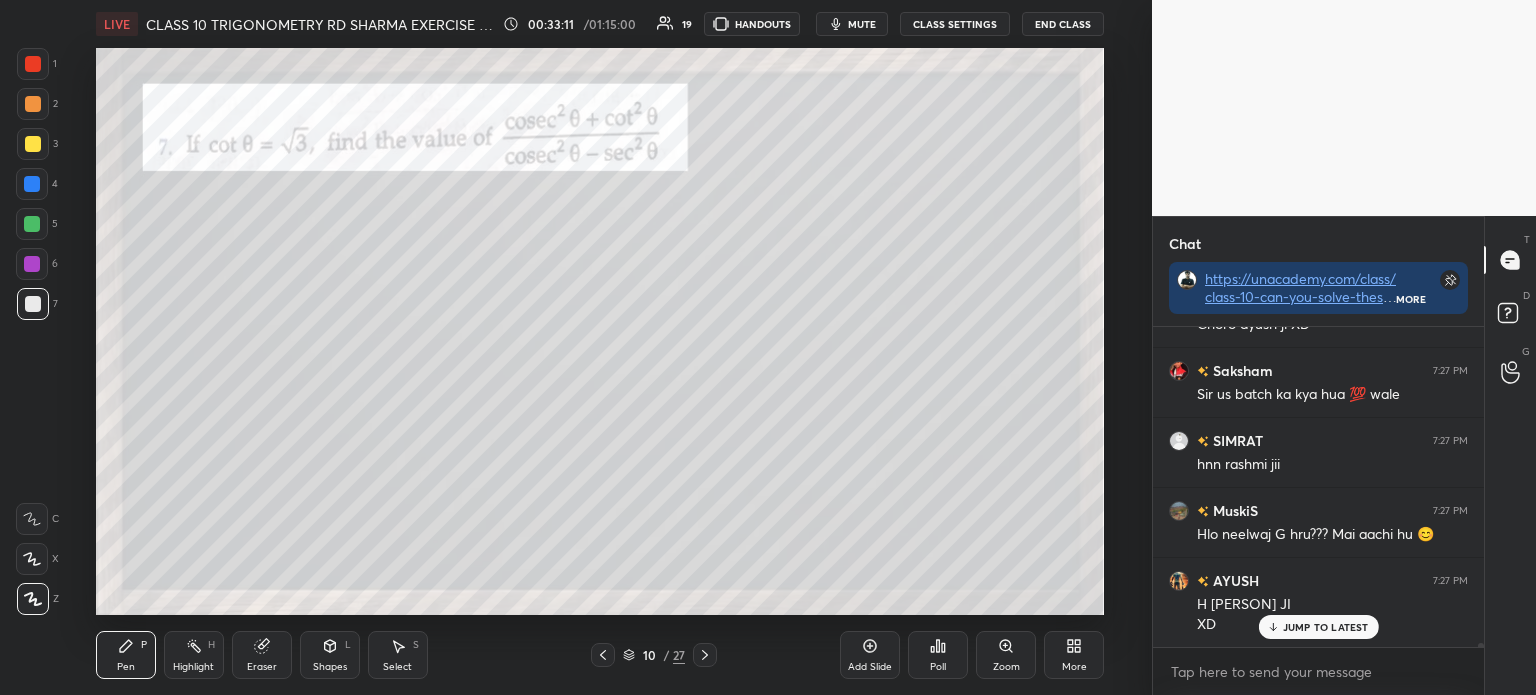 click 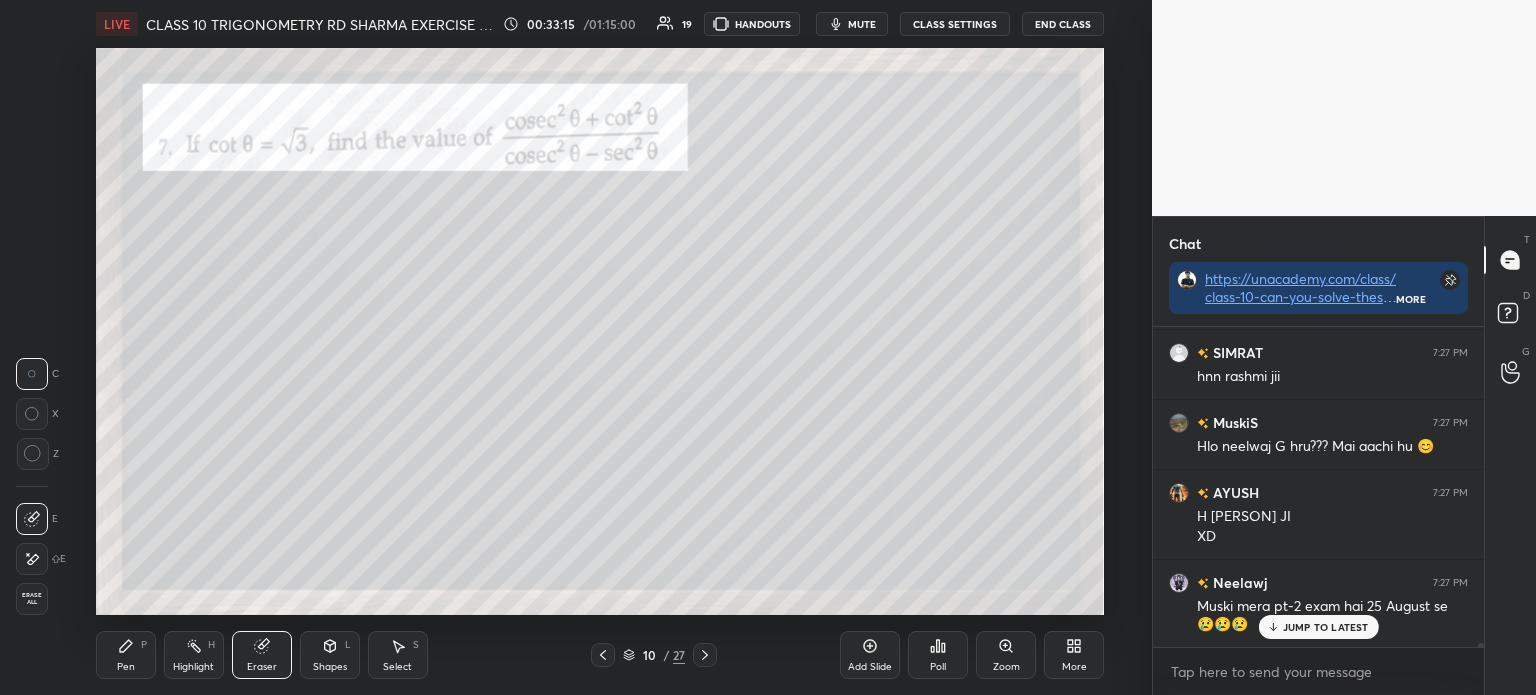 click on "Pen P" at bounding box center (126, 655) 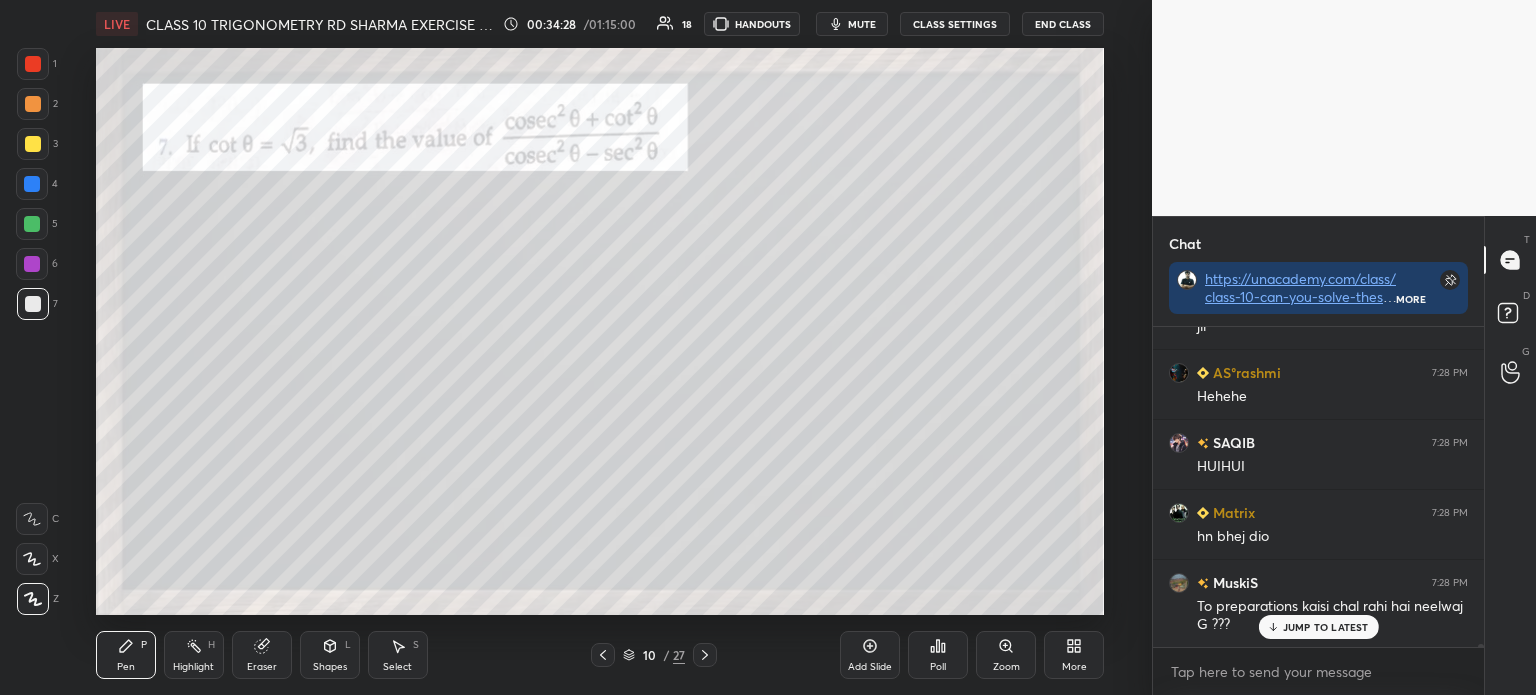 scroll, scrollTop: 29601, scrollLeft: 0, axis: vertical 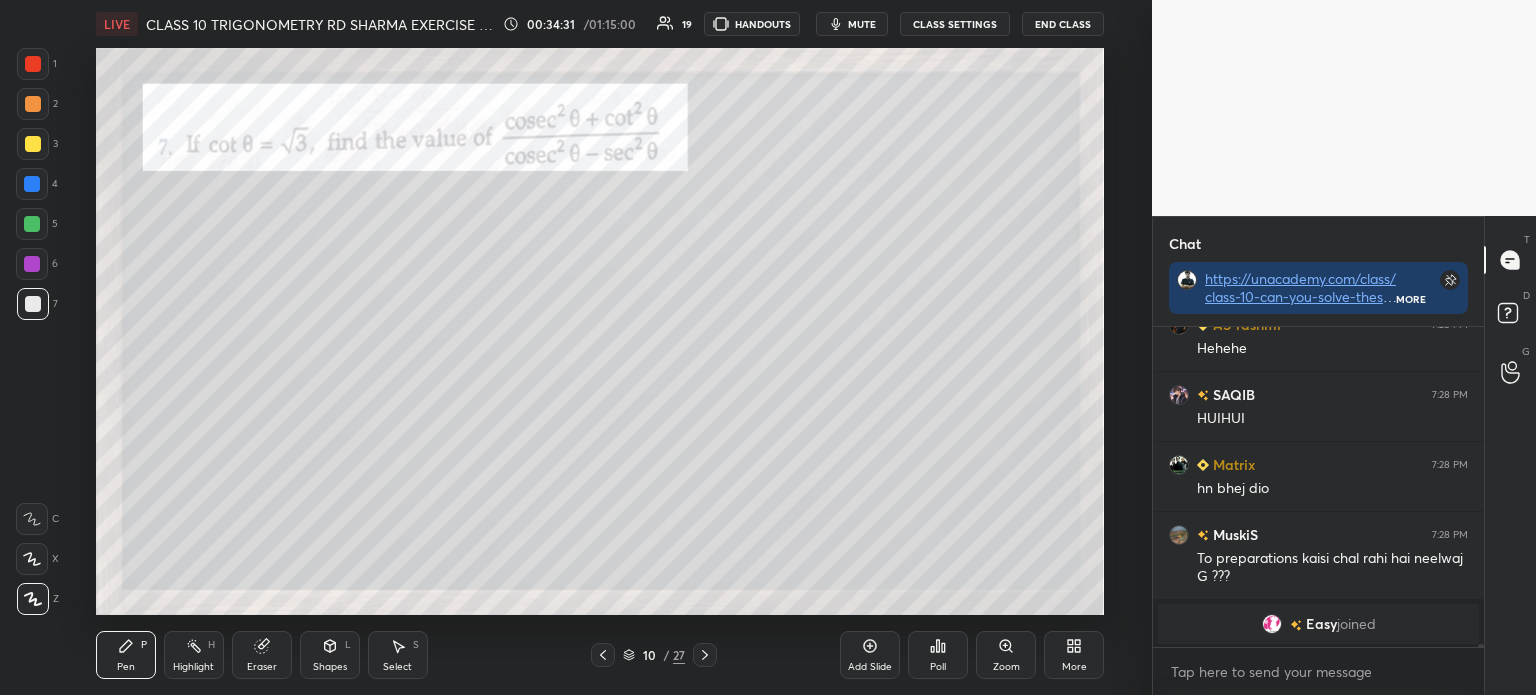 click at bounding box center [1272, 624] 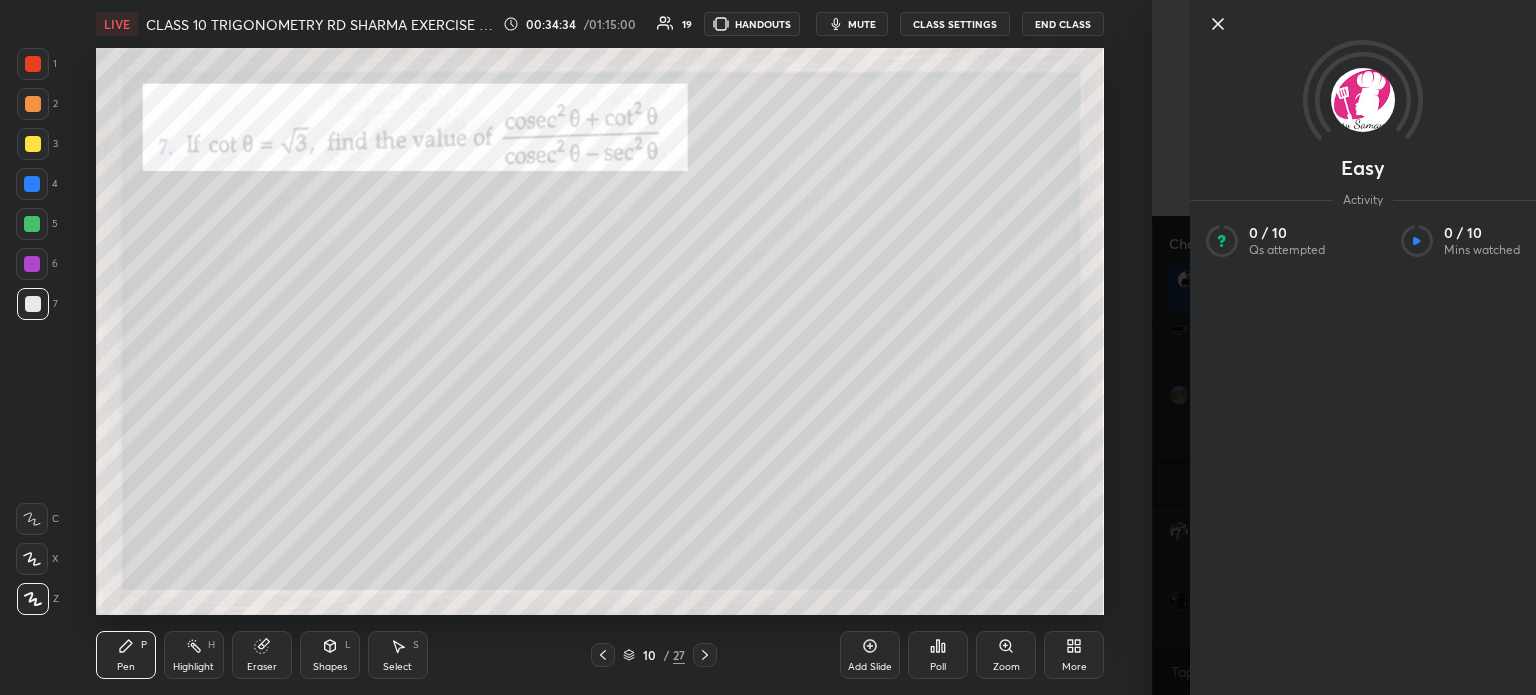 scroll, scrollTop: 29812, scrollLeft: 0, axis: vertical 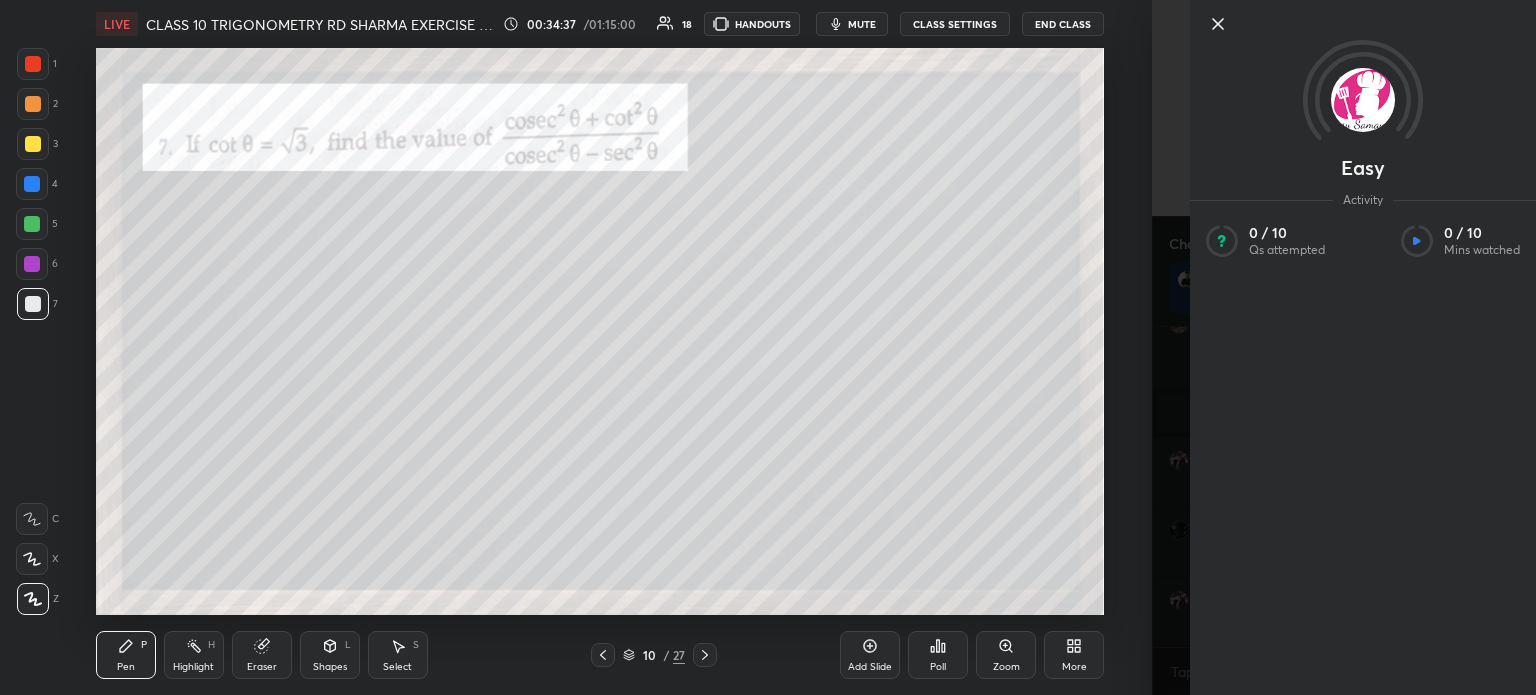 click at bounding box center (1363, 57) 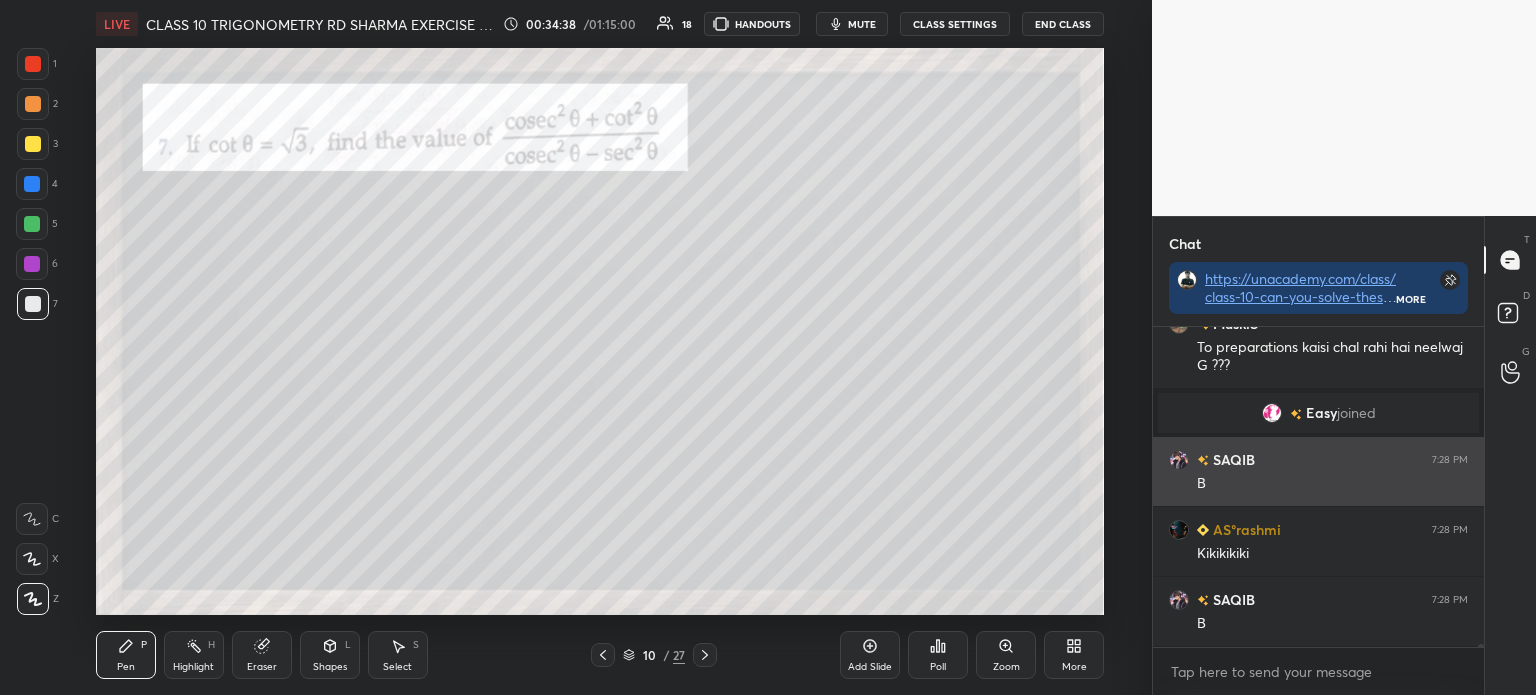 scroll, scrollTop: 148, scrollLeft: 325, axis: both 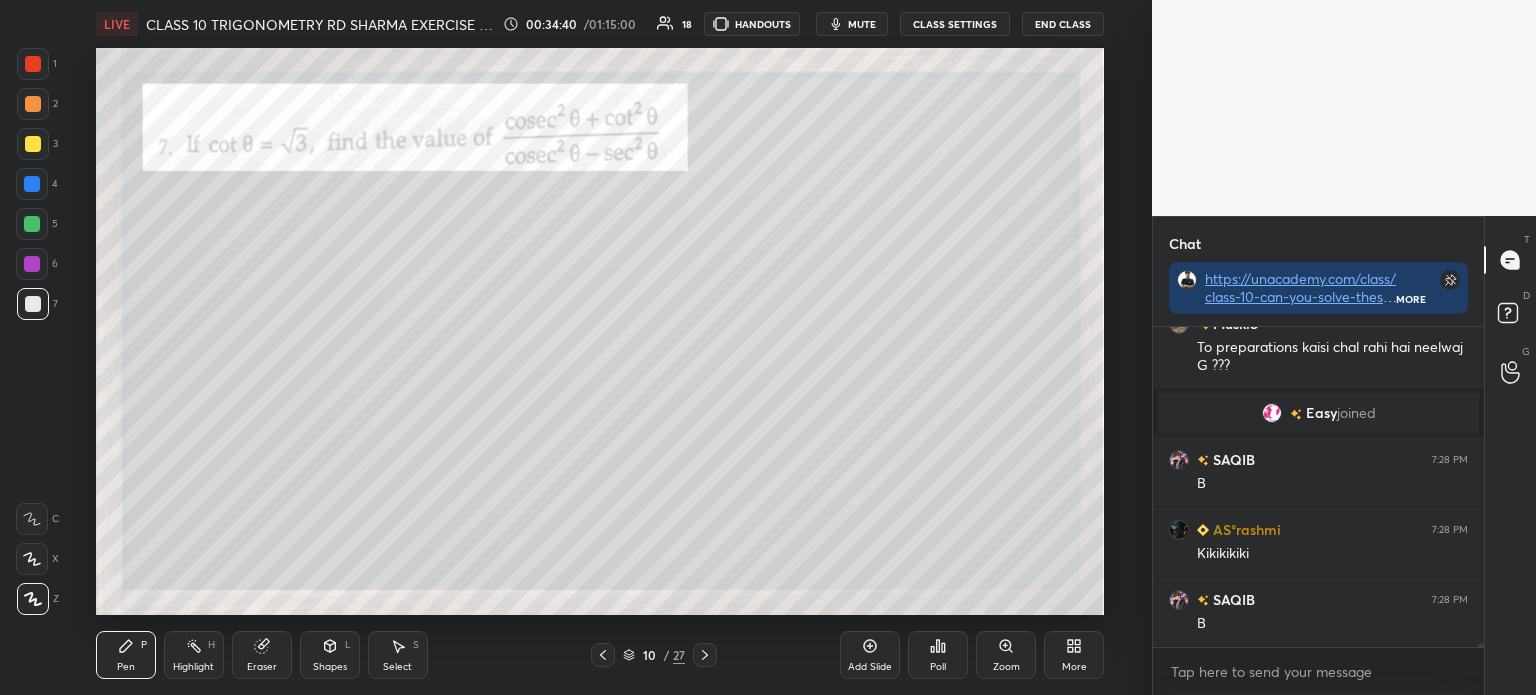 click 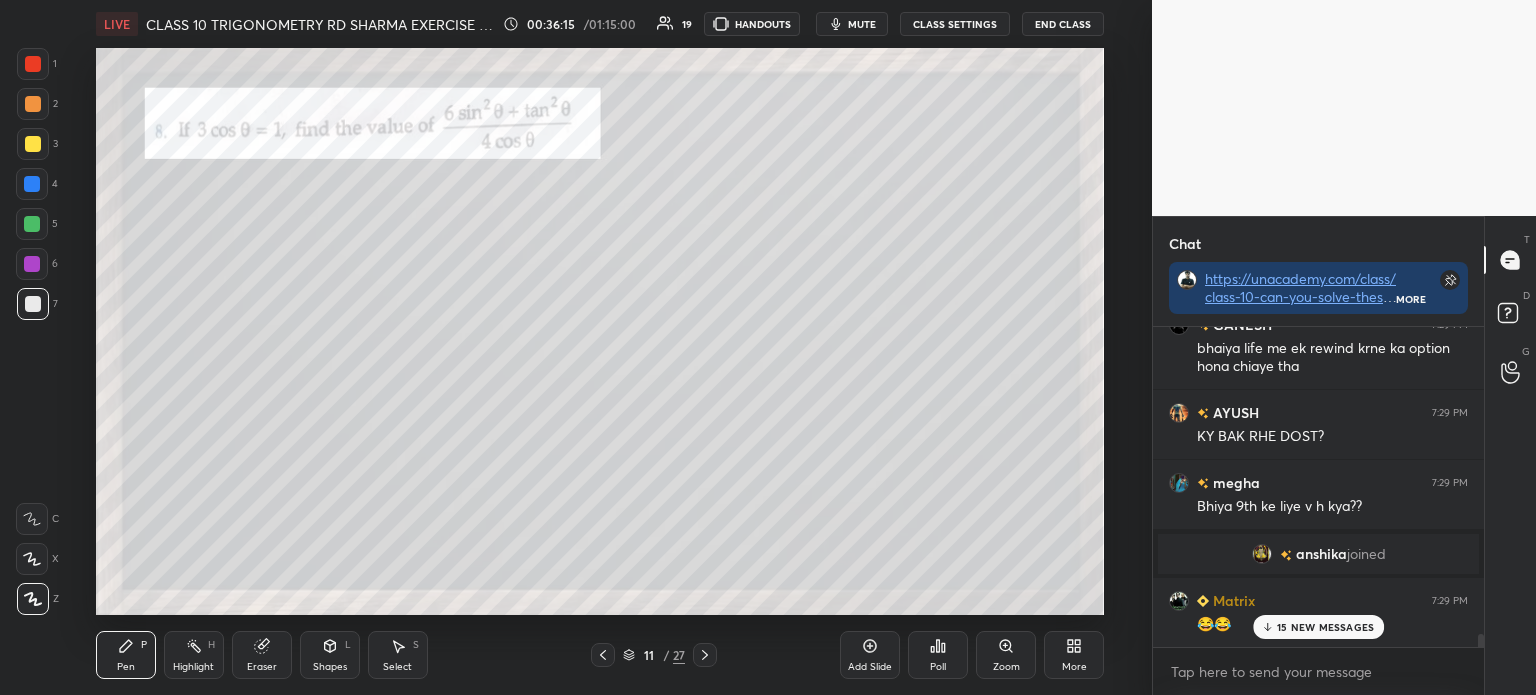 scroll, scrollTop: 29564, scrollLeft: 0, axis: vertical 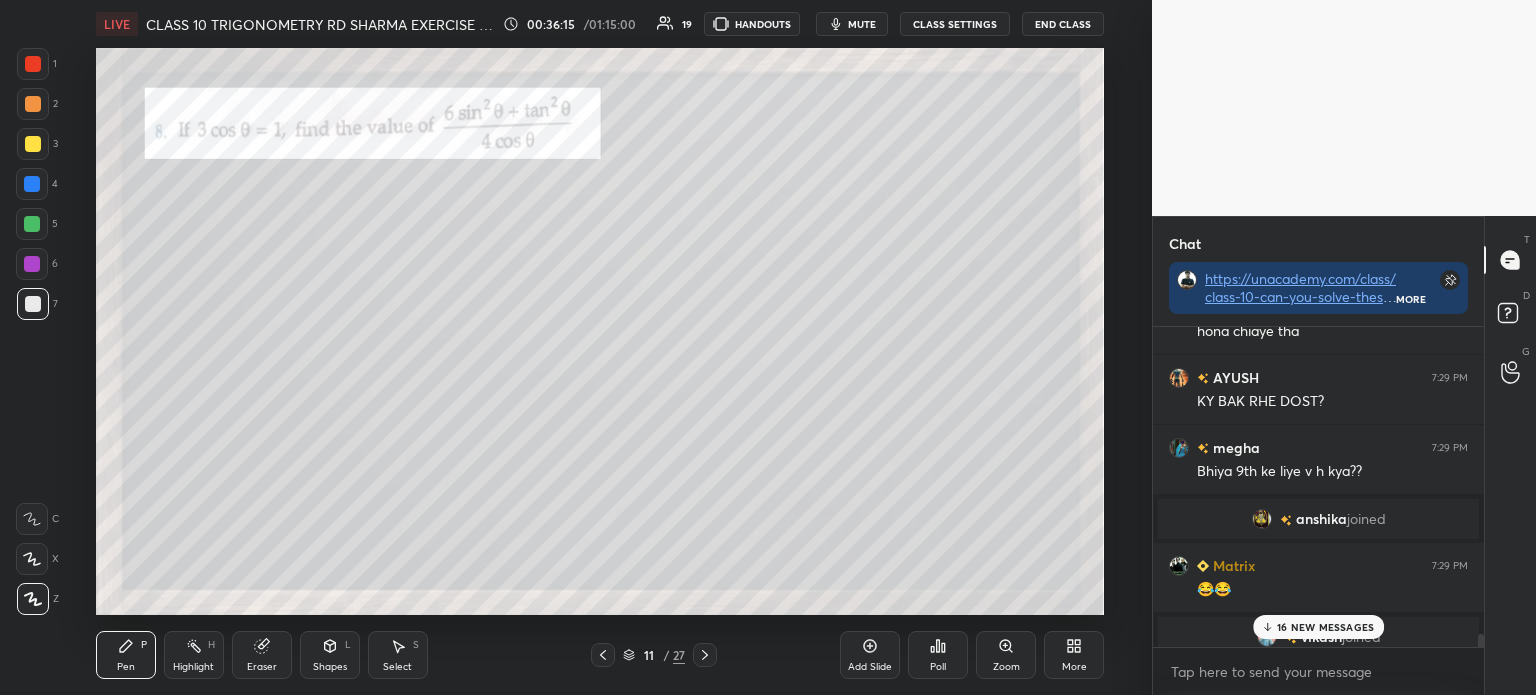 click on "Poll" at bounding box center [938, 655] 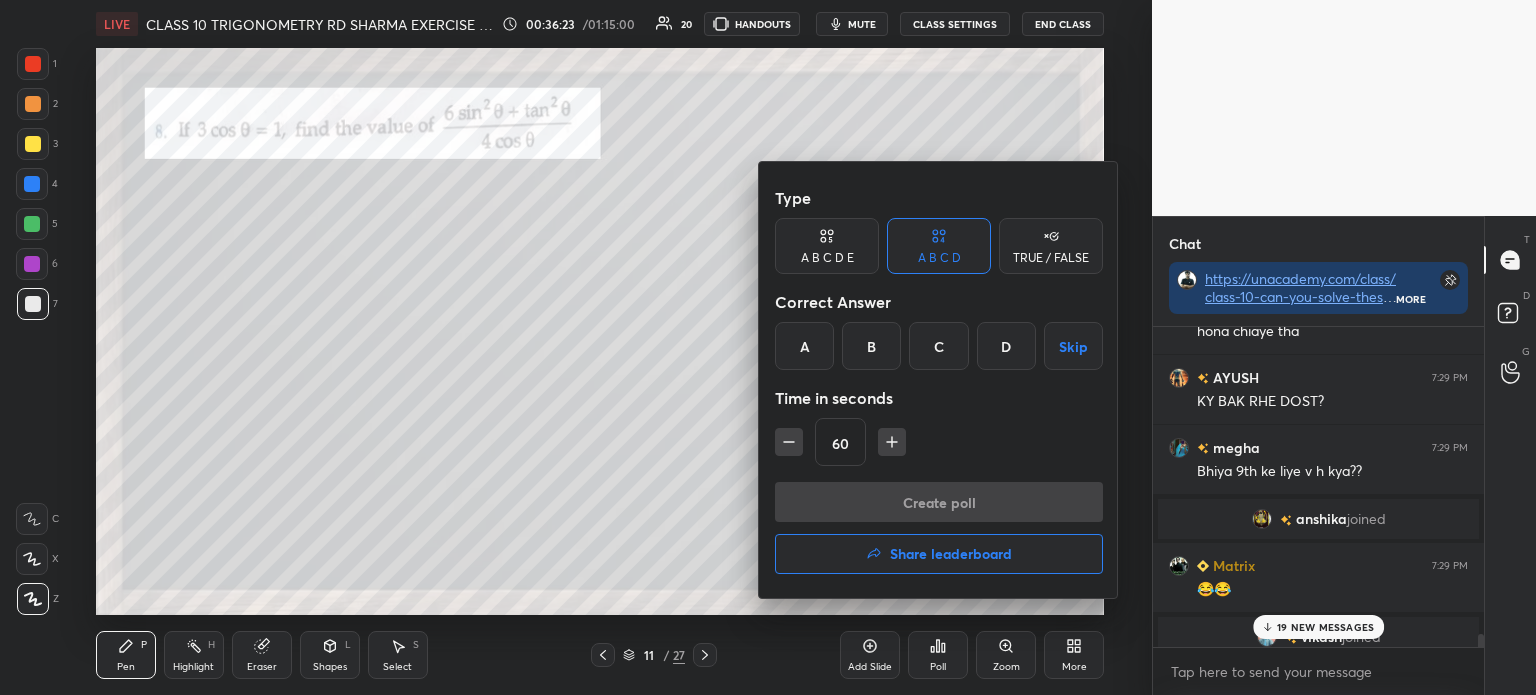 click on "B" at bounding box center [871, 346] 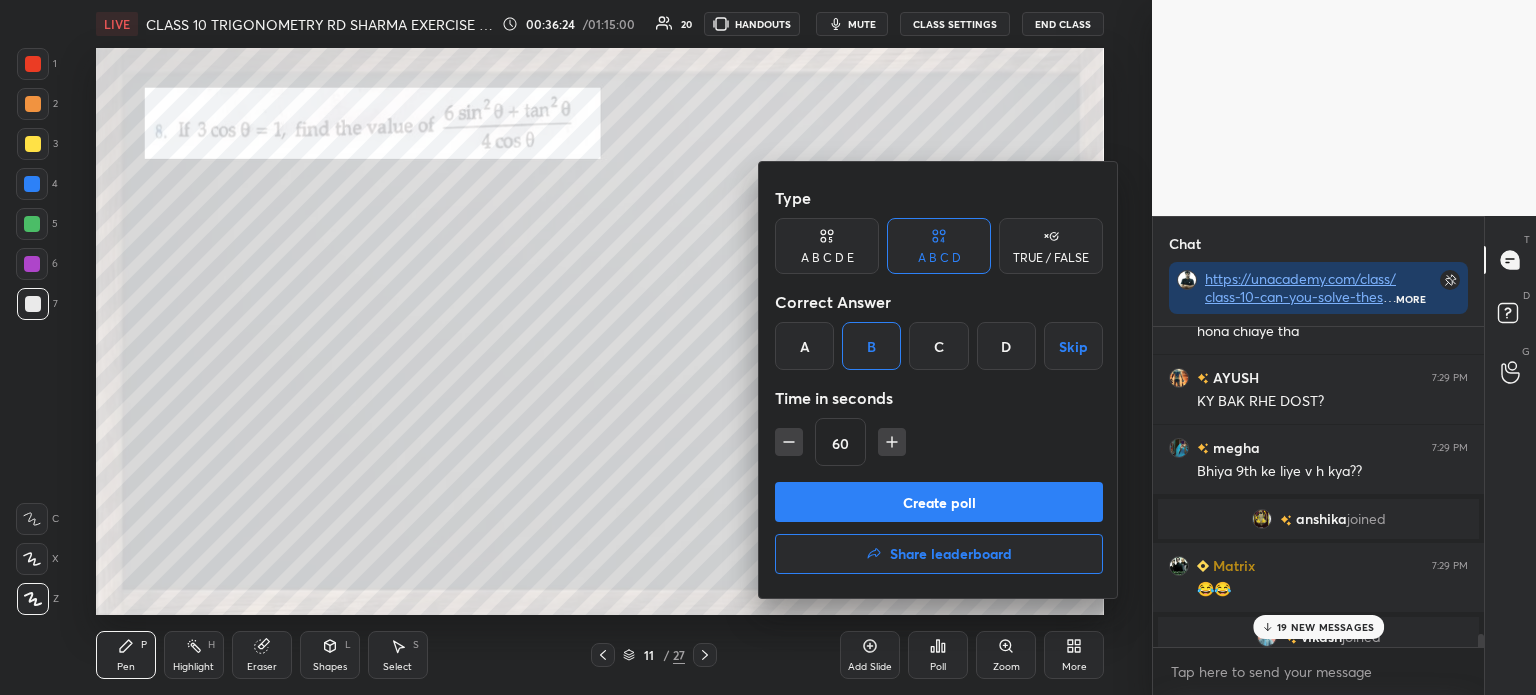 click on "Create poll" at bounding box center (939, 502) 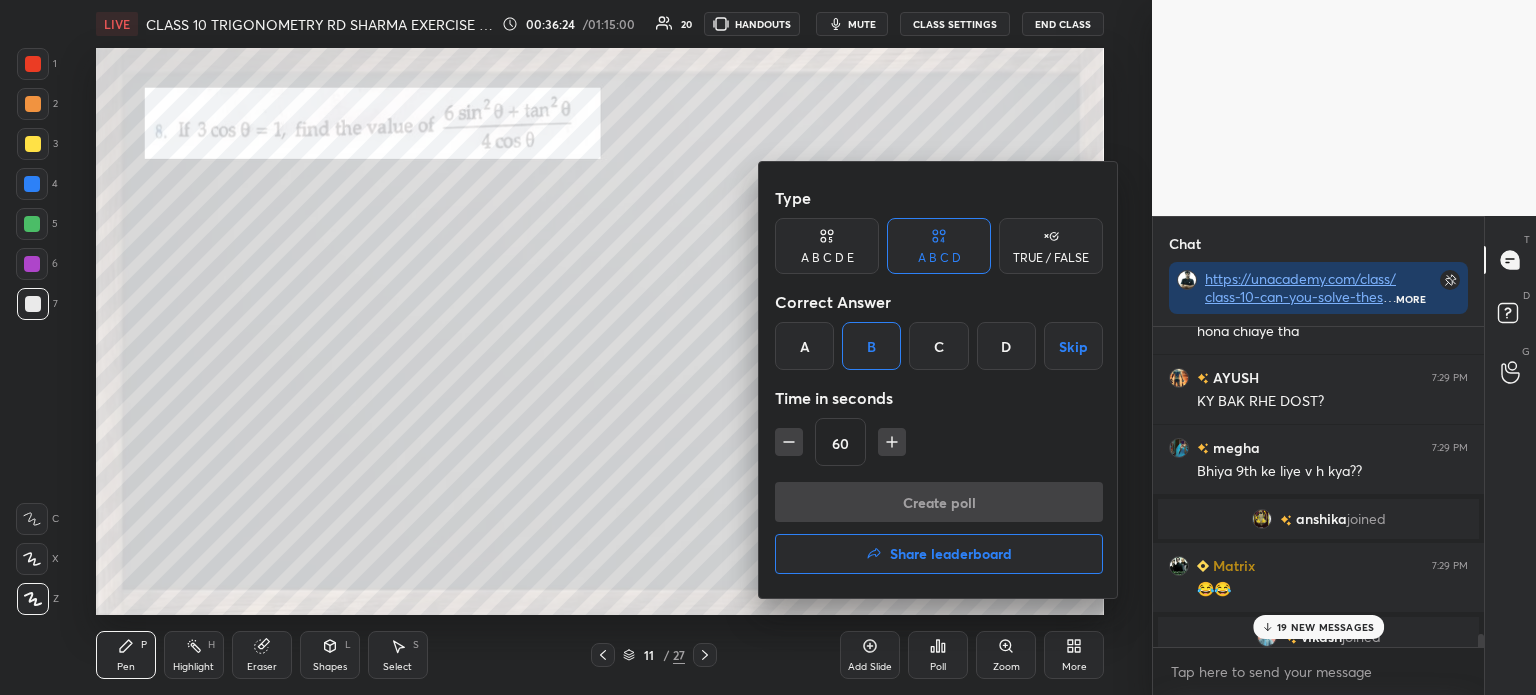 scroll, scrollTop: 281, scrollLeft: 325, axis: both 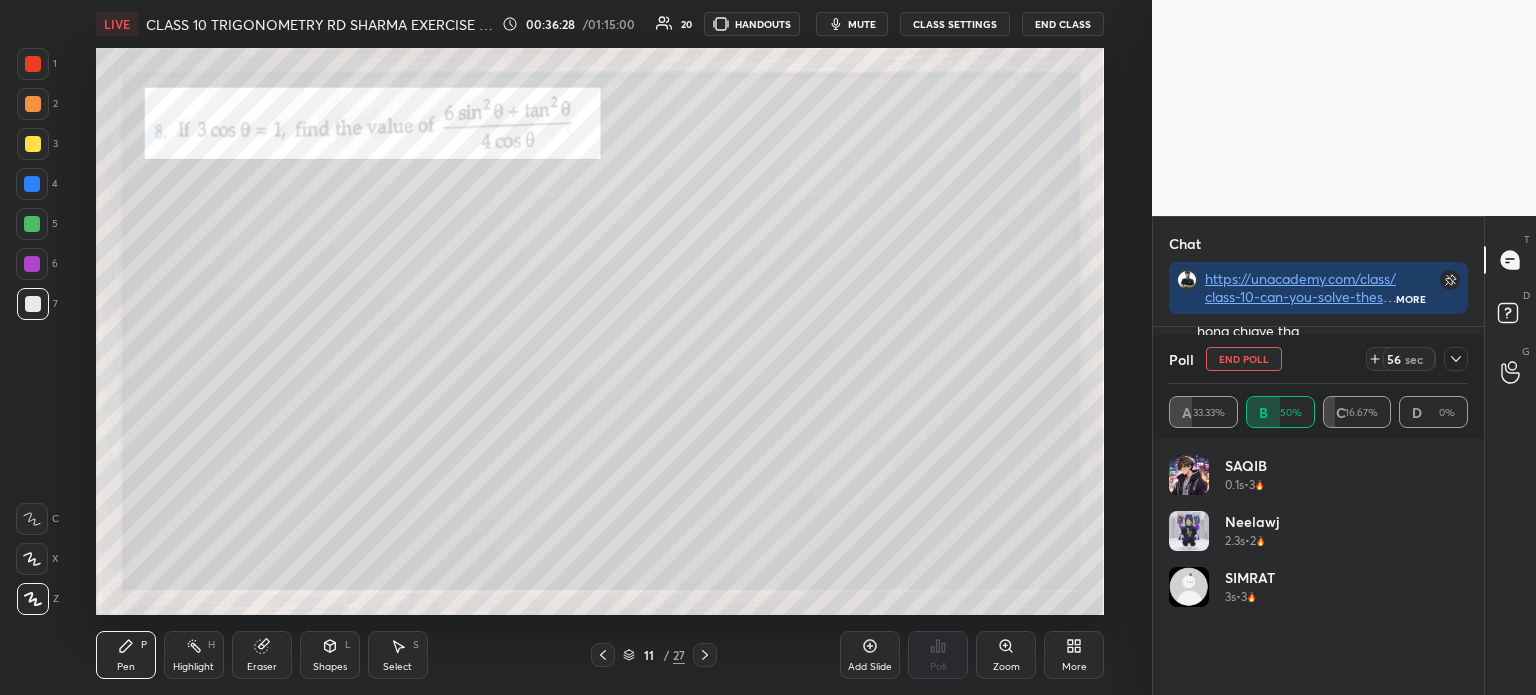 click on "Poll End Poll 56  sec A 33.33% B 50% C 16.67% D 0%" at bounding box center (1318, 387) 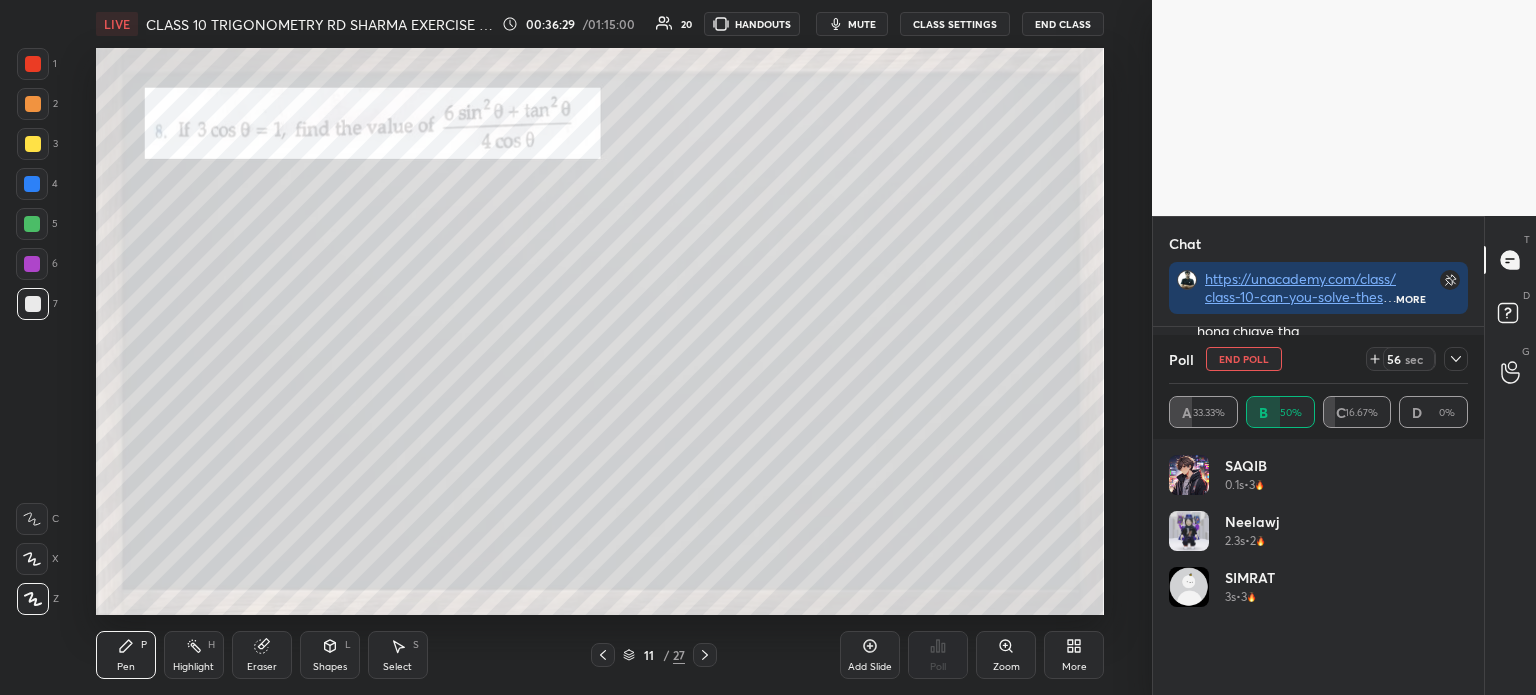 click at bounding box center (1456, 359) 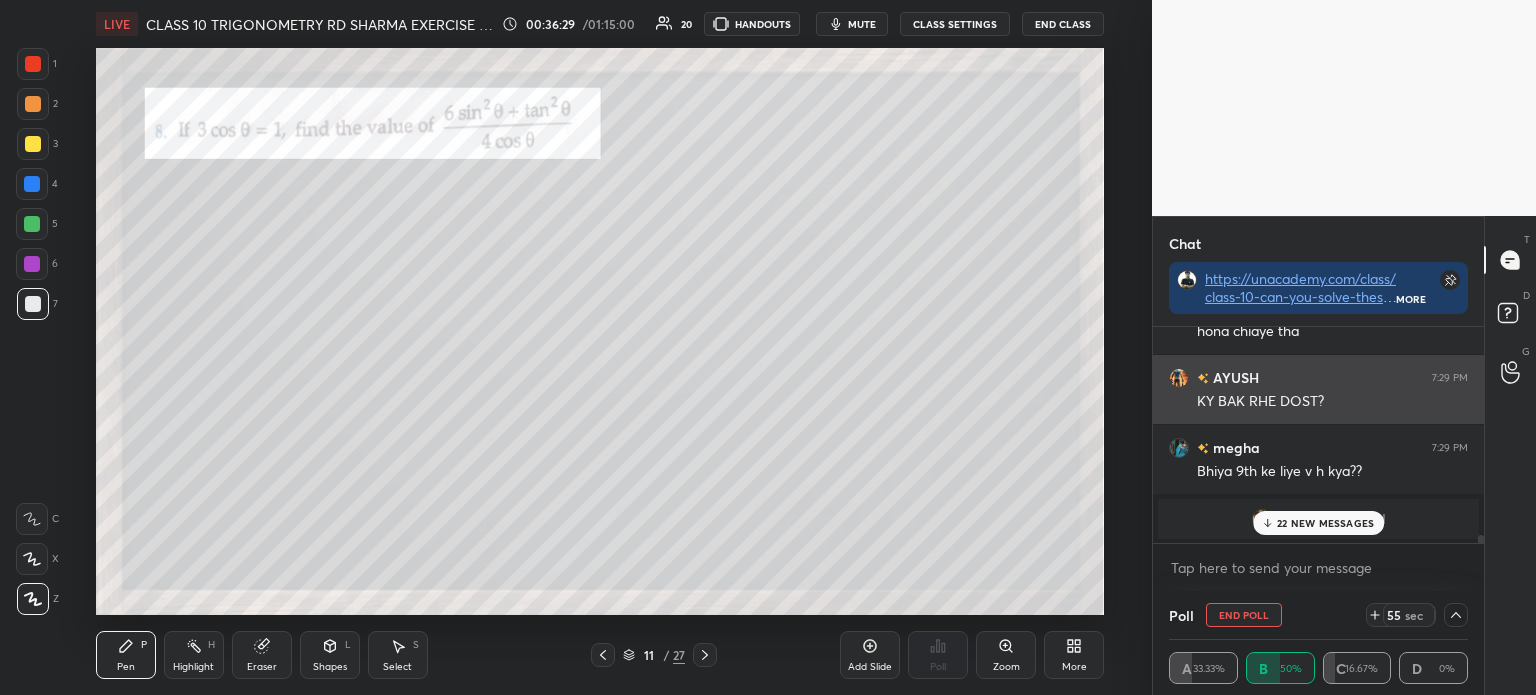 scroll, scrollTop: 4, scrollLeft: 293, axis: both 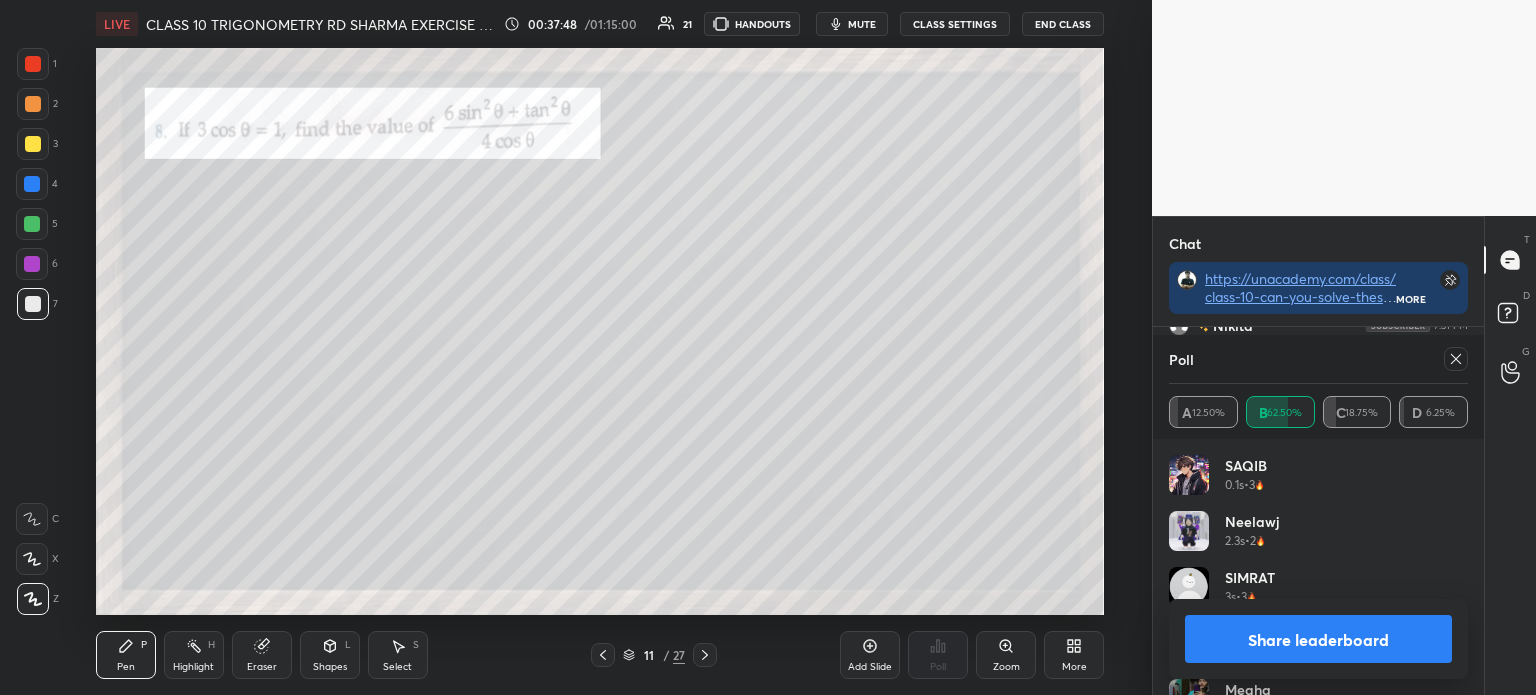 click on "Eraser" at bounding box center (262, 655) 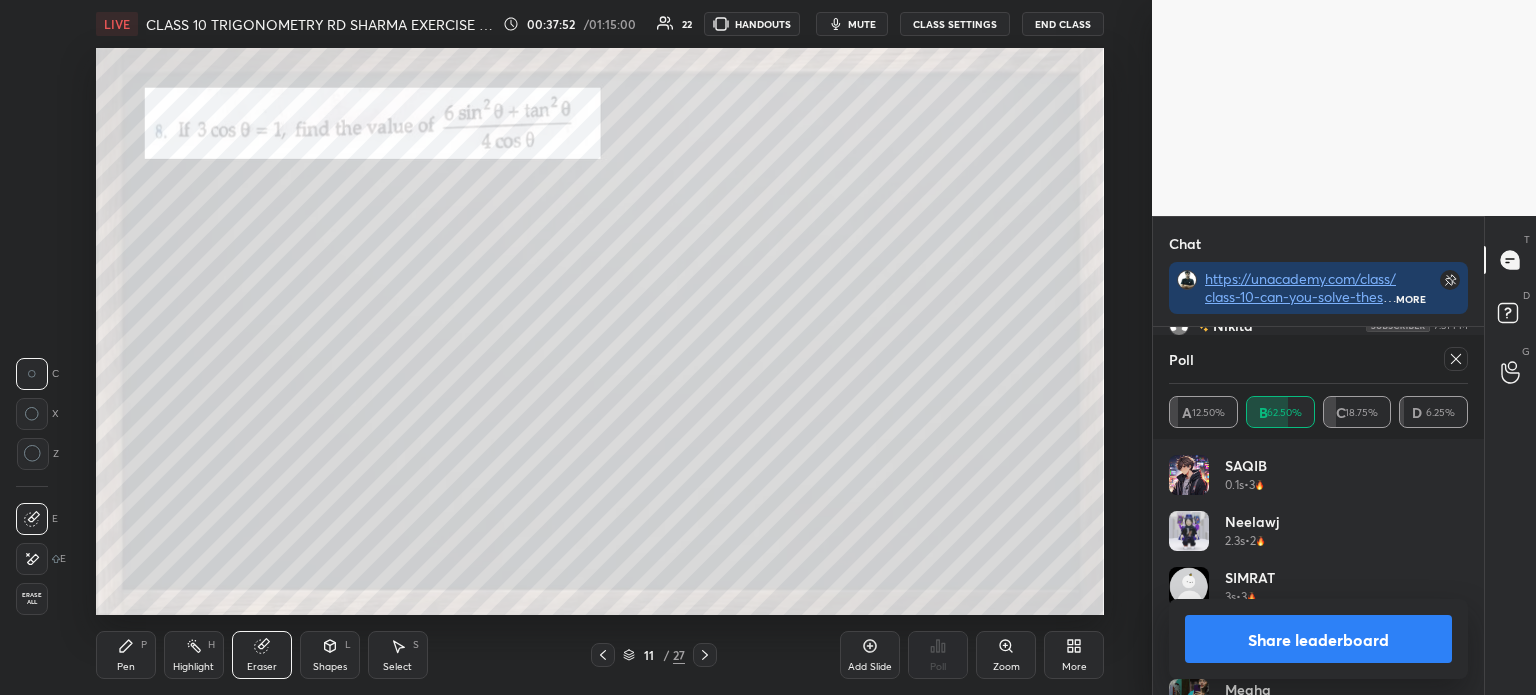 click on "Pen" at bounding box center (126, 667) 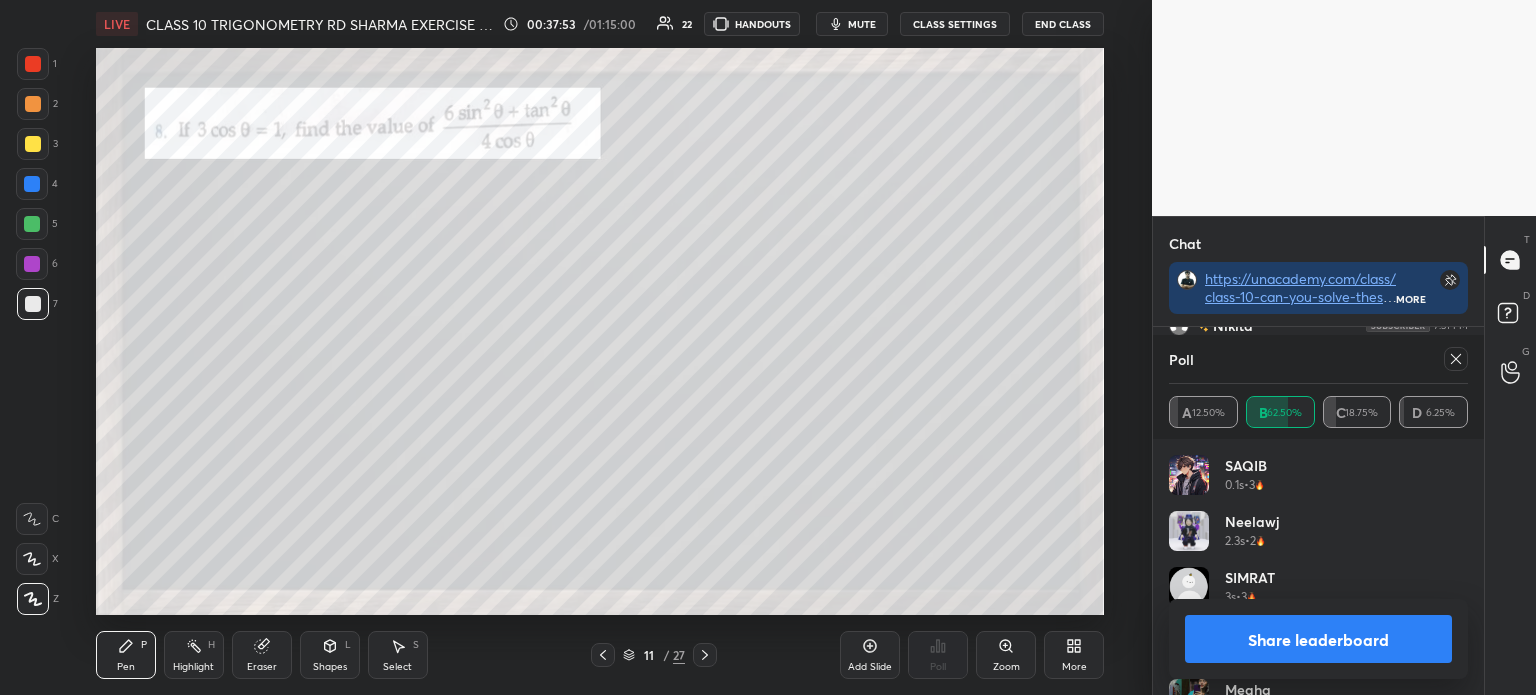 click at bounding box center [33, 304] 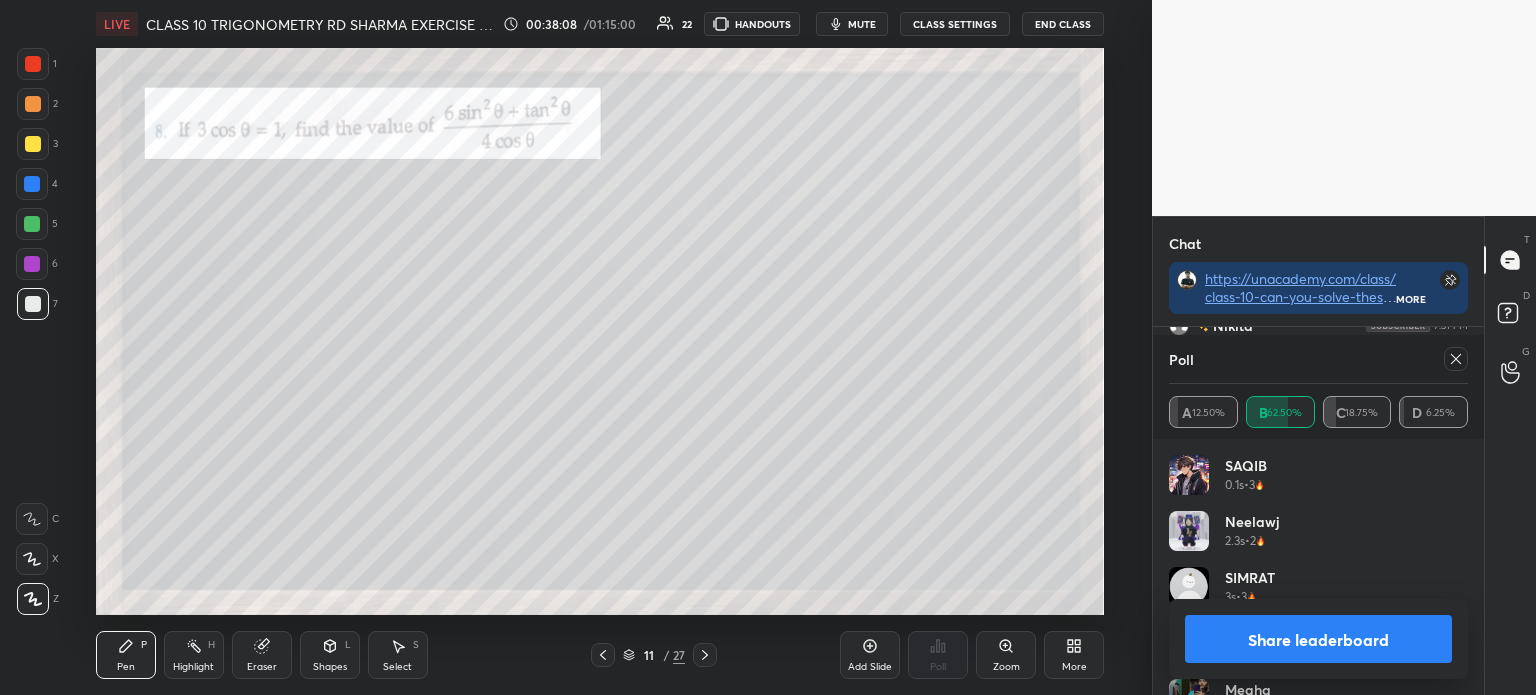 scroll, scrollTop: 7, scrollLeft: 6, axis: both 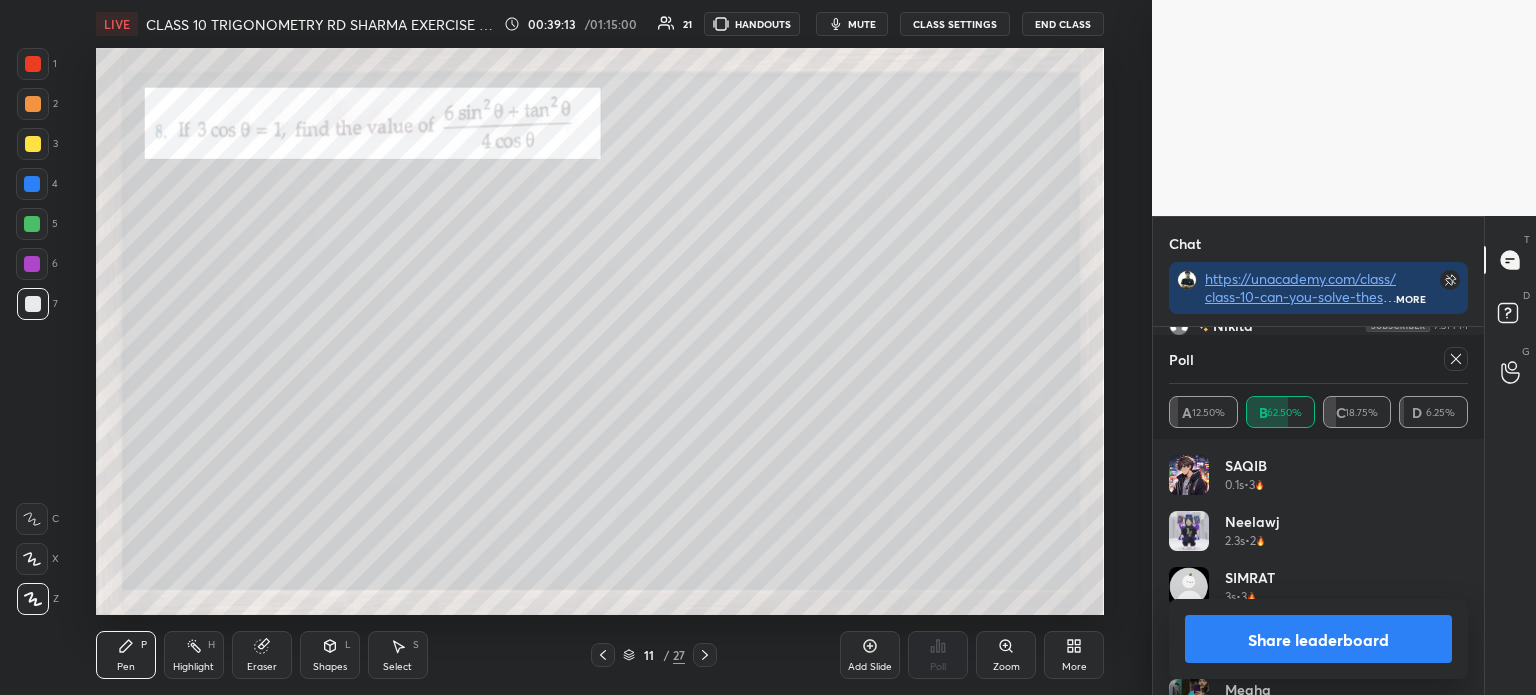 click 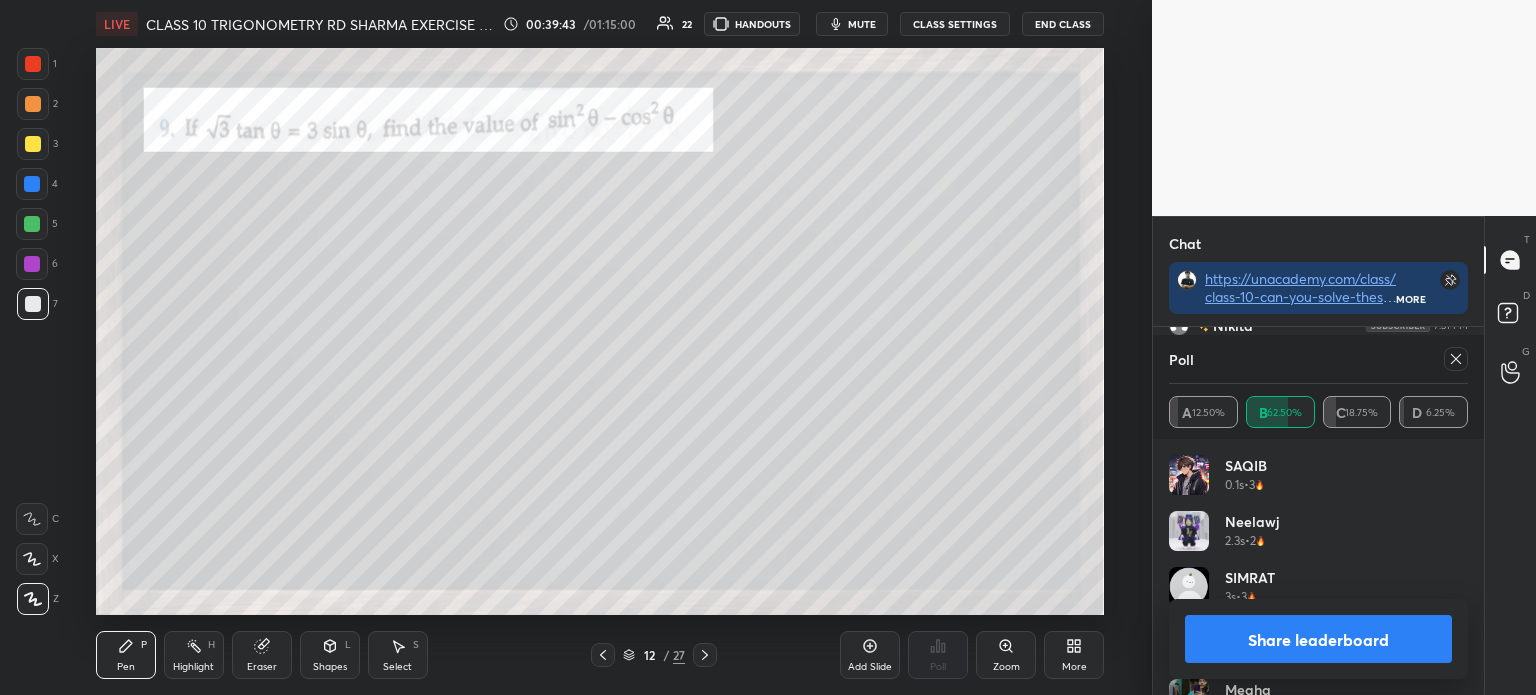 click on "Share leaderboard" at bounding box center (1318, 639) 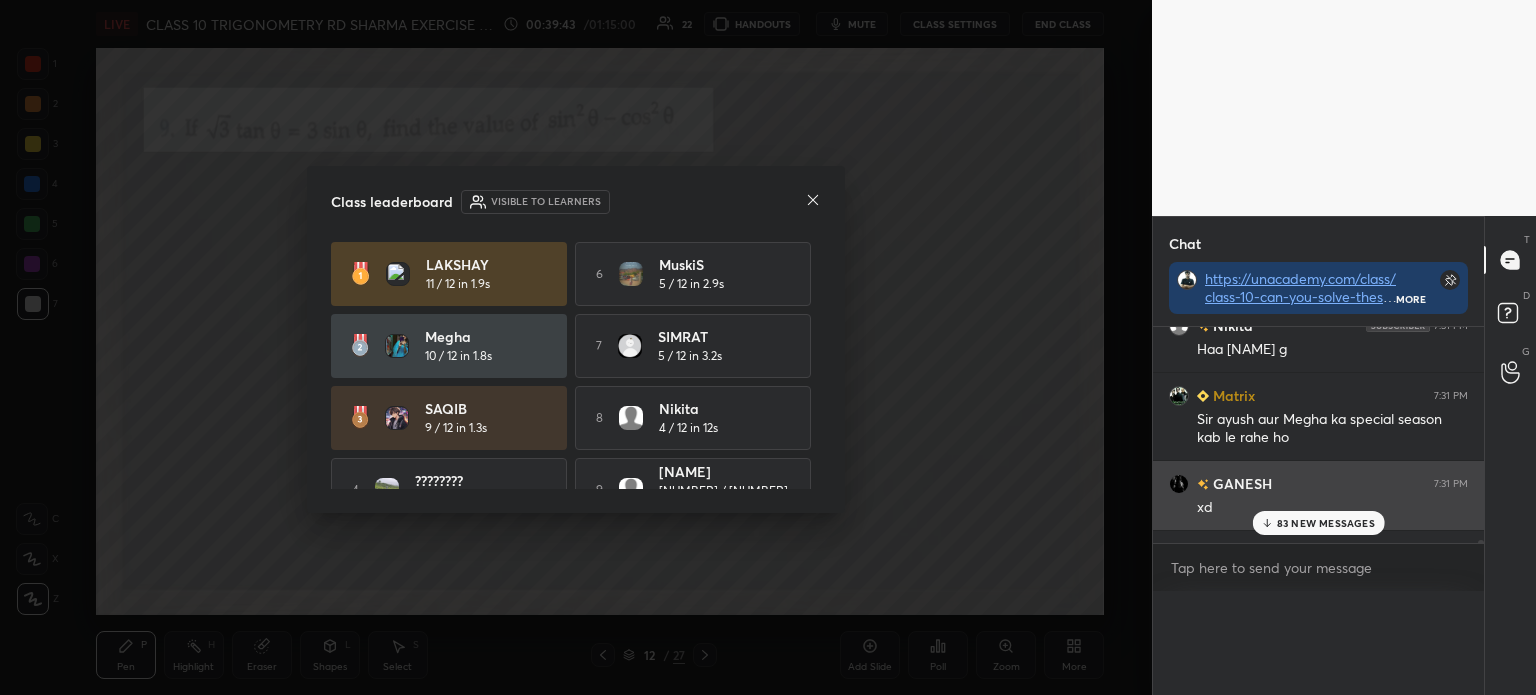 scroll, scrollTop: 0, scrollLeft: 6, axis: horizontal 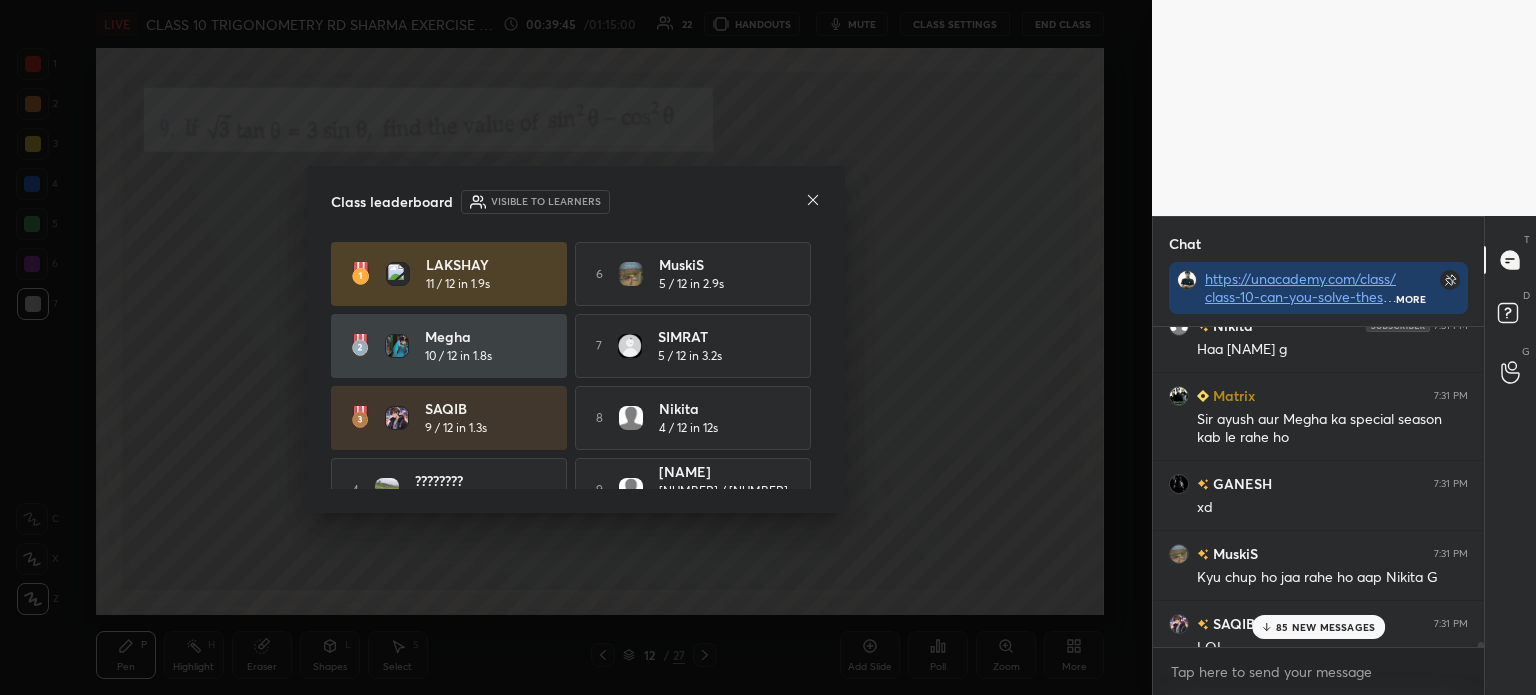 click 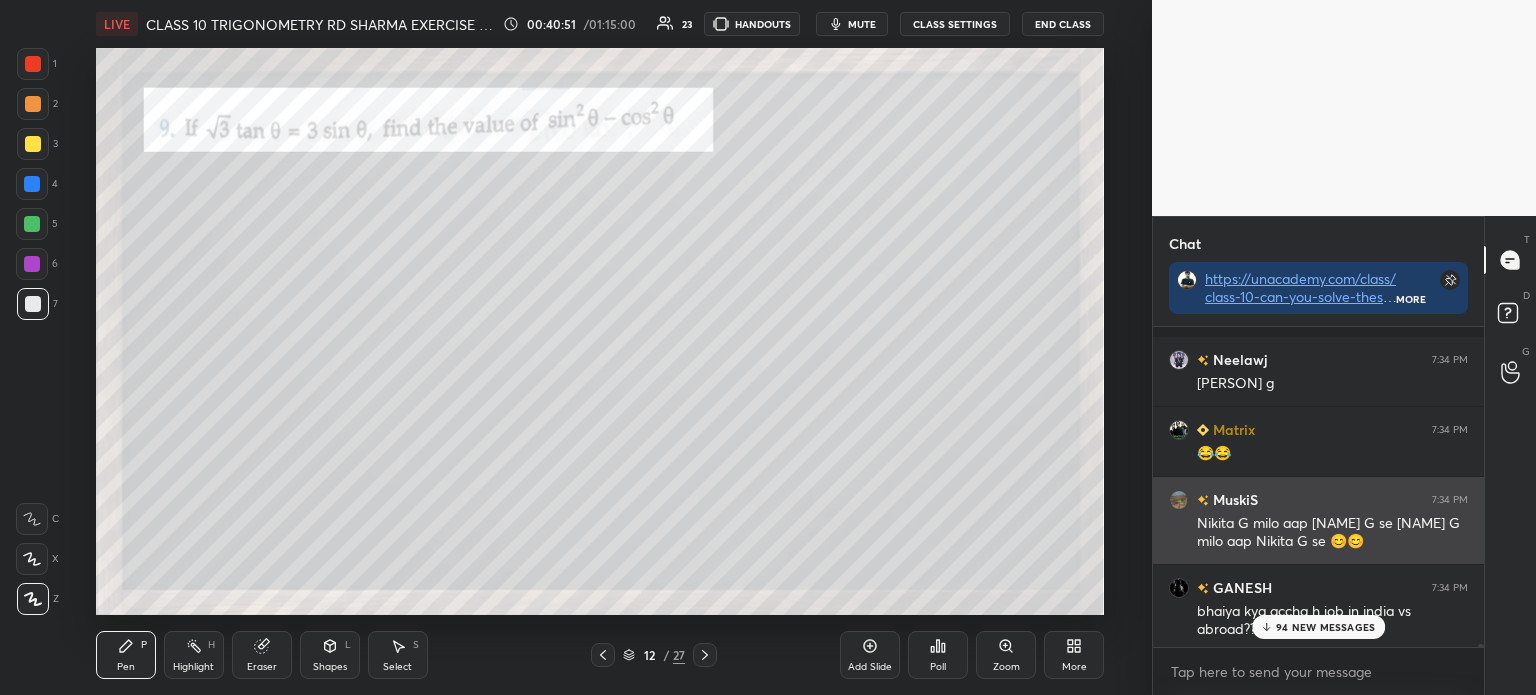 scroll, scrollTop: 36000, scrollLeft: 0, axis: vertical 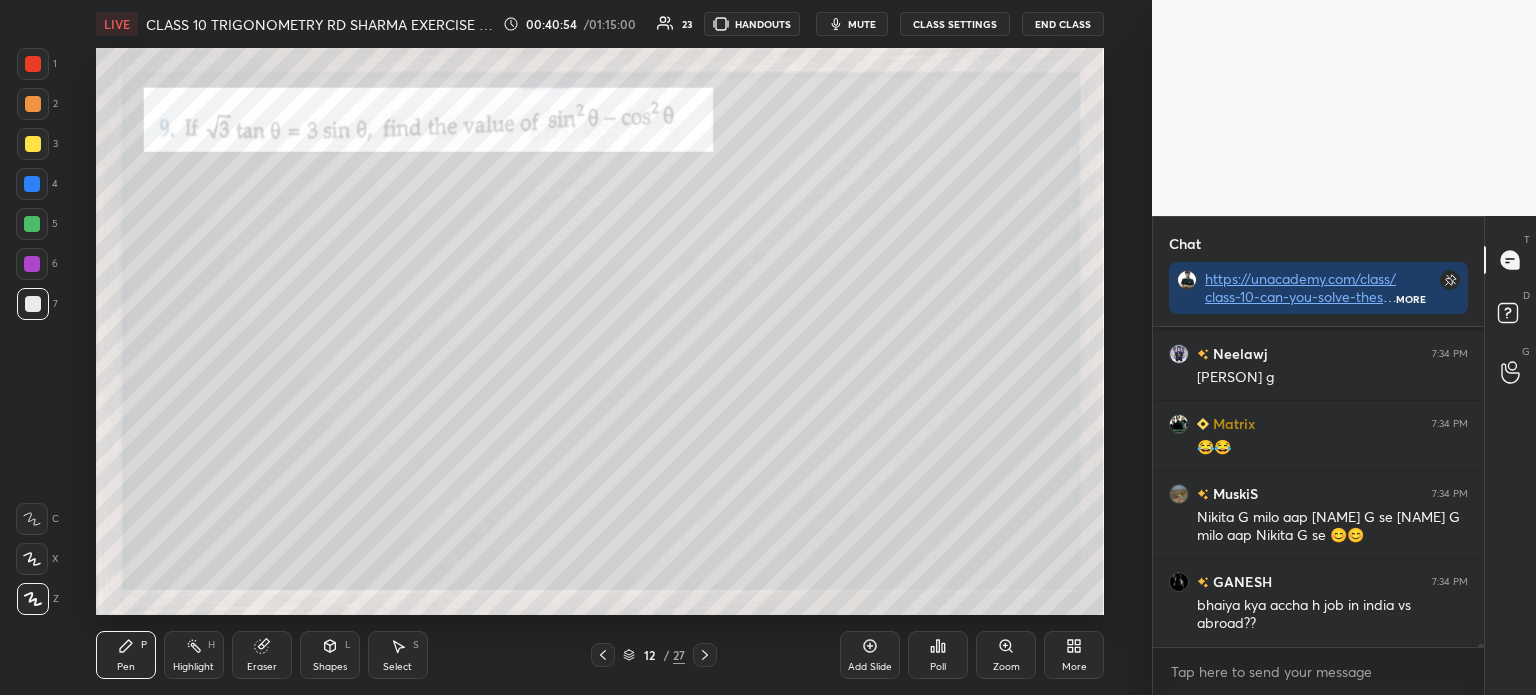 click on "Poll" at bounding box center (938, 655) 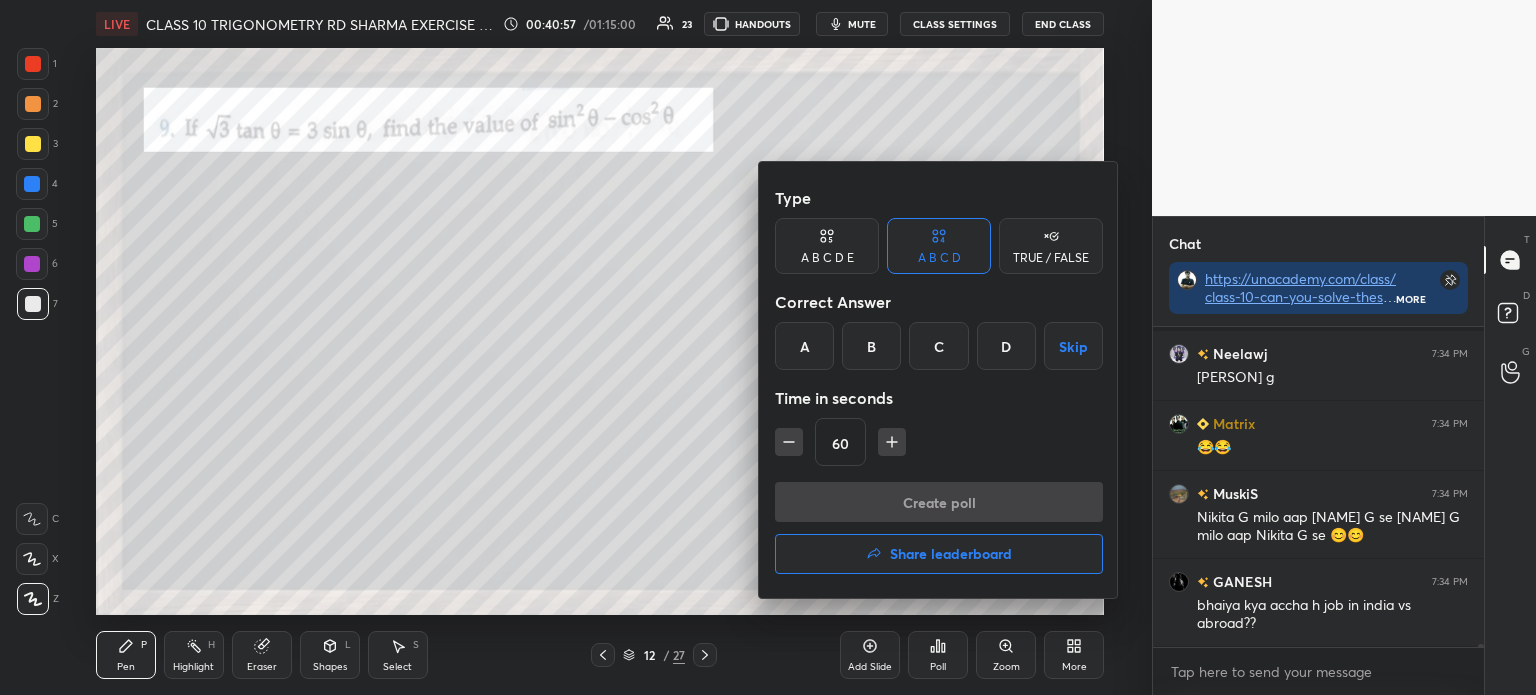 click on "B" at bounding box center (871, 346) 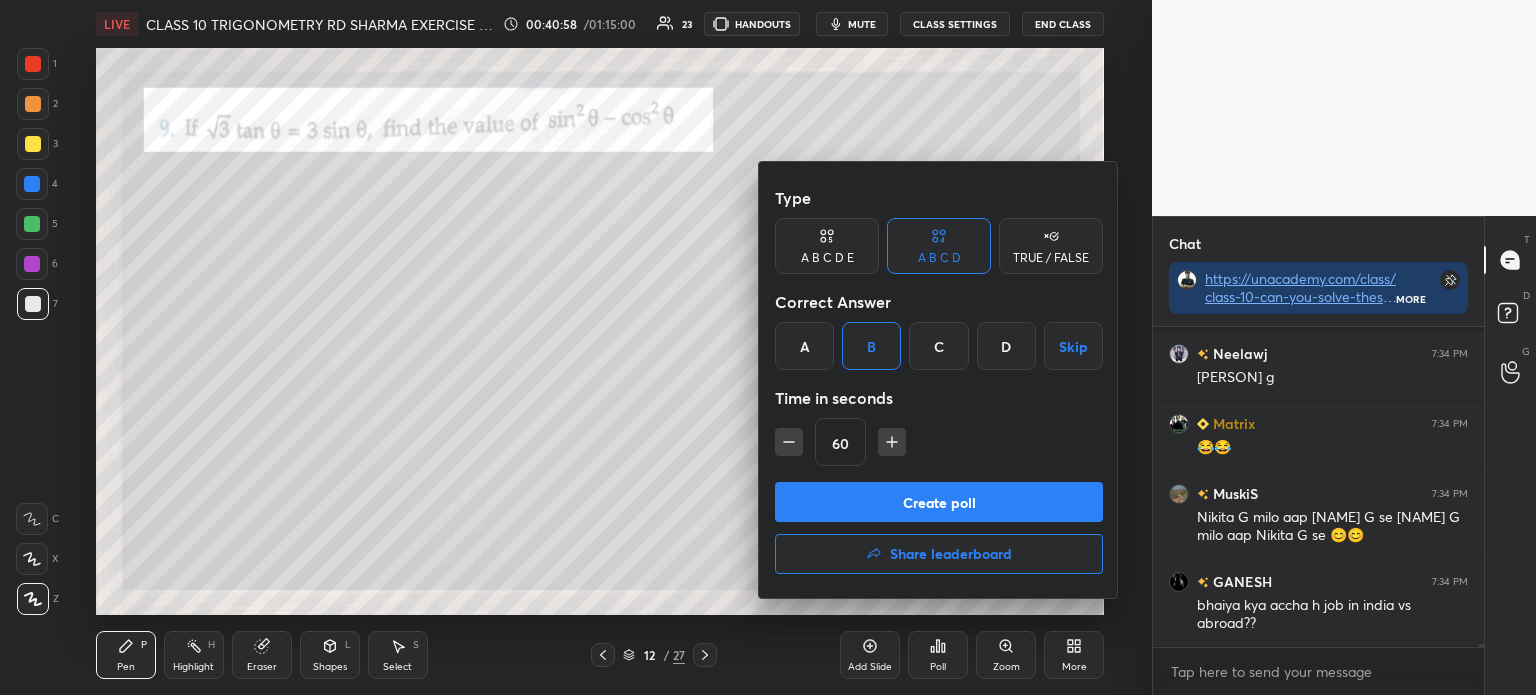click on "Create poll" at bounding box center [939, 502] 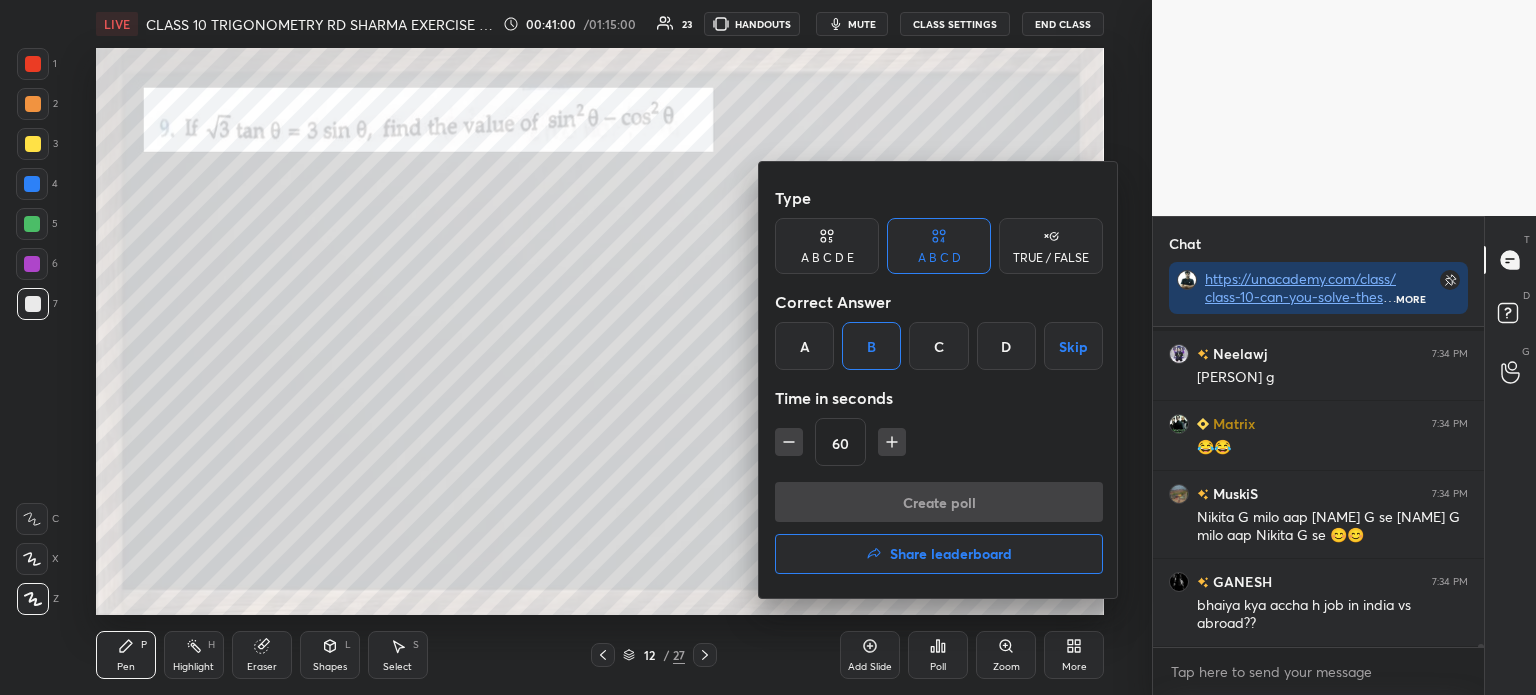 click on "Create poll Share leaderboard" at bounding box center [939, 532] 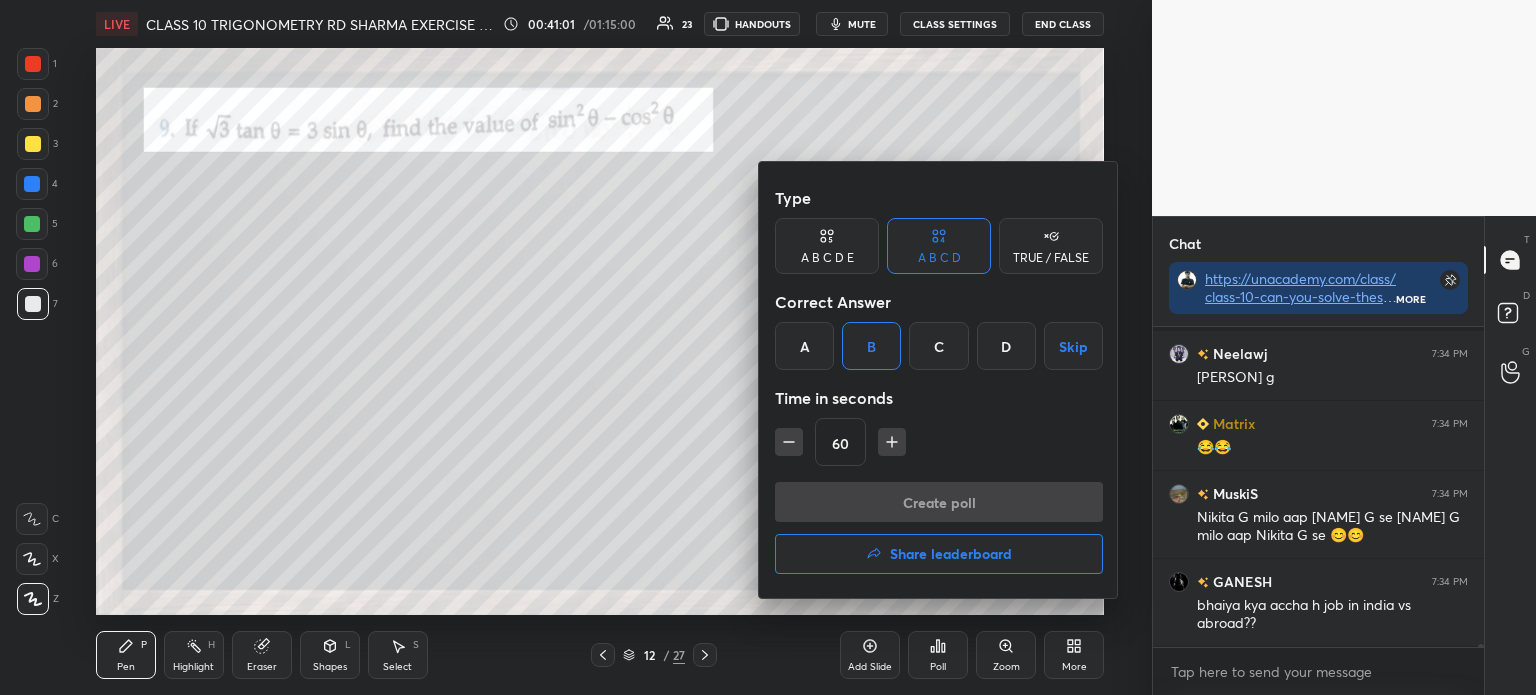 click on "Create poll Share leaderboard" at bounding box center (939, 532) 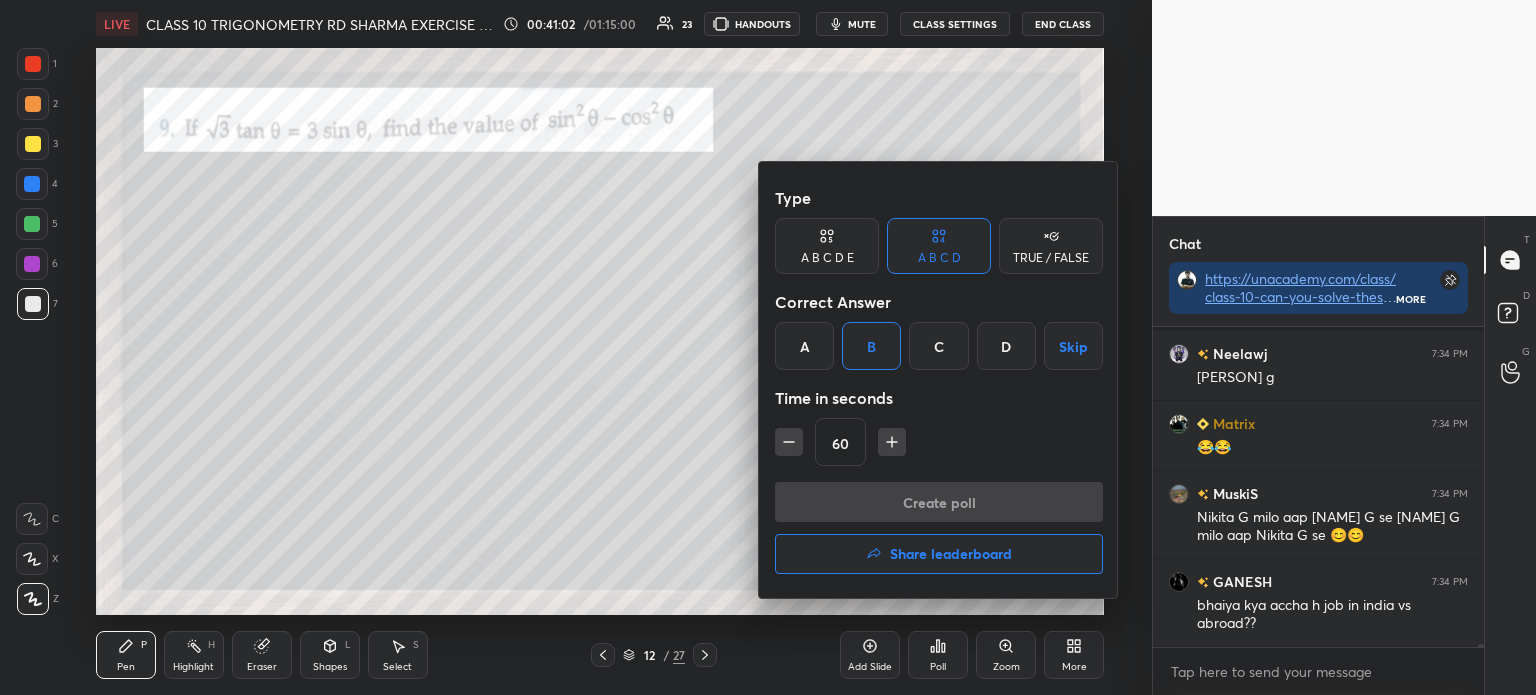 click on "Create poll Share leaderboard" at bounding box center [939, 532] 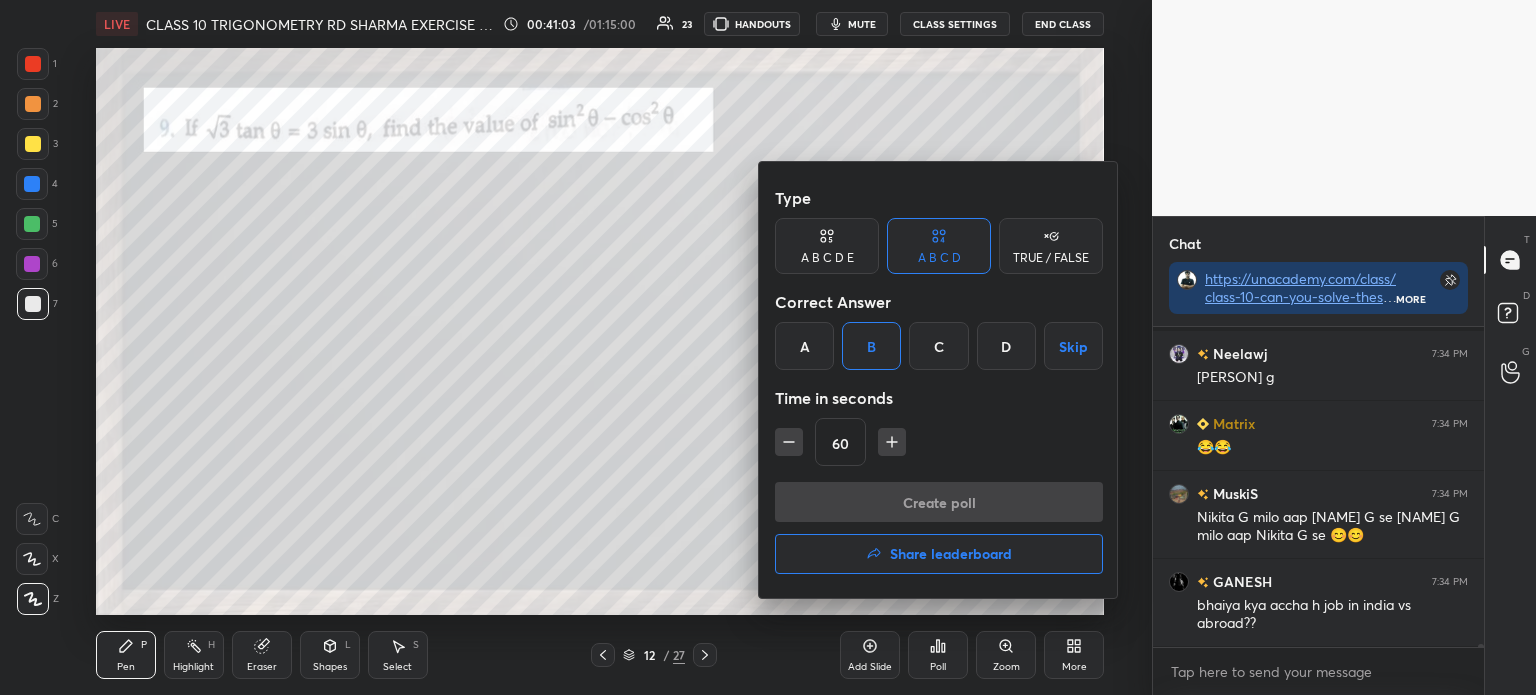 click at bounding box center [768, 347] 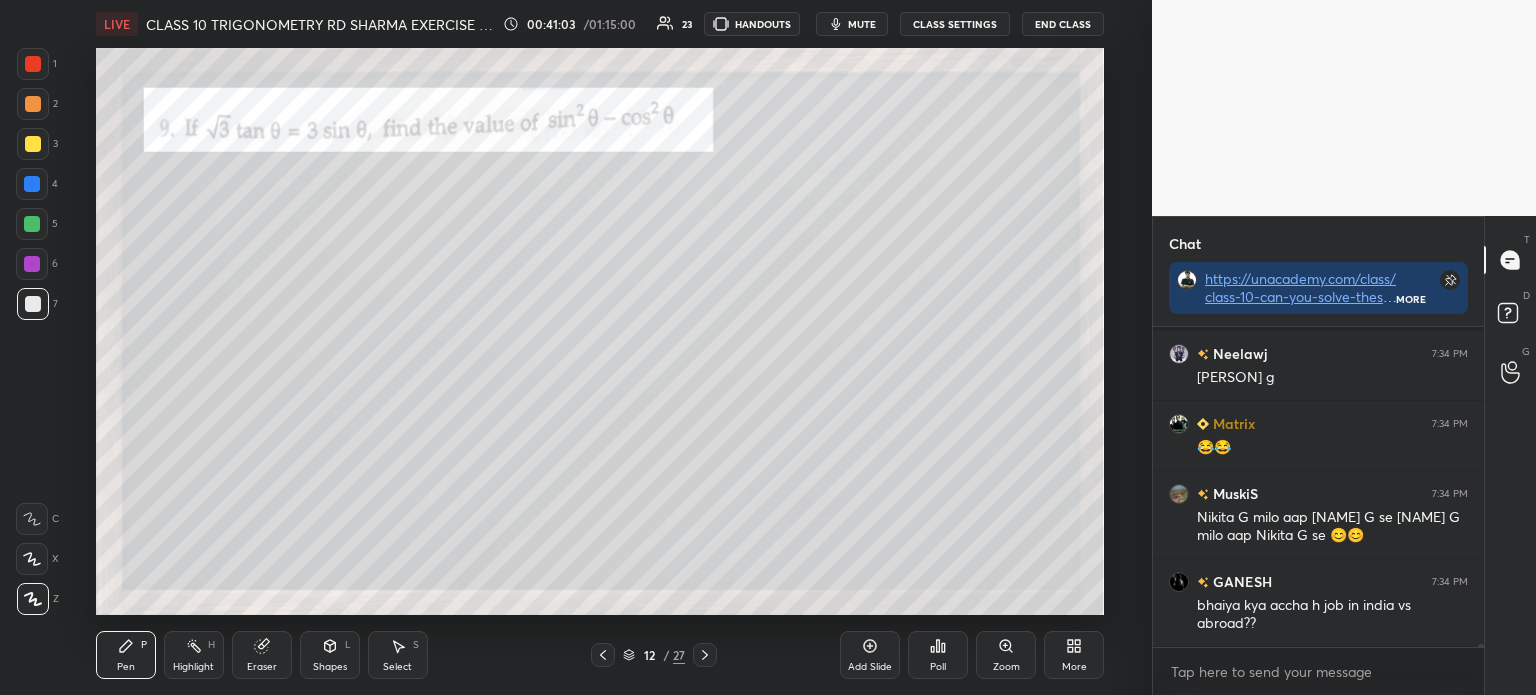 click on "Type A B C D E A B C D TRUE / FALSE Correct Answer A B C D Skip Time in seconds 60 Create poll" at bounding box center [768, 347] 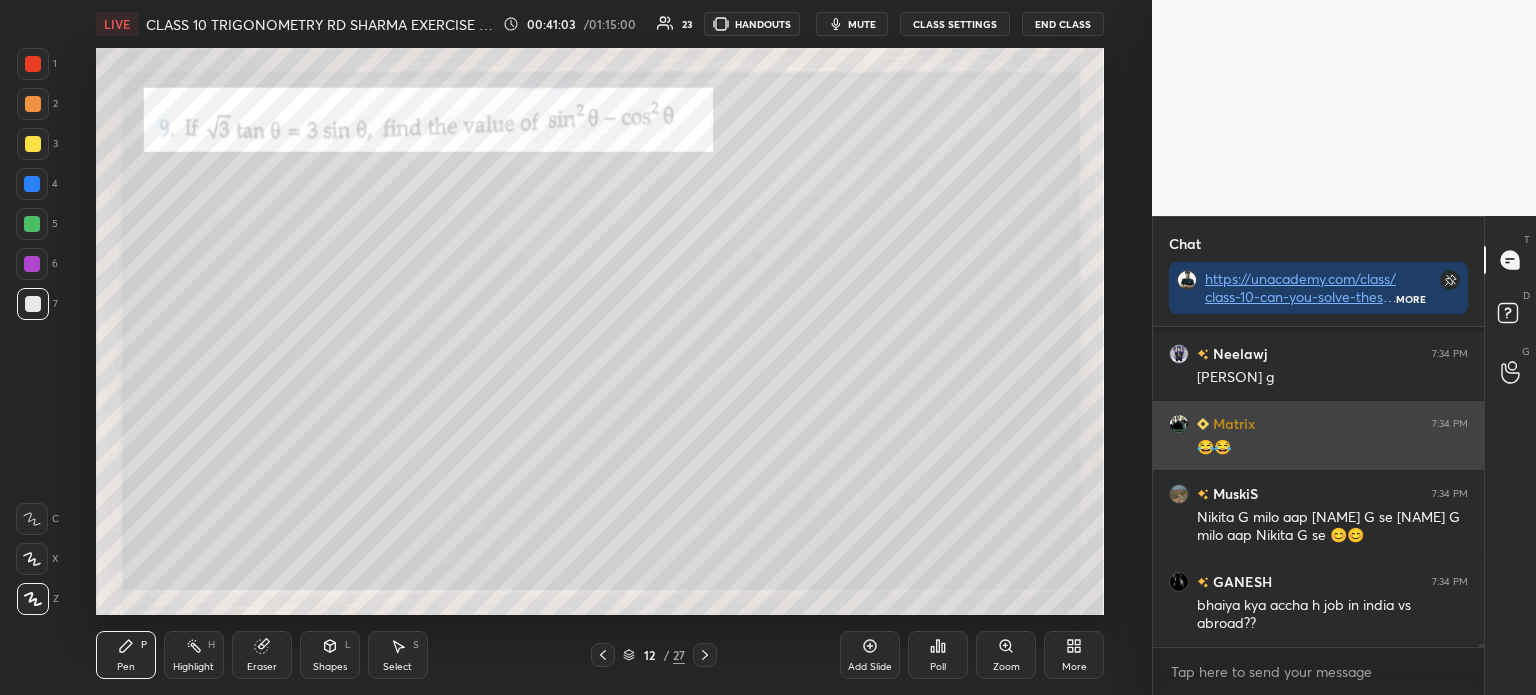 click on "Matrix 7:34 PM 😂😂" at bounding box center [1318, 435] 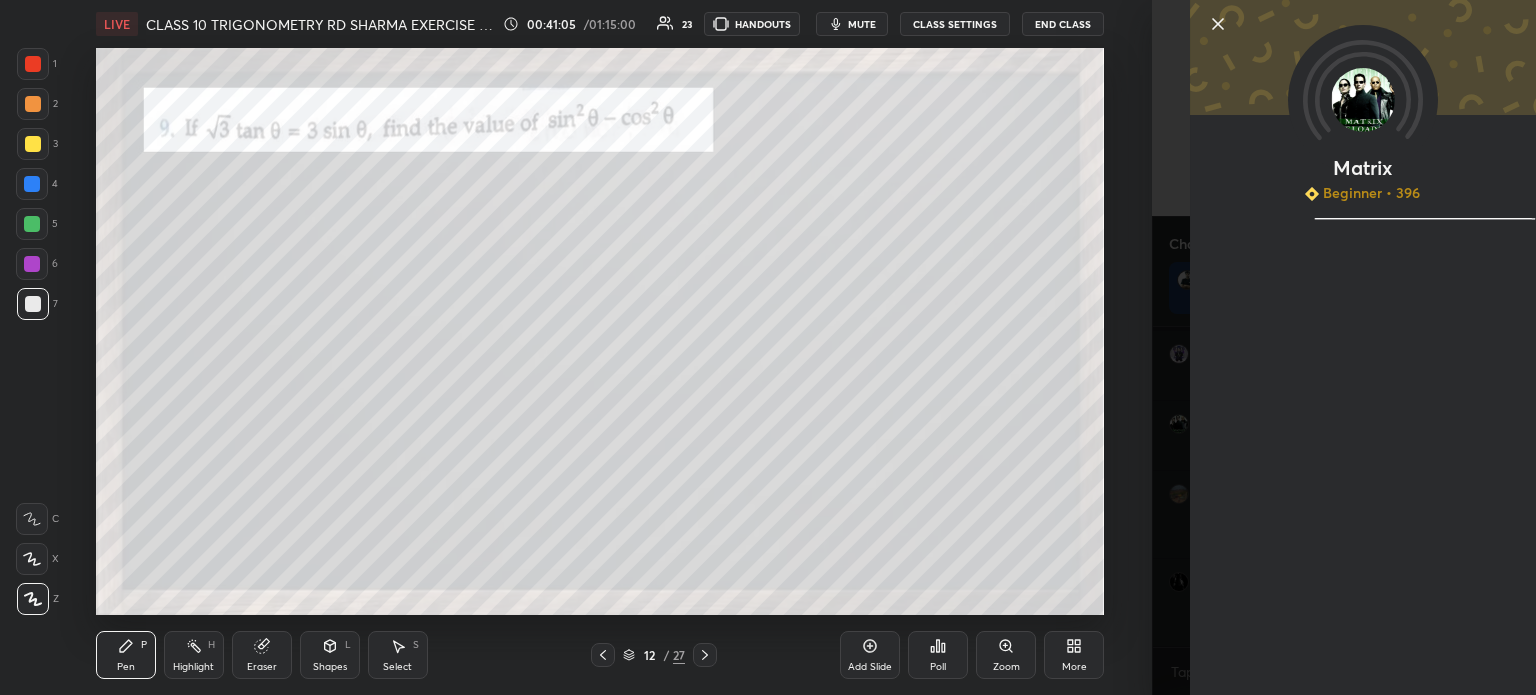 click 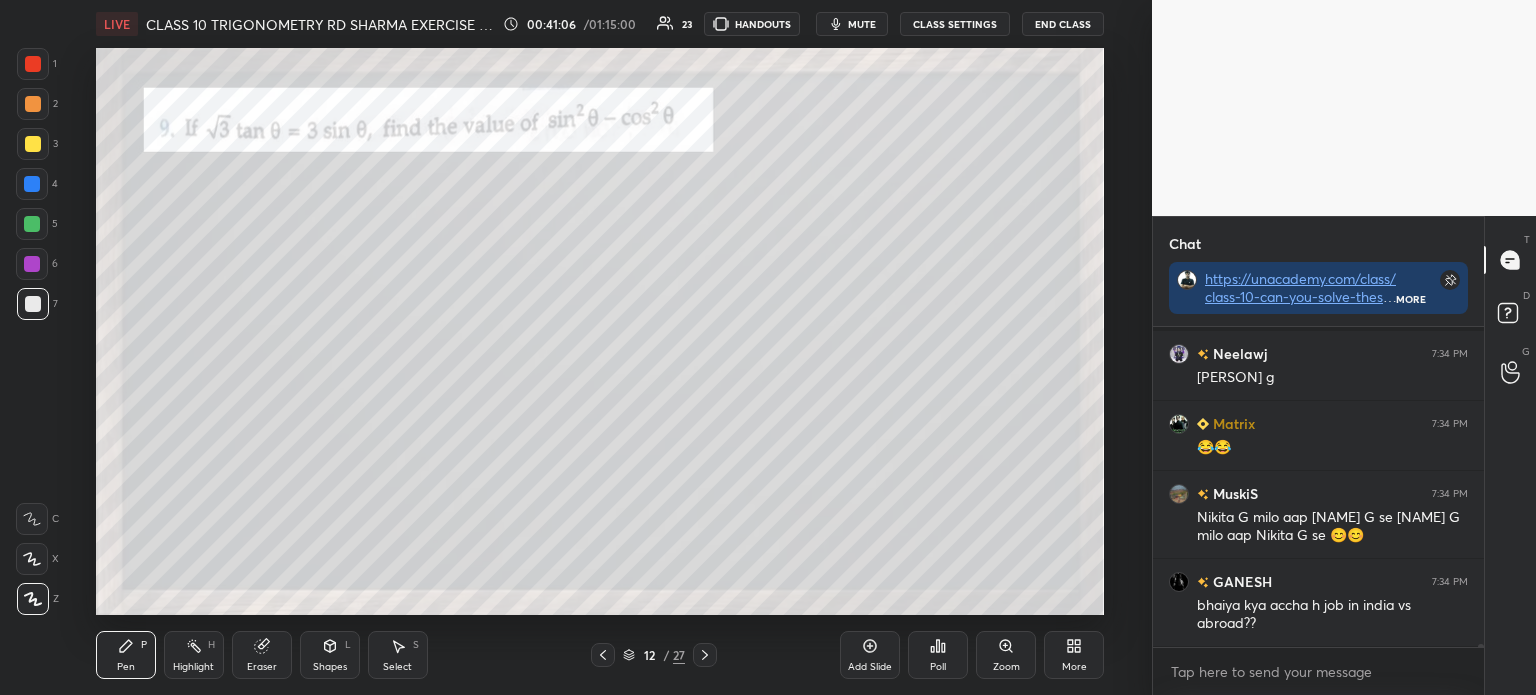 click on "Poll" at bounding box center (938, 655) 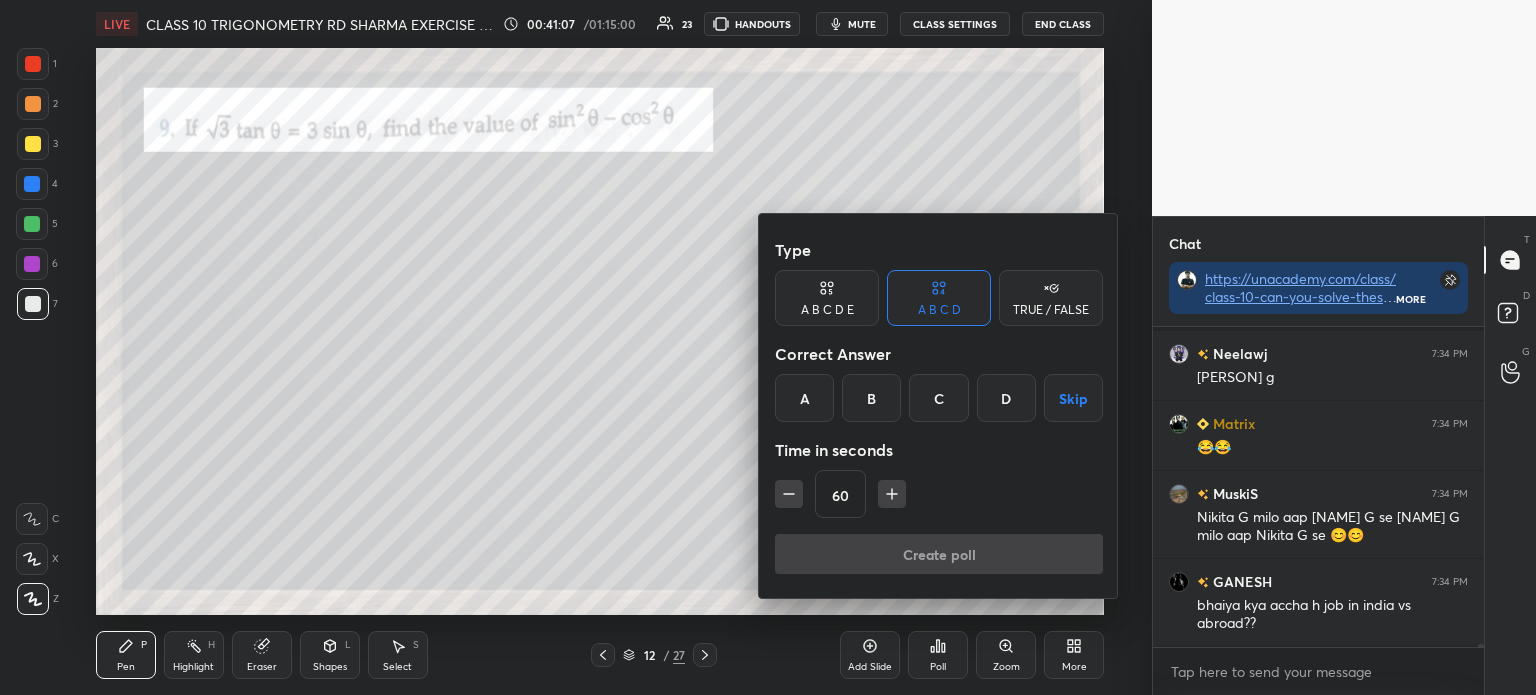 click at bounding box center (768, 347) 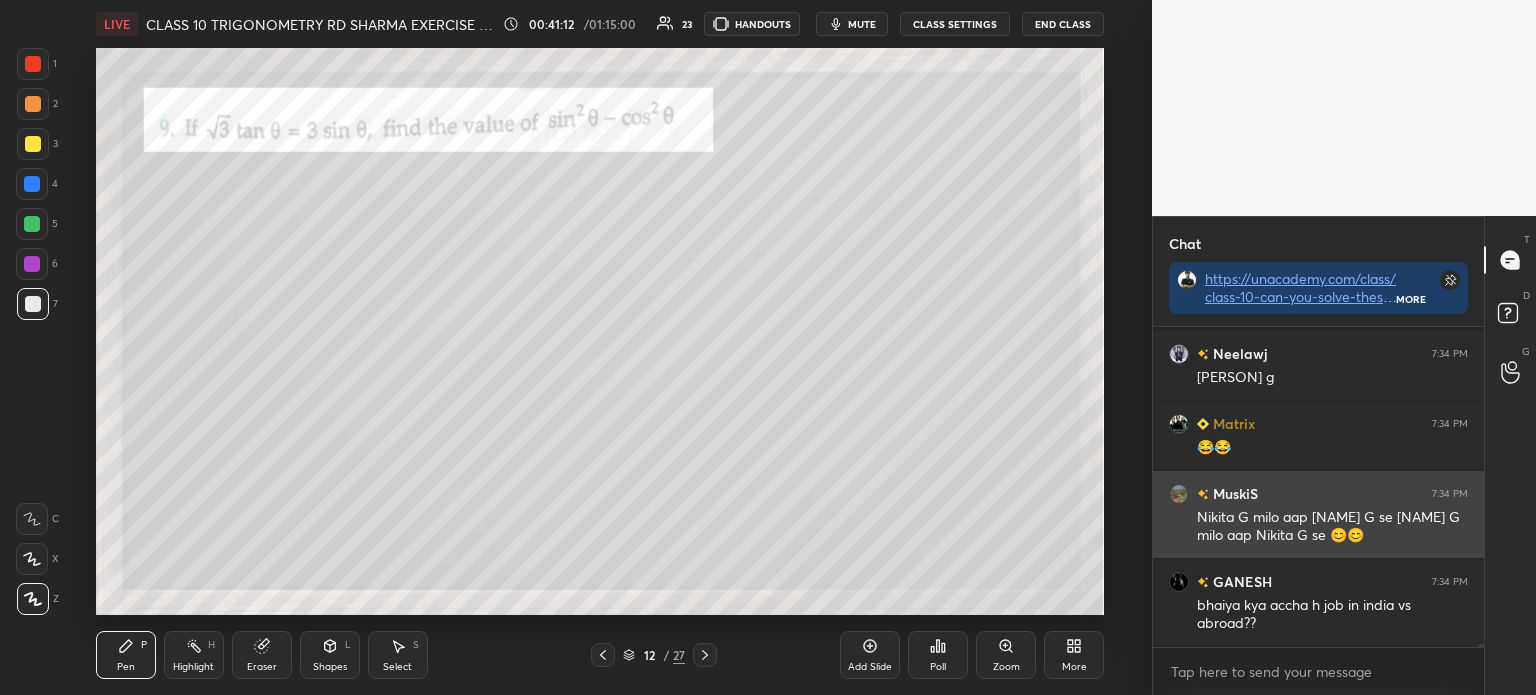 click on "Nikita G milo aap neelwaj G se neelwaj G milo aap Nikita G se 😊😊" at bounding box center [1332, 527] 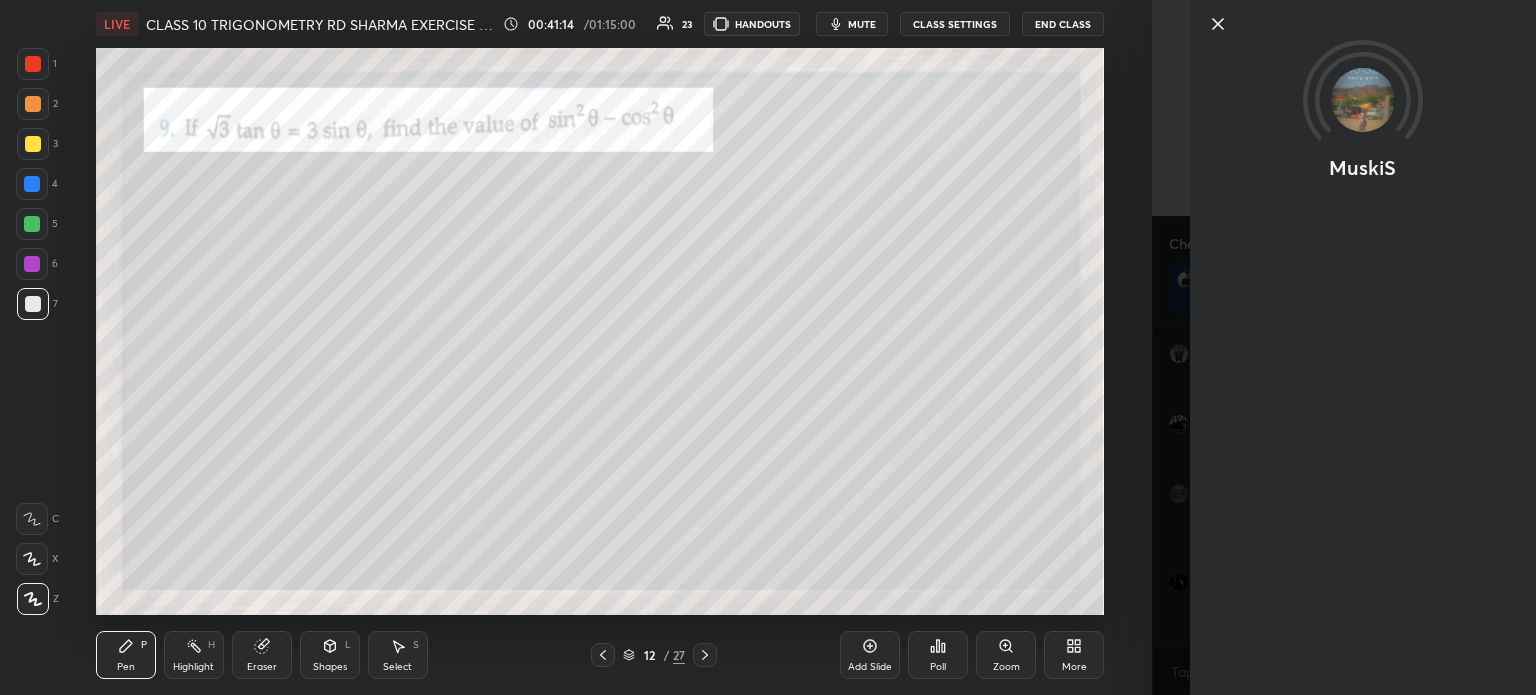 click 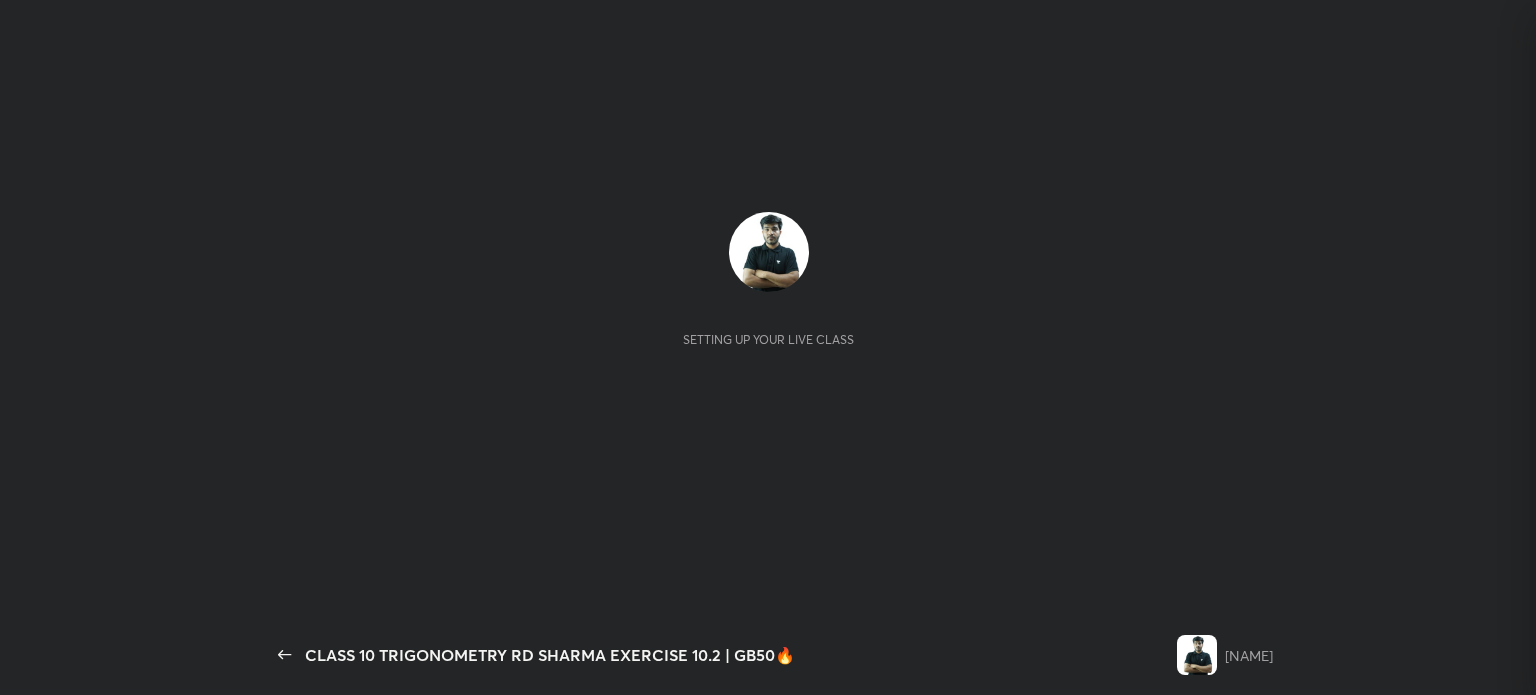 scroll, scrollTop: 0, scrollLeft: 0, axis: both 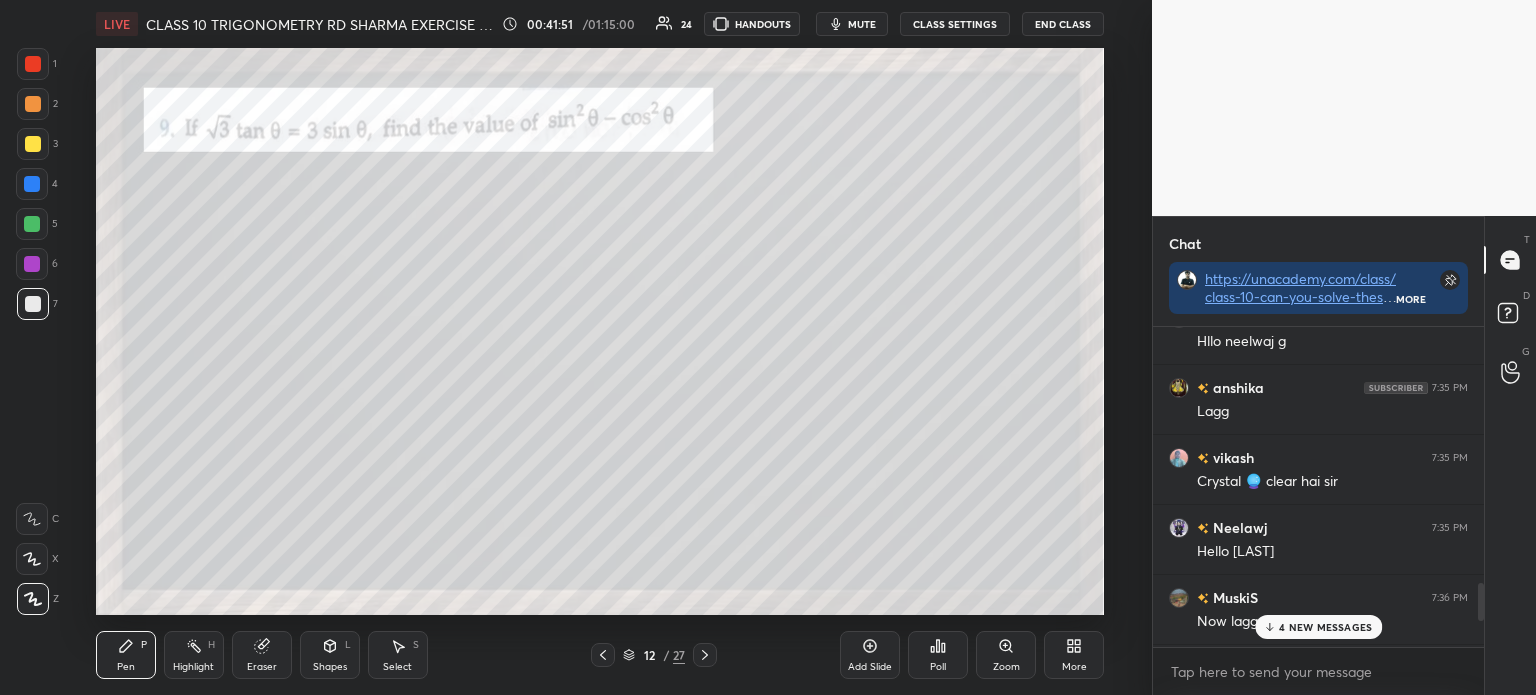 click on "Poll" at bounding box center [938, 655] 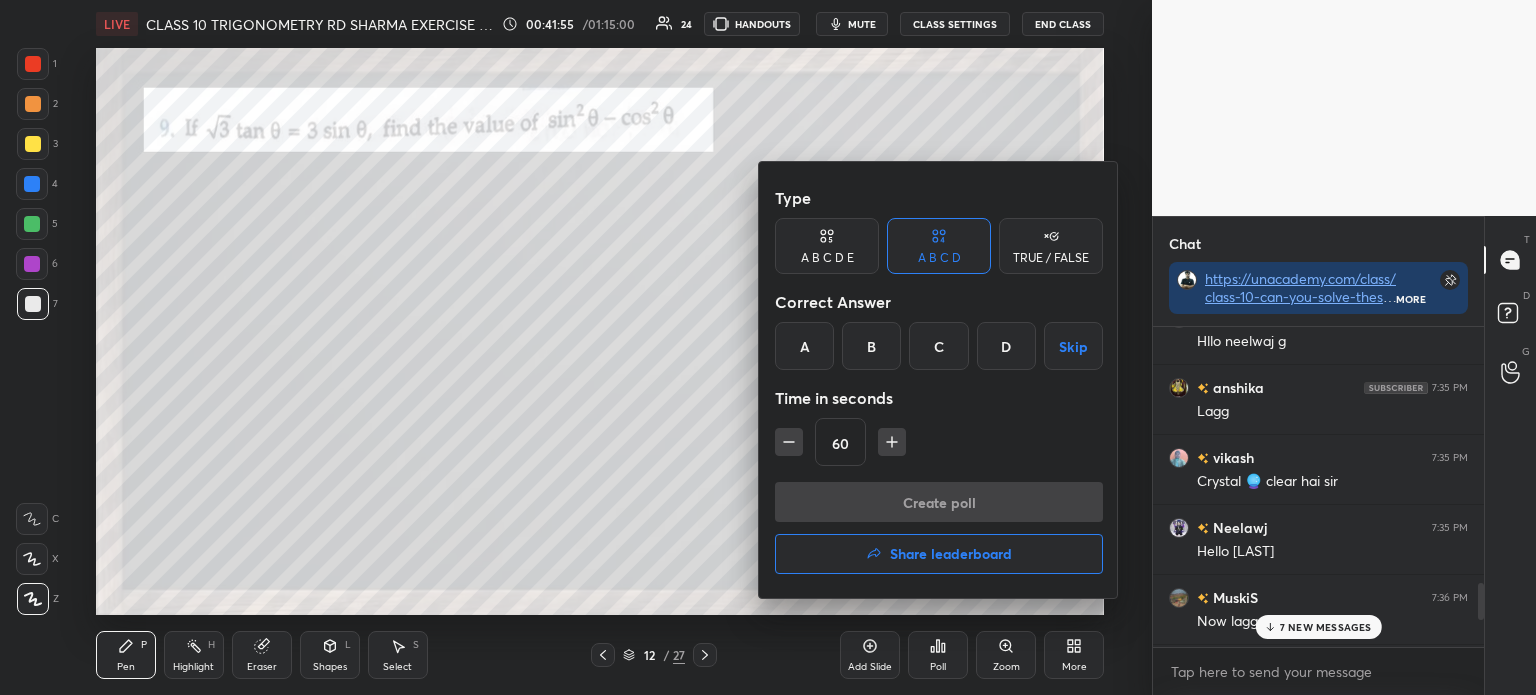 click on "B" at bounding box center (871, 346) 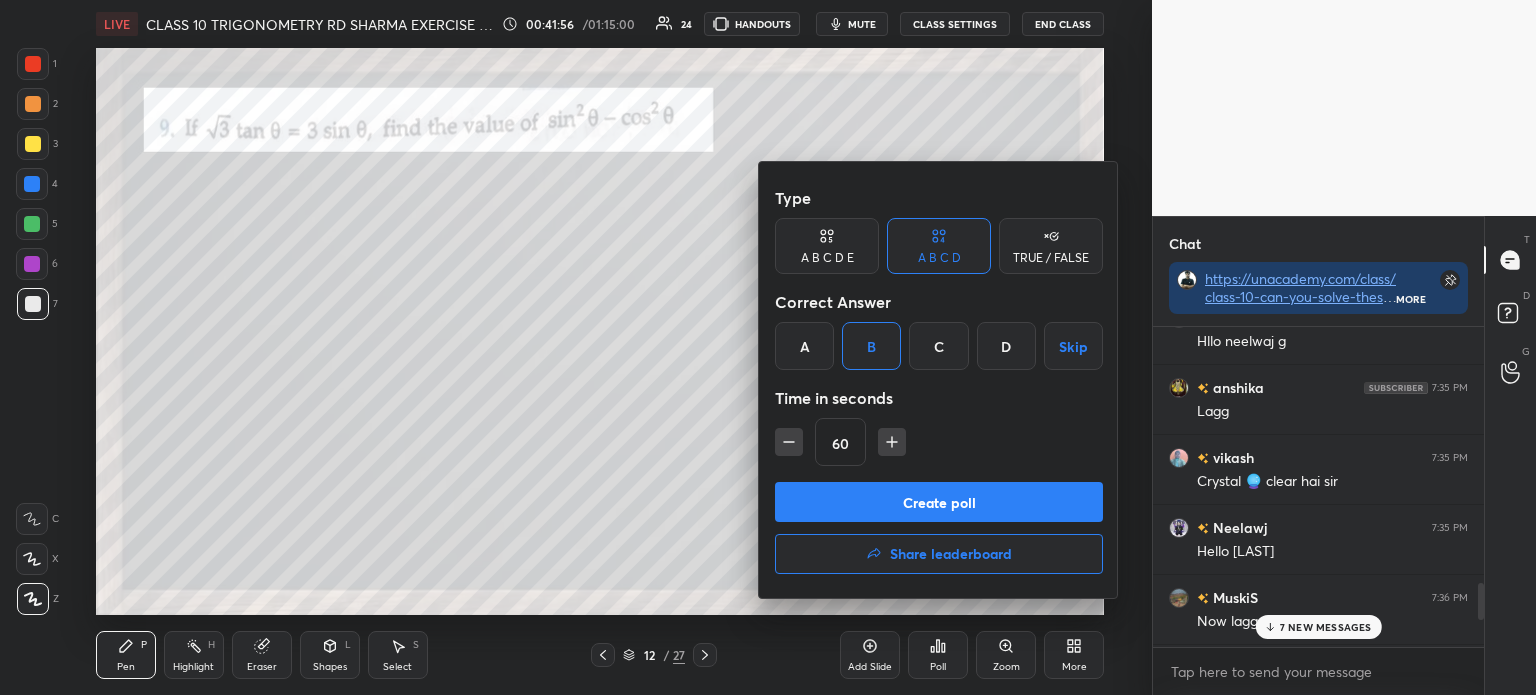 click on "Create poll" at bounding box center [939, 502] 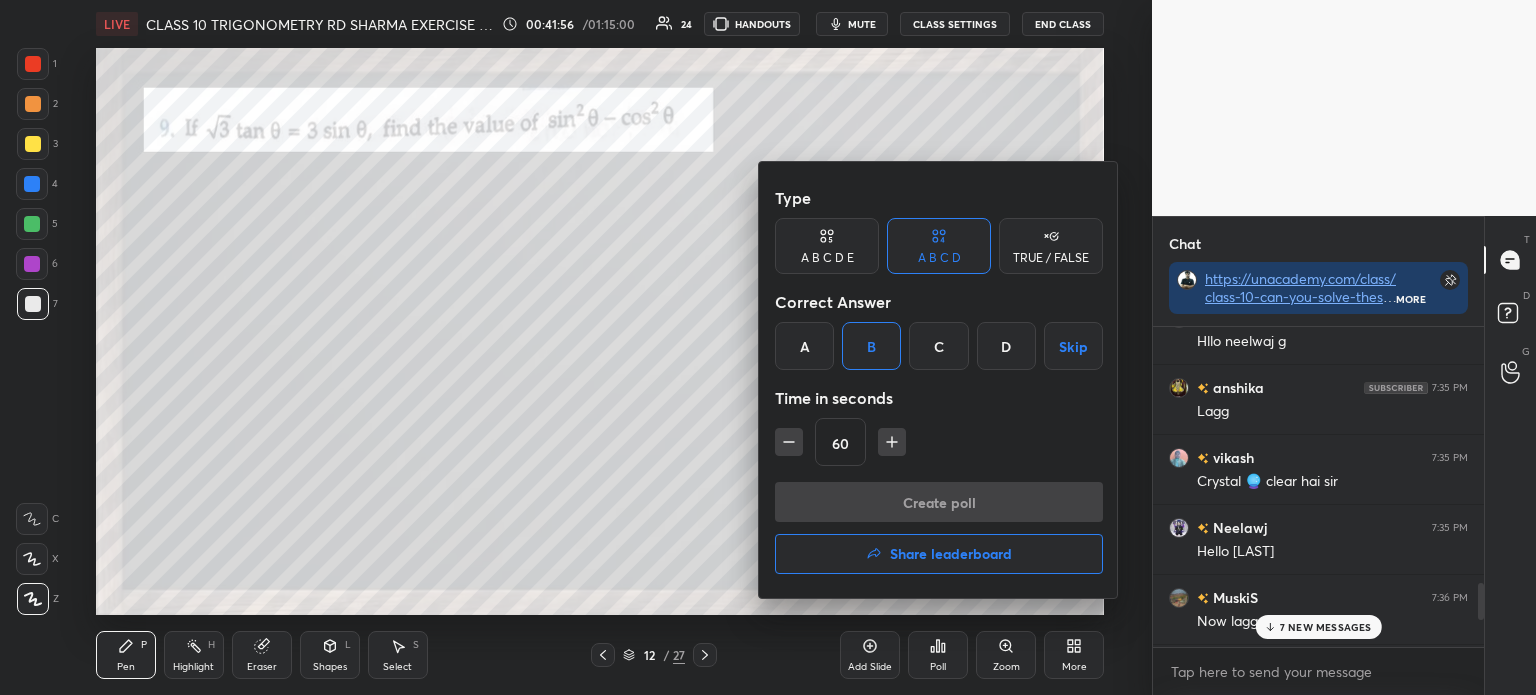 scroll, scrollTop: 272, scrollLeft: 325, axis: both 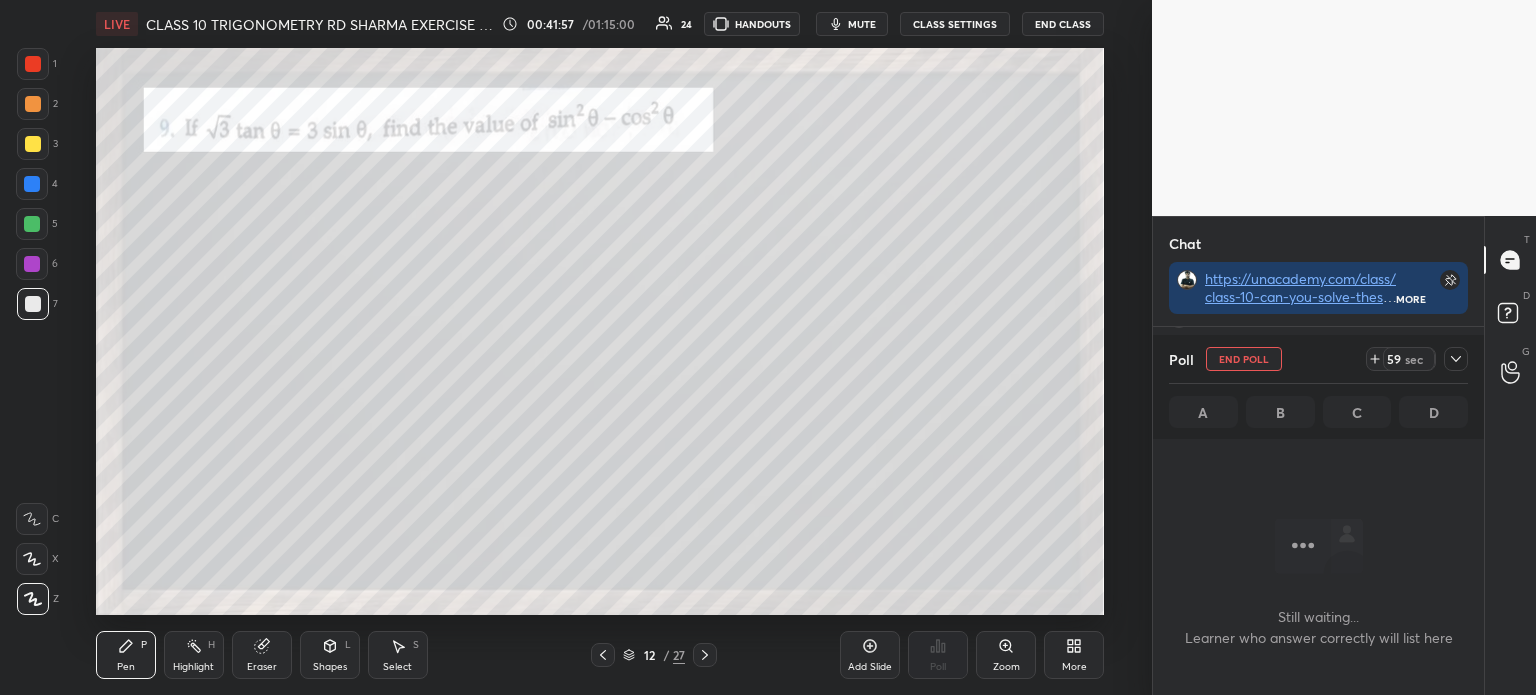 click at bounding box center [1456, 359] 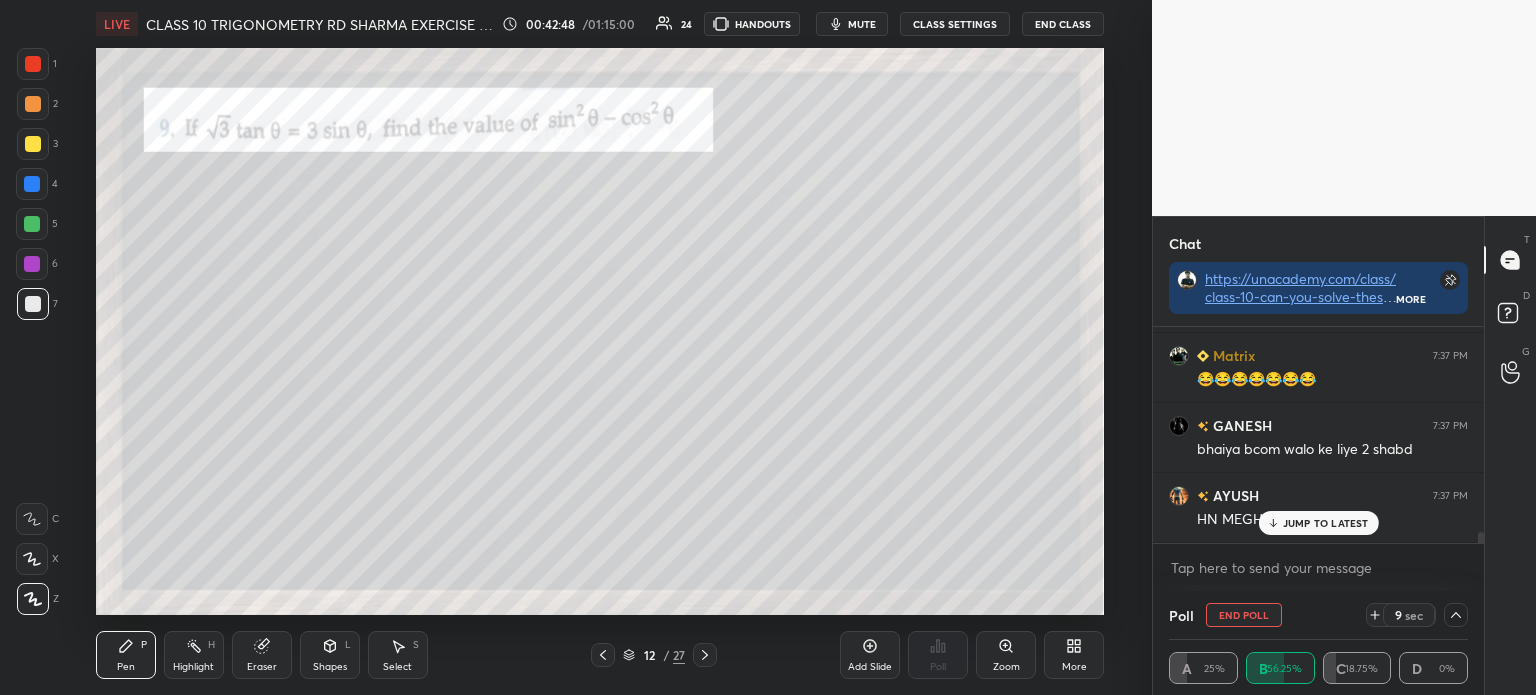 scroll, scrollTop: 4121, scrollLeft: 0, axis: vertical 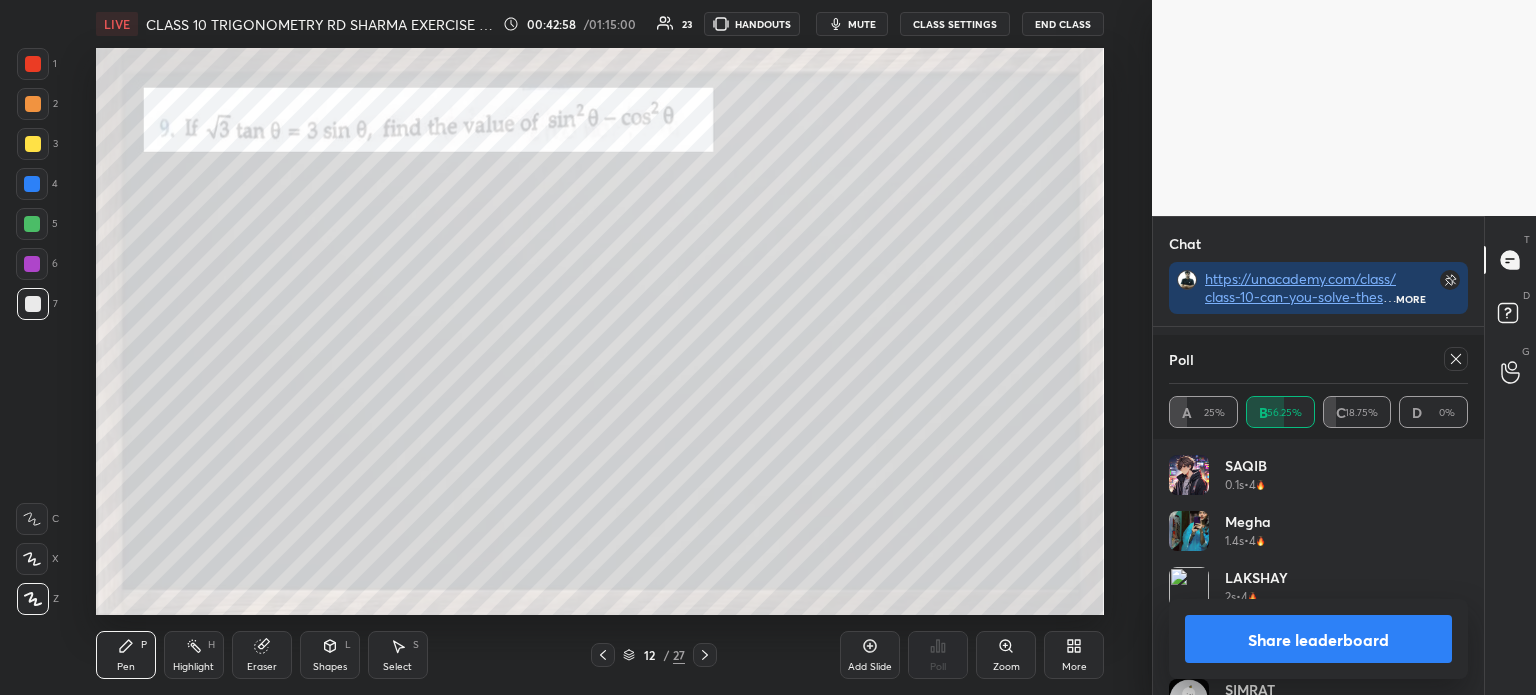 click on "Share leaderboard" at bounding box center (1318, 639) 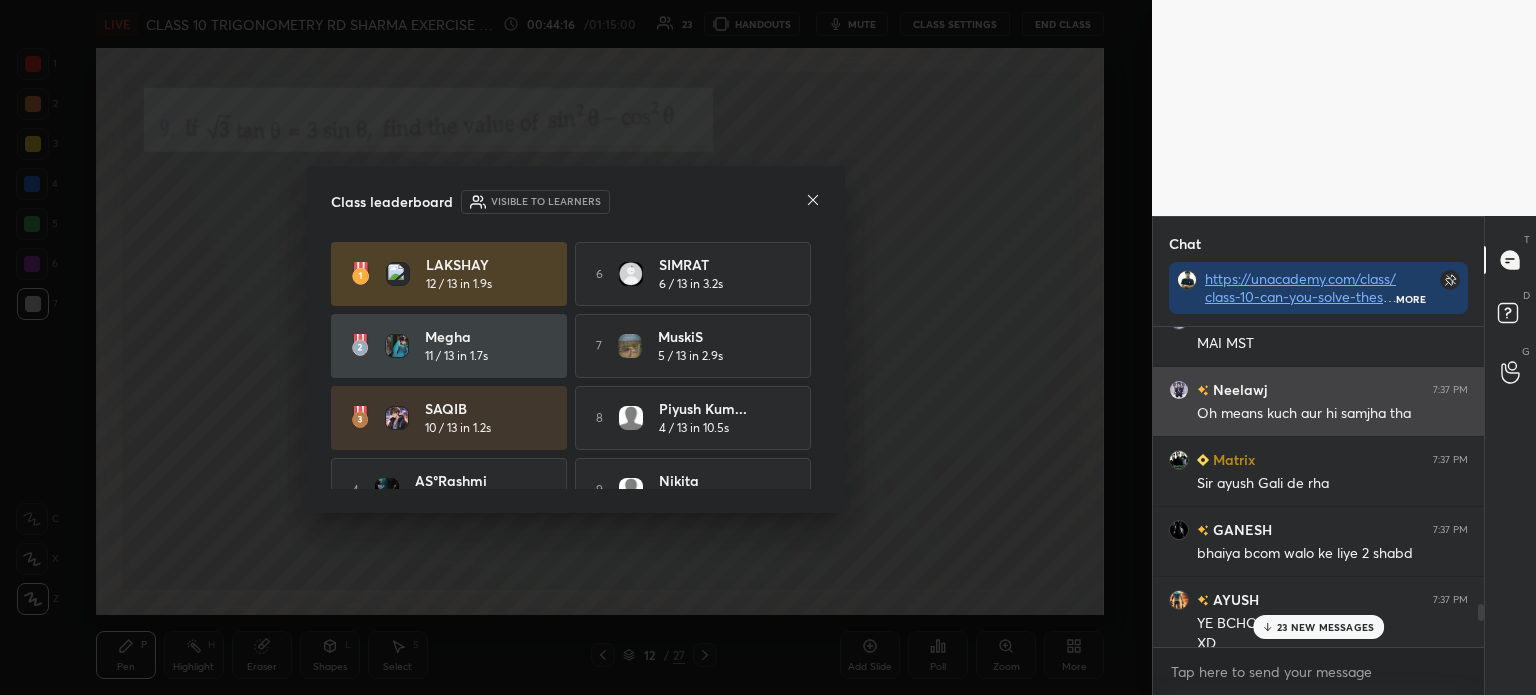 click at bounding box center (813, 201) 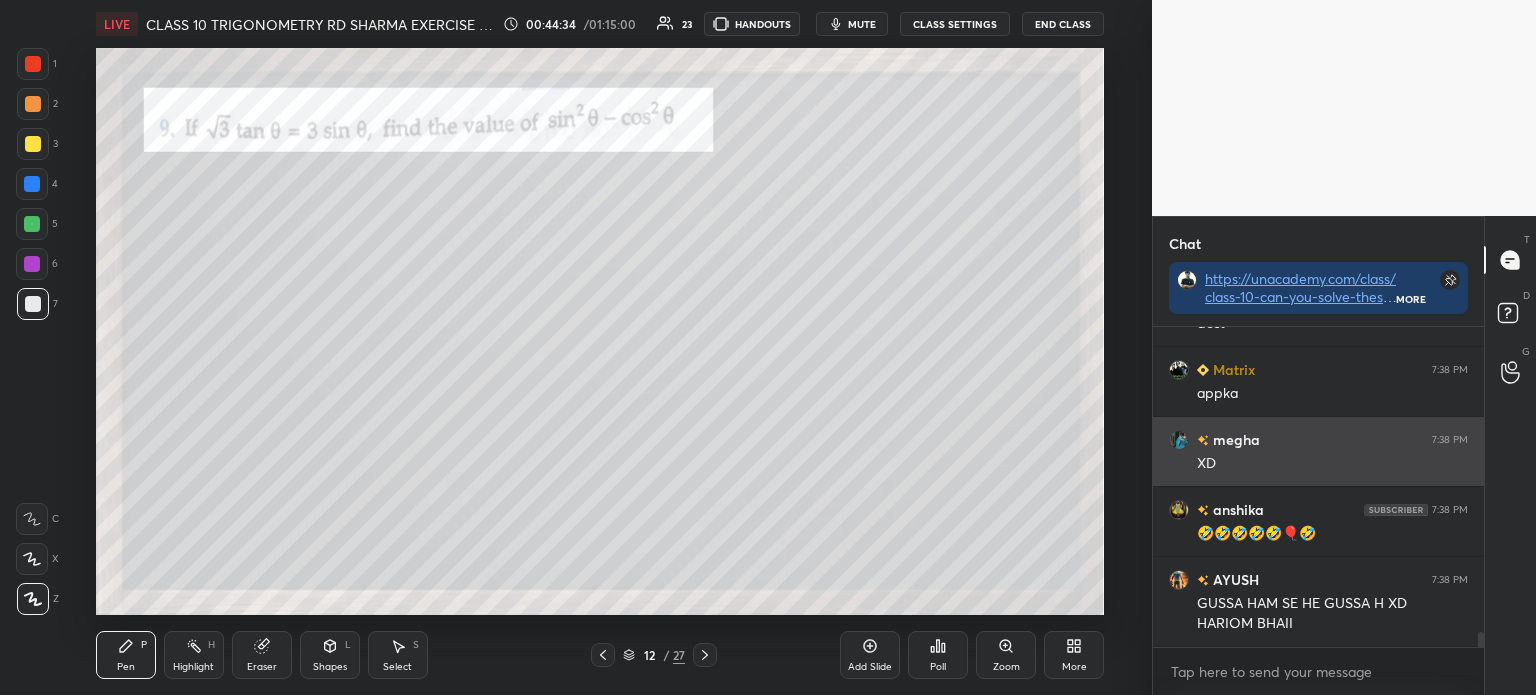 scroll, scrollTop: 6460, scrollLeft: 0, axis: vertical 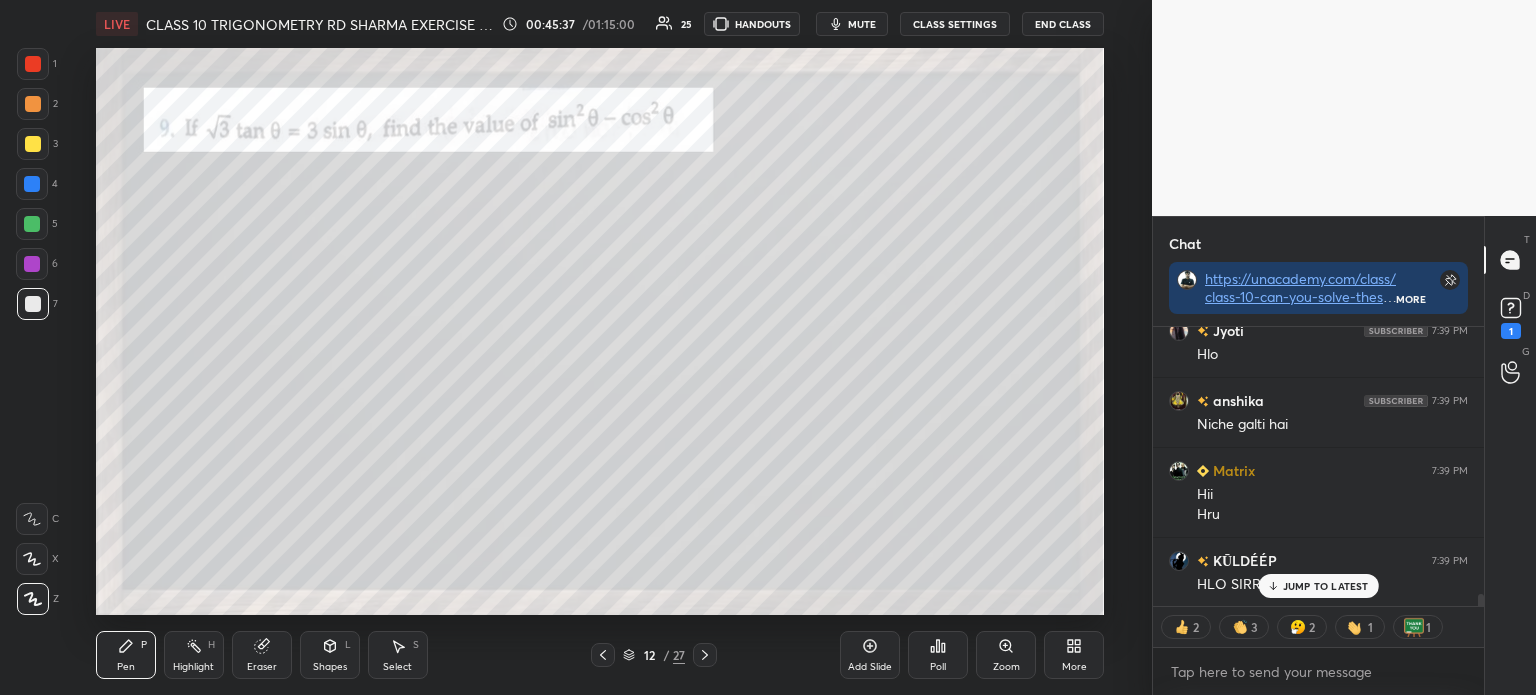 click 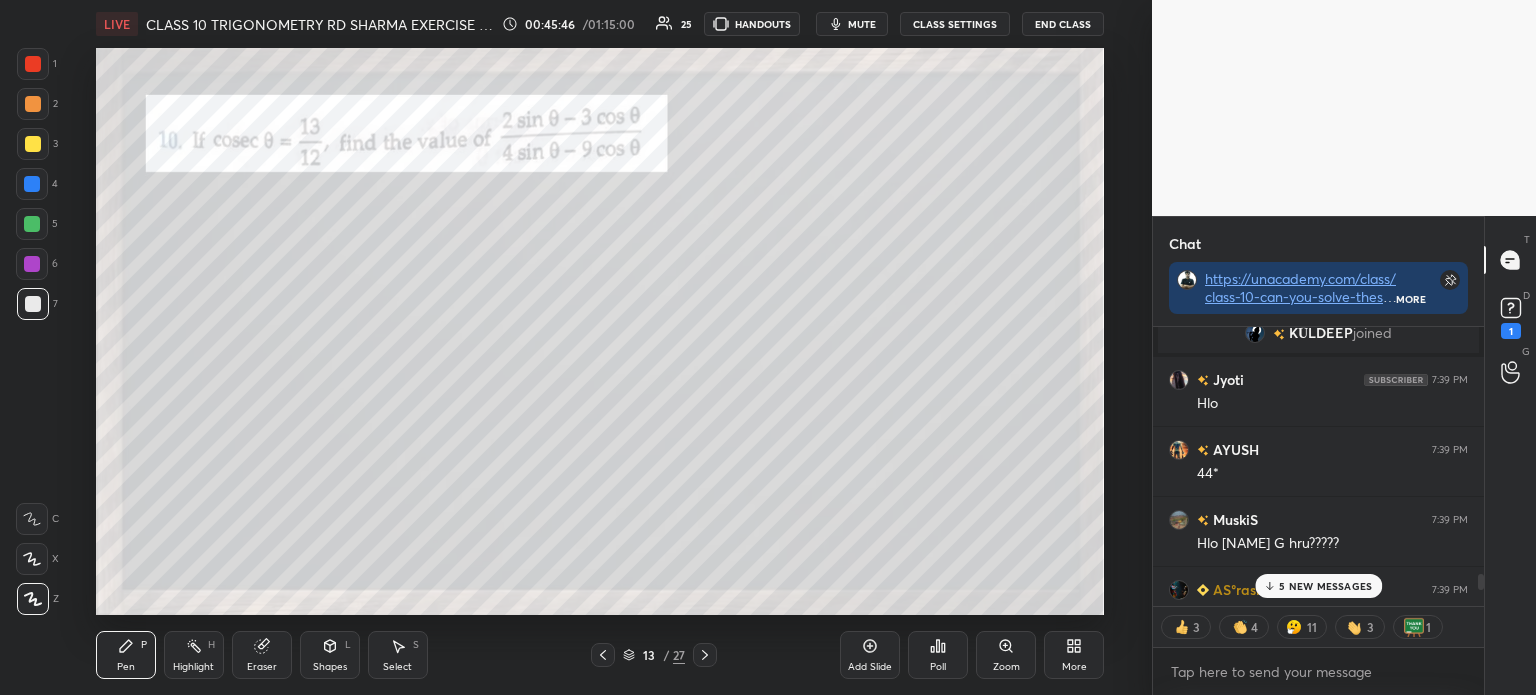 scroll, scrollTop: 5695, scrollLeft: 0, axis: vertical 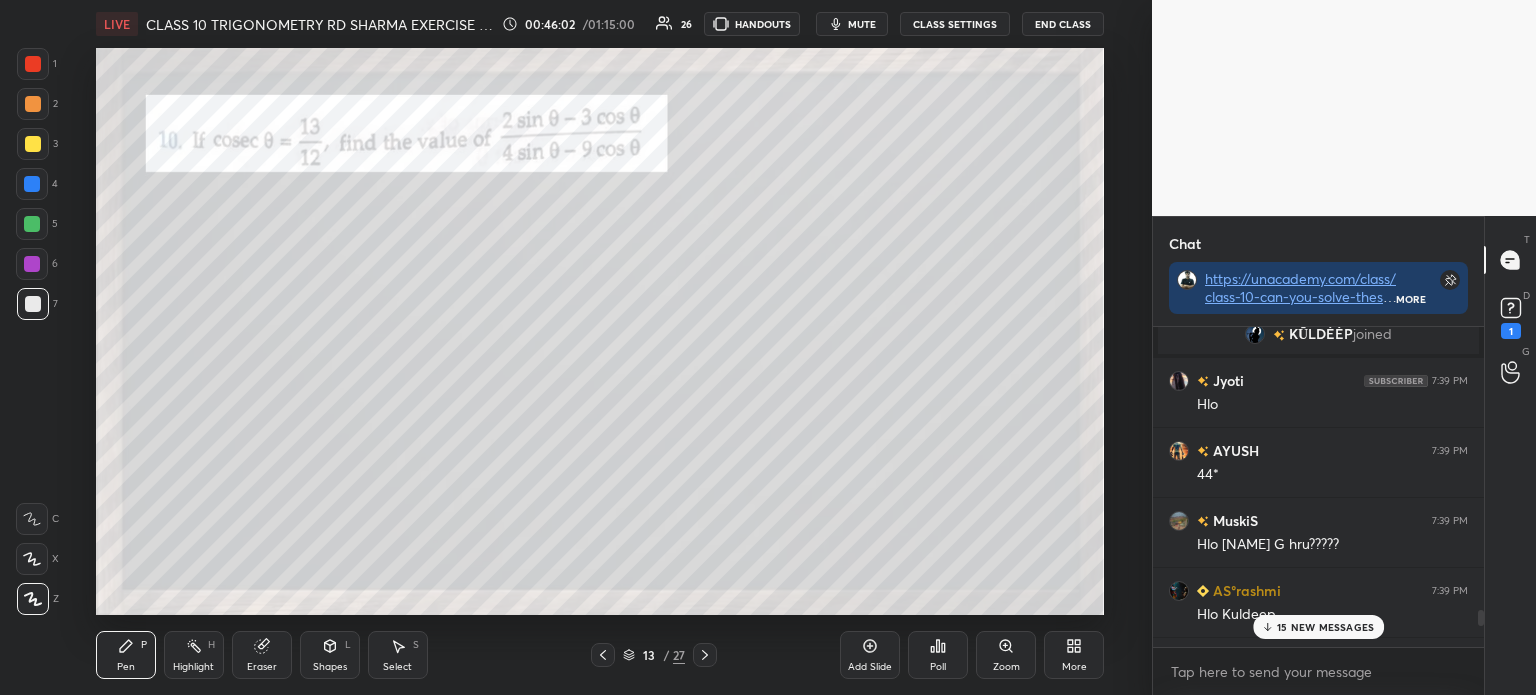 click at bounding box center [33, 144] 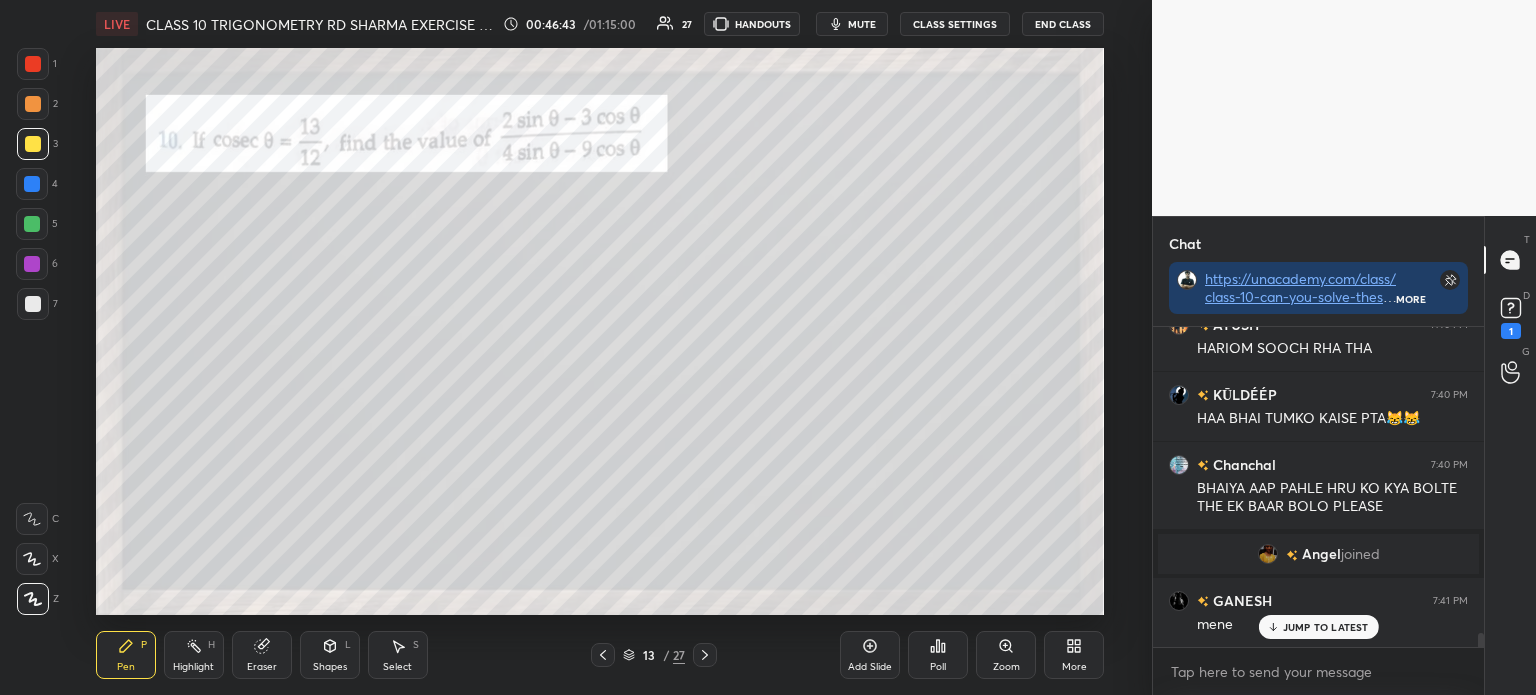 scroll, scrollTop: 7304, scrollLeft: 0, axis: vertical 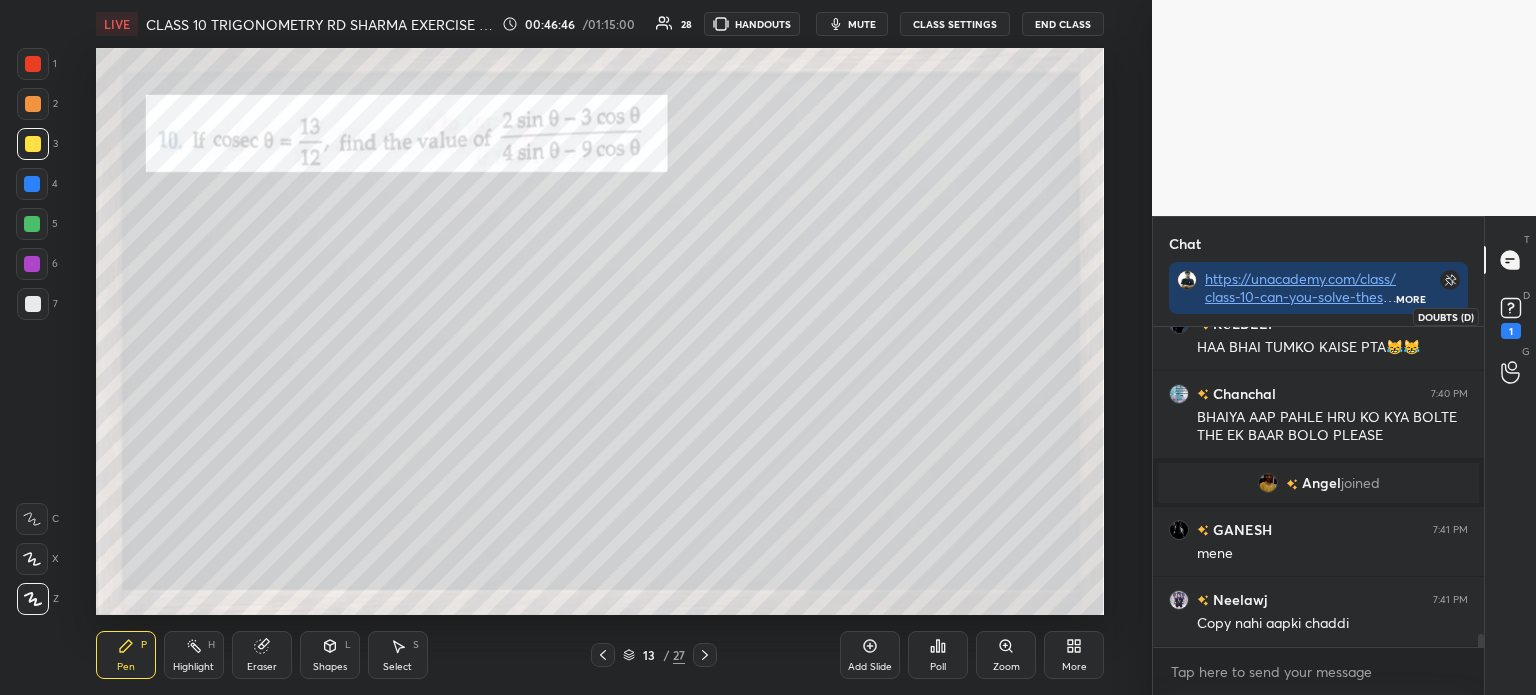 click on "1" at bounding box center (1511, 316) 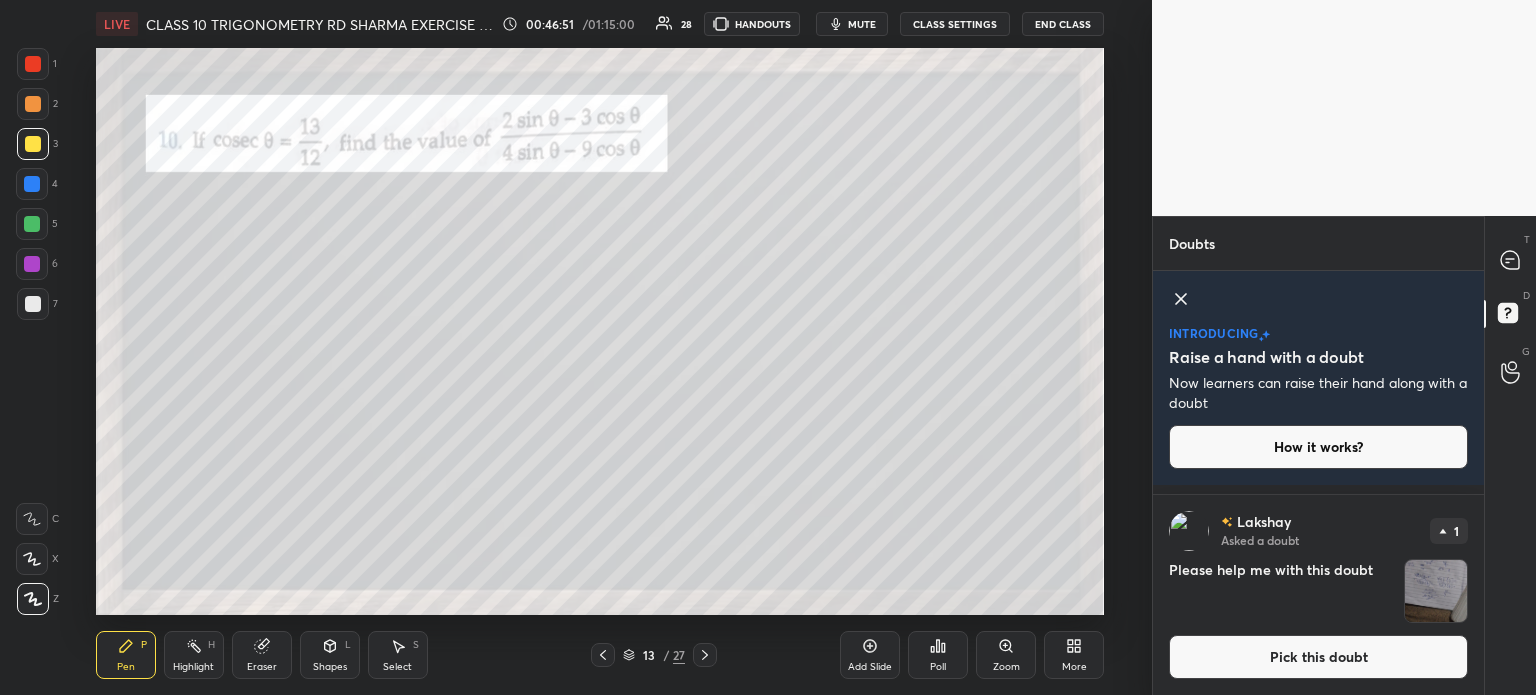 scroll, scrollTop: 392, scrollLeft: 0, axis: vertical 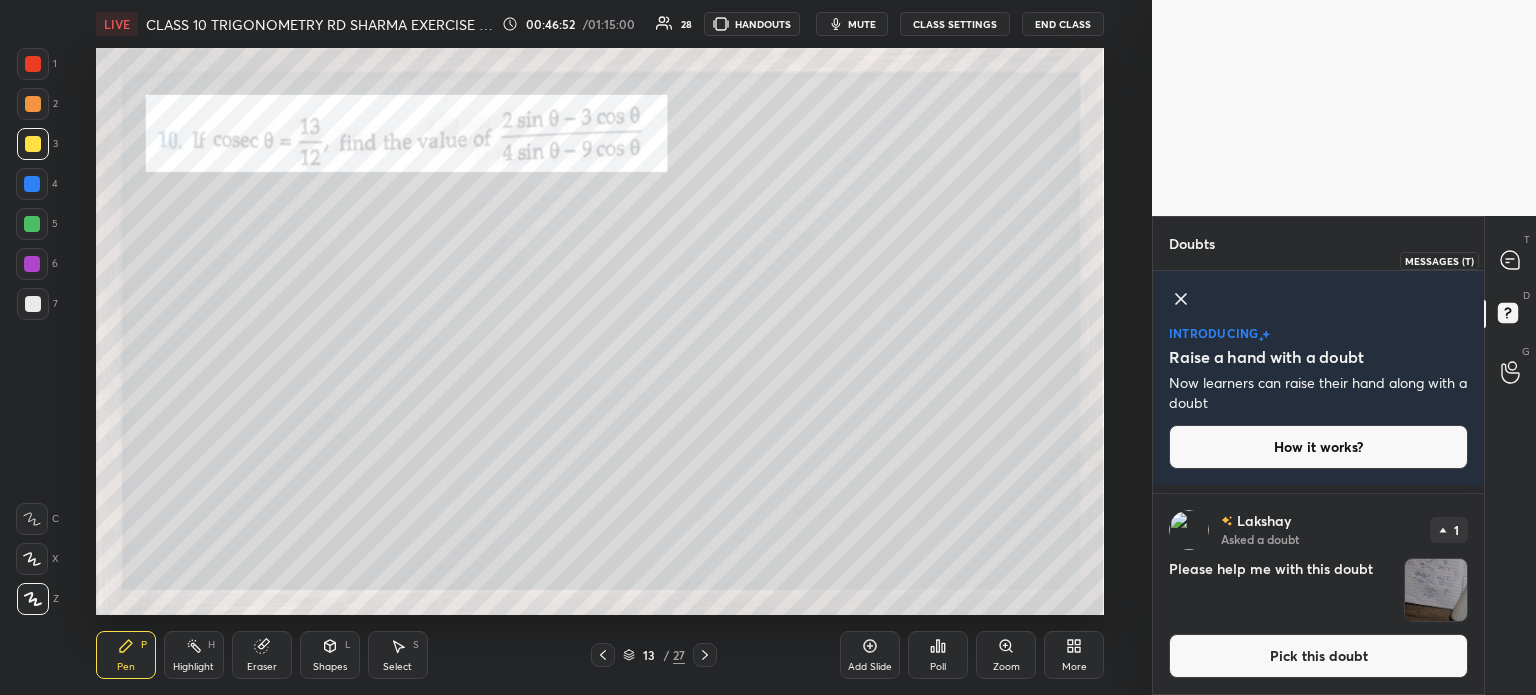 click at bounding box center (1511, 260) 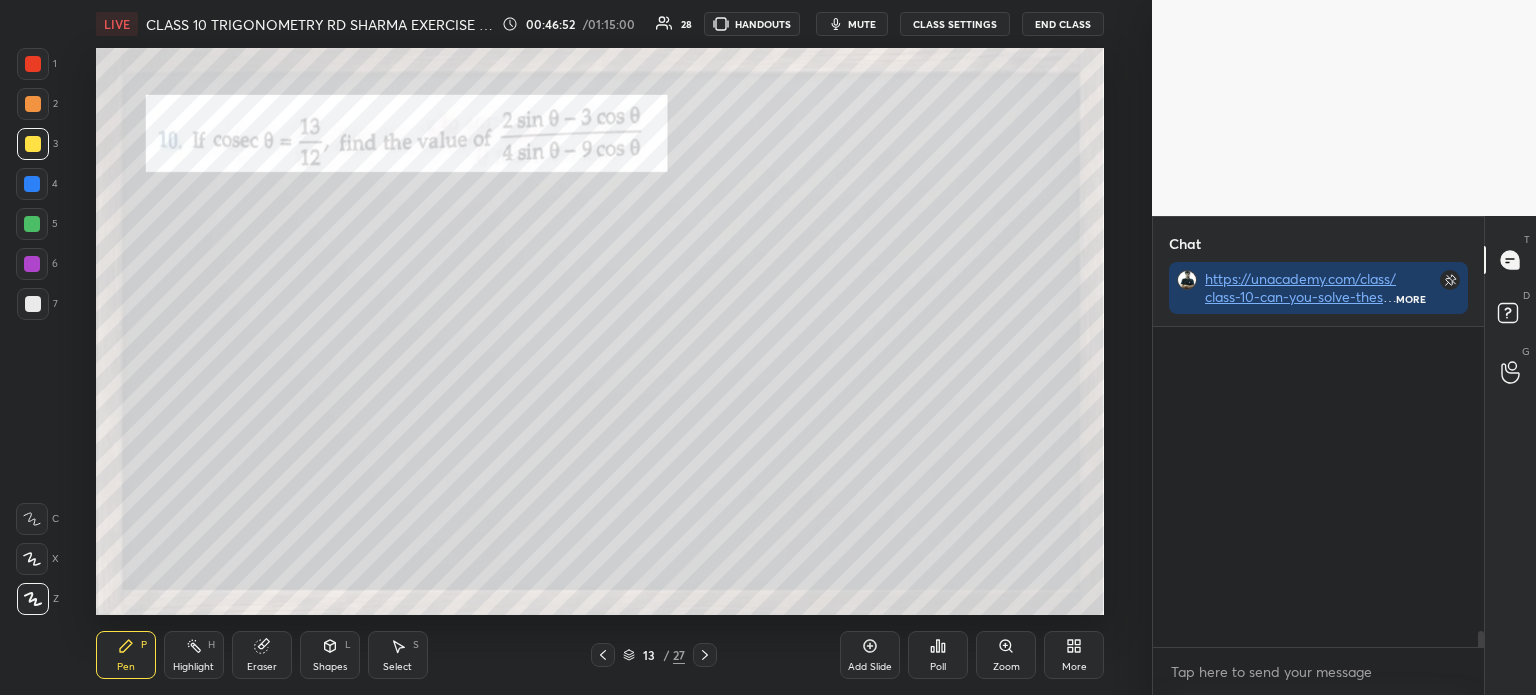 scroll, scrollTop: 8004, scrollLeft: 0, axis: vertical 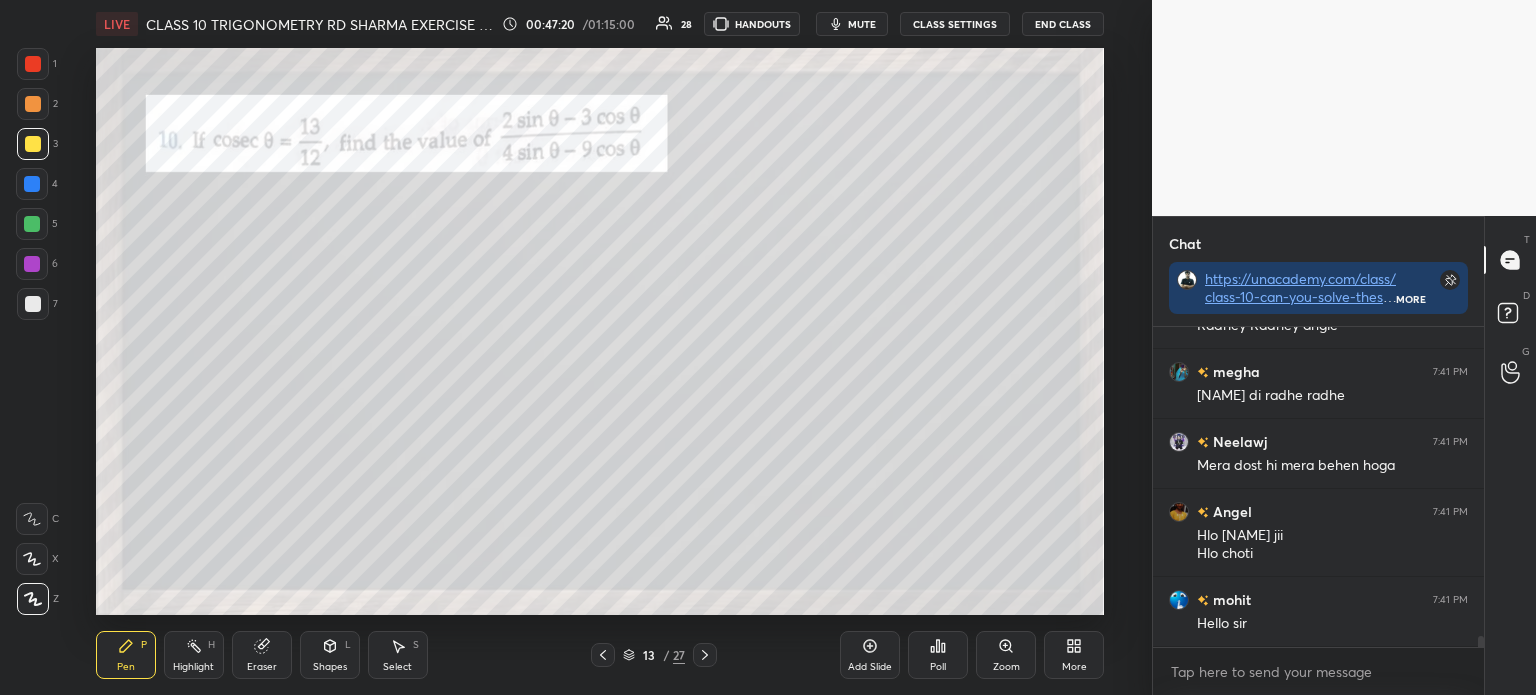 click on "Poll" at bounding box center (938, 655) 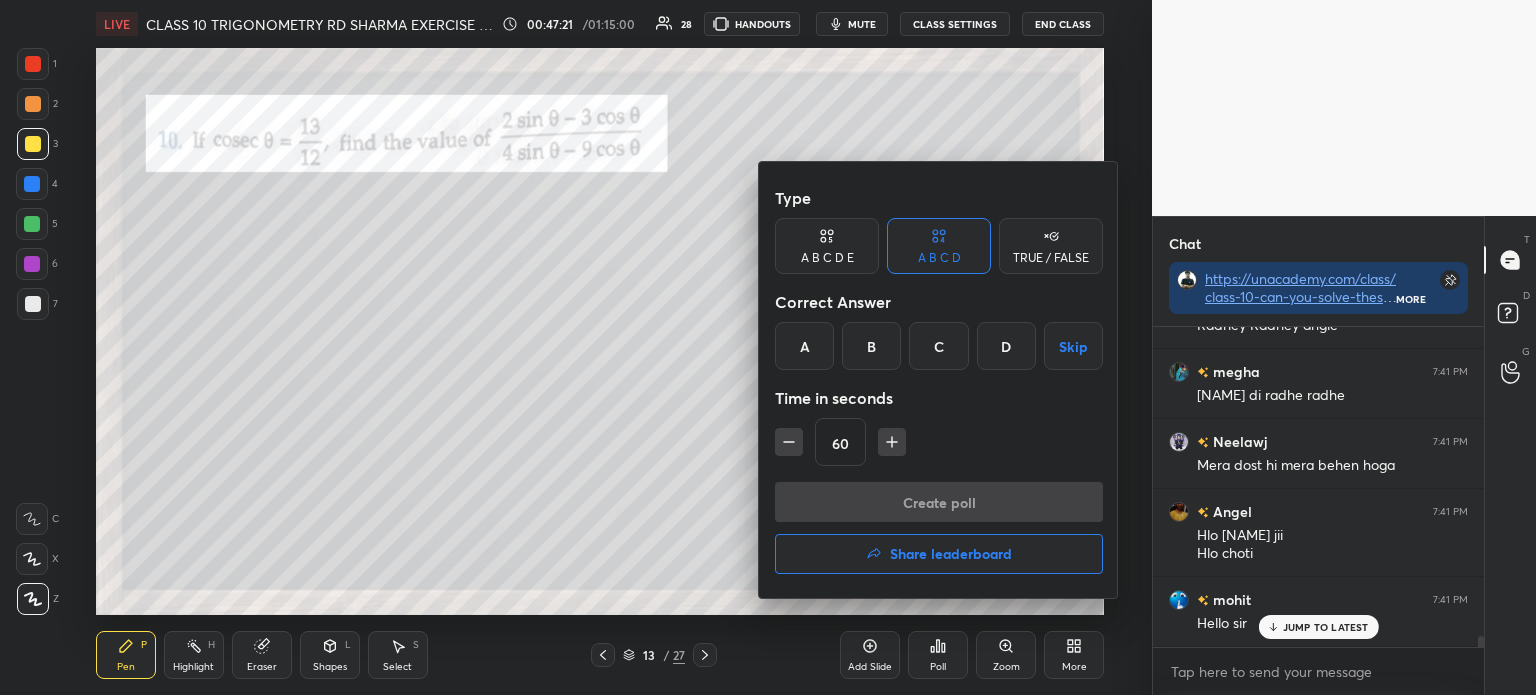click on "C" at bounding box center [938, 346] 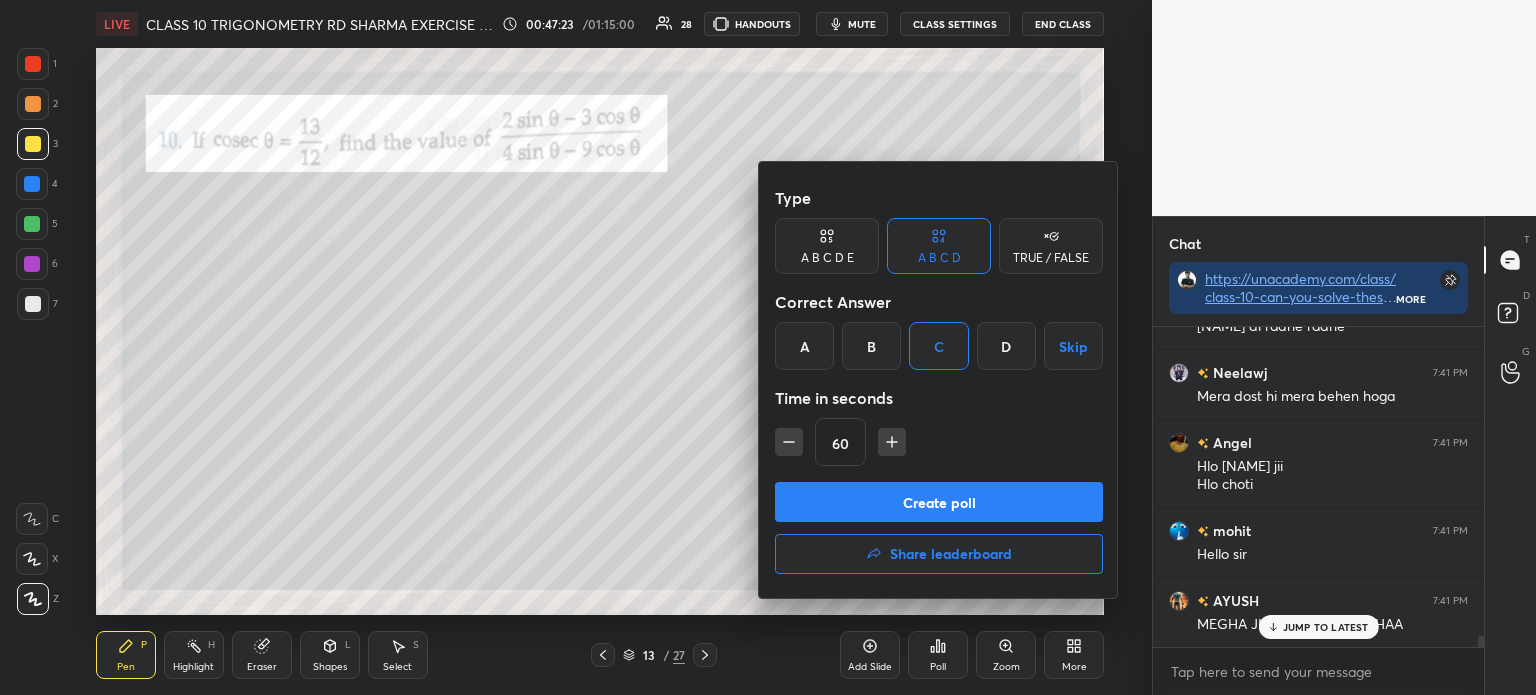 click at bounding box center [768, 347] 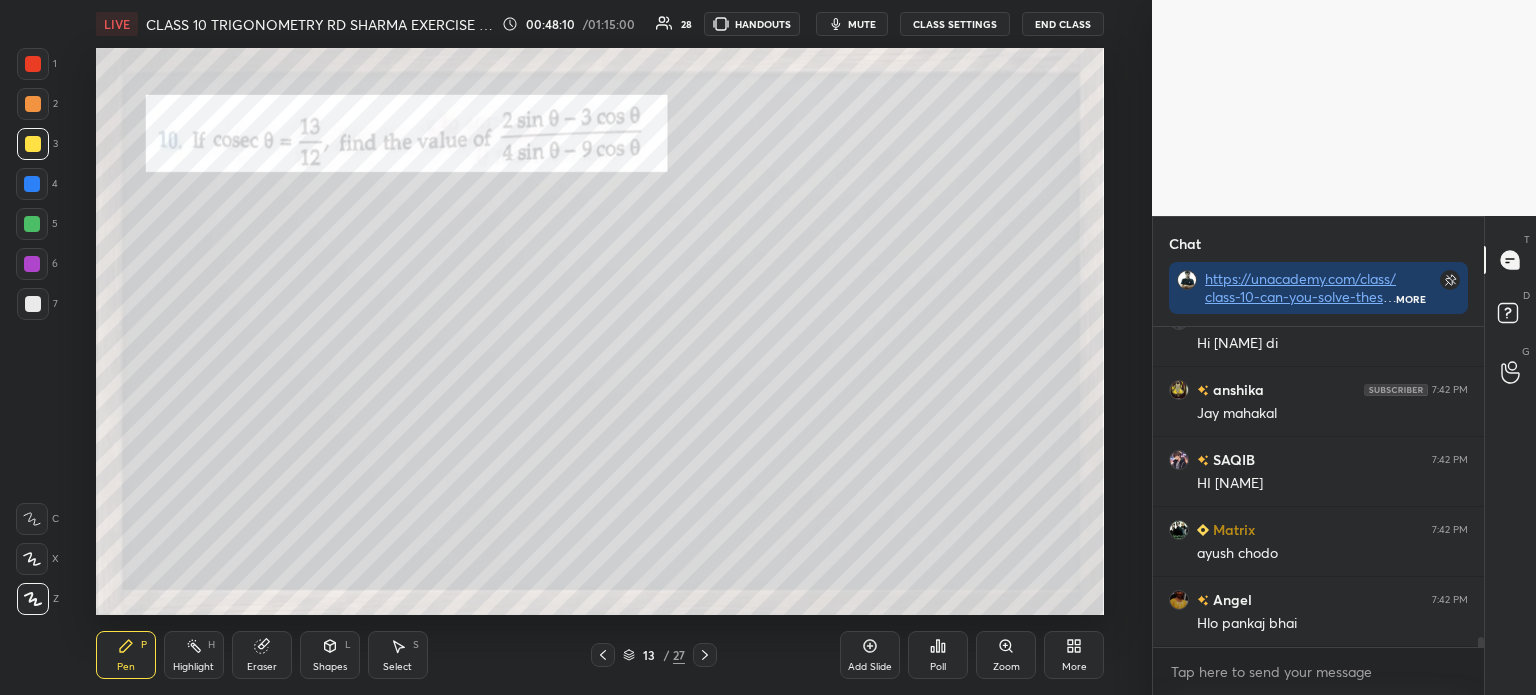 scroll, scrollTop: 10725, scrollLeft: 0, axis: vertical 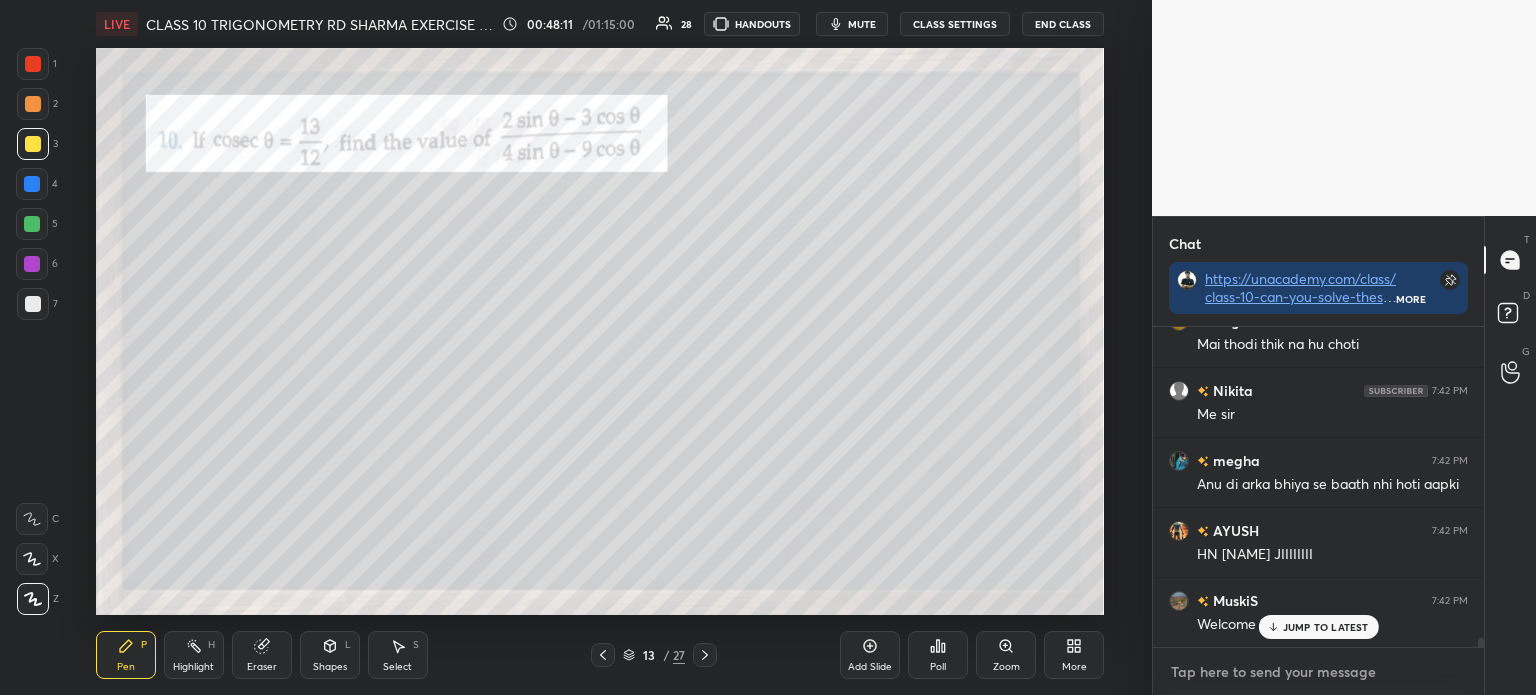 click at bounding box center (1318, 672) 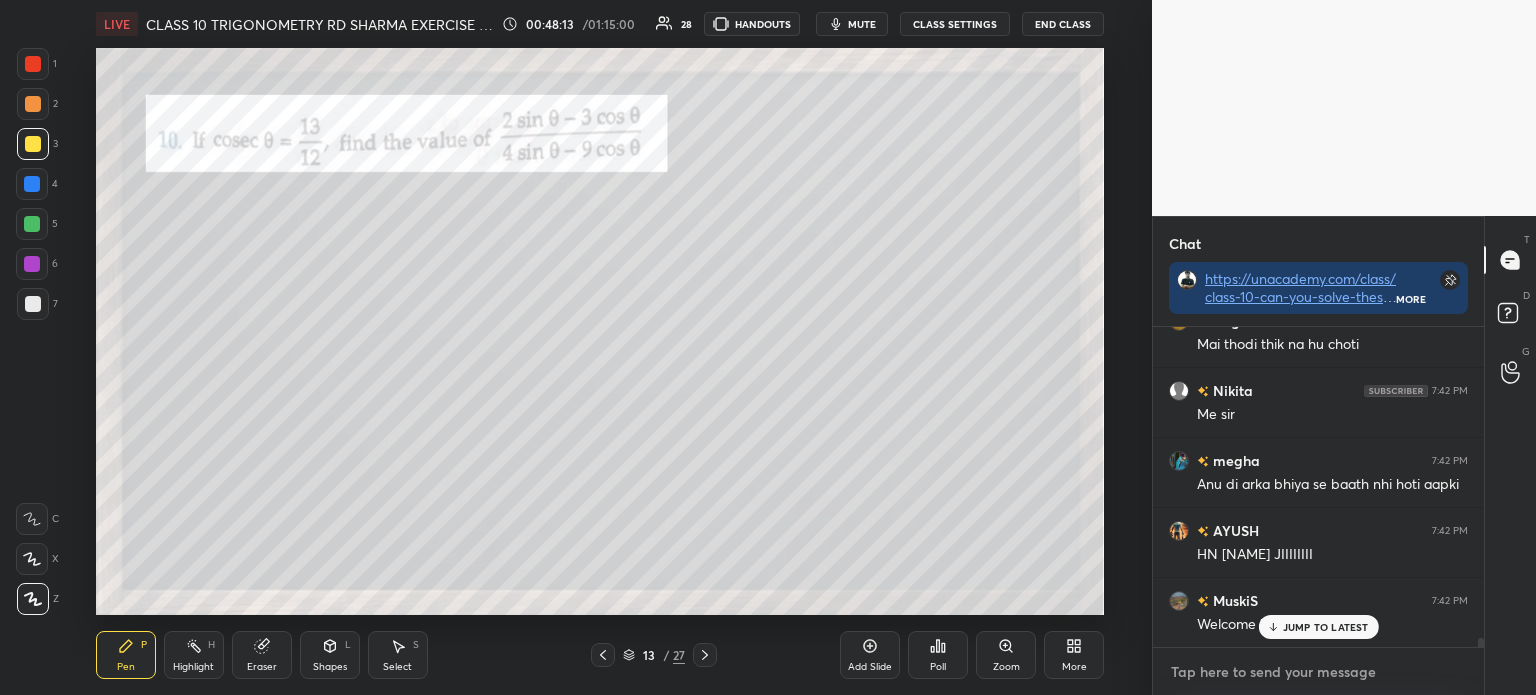 paste on "https://unacademy.com/course/class-10-circles-basic-se-advanced-by-gourav-bhaiya/56UD6CX8" 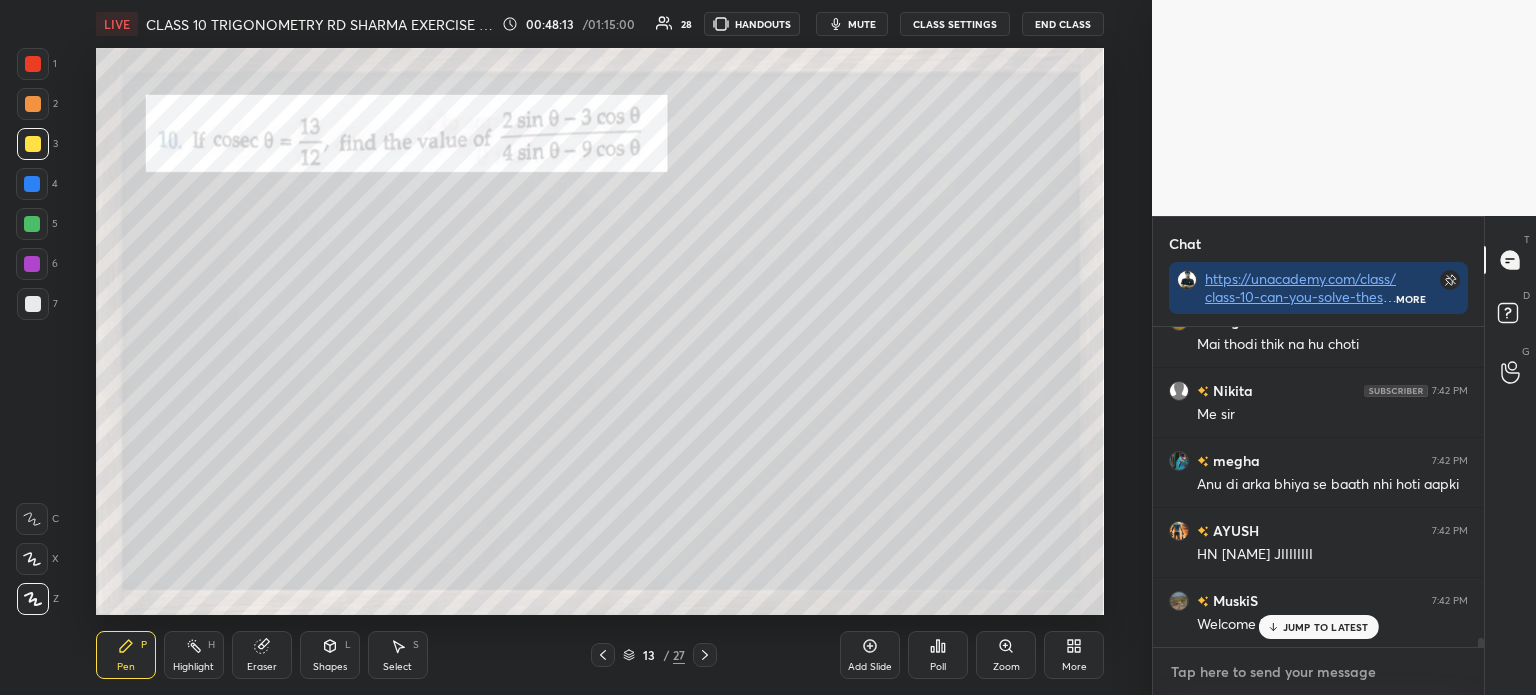 type on "https://unacademy.com/course/class-10-circles-basic-se-advanced-by-gourav-bhaiya/56UD6CX8" 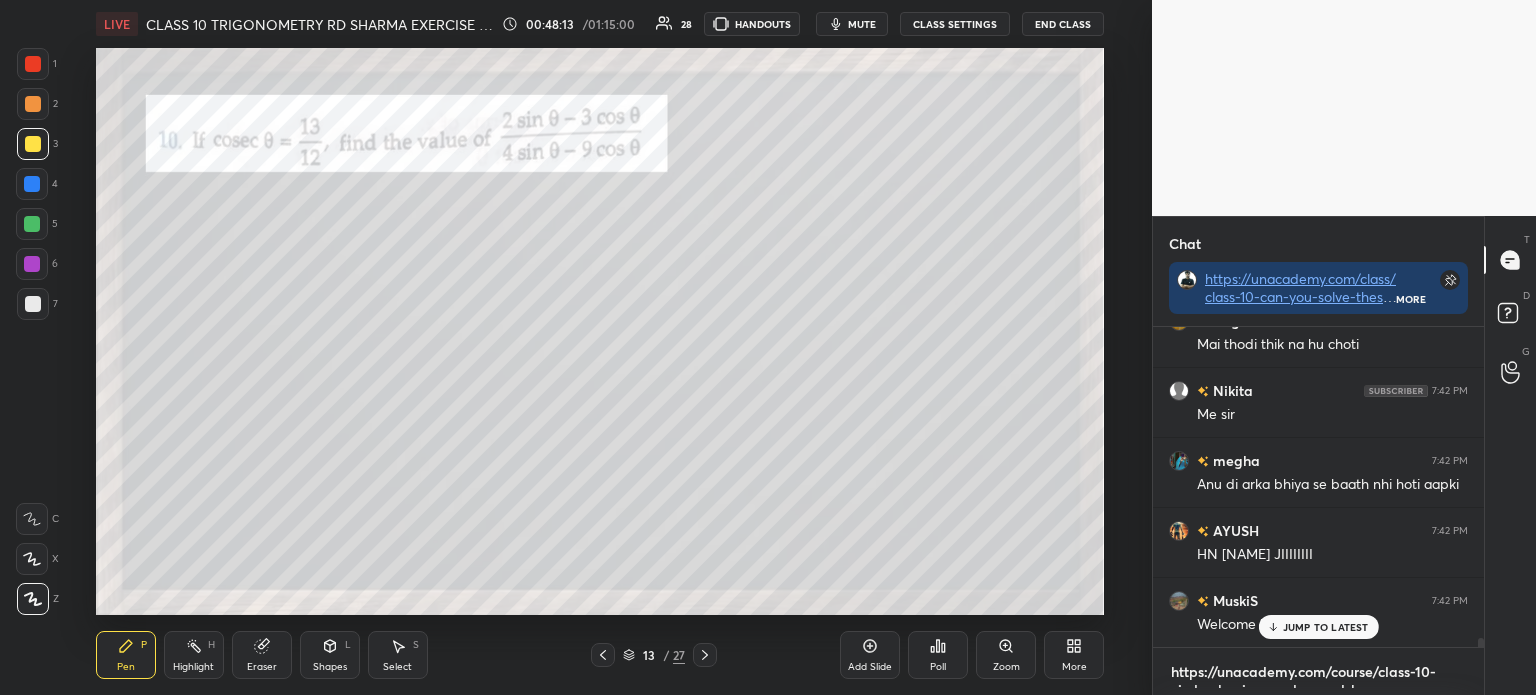 scroll, scrollTop: 0, scrollLeft: 0, axis: both 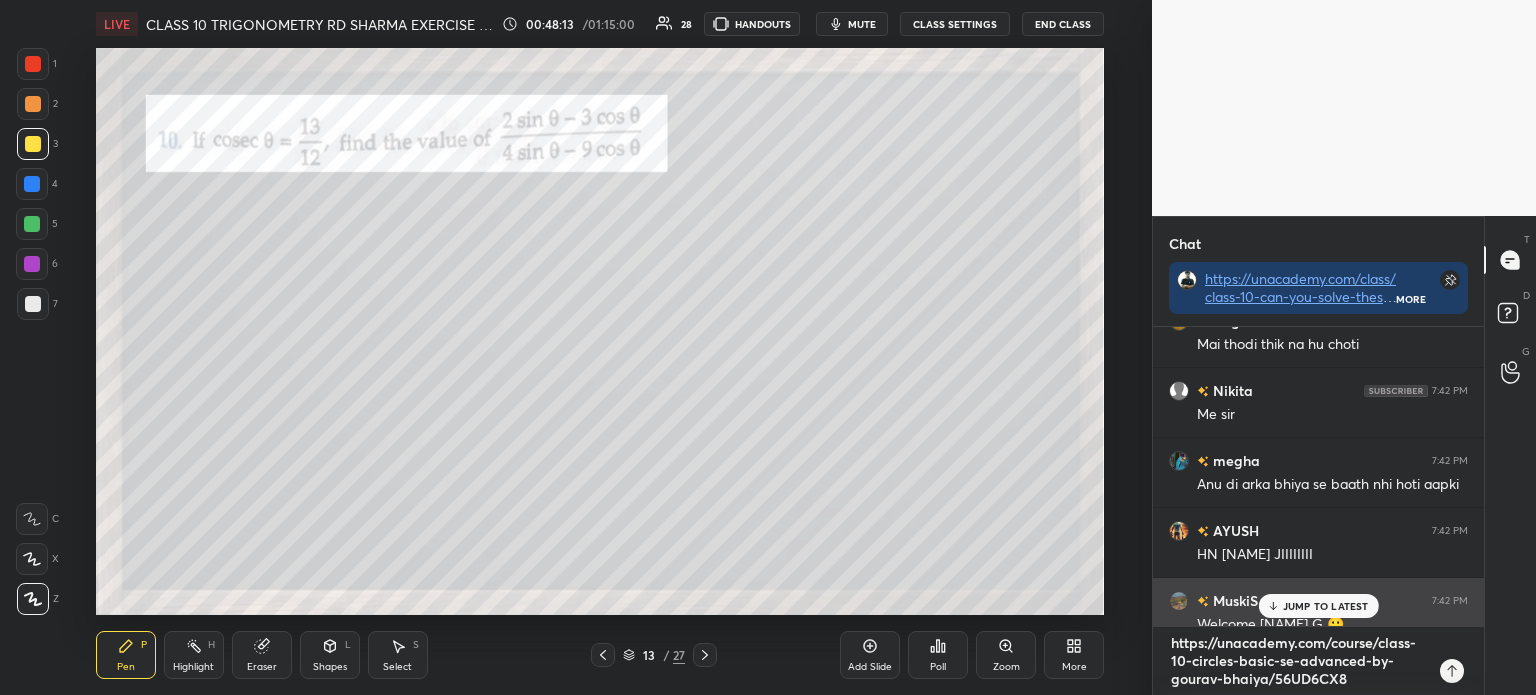 type 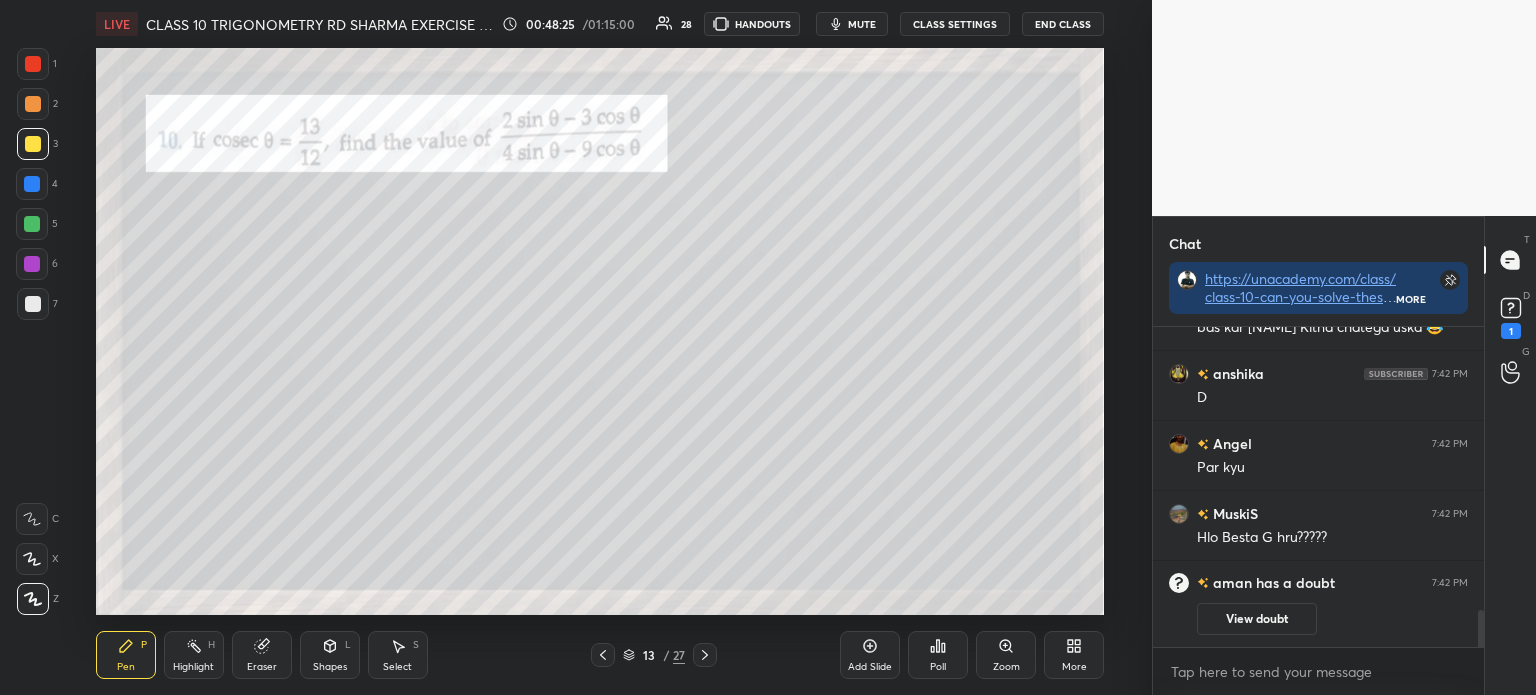 click on "Poll" at bounding box center [938, 667] 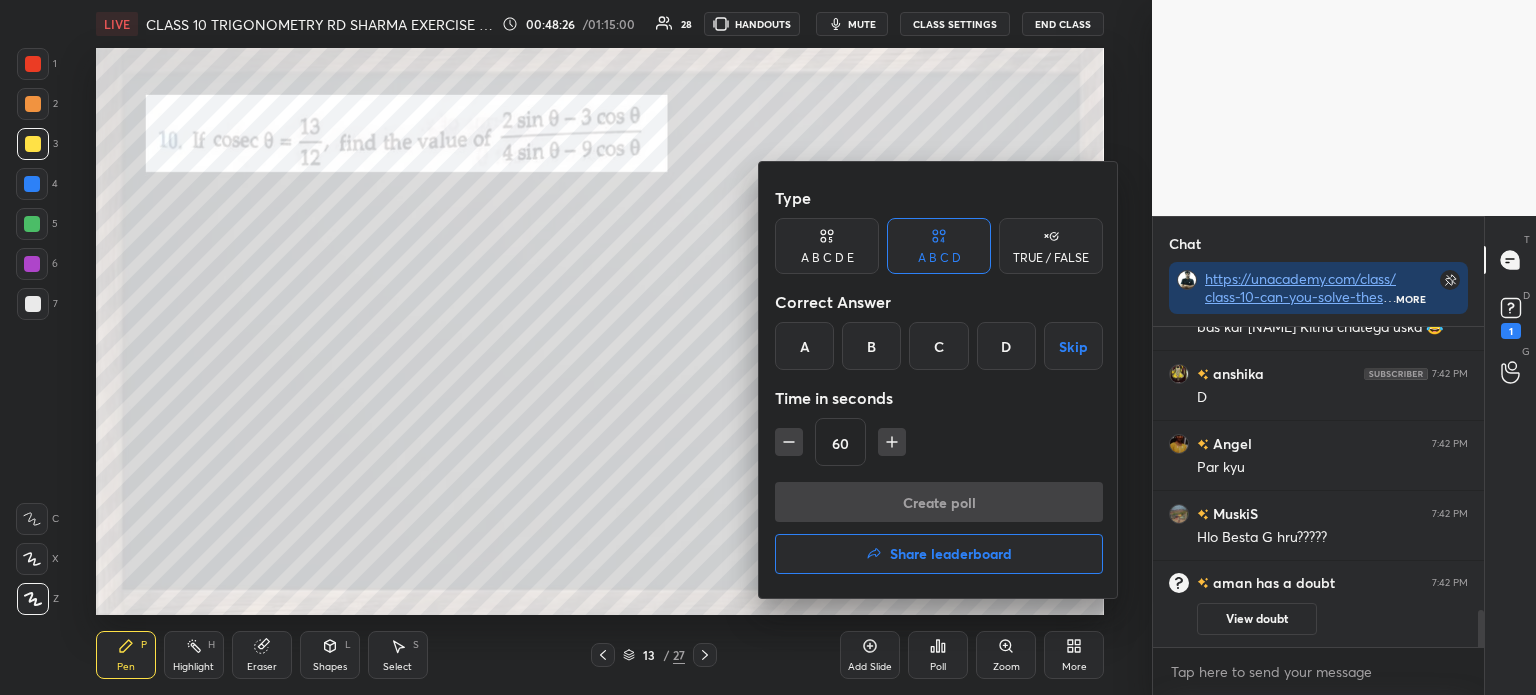 click on "C" at bounding box center [938, 346] 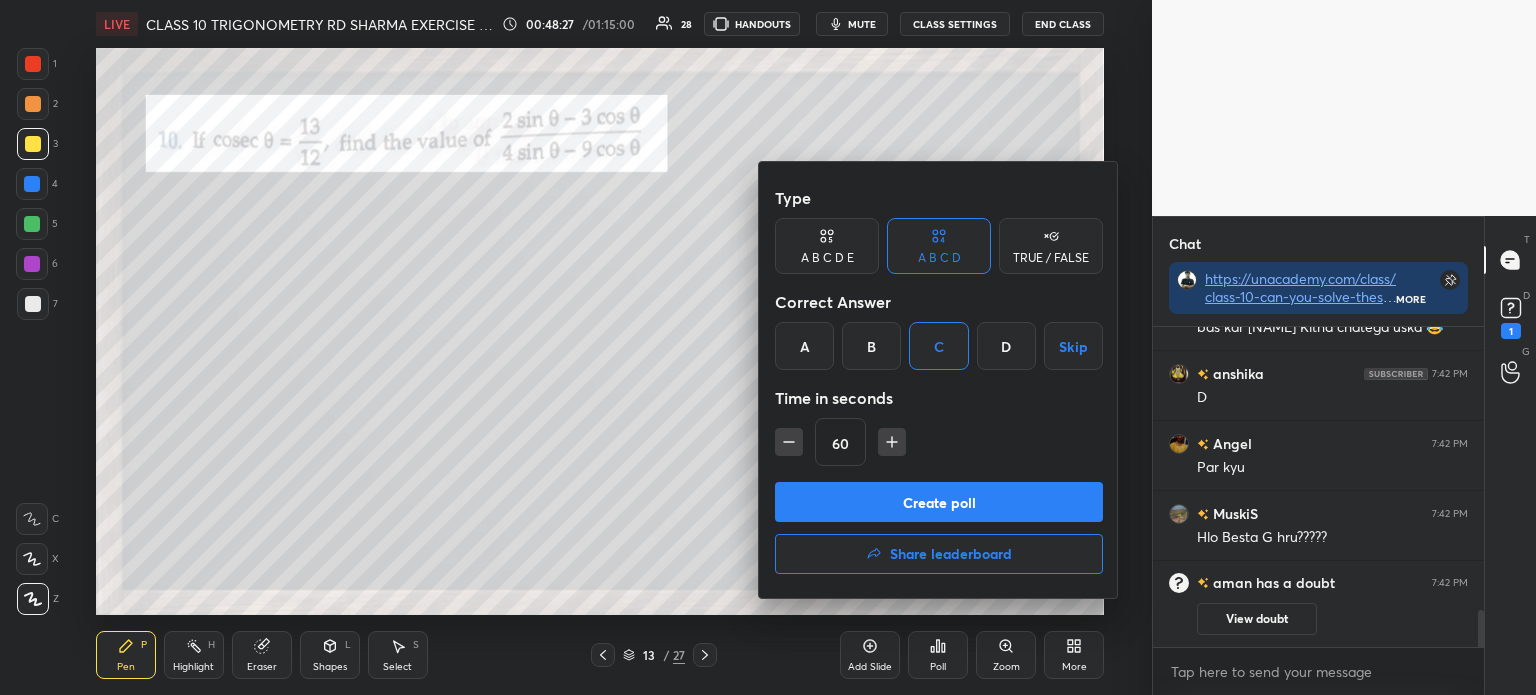 click on "Create poll" at bounding box center [939, 502] 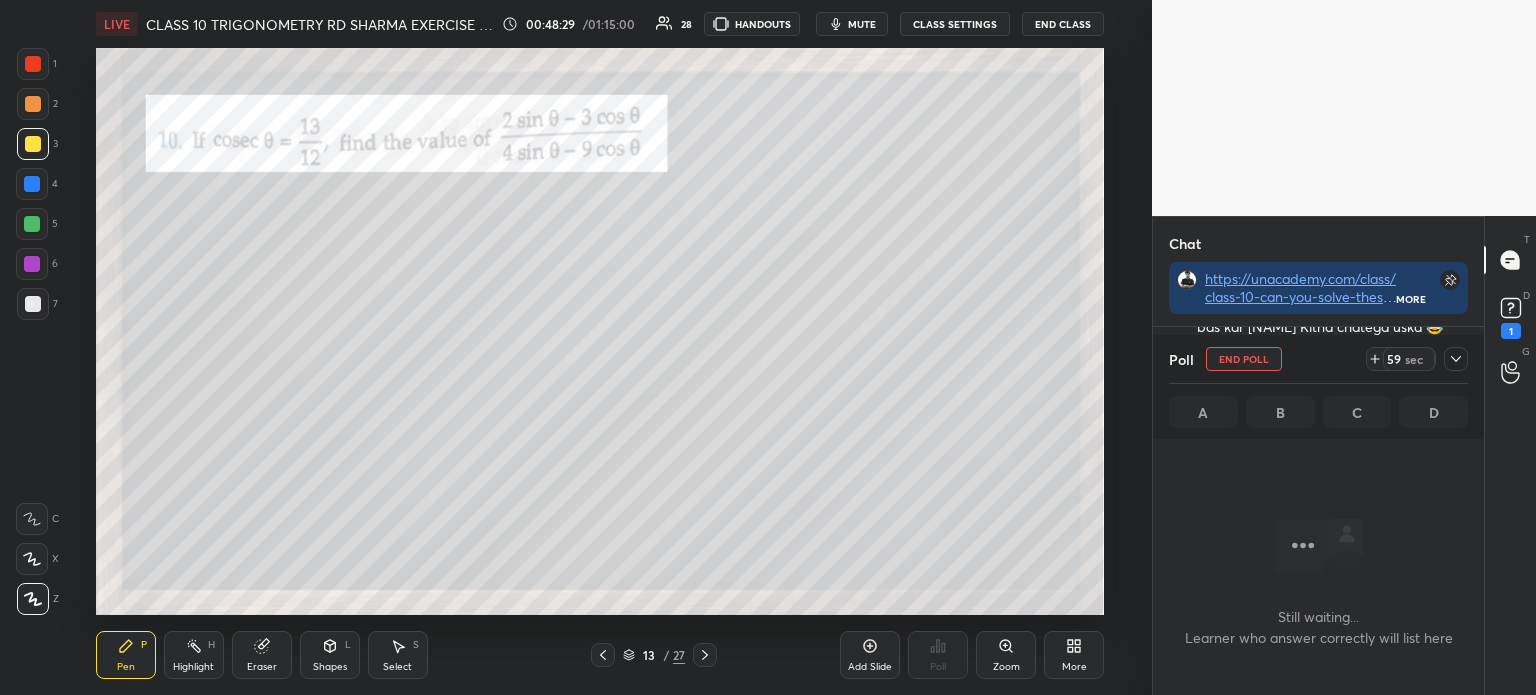 click 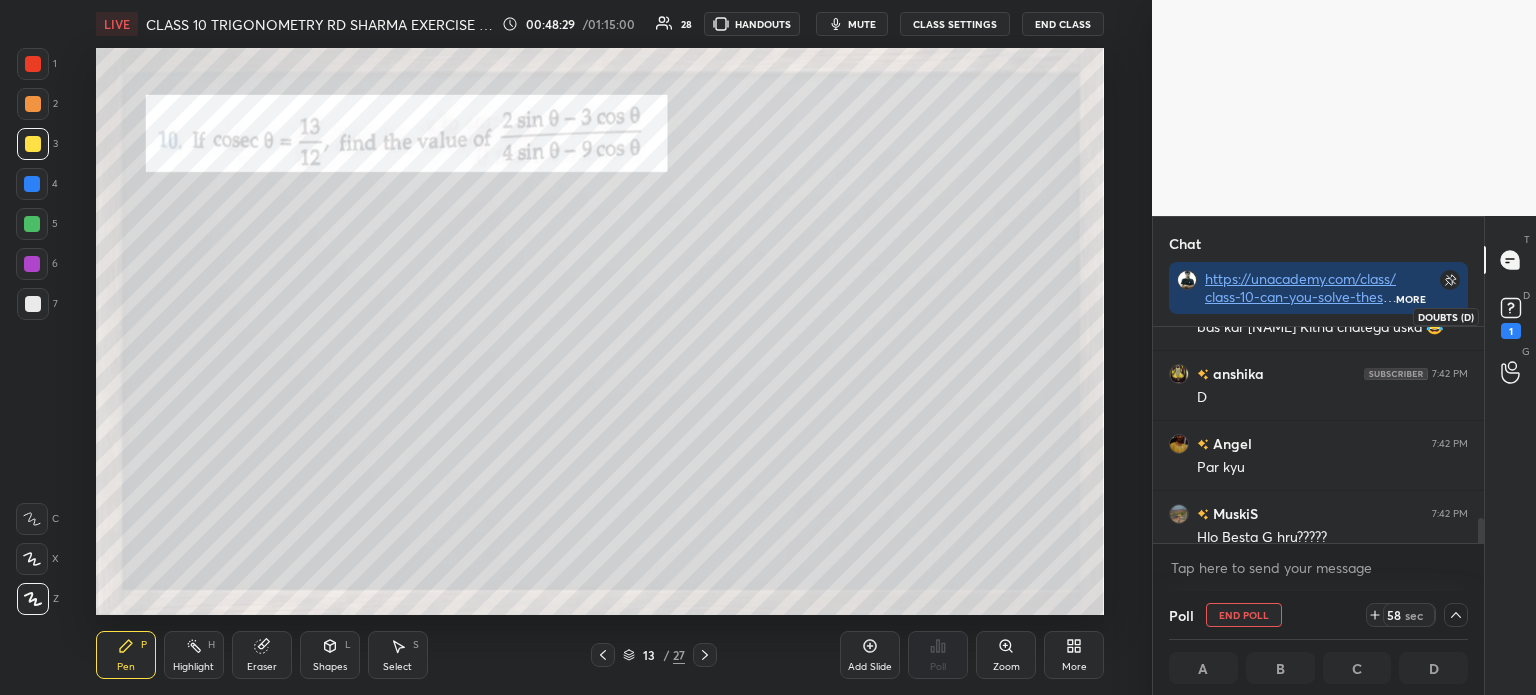 click 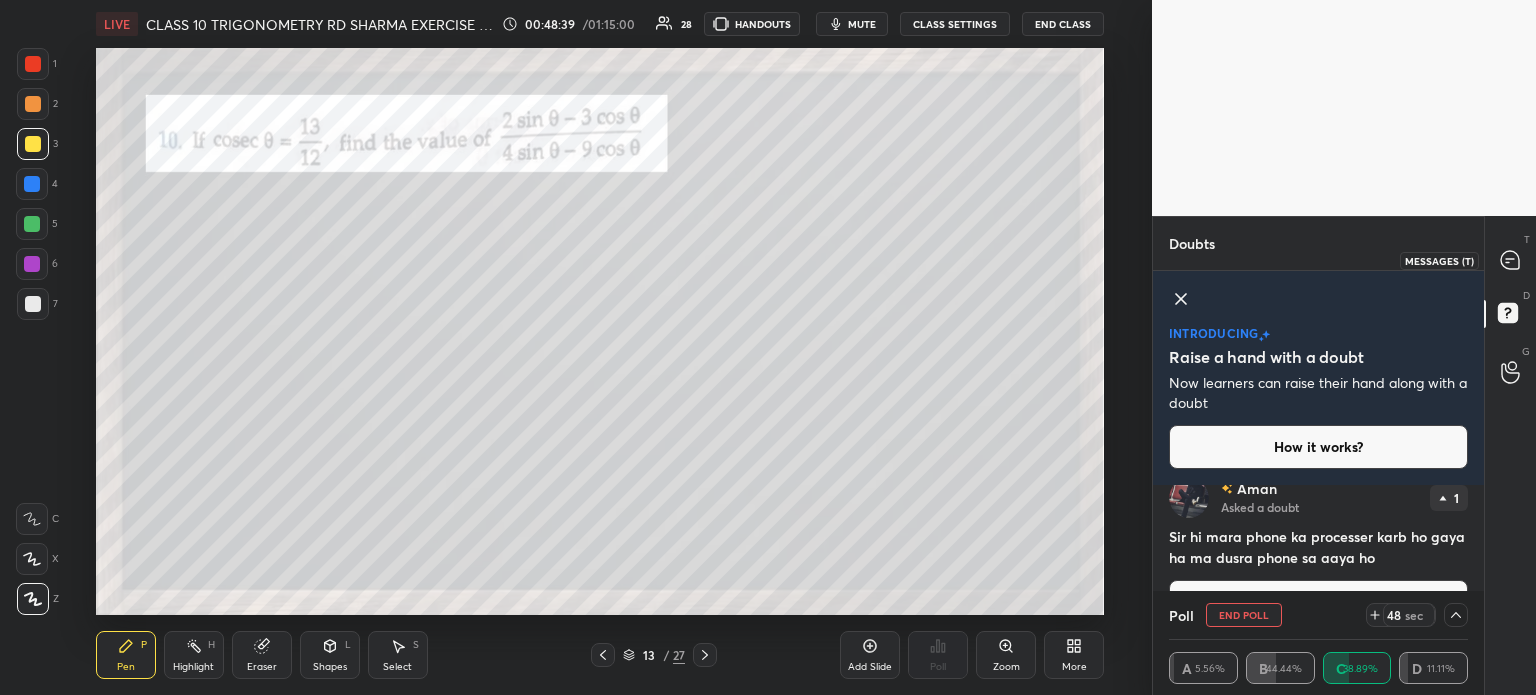click 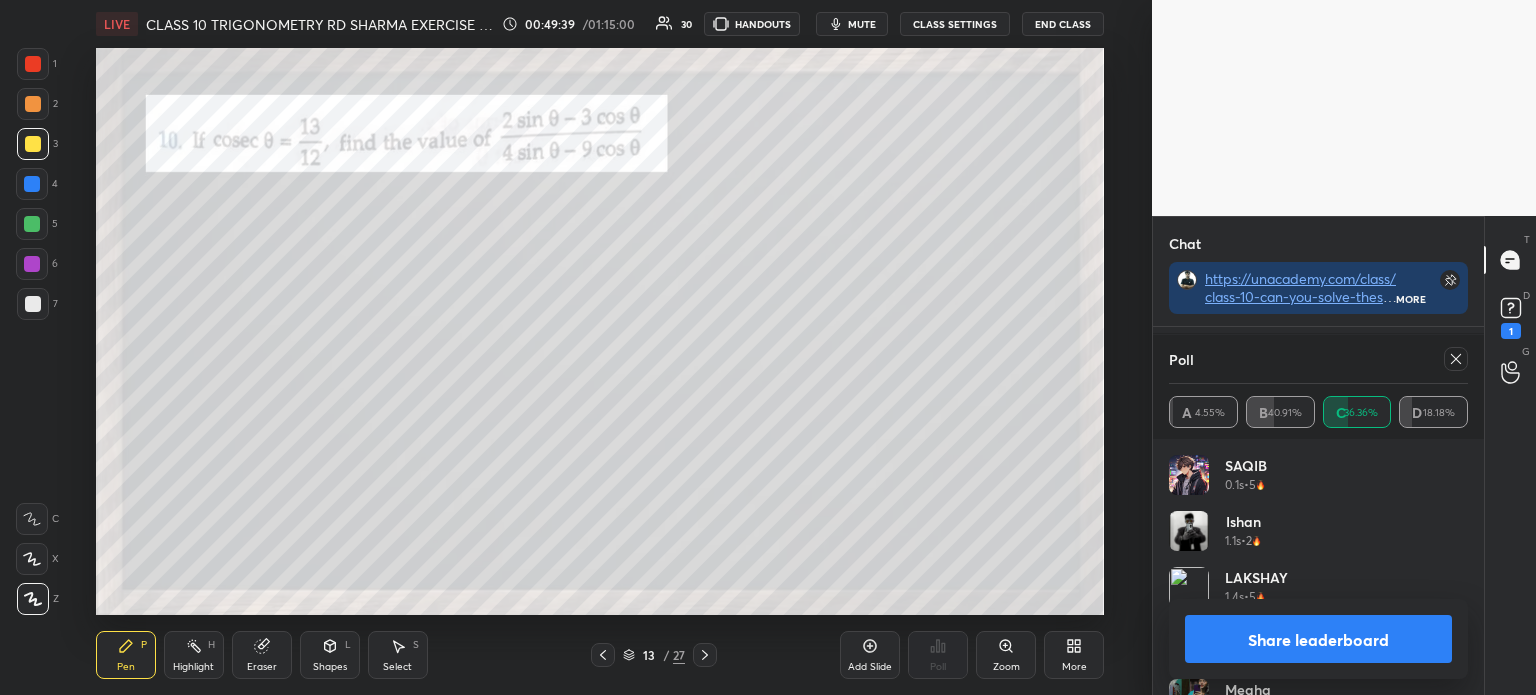 click on "Share leaderboard" at bounding box center (1318, 639) 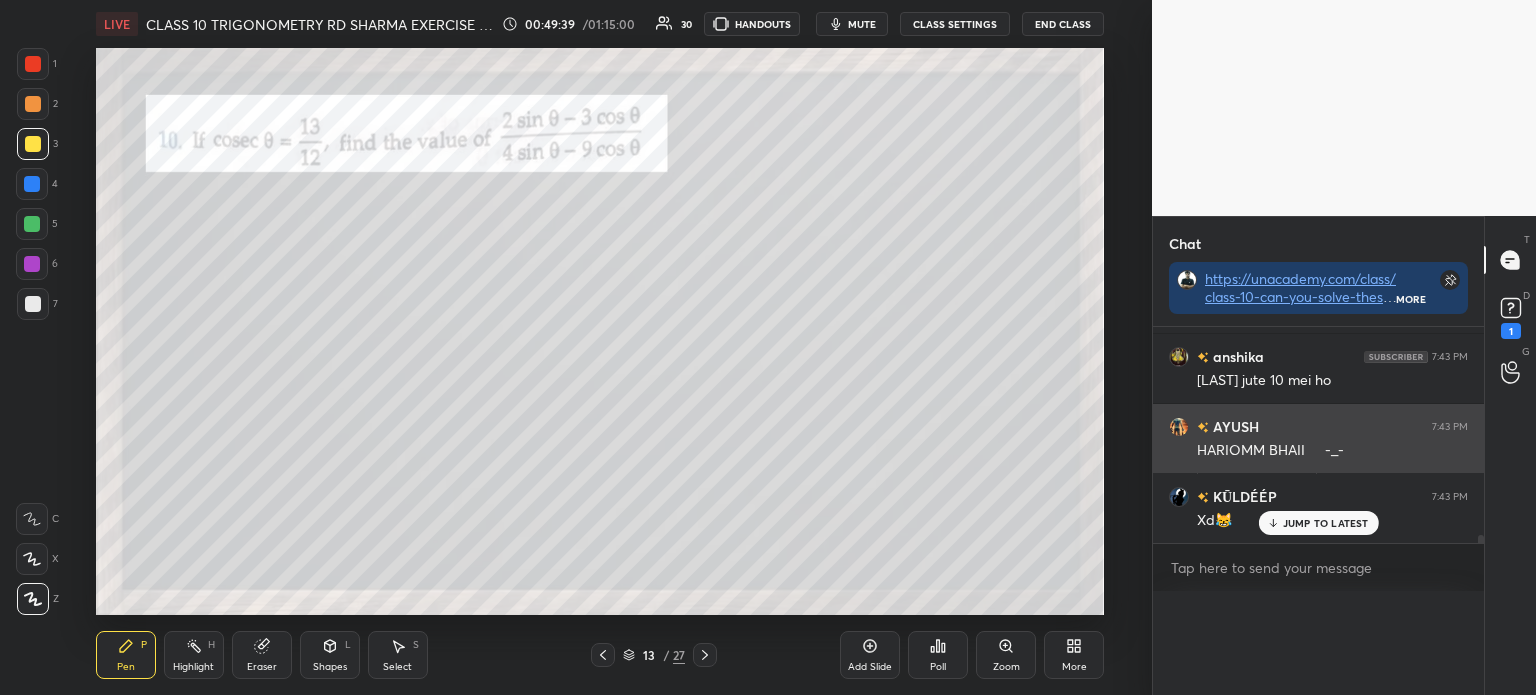 scroll, scrollTop: 0, scrollLeft: 0, axis: both 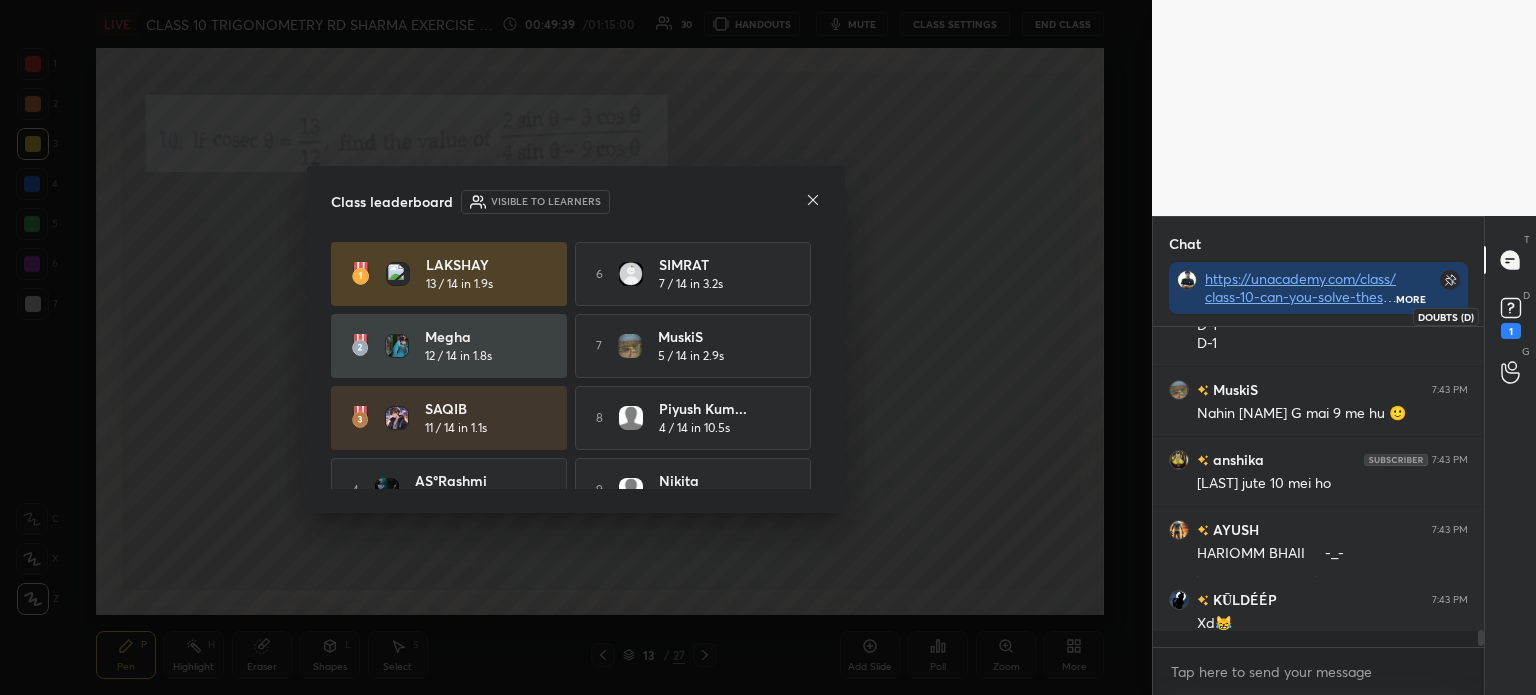 click on "1" at bounding box center (1511, 331) 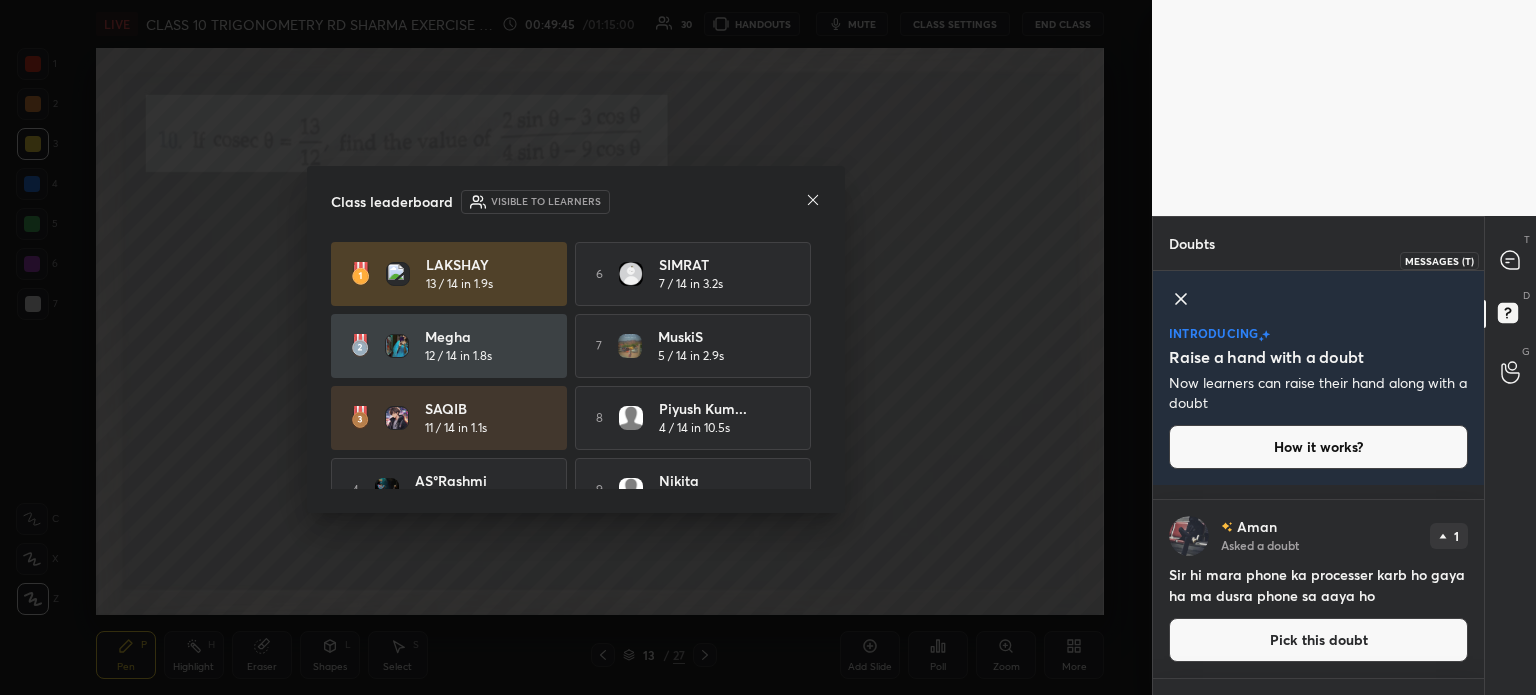 click 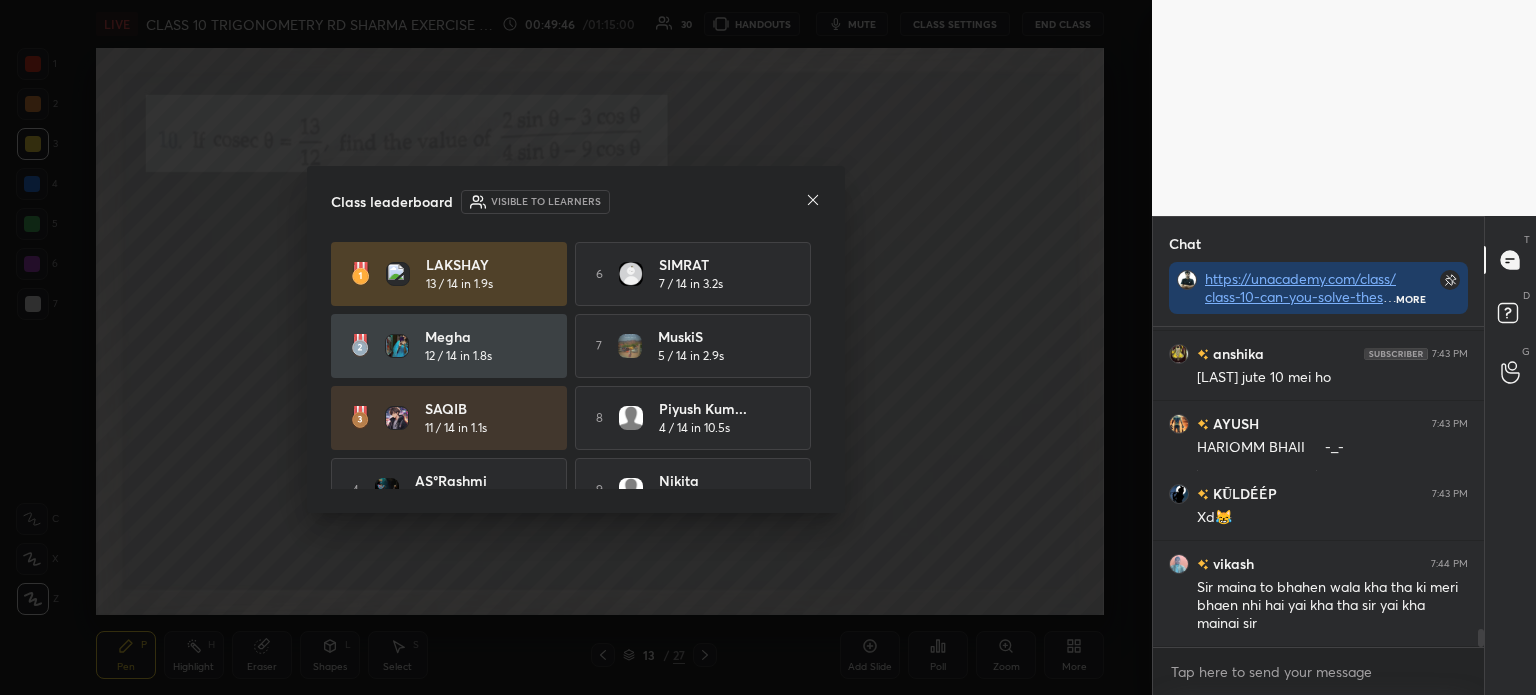 click 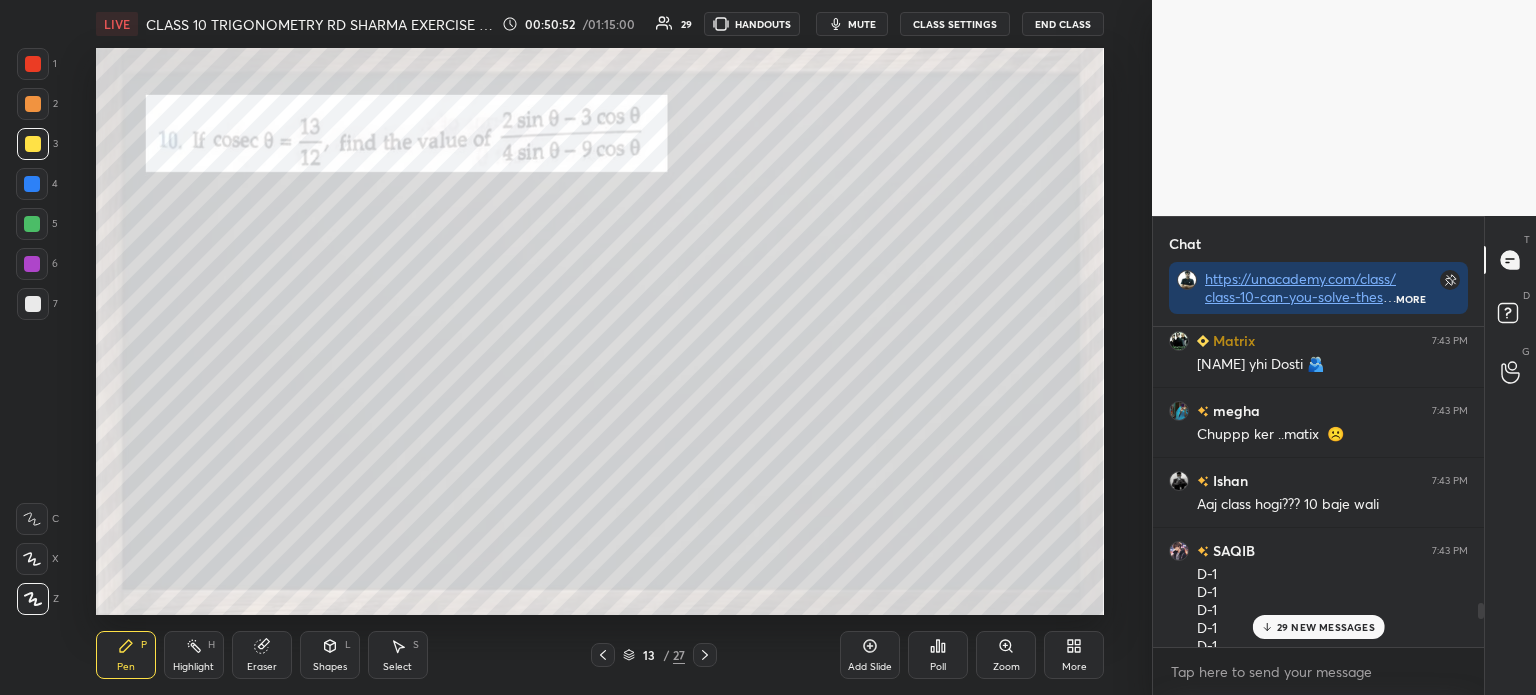click on "Eraser" at bounding box center (262, 655) 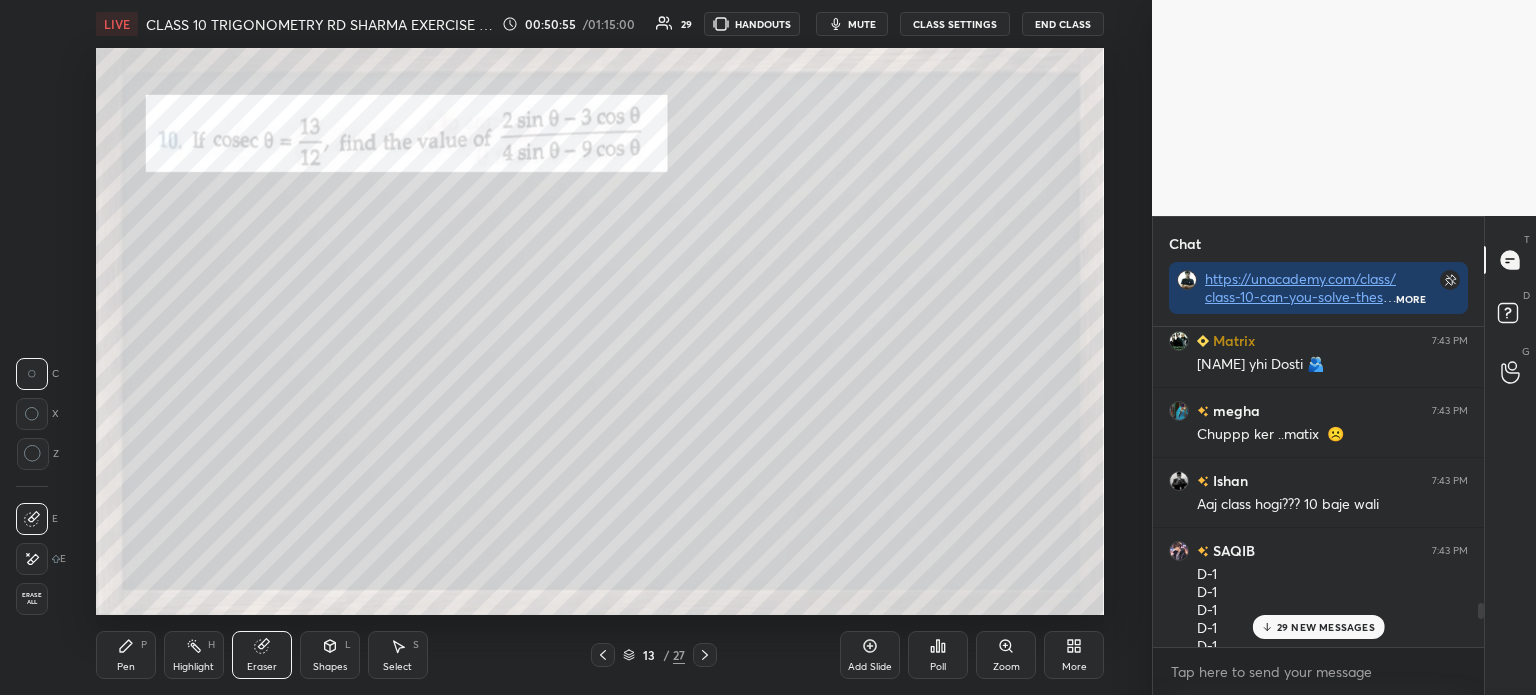 click at bounding box center (32, 559) 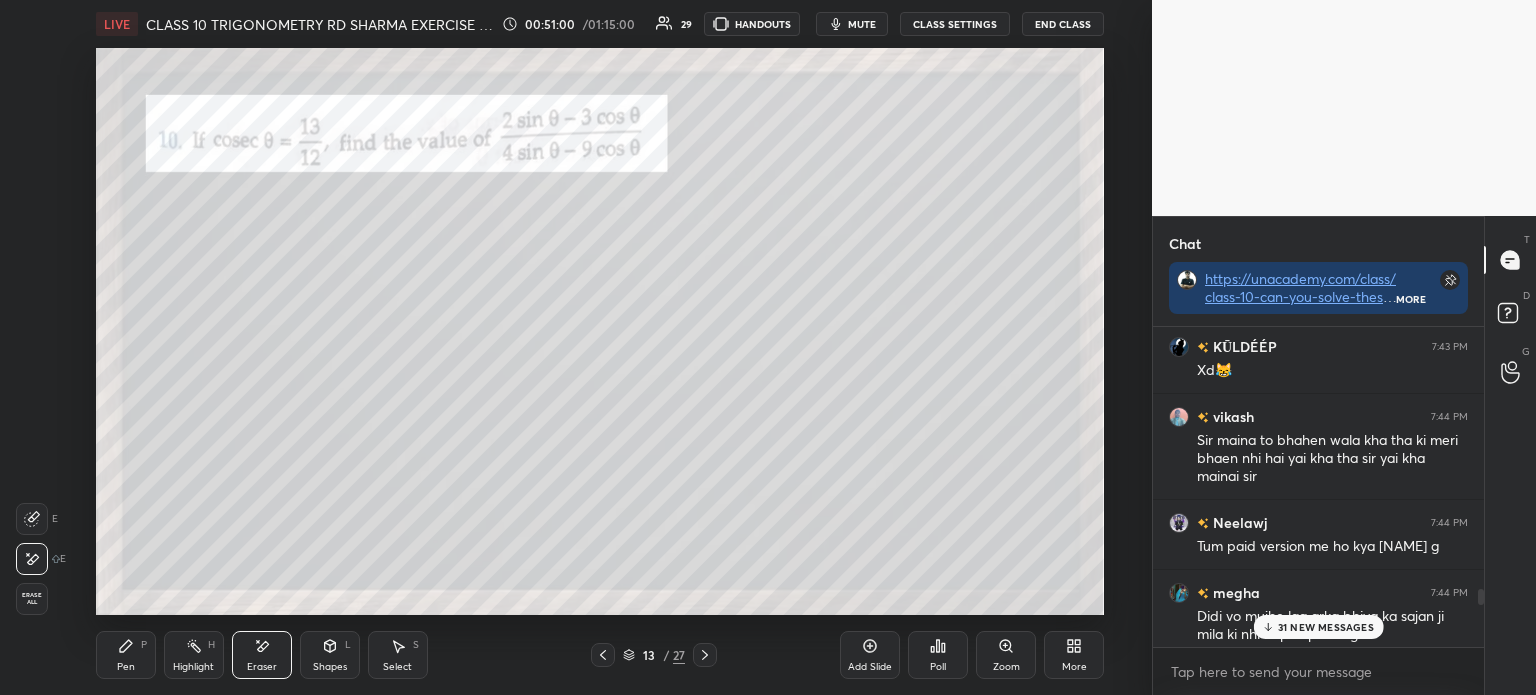 scroll, scrollTop: 5490, scrollLeft: 0, axis: vertical 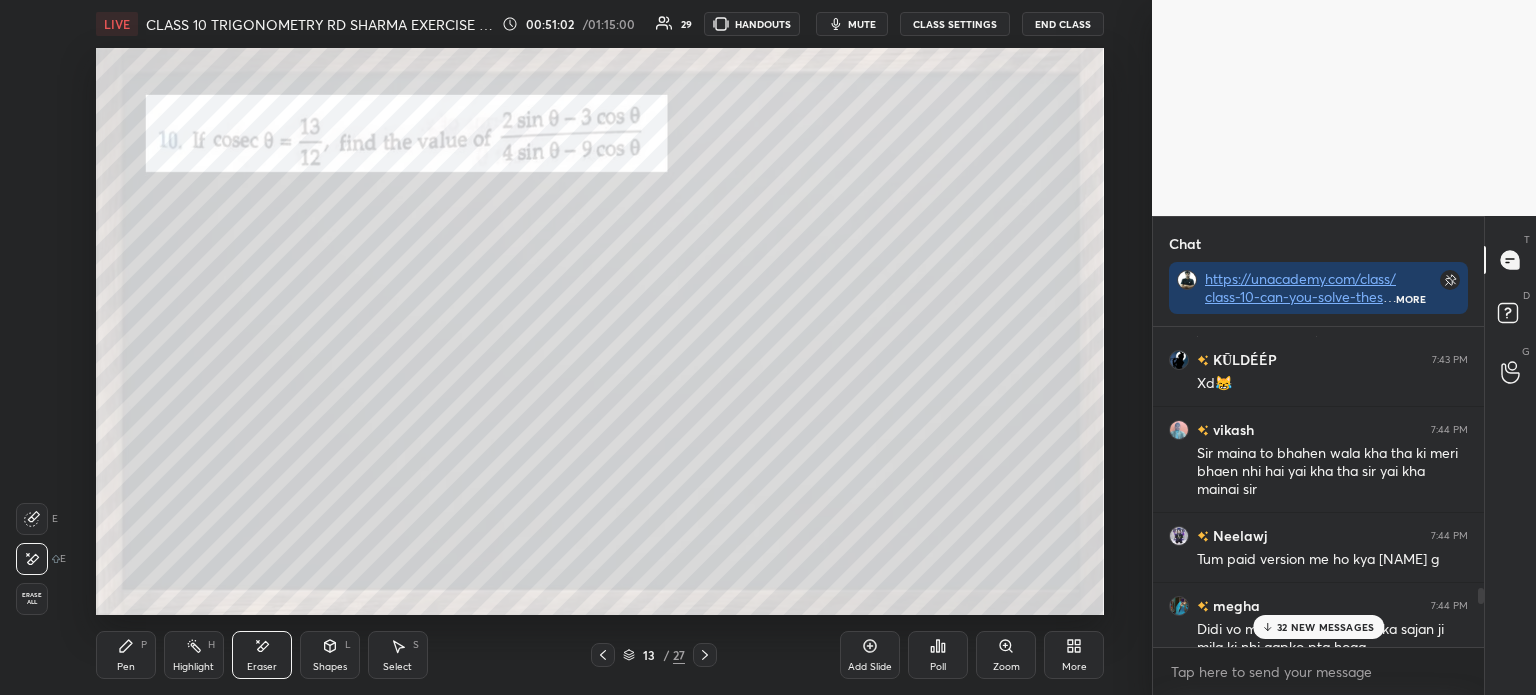 click on "Pen P" at bounding box center (126, 655) 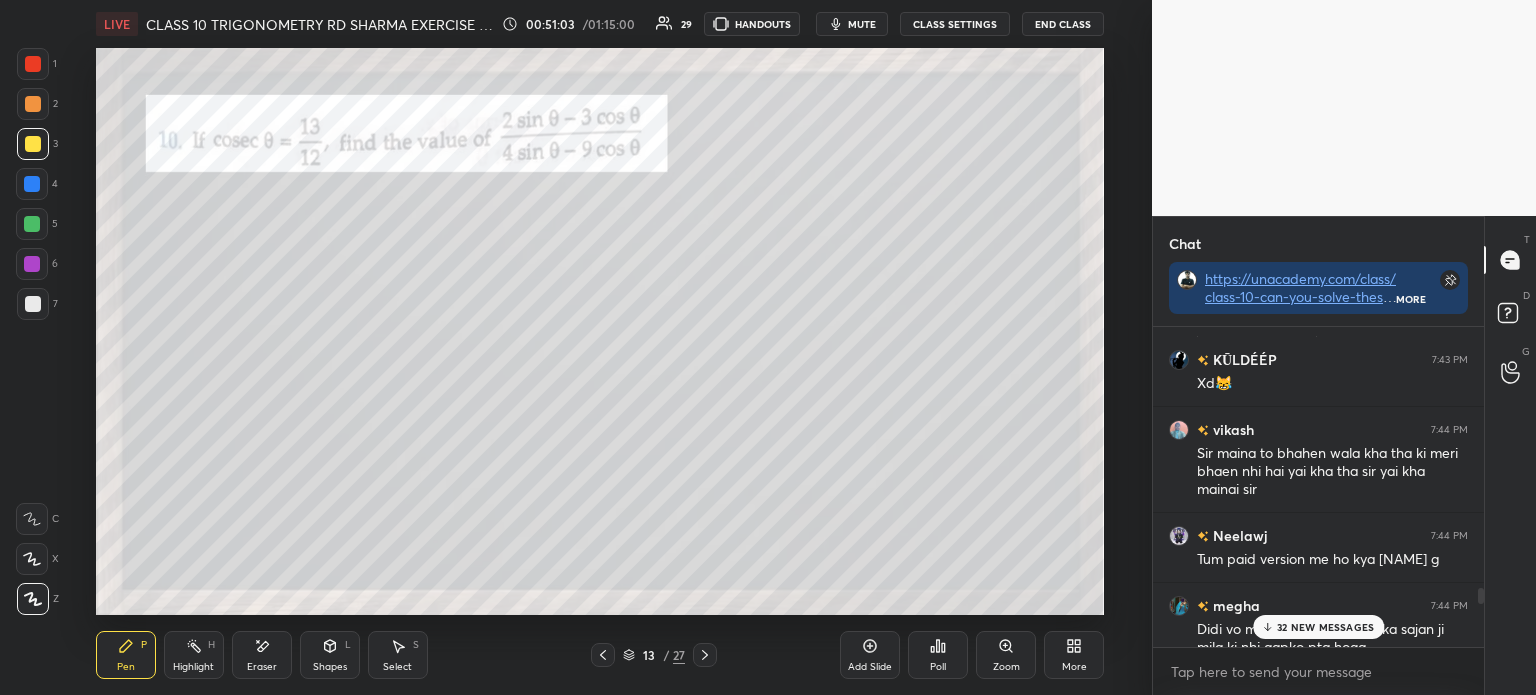 click at bounding box center (33, 304) 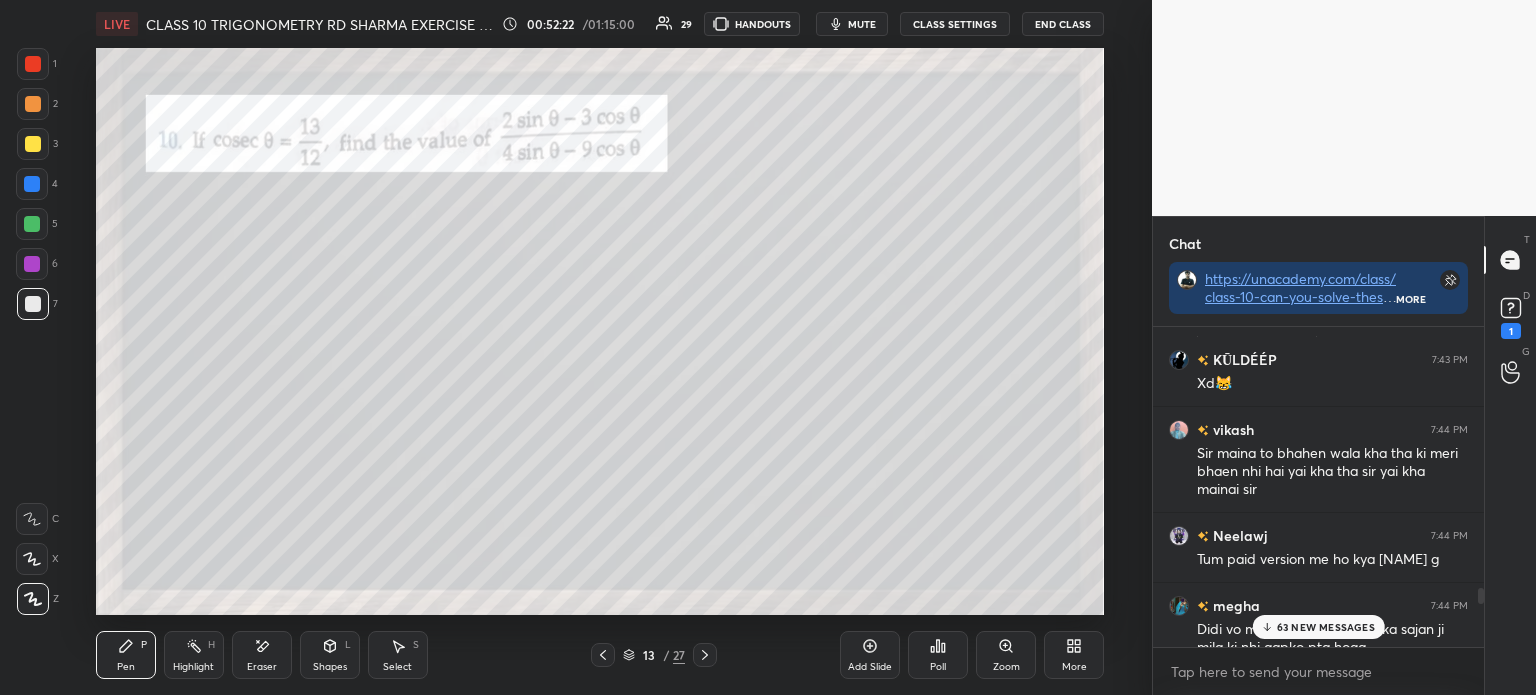 click 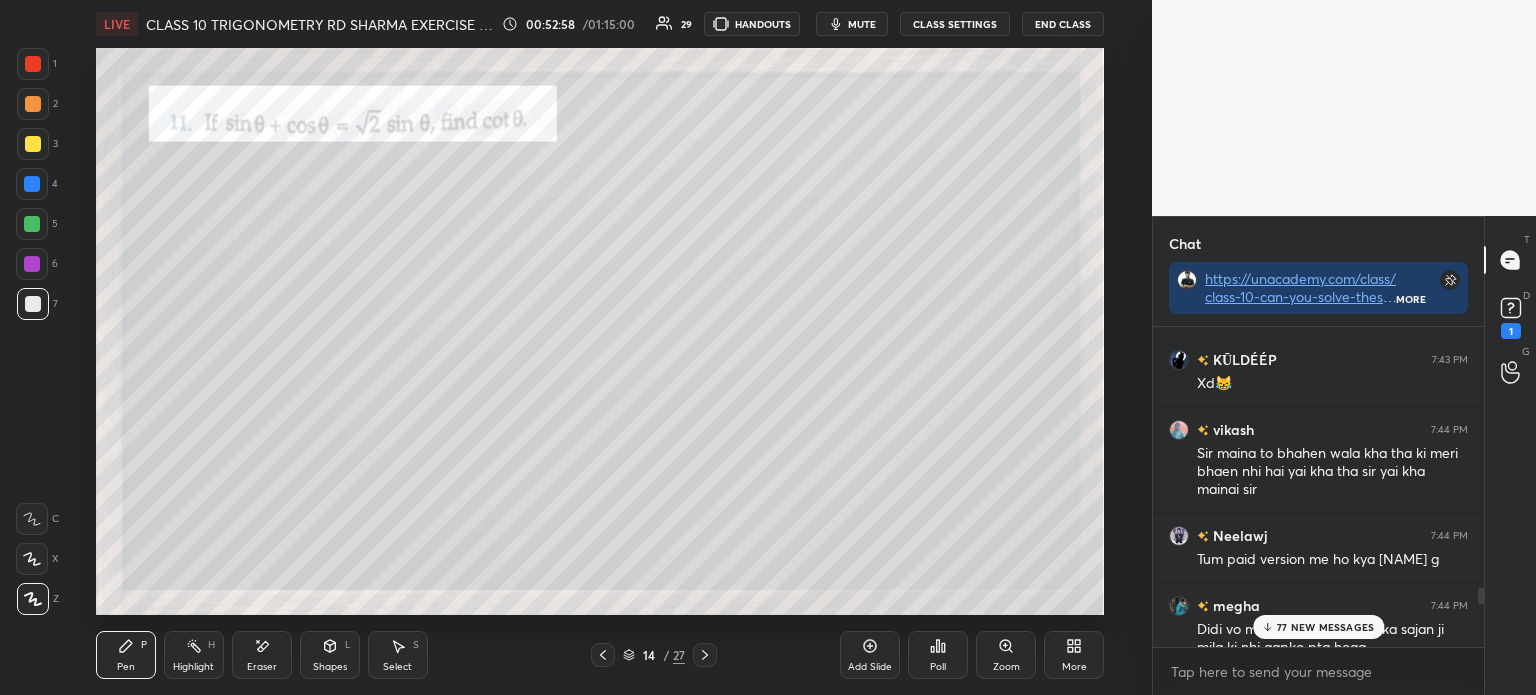 click 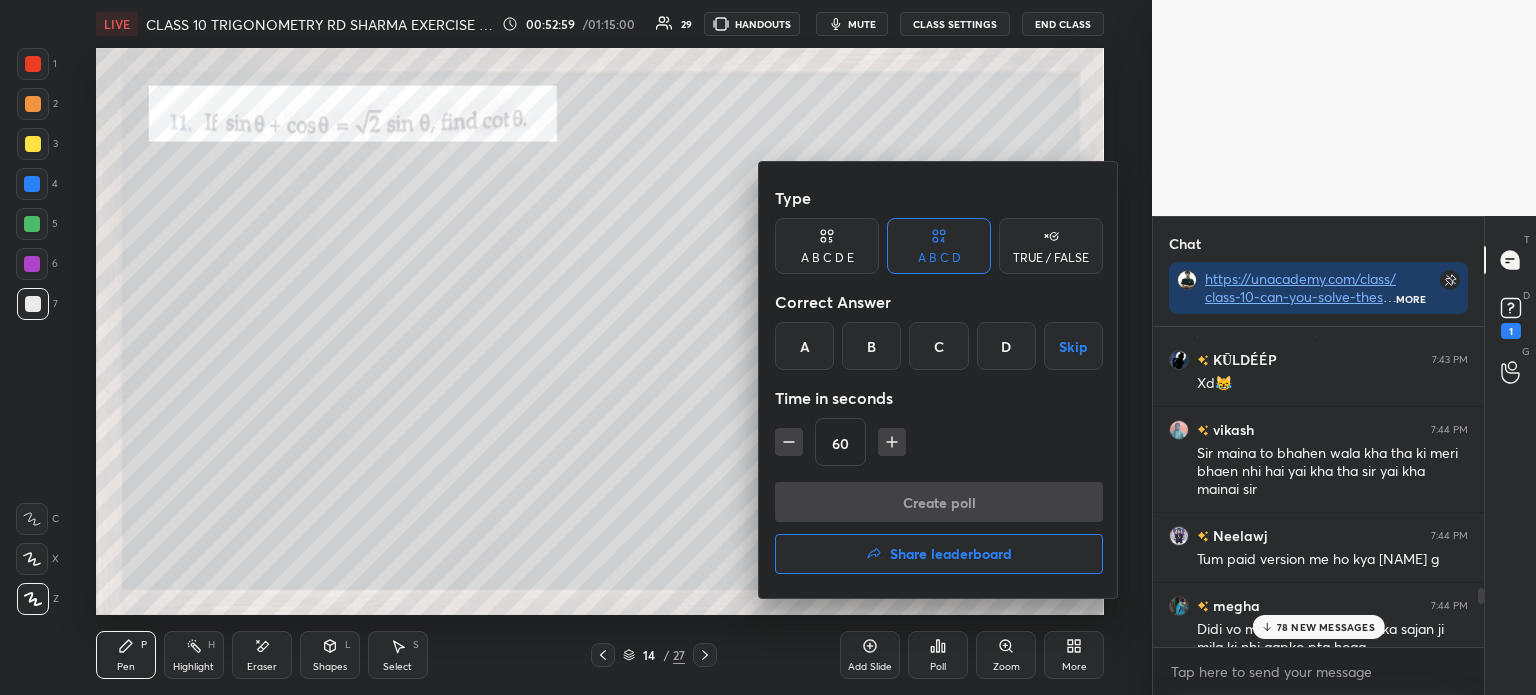 click at bounding box center (768, 347) 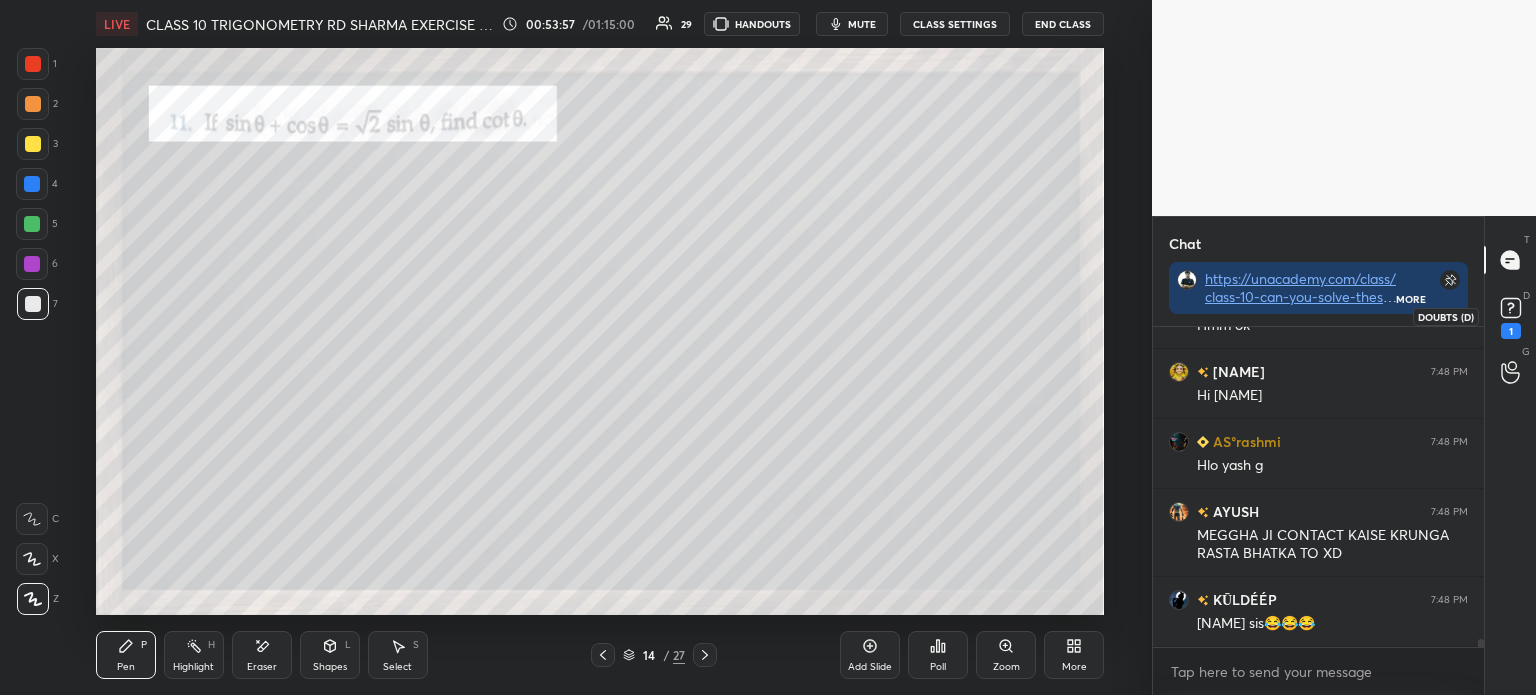 scroll, scrollTop: 12944, scrollLeft: 0, axis: vertical 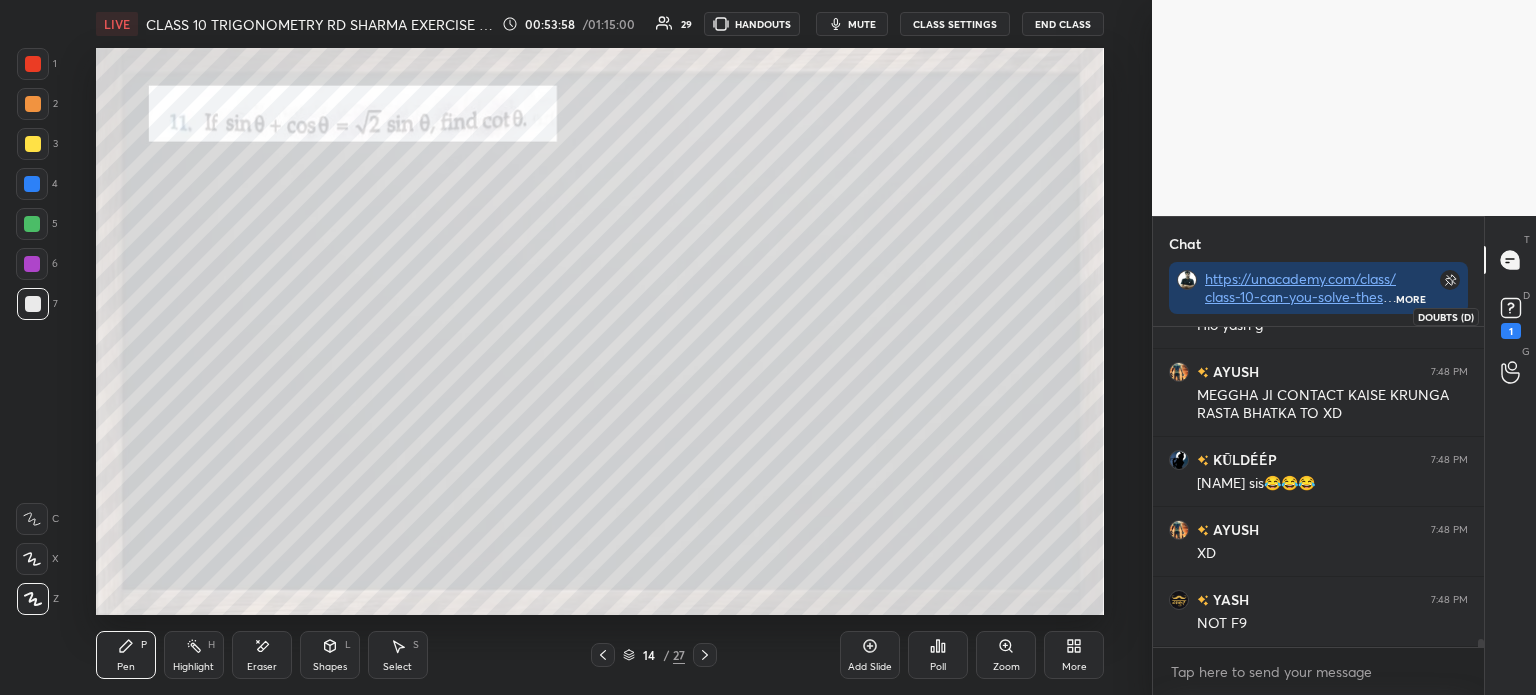 click on "1" at bounding box center (1511, 331) 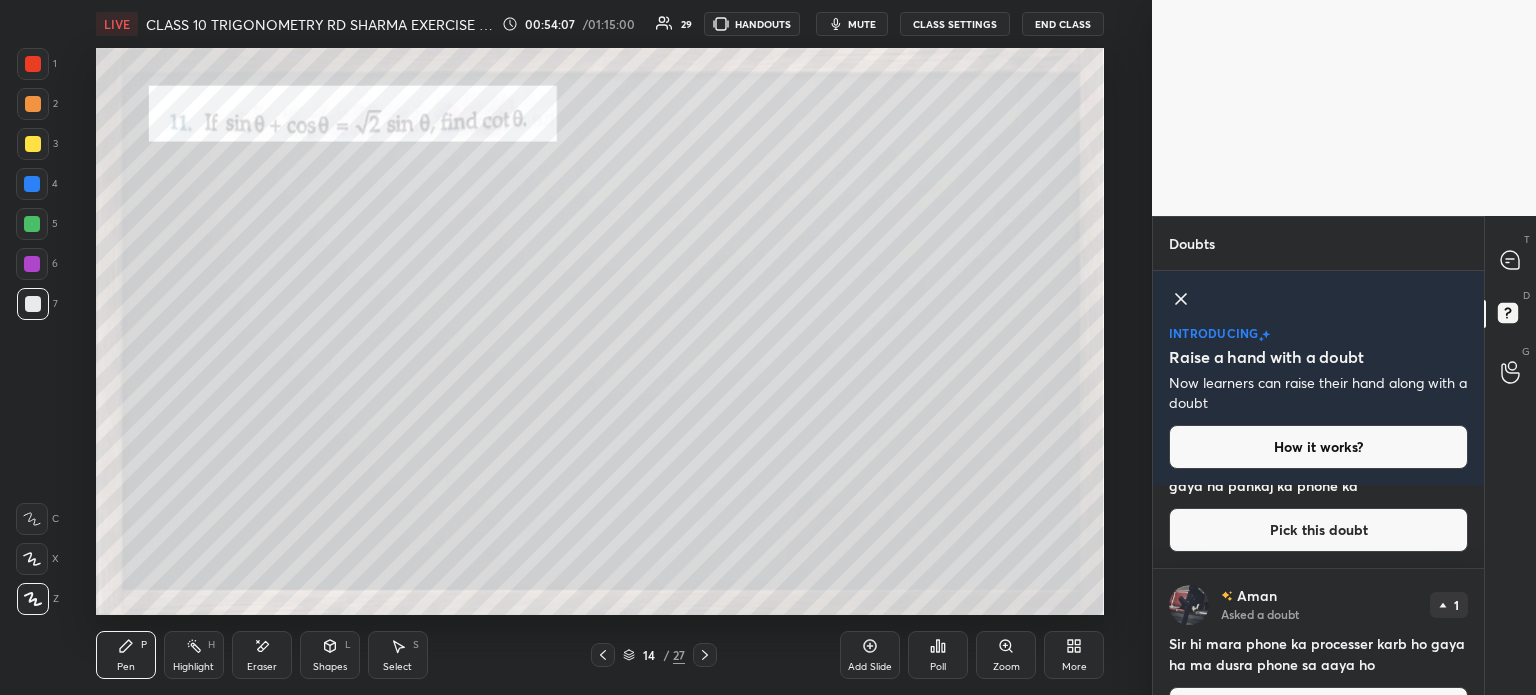 scroll, scrollTop: 908, scrollLeft: 0, axis: vertical 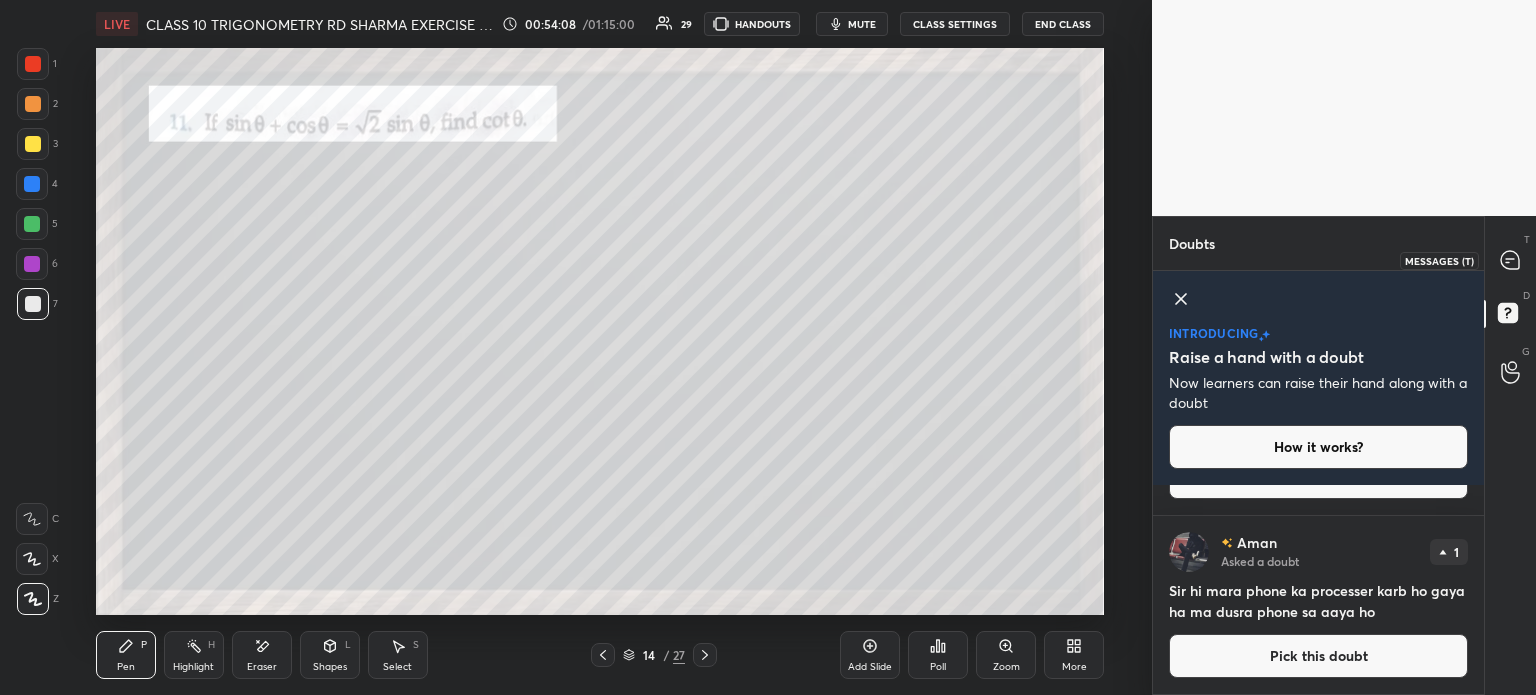 click at bounding box center (1511, 260) 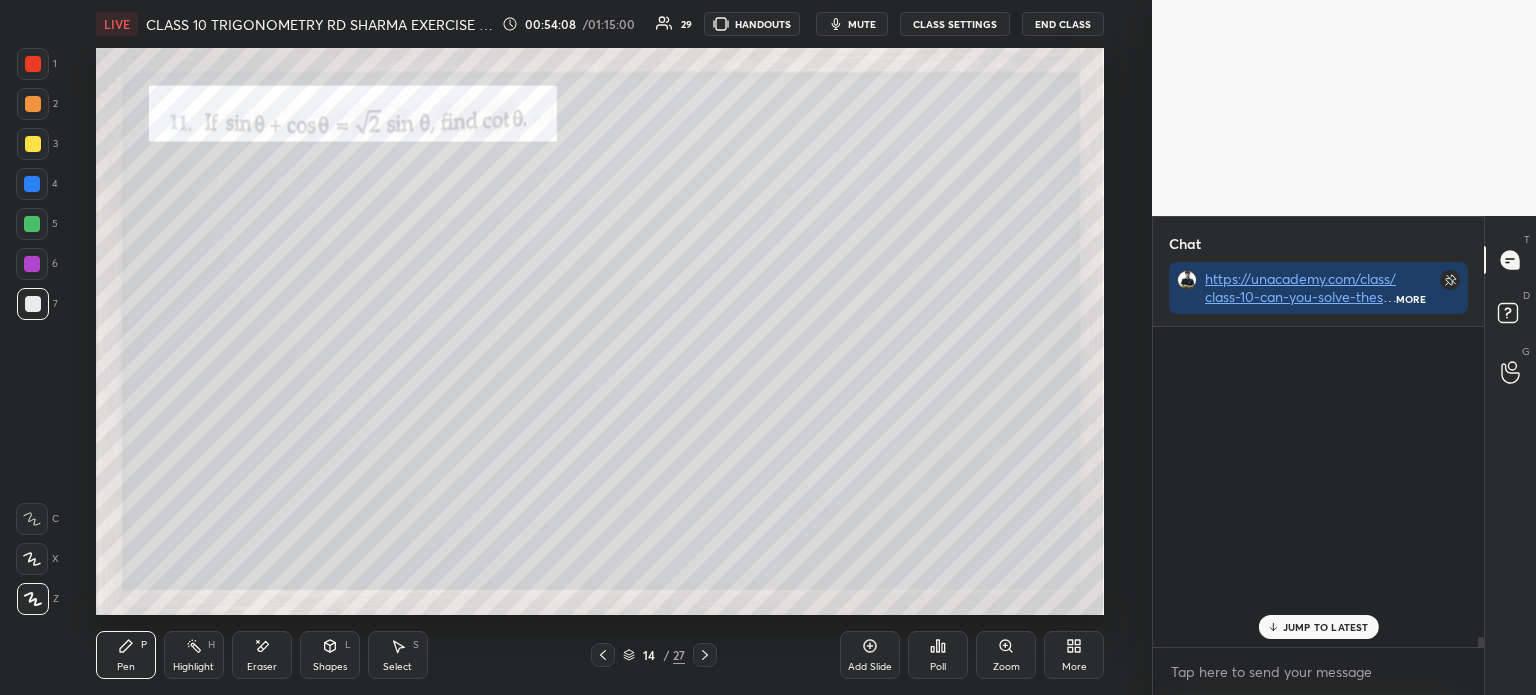 scroll, scrollTop: 148, scrollLeft: 325, axis: both 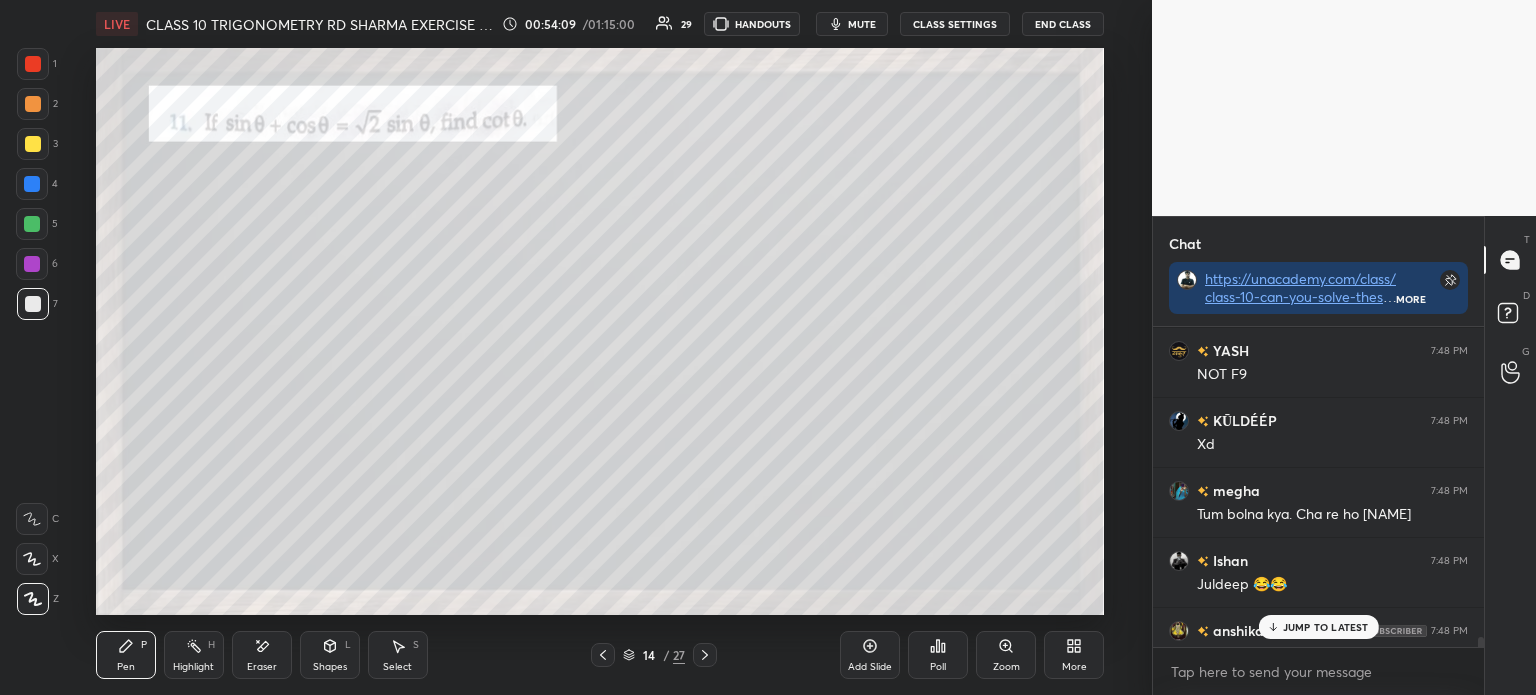 click 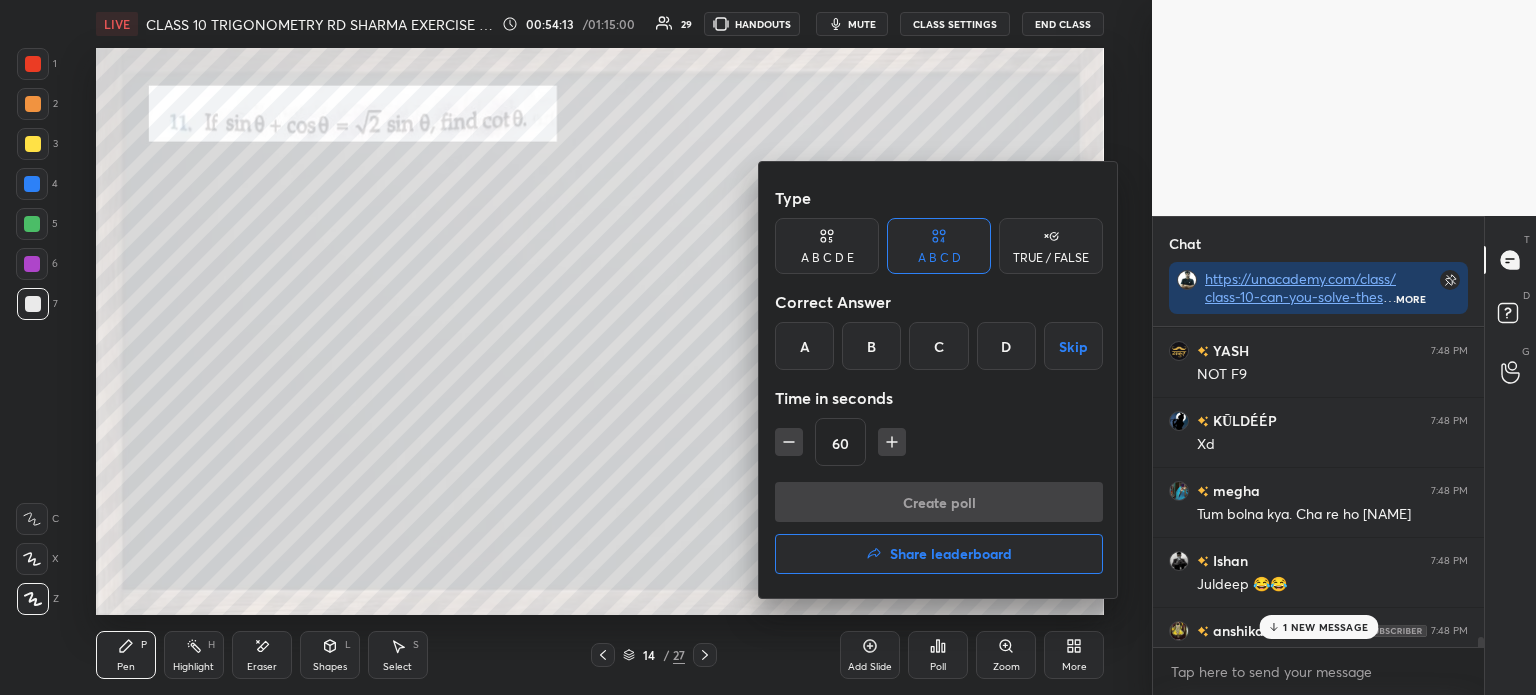 click on "C" at bounding box center [938, 346] 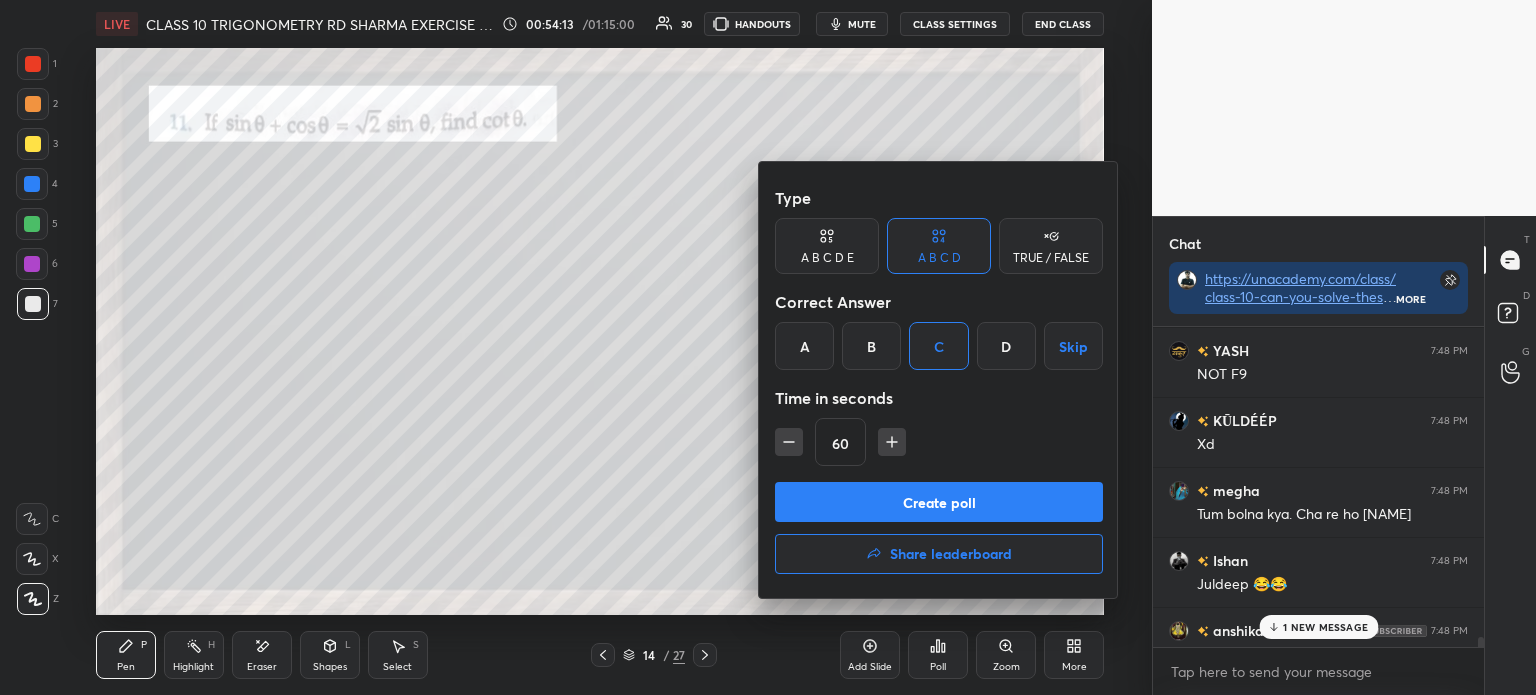click on "Create poll" at bounding box center [939, 502] 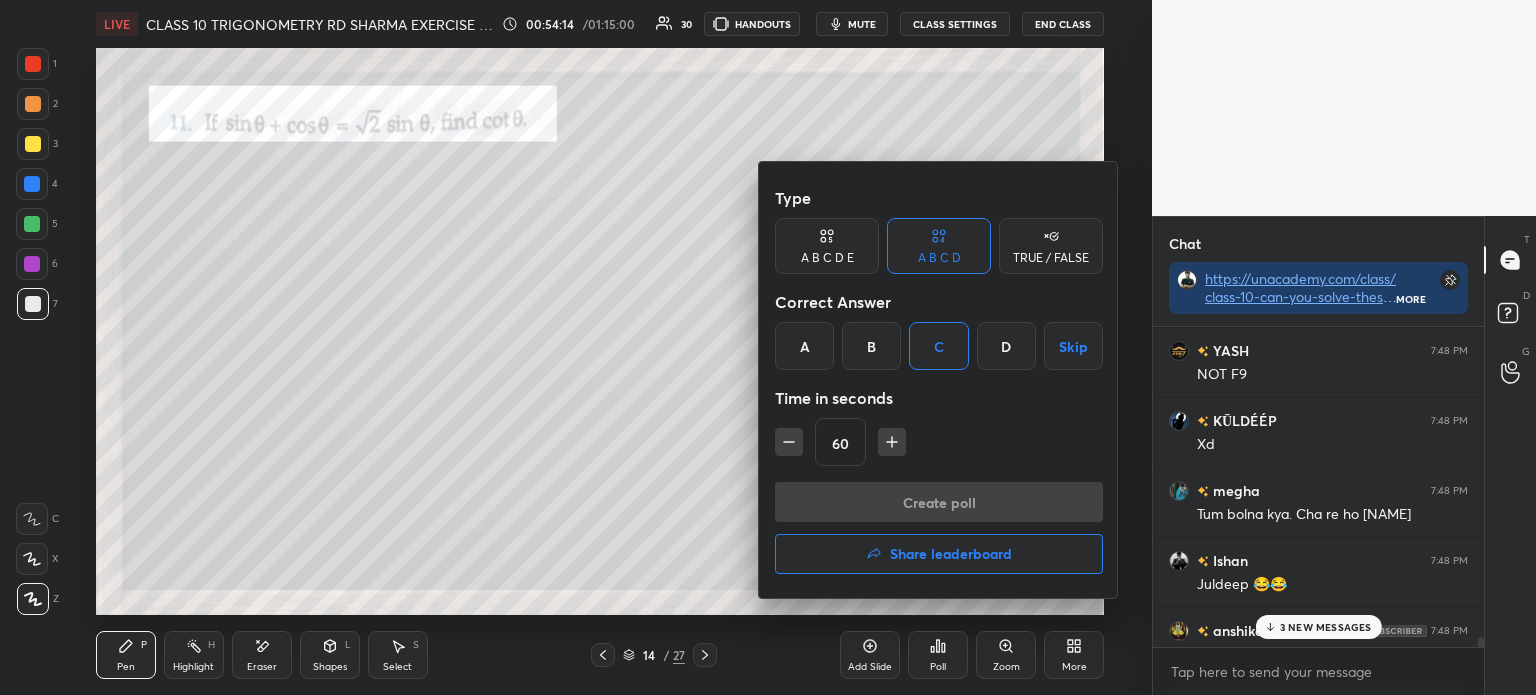 scroll, scrollTop: 281, scrollLeft: 325, axis: both 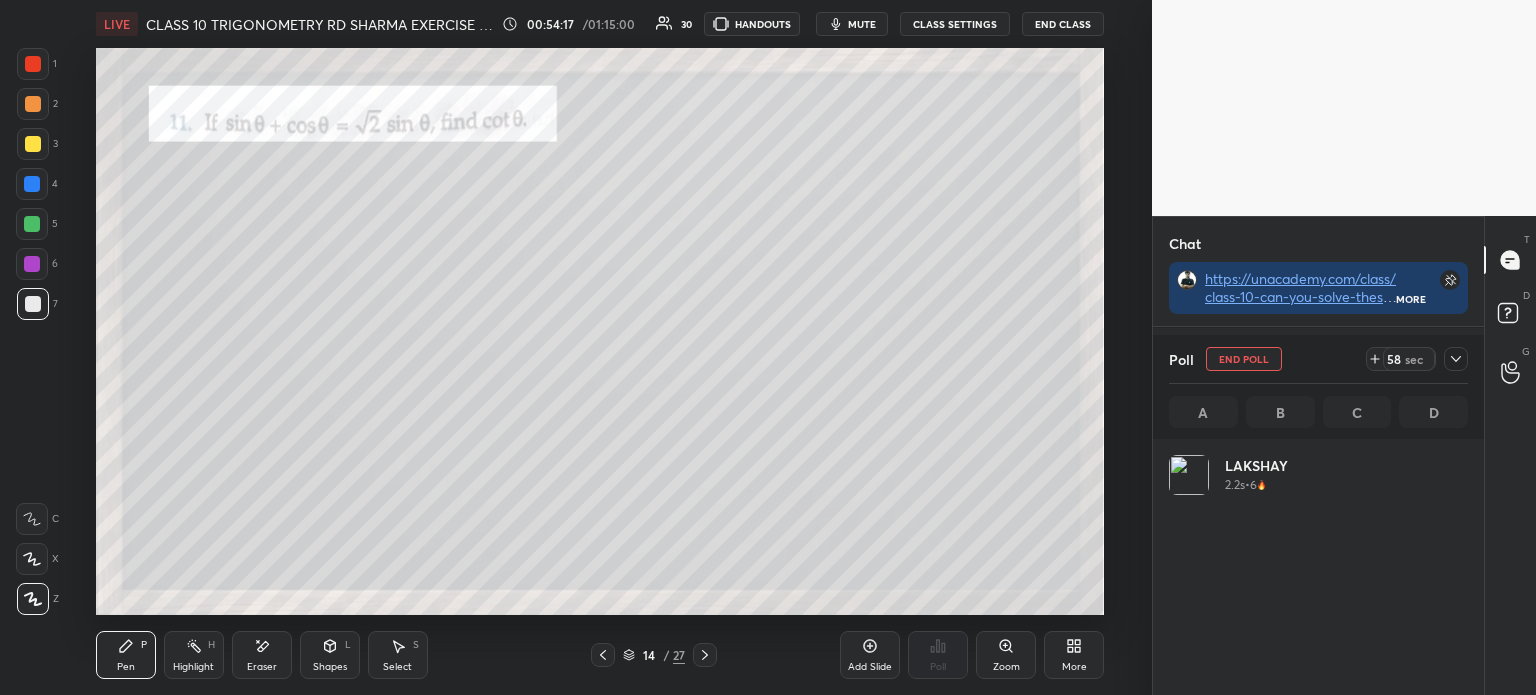 click 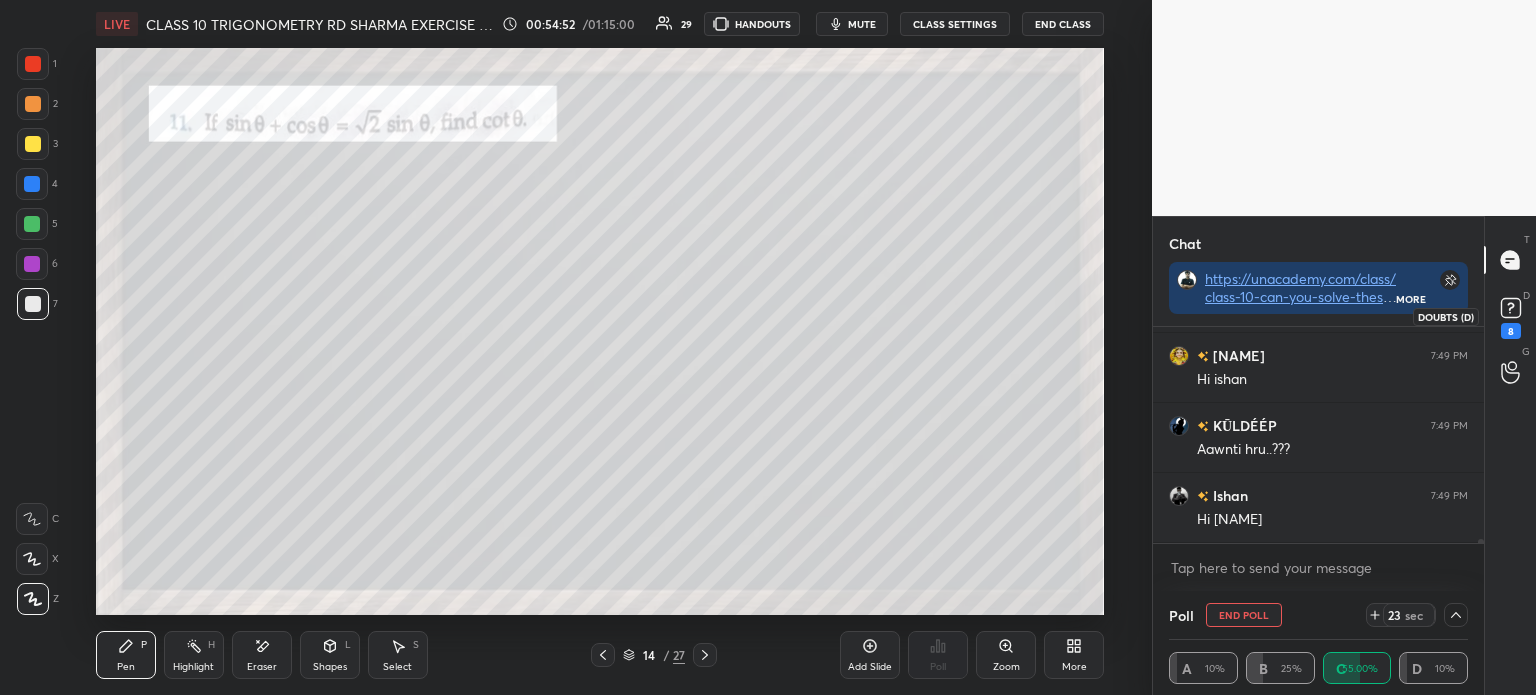 click 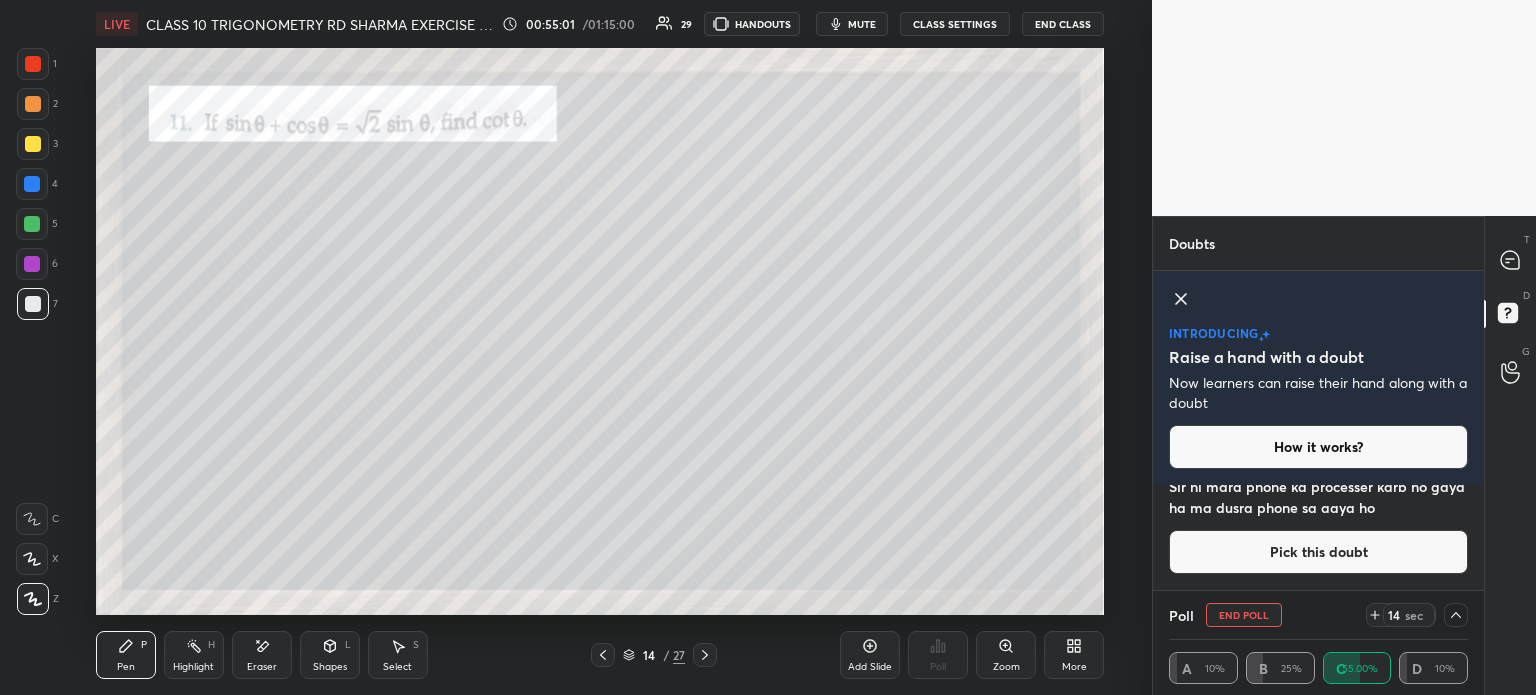 click at bounding box center [1511, 260] 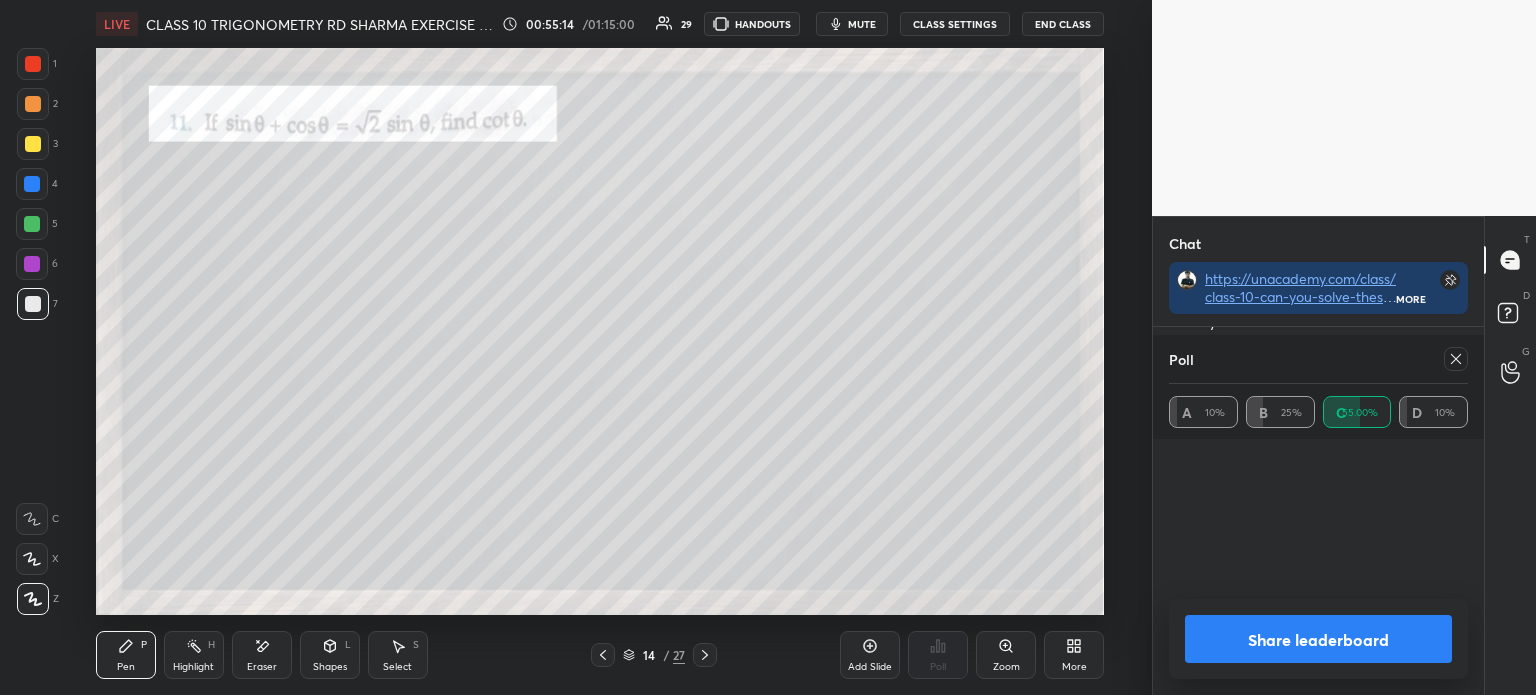 scroll, scrollTop: 12128, scrollLeft: 0, axis: vertical 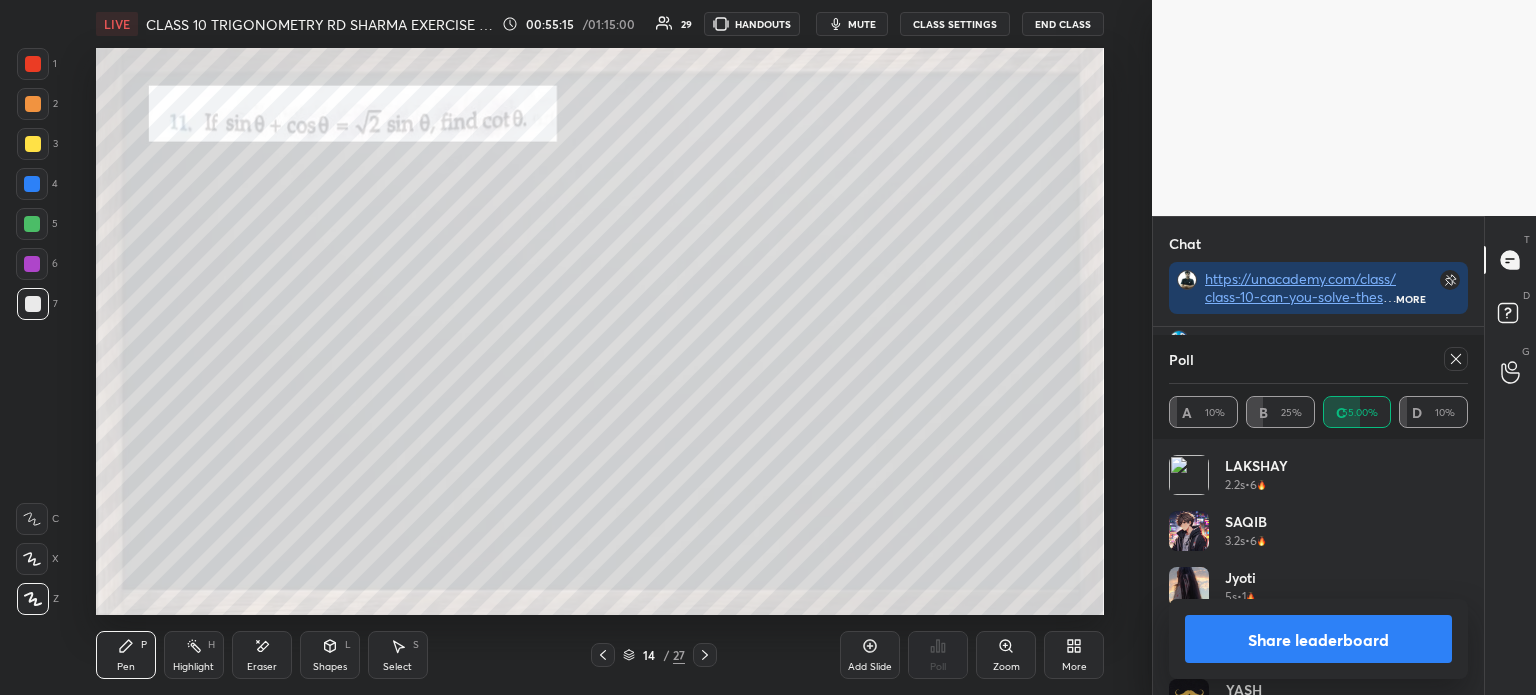click on "Share leaderboard" at bounding box center [1318, 639] 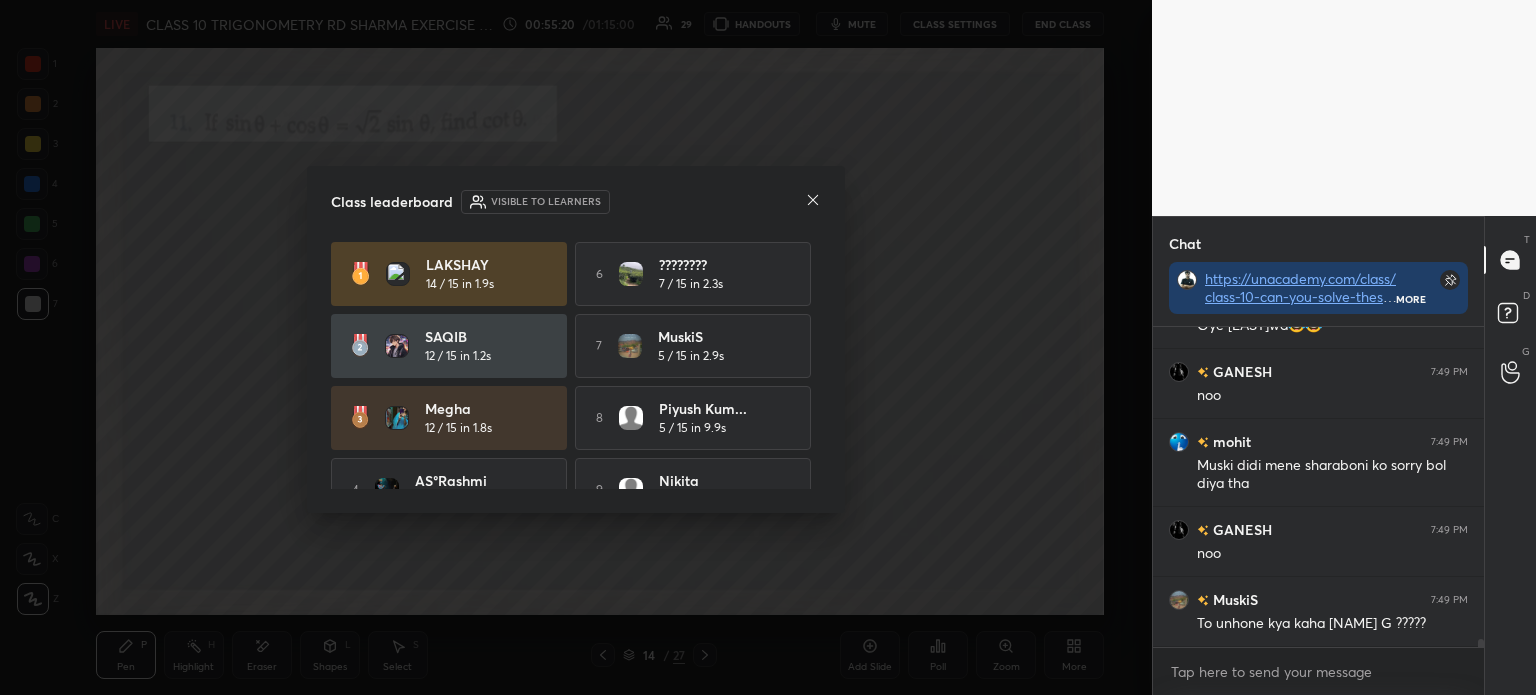click 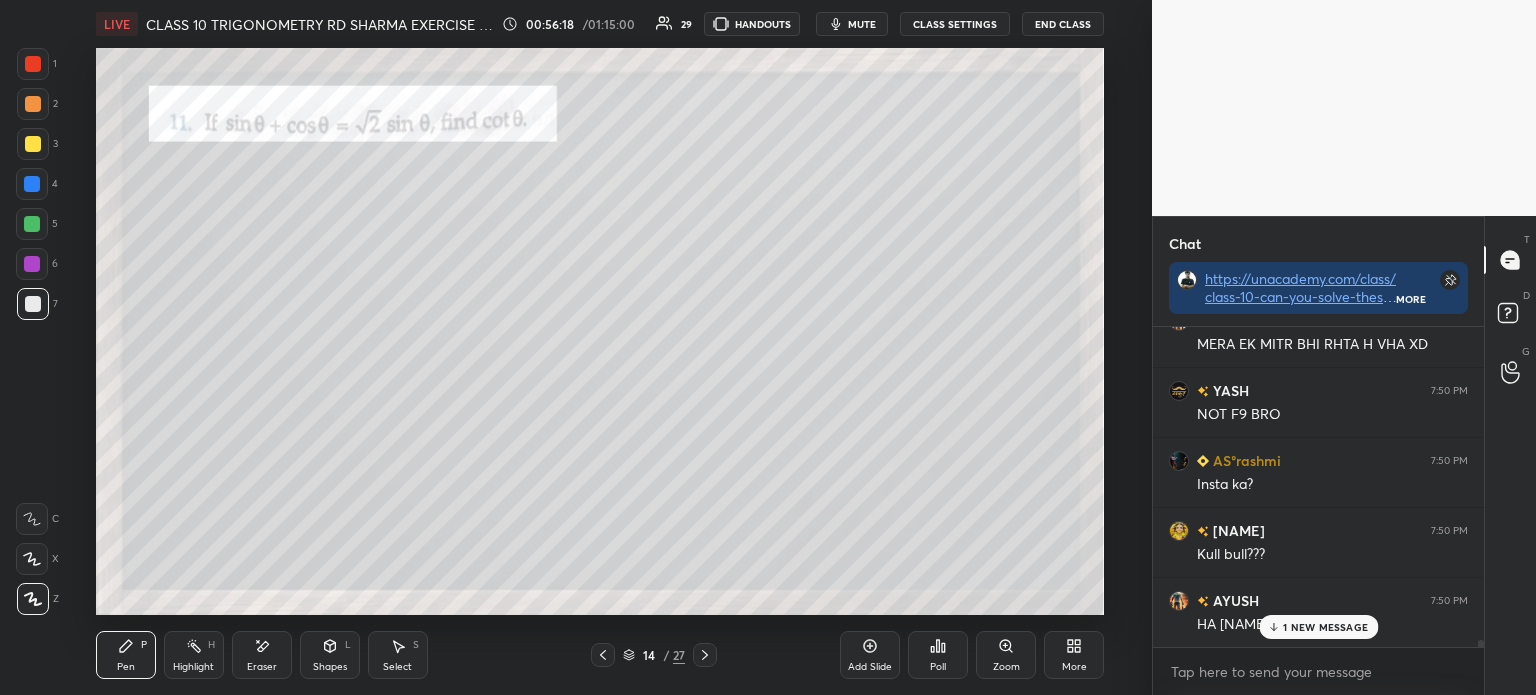 scroll, scrollTop: 14820, scrollLeft: 0, axis: vertical 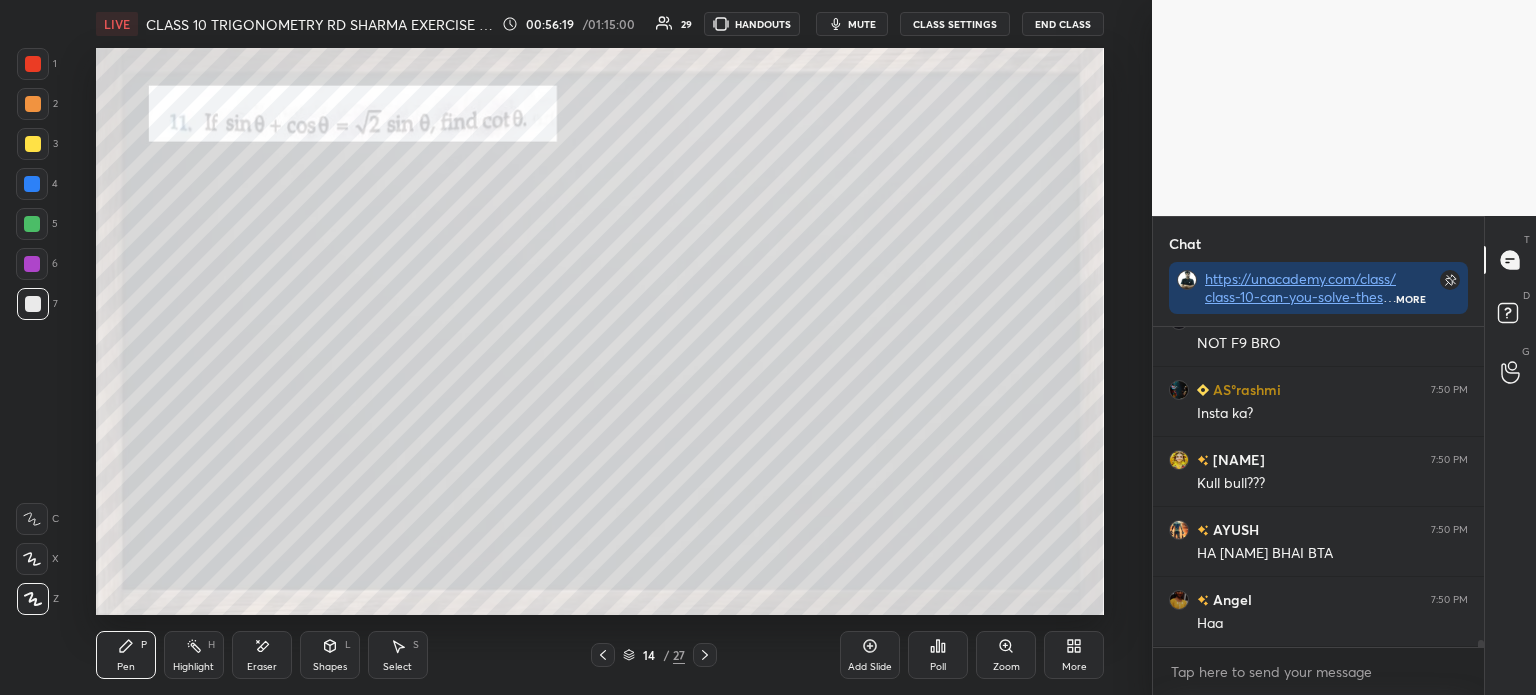 click 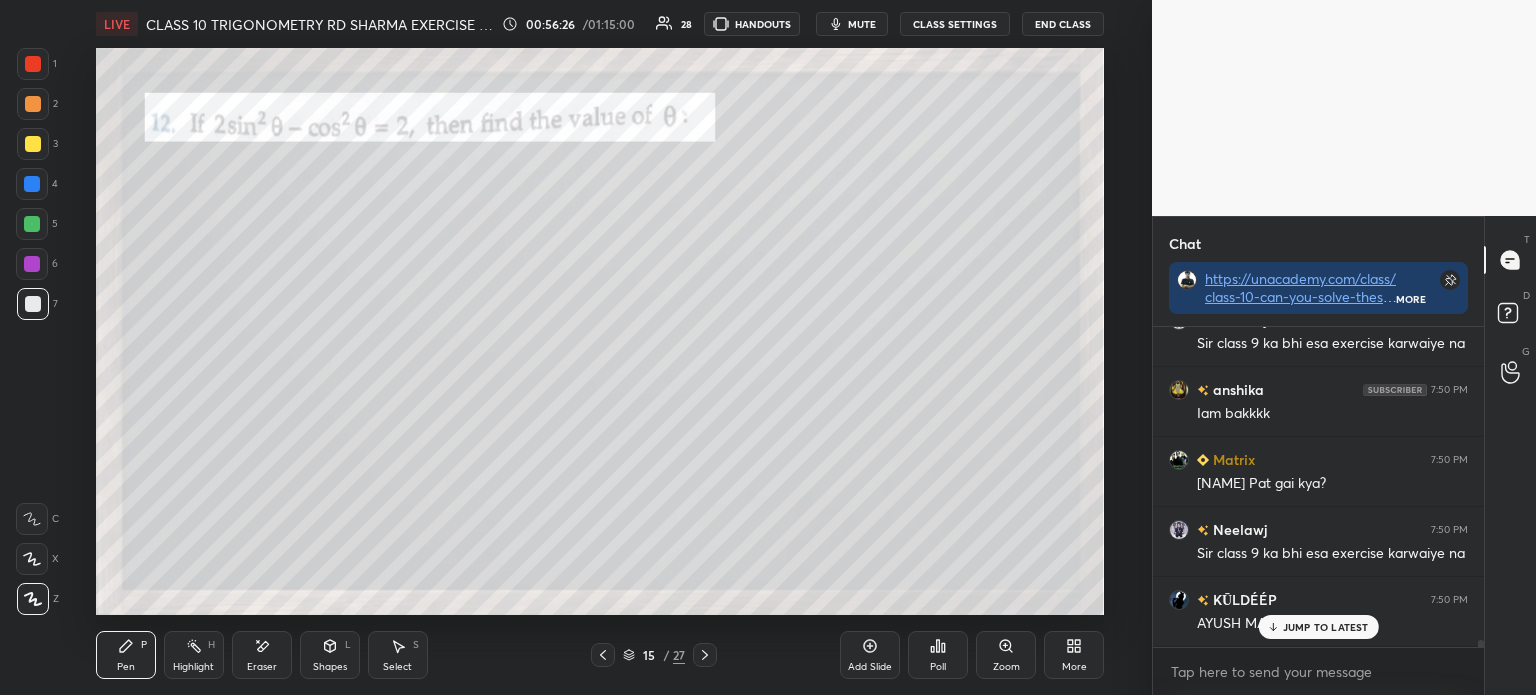 scroll, scrollTop: 15309, scrollLeft: 0, axis: vertical 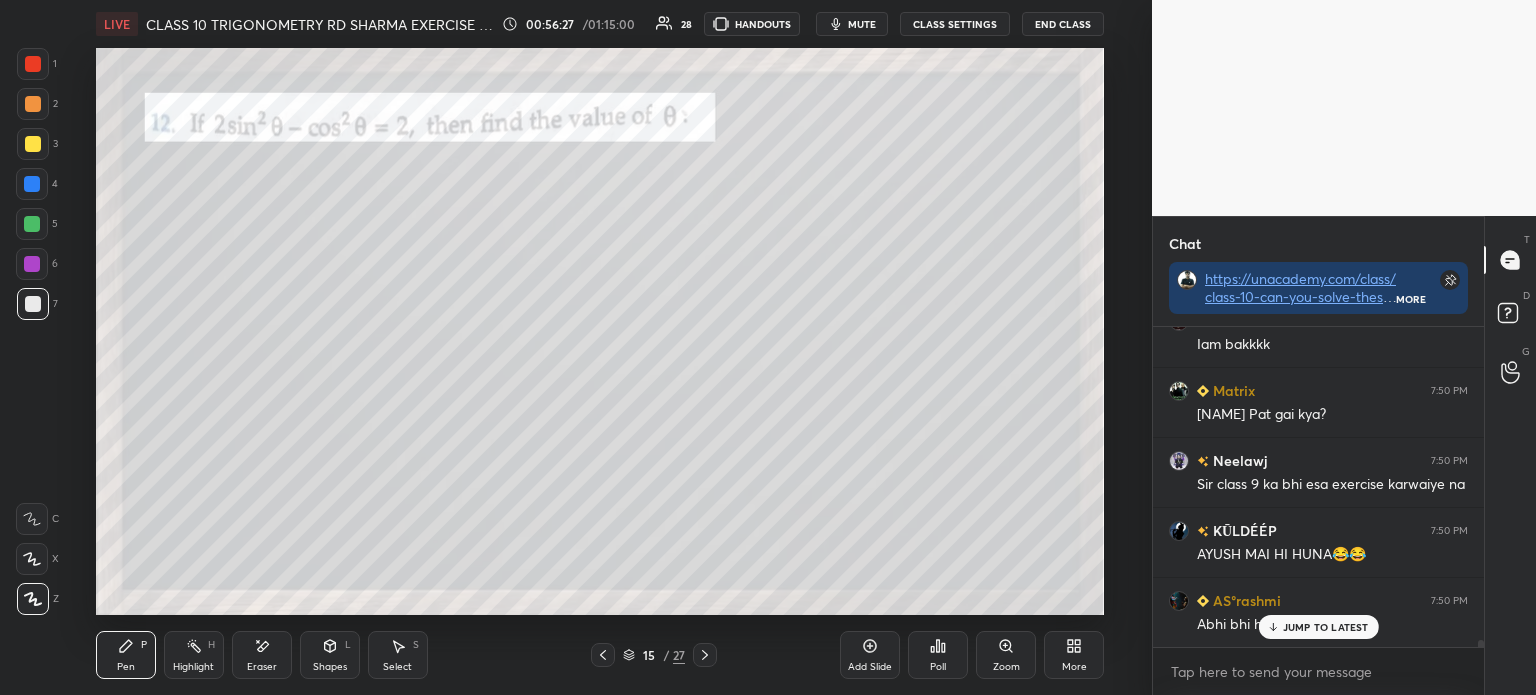 click 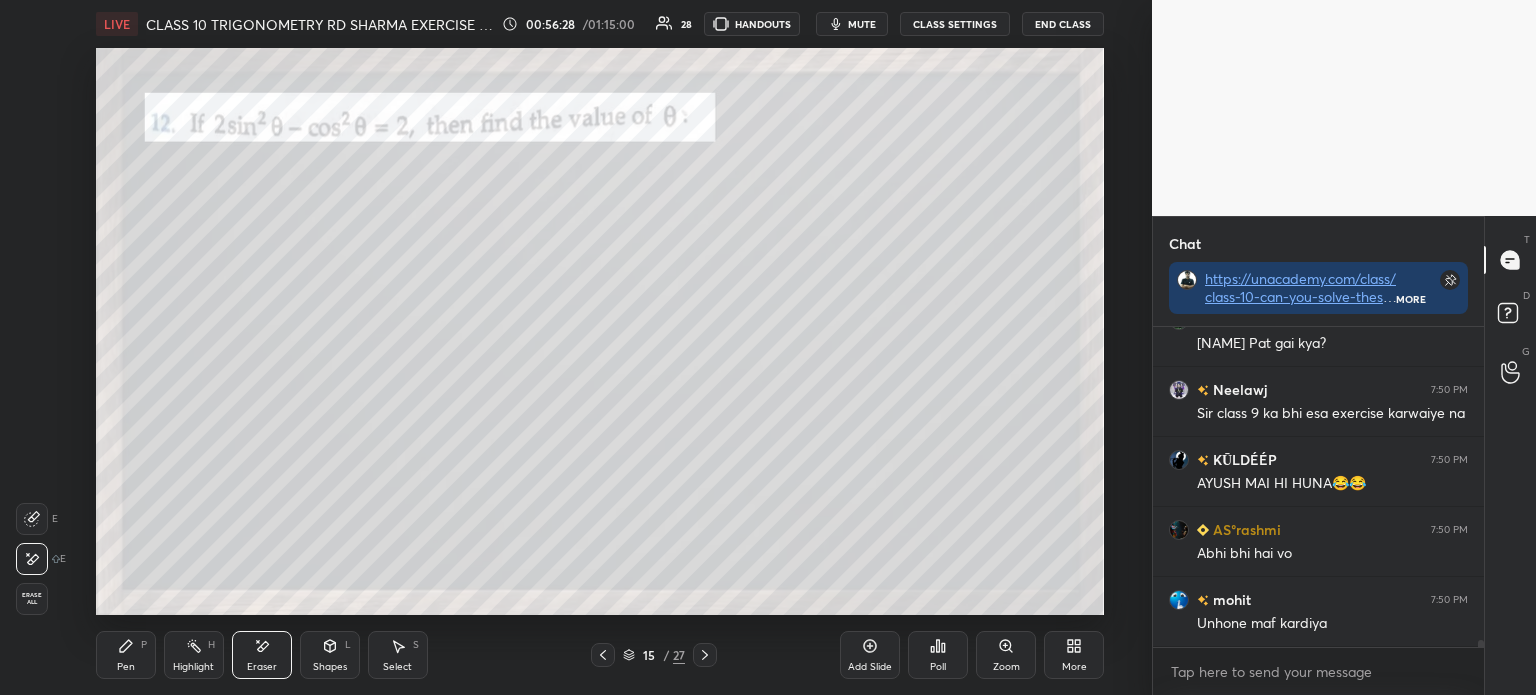 scroll, scrollTop: 15449, scrollLeft: 0, axis: vertical 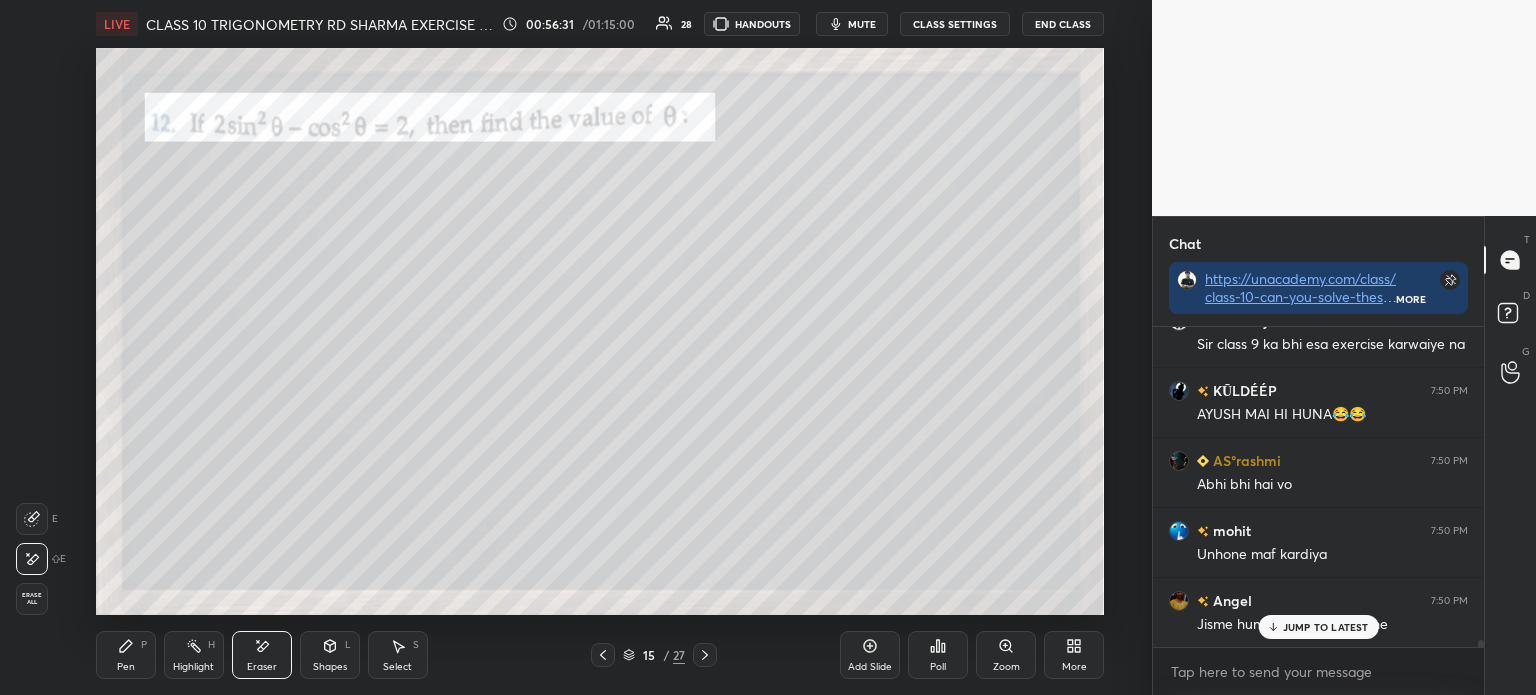 click on "Pen P" at bounding box center [126, 655] 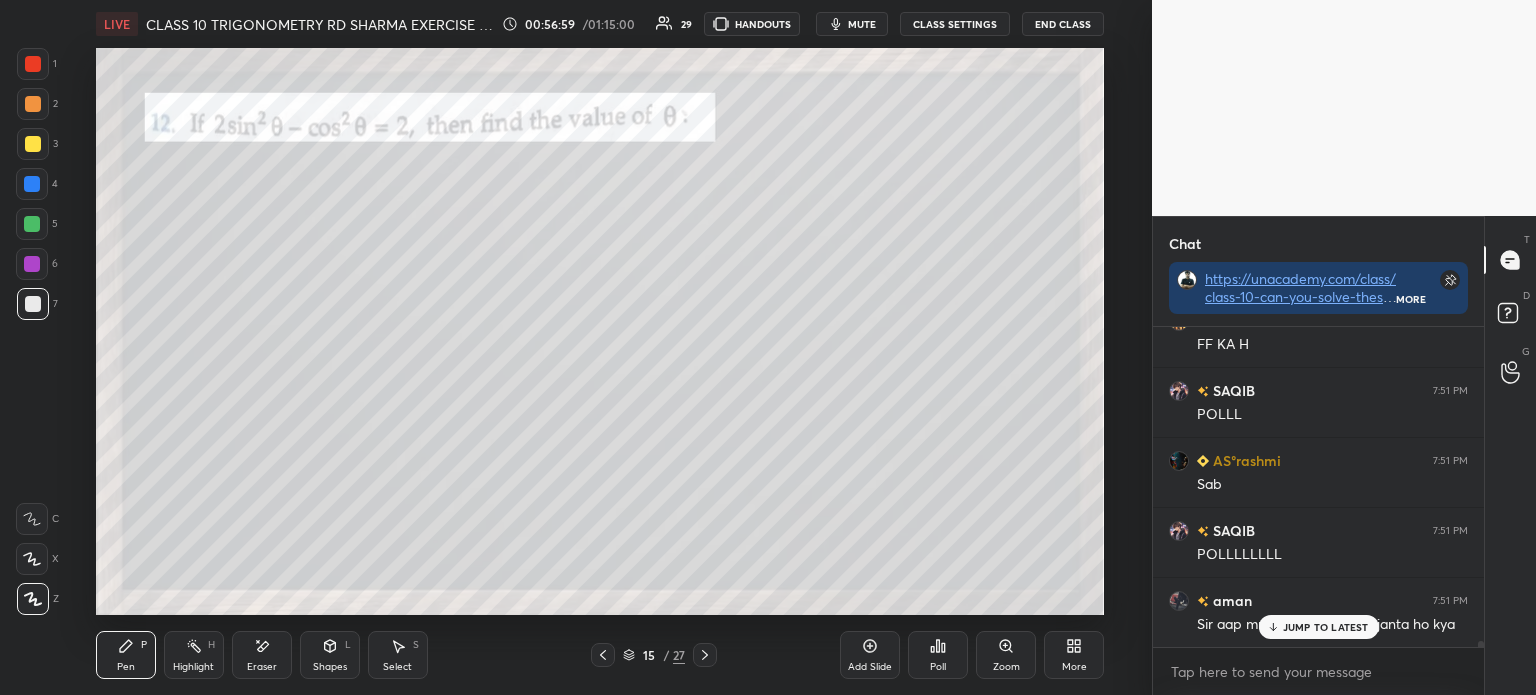 scroll, scrollTop: 16846, scrollLeft: 0, axis: vertical 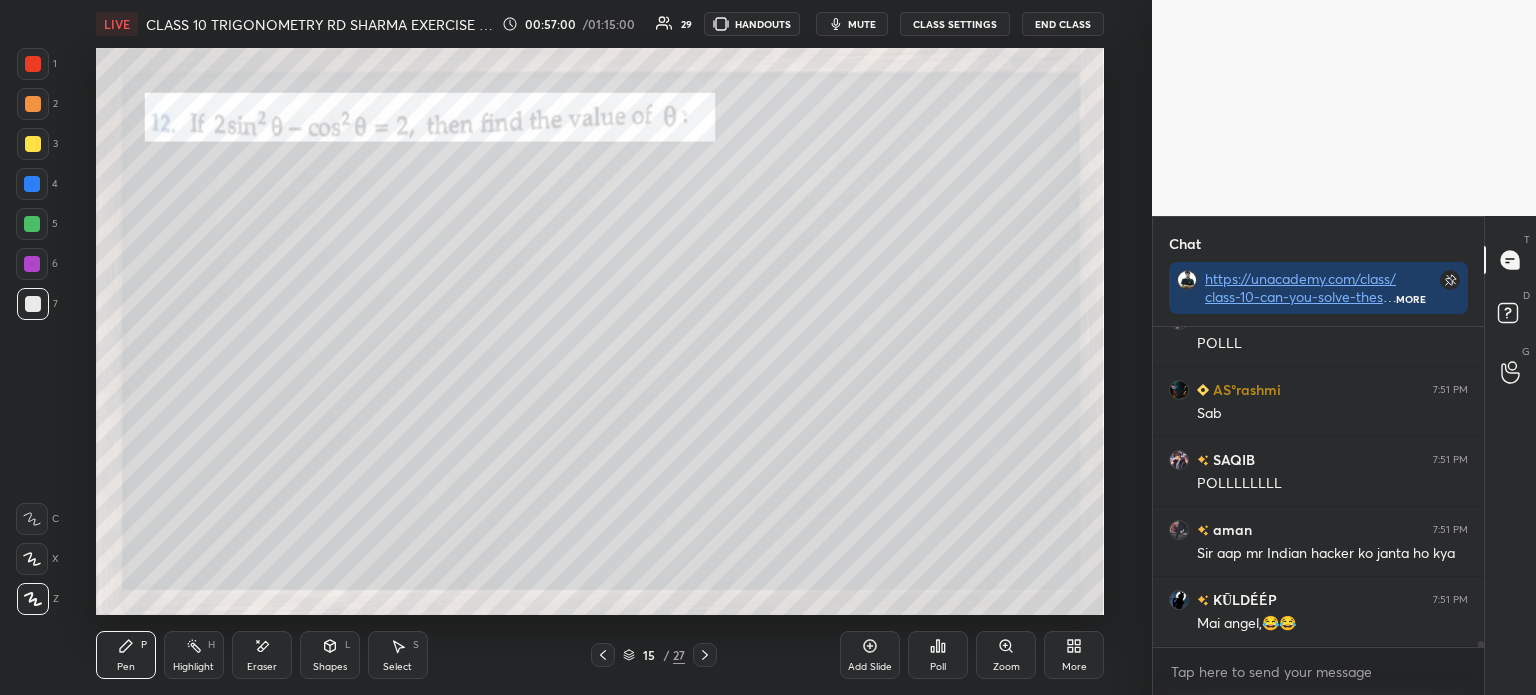 click on "Poll" at bounding box center (938, 655) 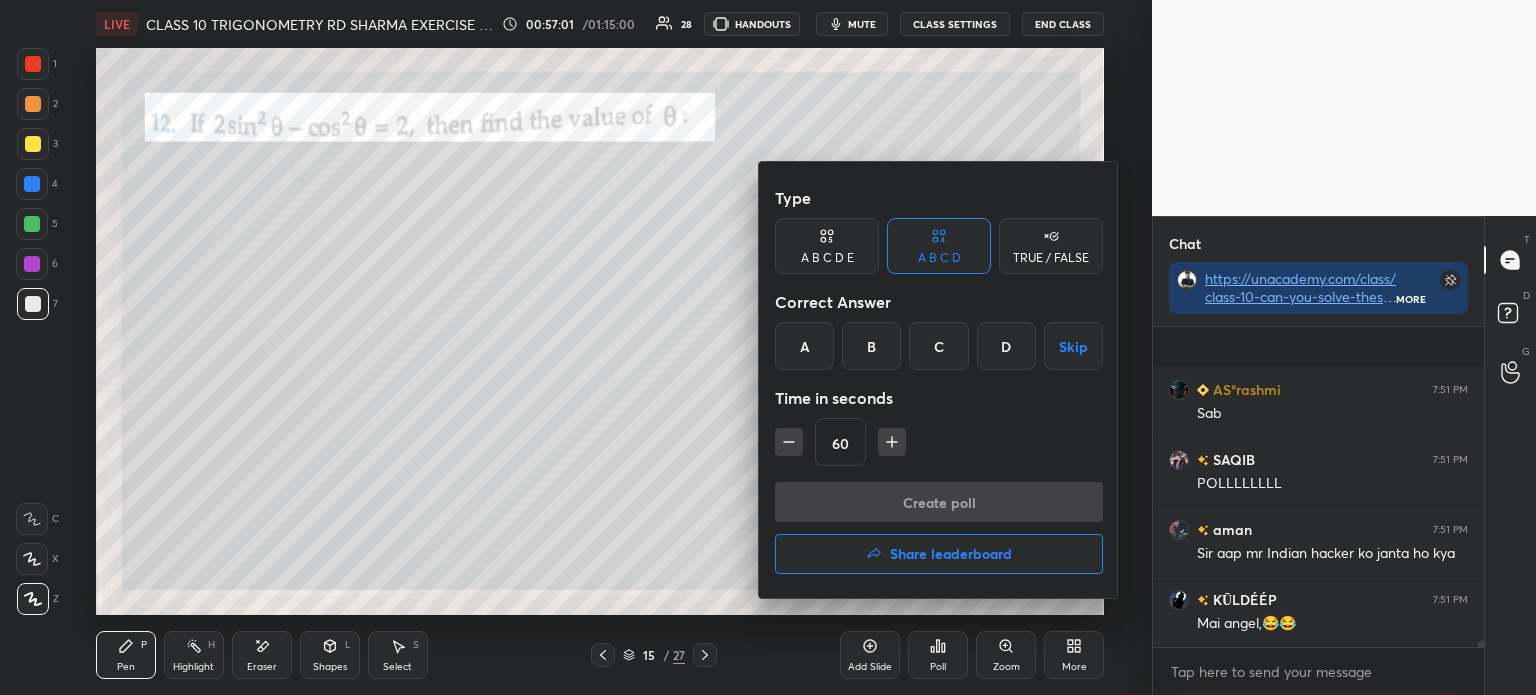 scroll, scrollTop: 17056, scrollLeft: 0, axis: vertical 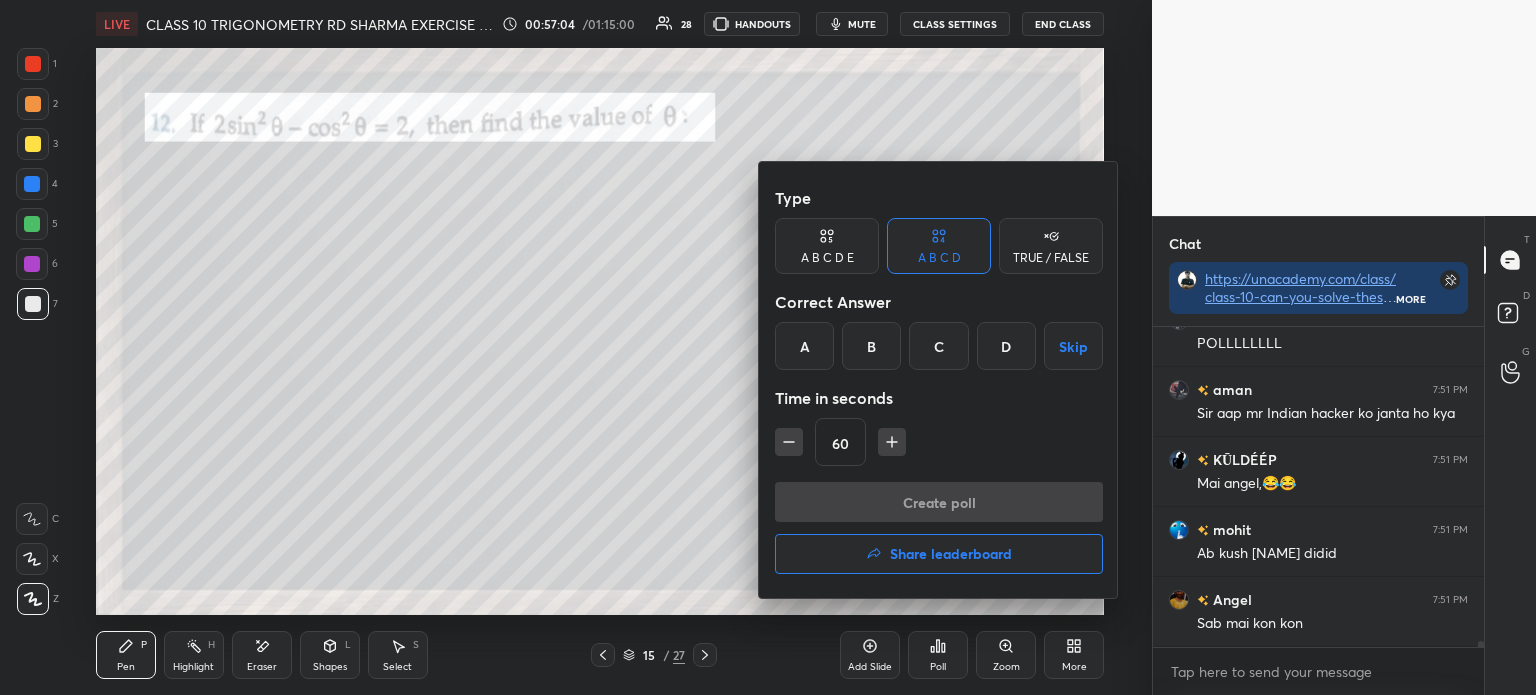 click on "D" at bounding box center (1006, 346) 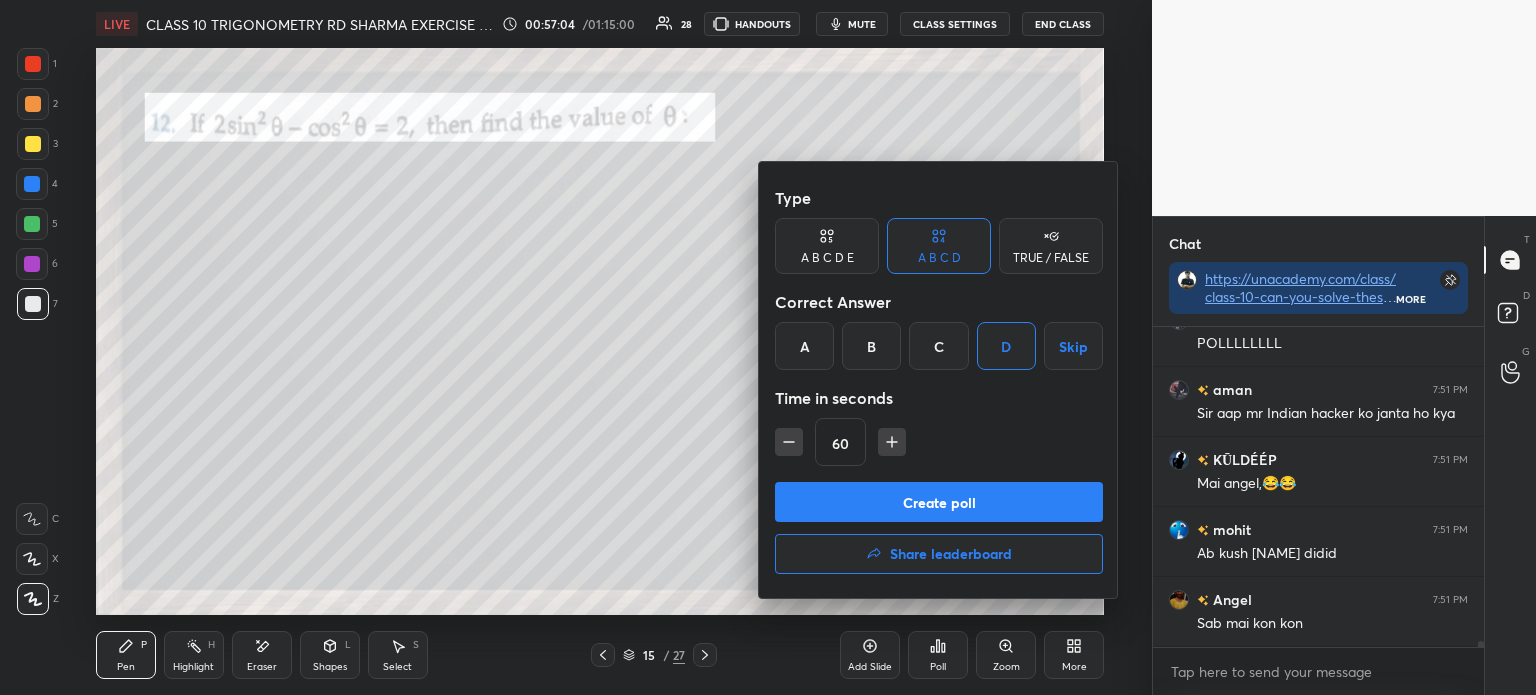 click on "Create poll" at bounding box center [939, 502] 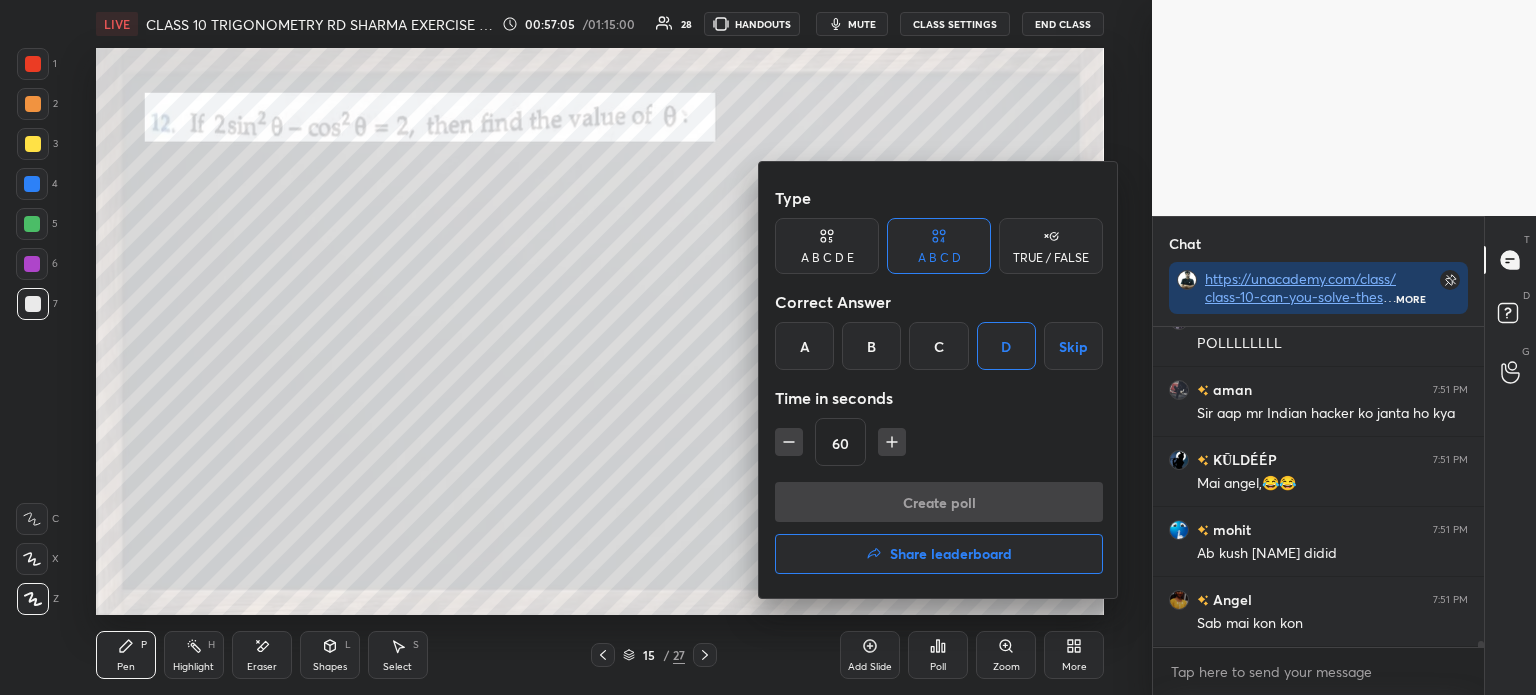 scroll, scrollTop: 281, scrollLeft: 325, axis: both 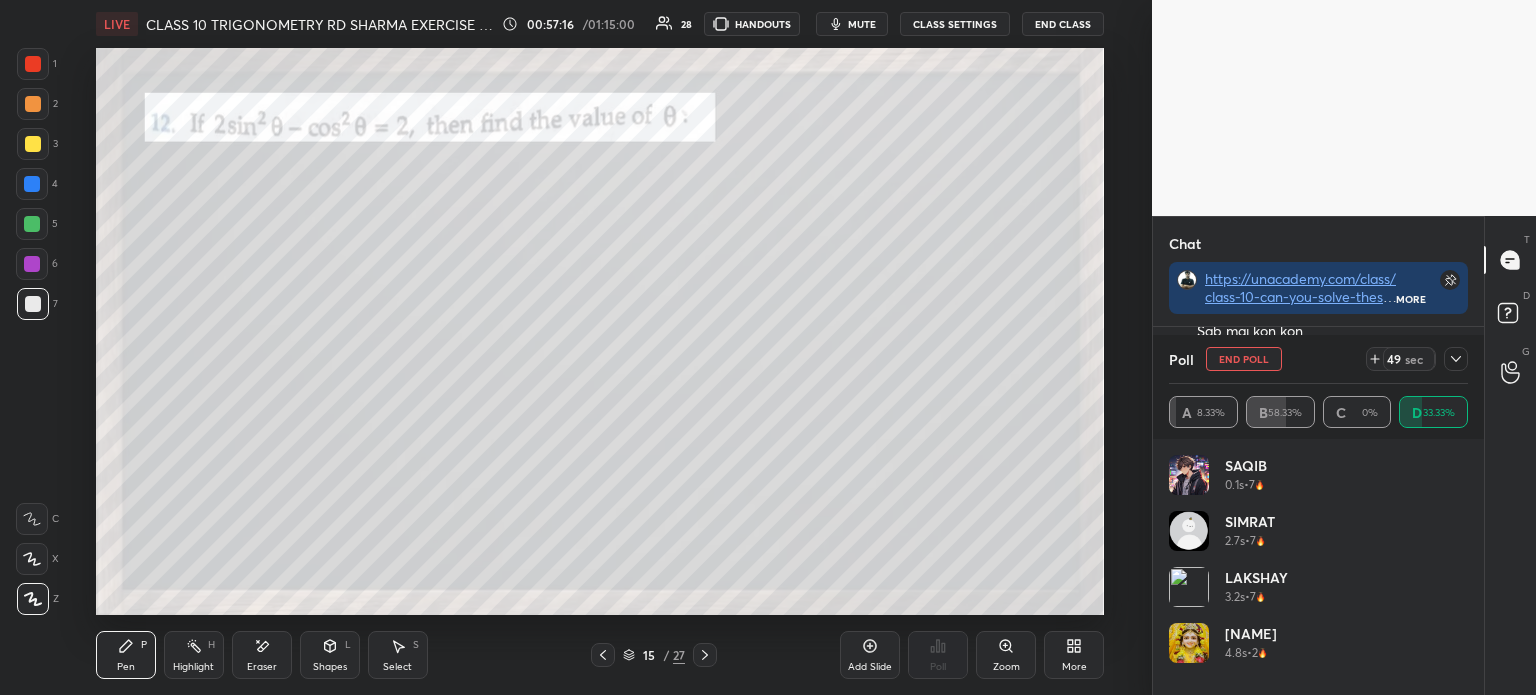 click 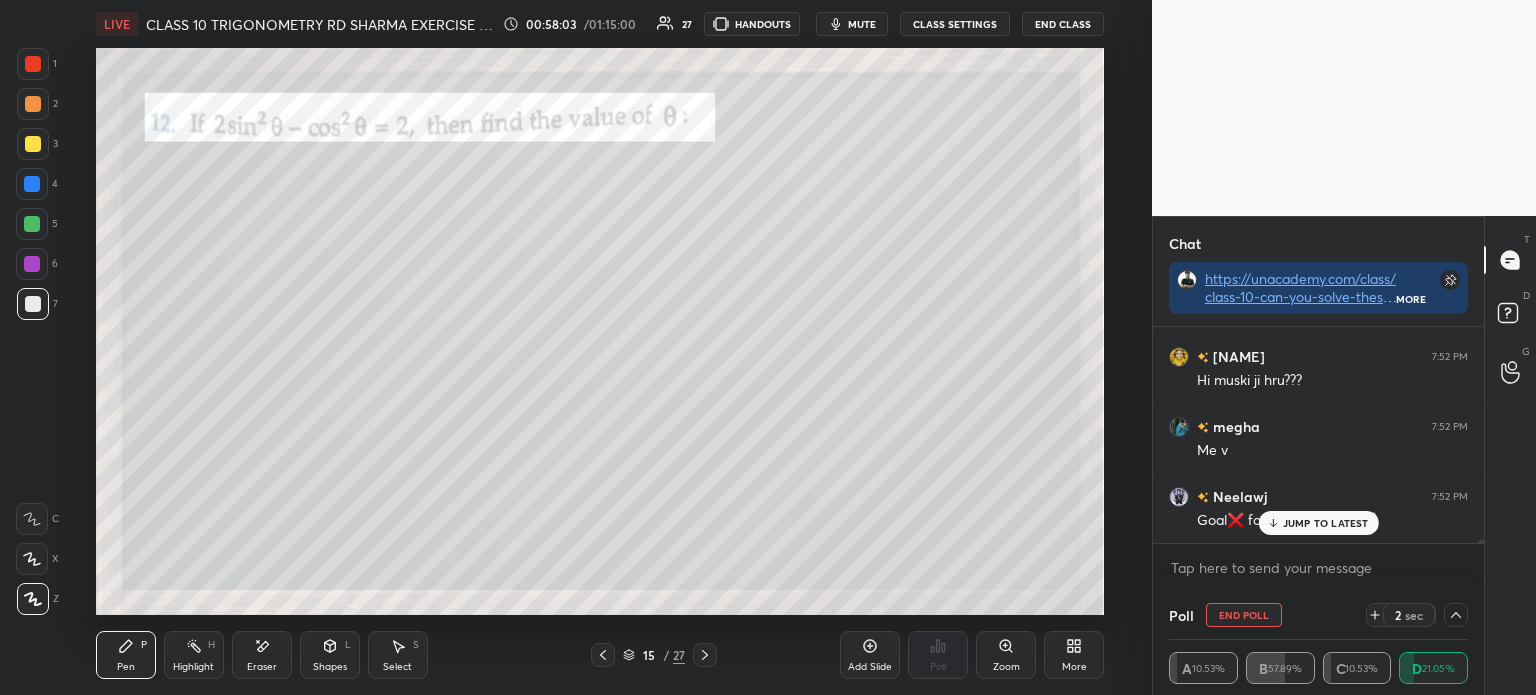 scroll, scrollTop: 17012, scrollLeft: 0, axis: vertical 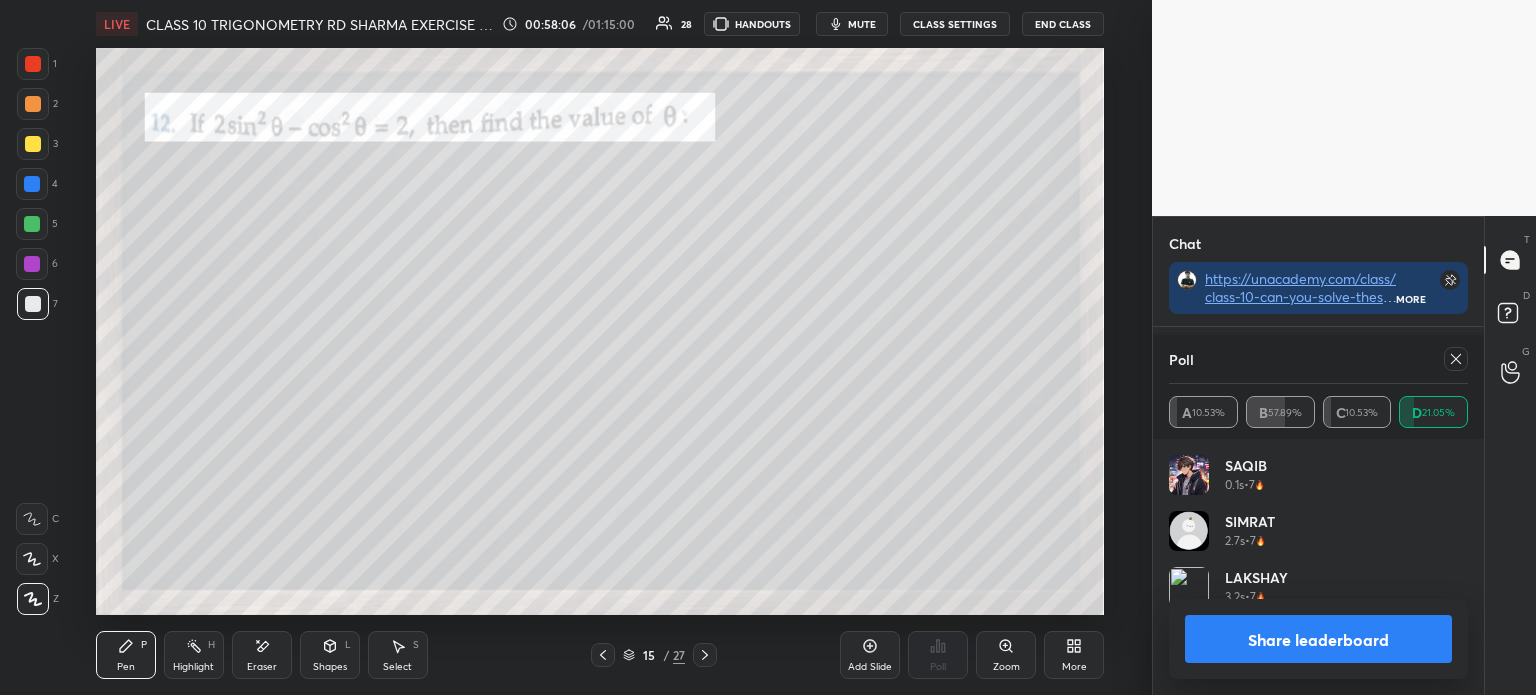 click on "Share leaderboard" at bounding box center (1318, 639) 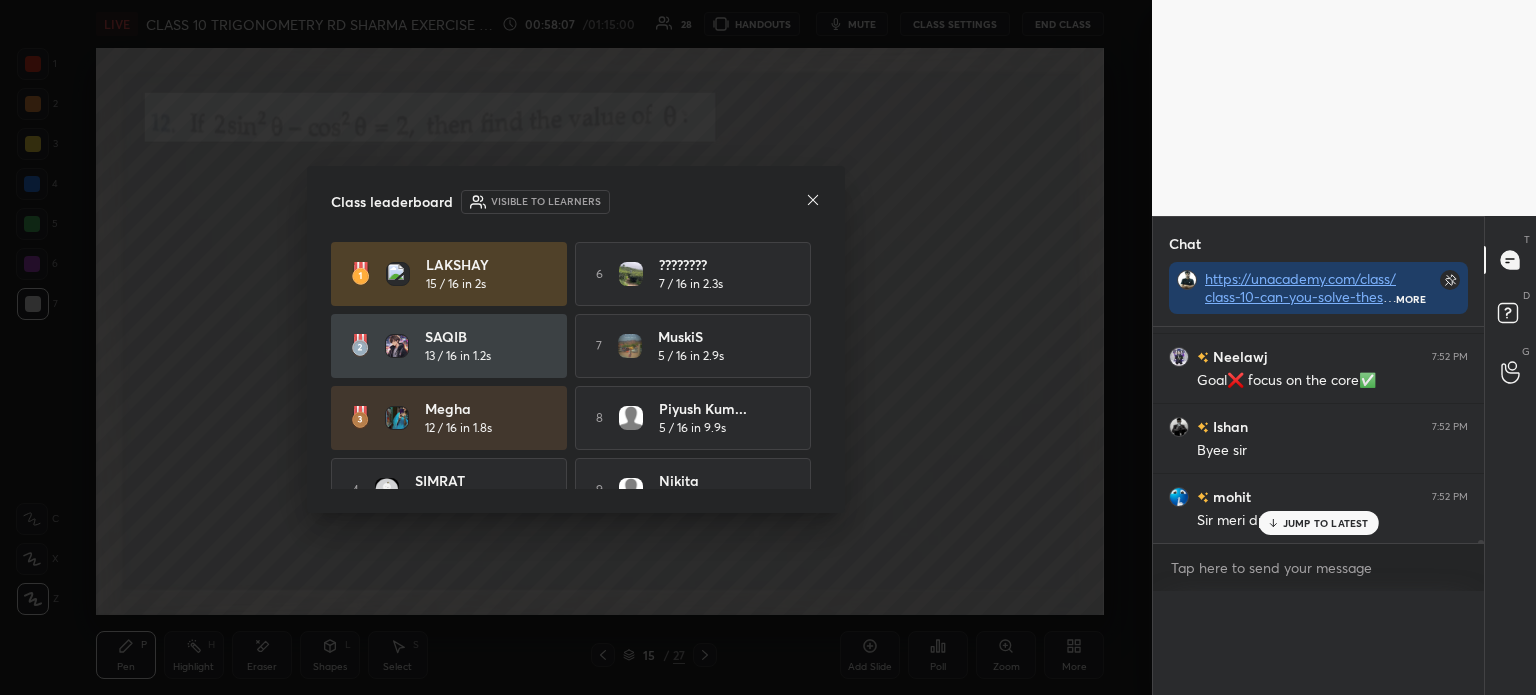 scroll, scrollTop: 89, scrollLeft: 293, axis: both 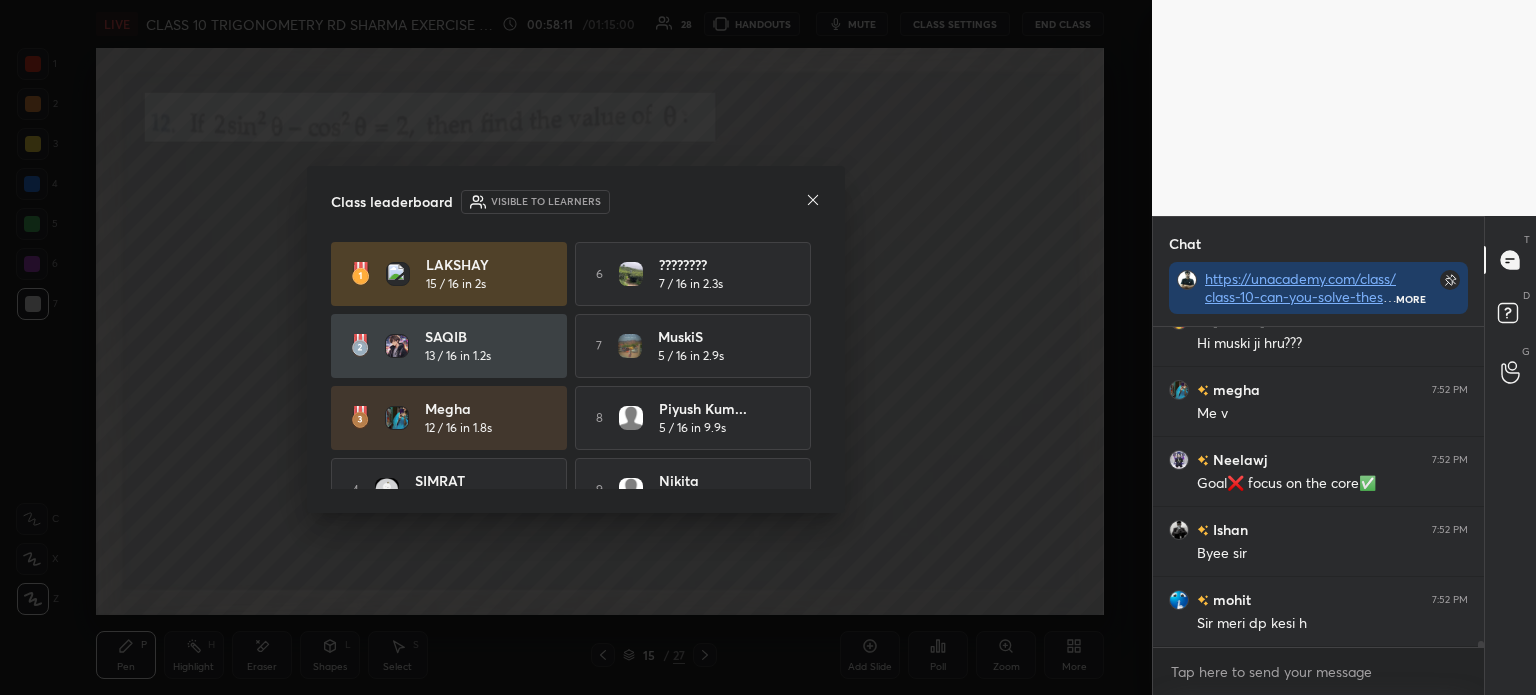 click 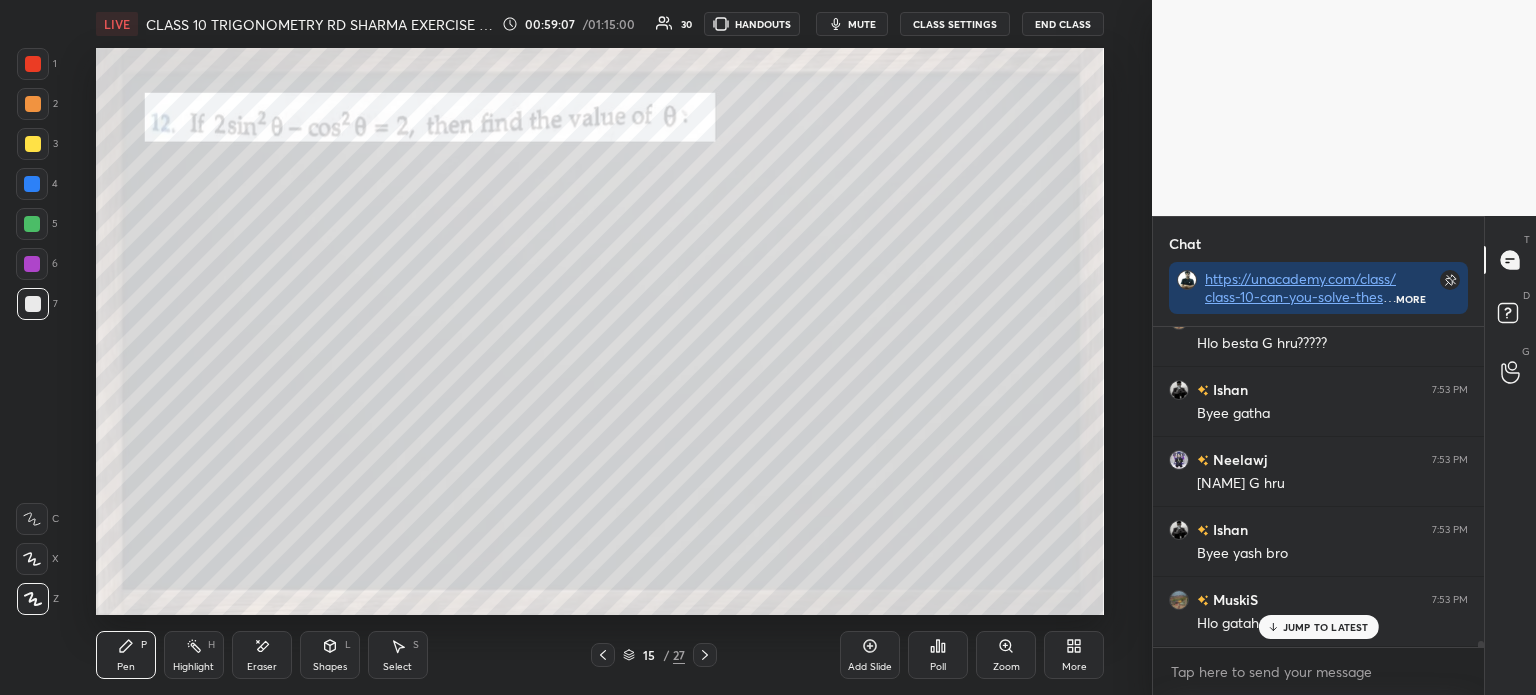 scroll, scrollTop: 18081, scrollLeft: 0, axis: vertical 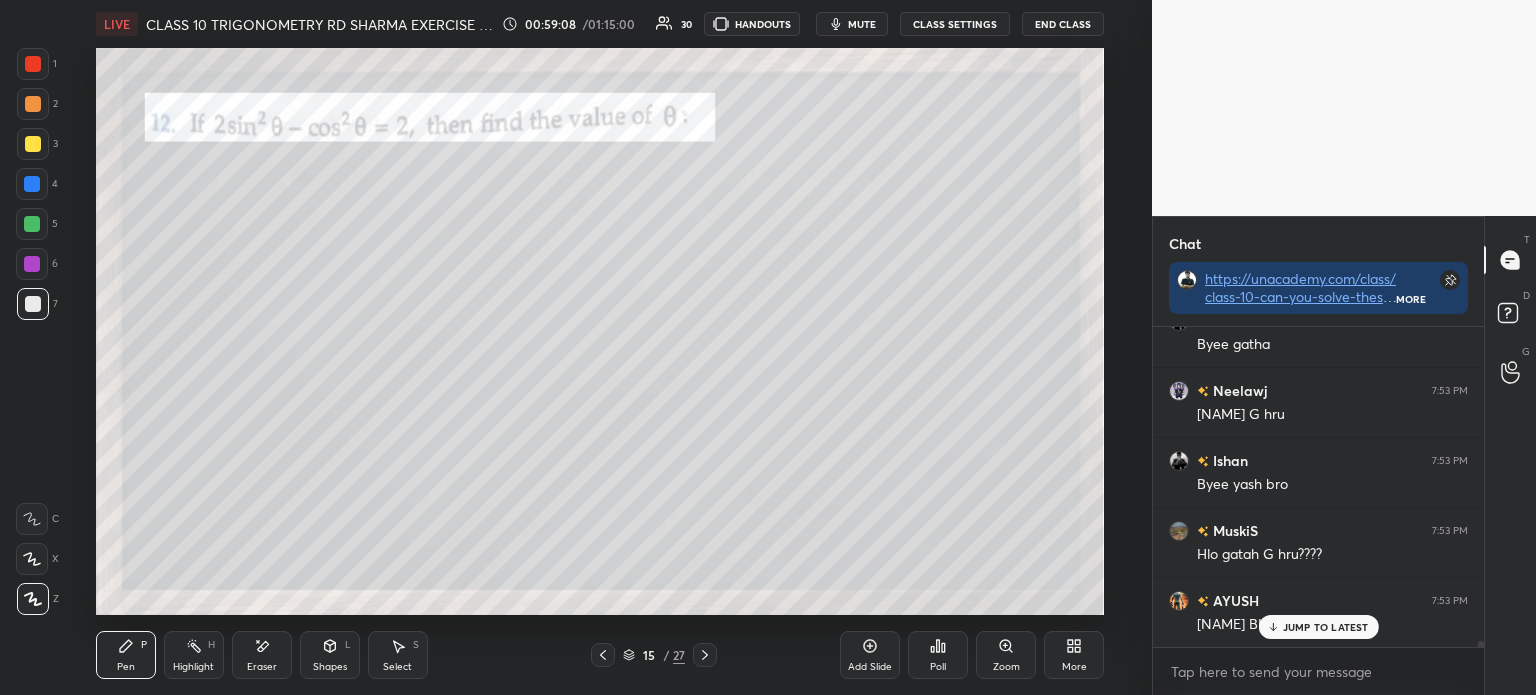 click at bounding box center [33, 64] 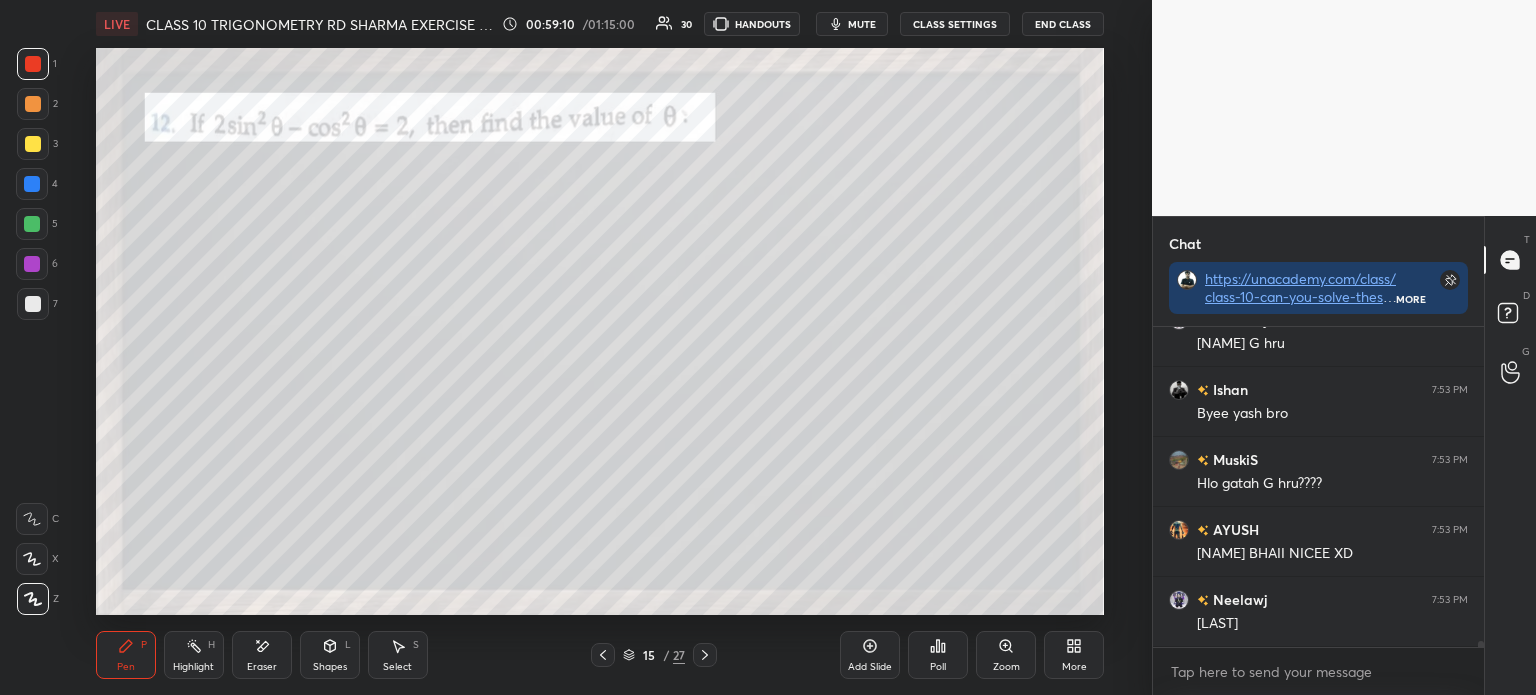 click 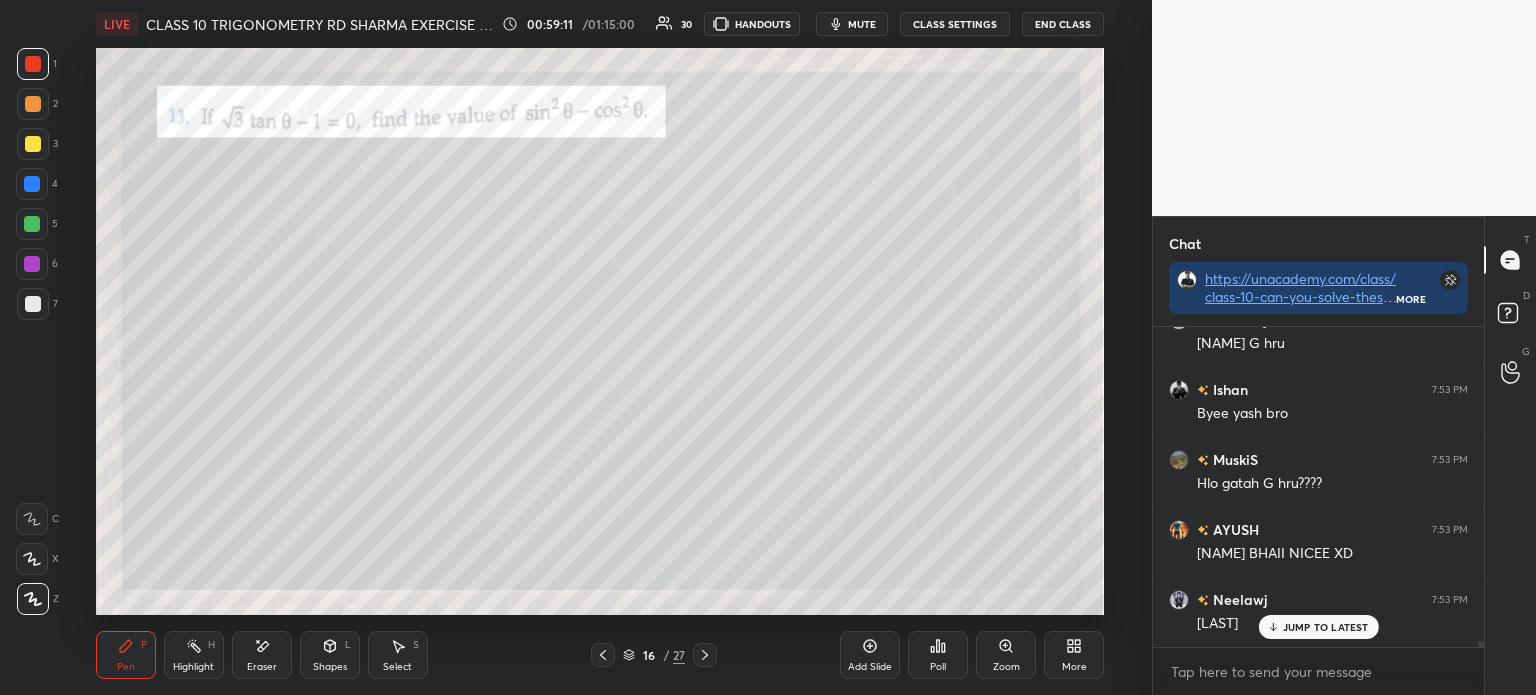 scroll, scrollTop: 18221, scrollLeft: 0, axis: vertical 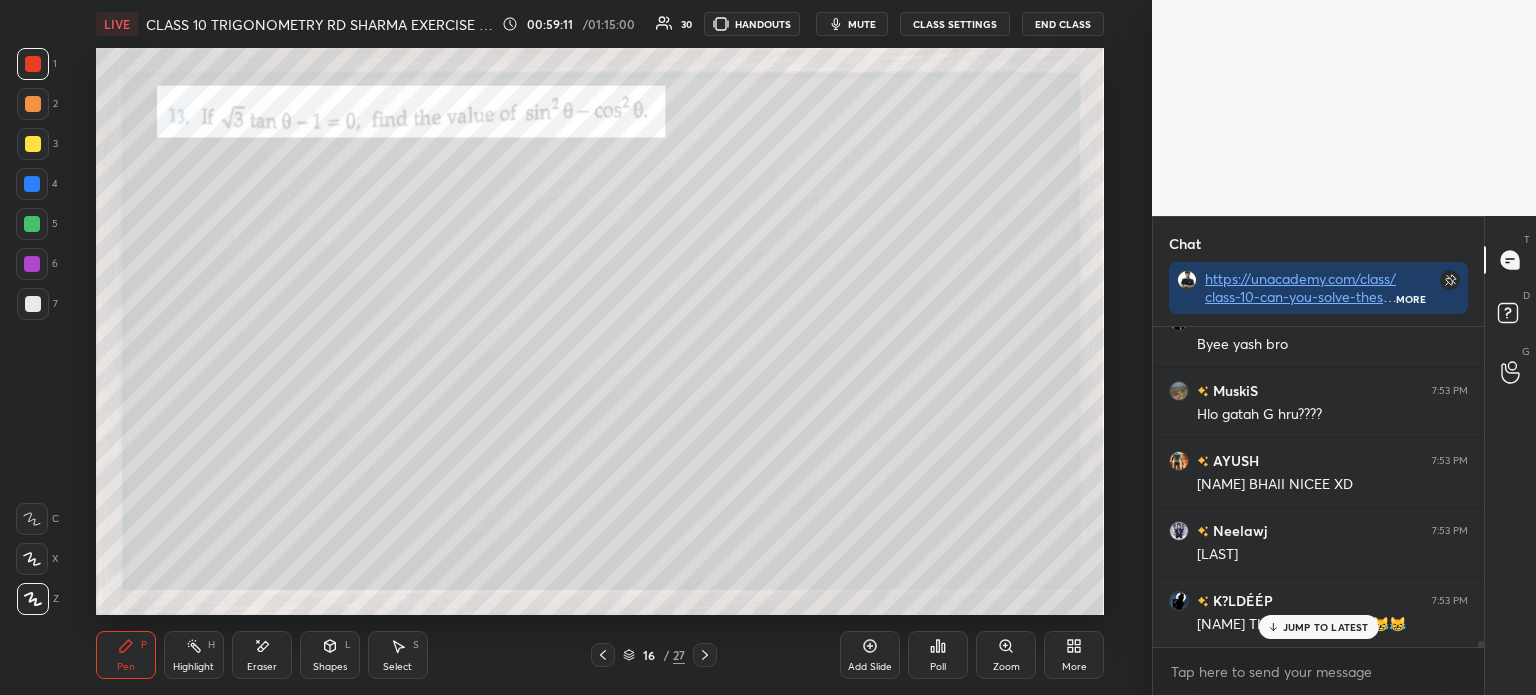 click at bounding box center [33, 304] 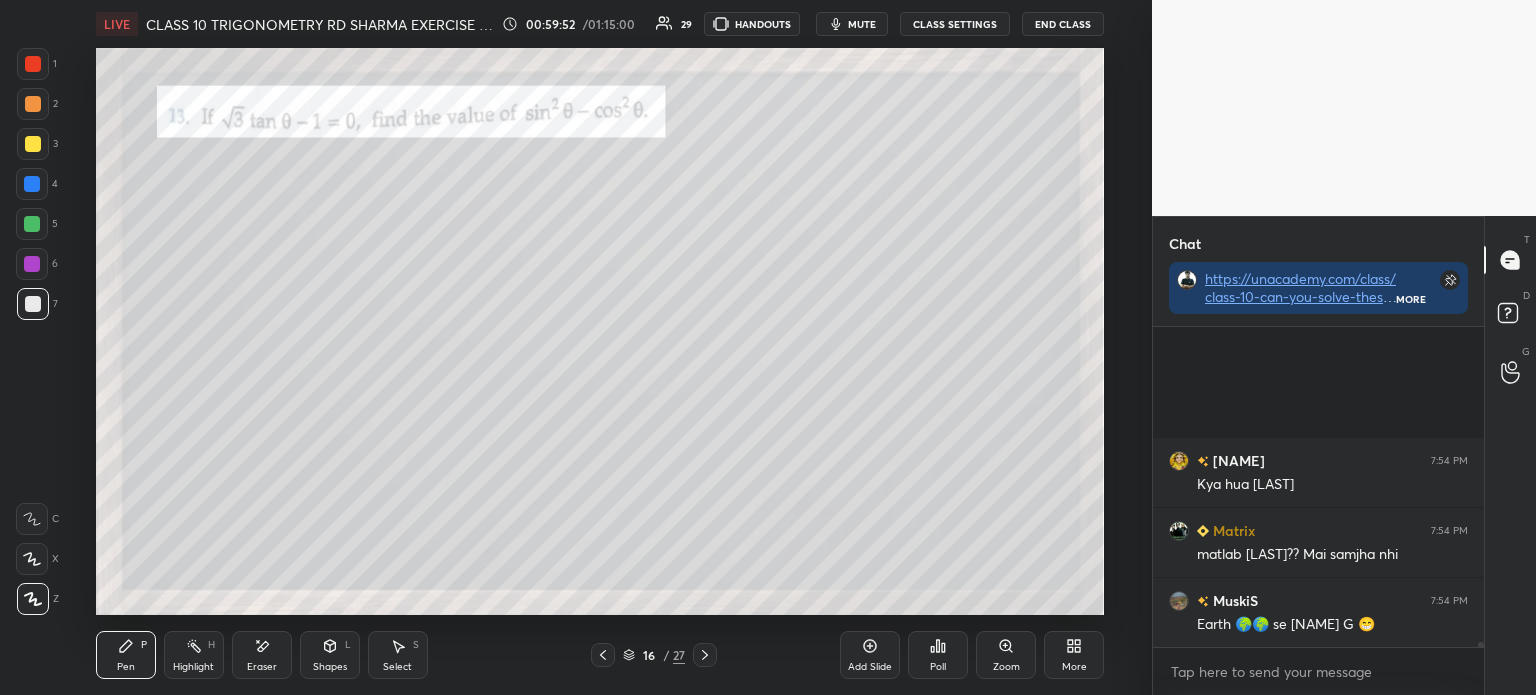 scroll, scrollTop: 19276, scrollLeft: 0, axis: vertical 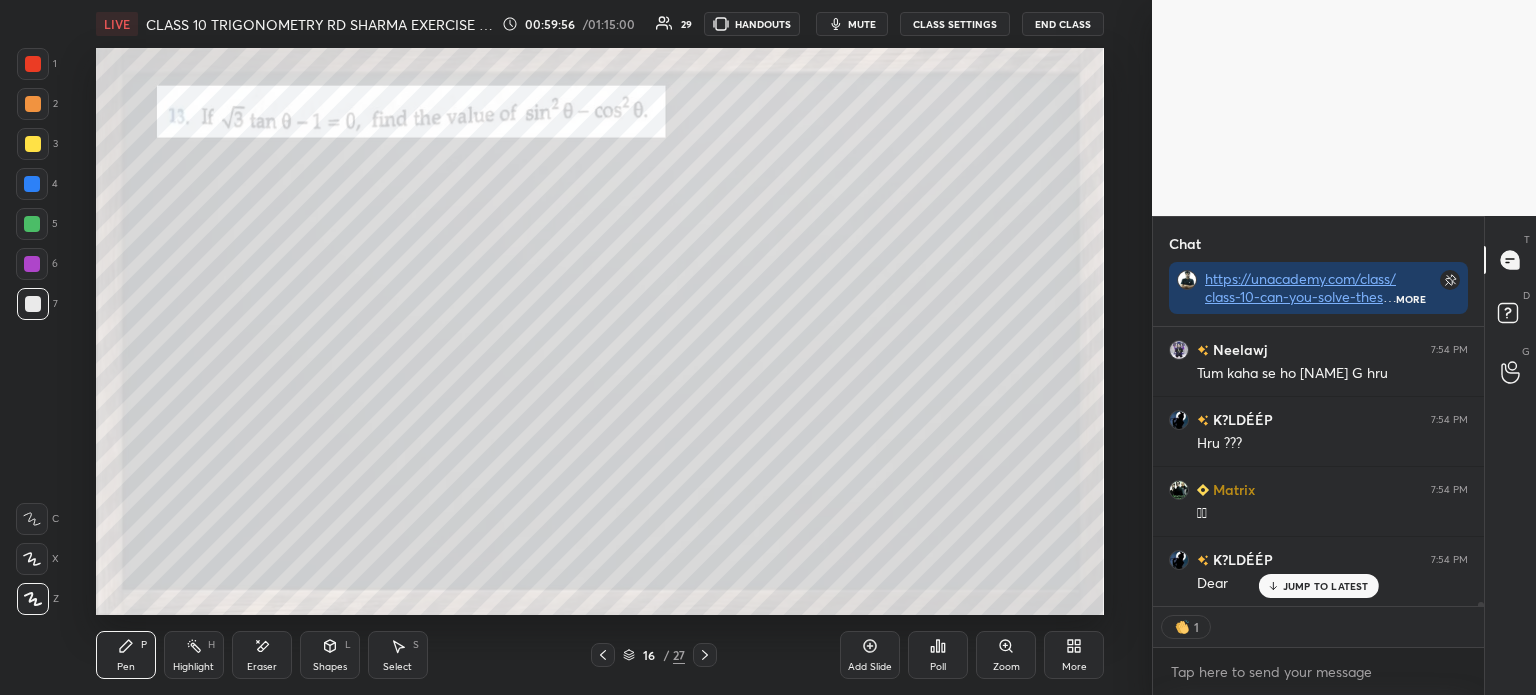 click 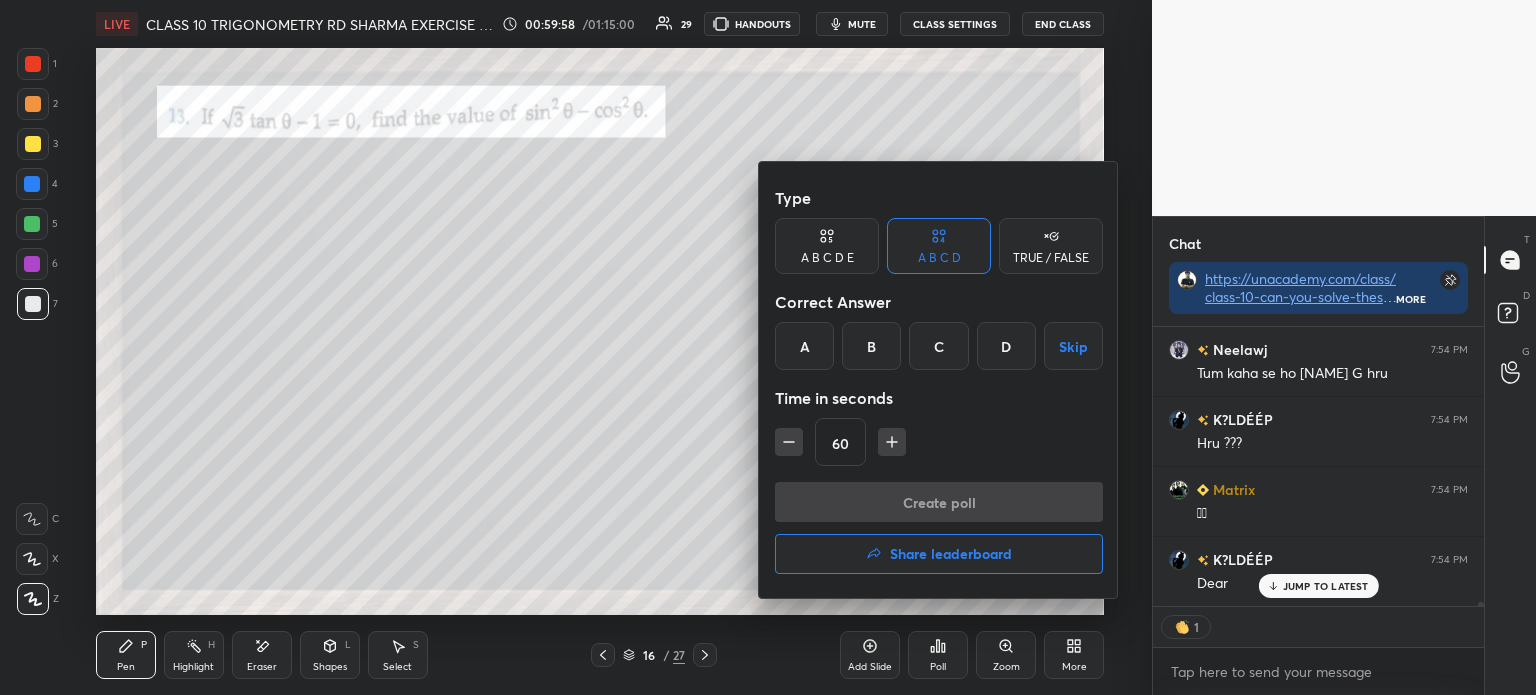 scroll, scrollTop: 19456, scrollLeft: 0, axis: vertical 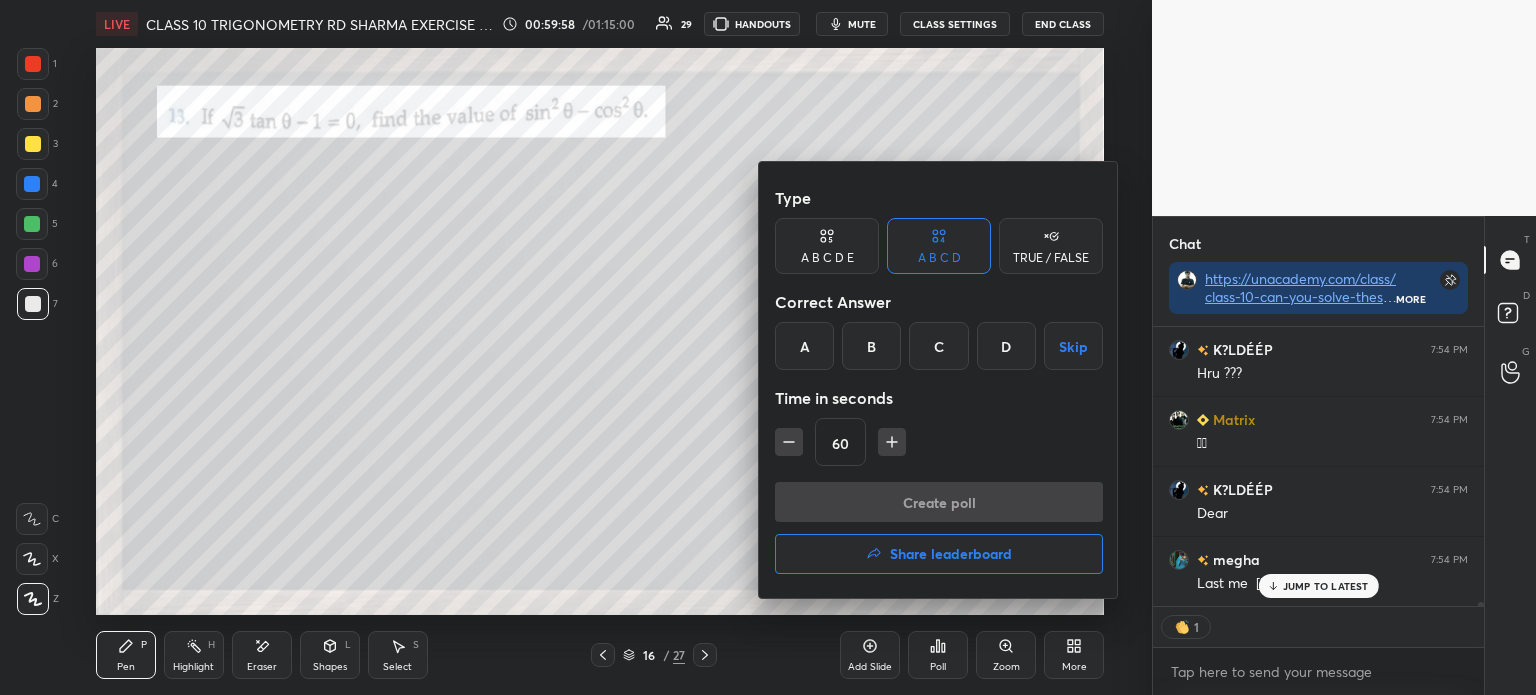 click on "B" at bounding box center [871, 346] 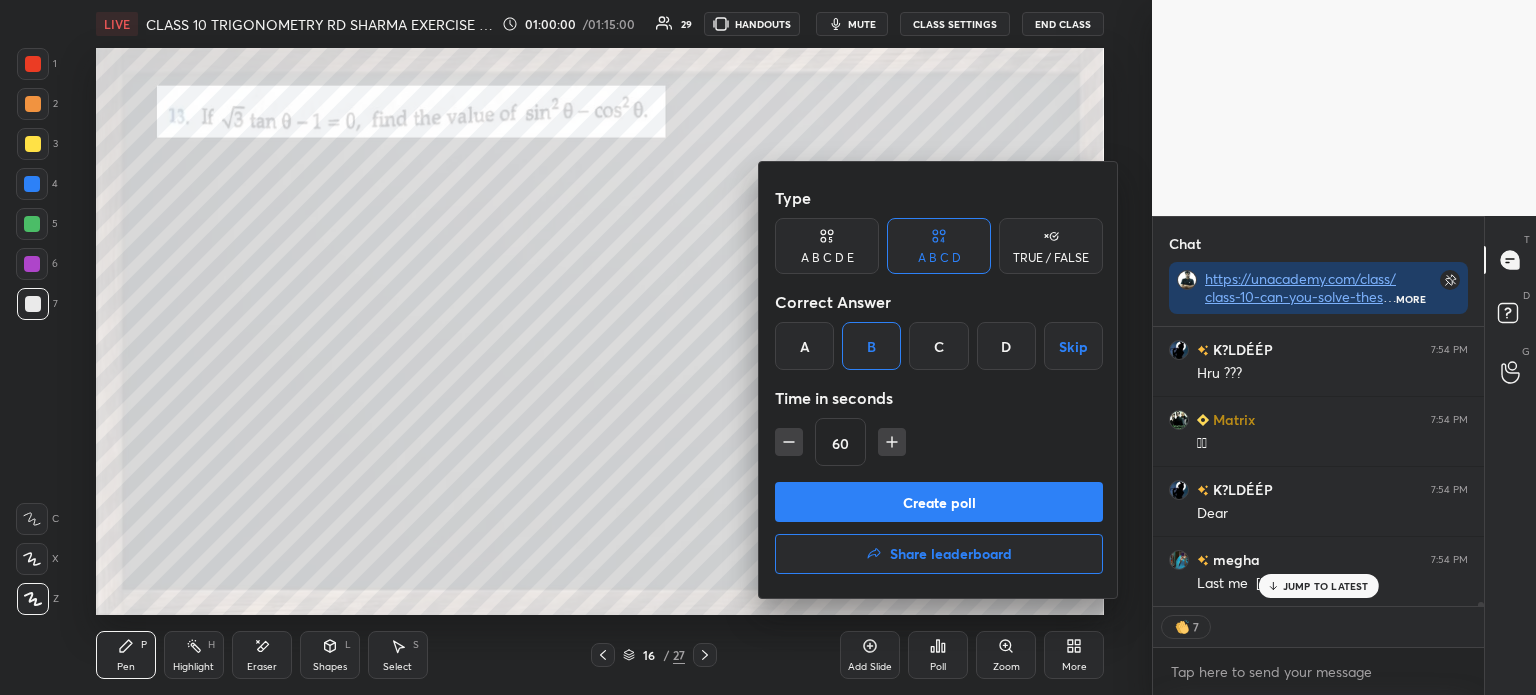 click on "Create poll" at bounding box center [939, 502] 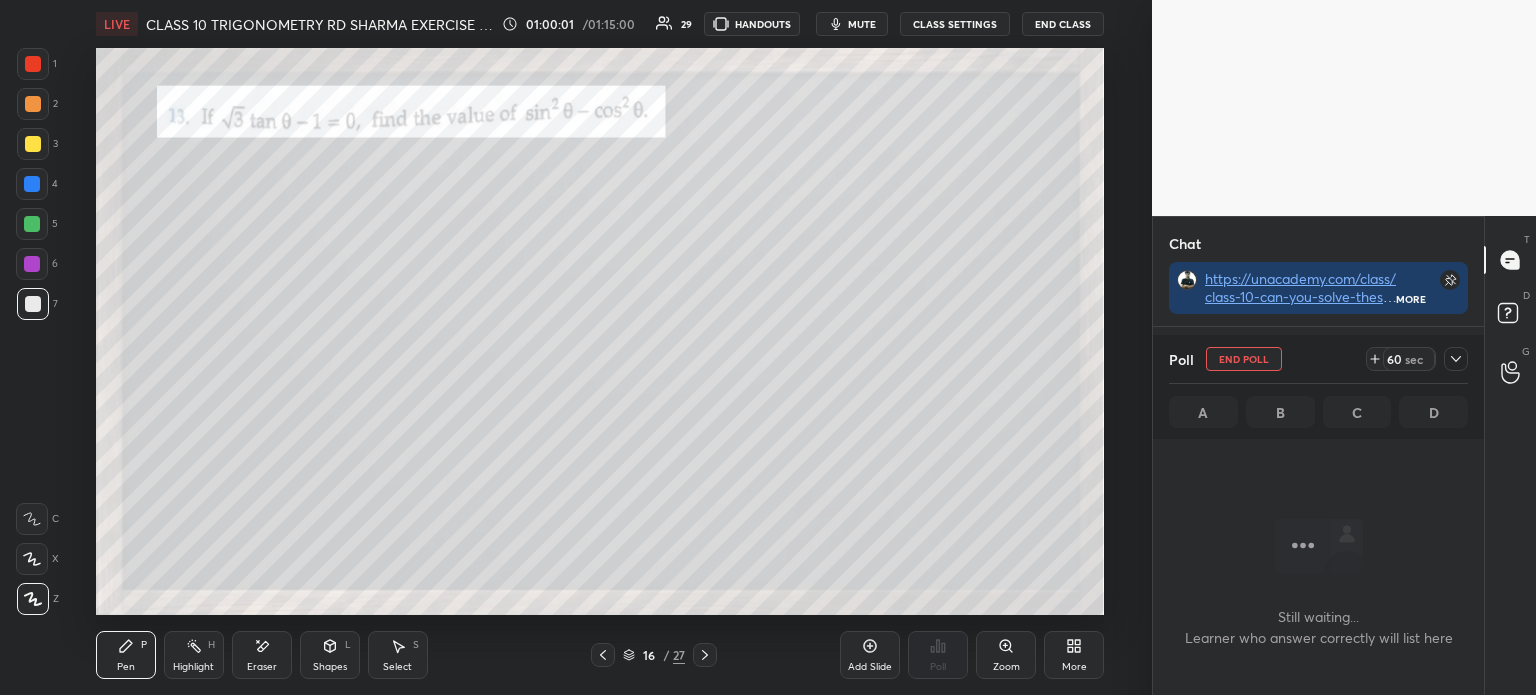 scroll, scrollTop: 180, scrollLeft: 325, axis: both 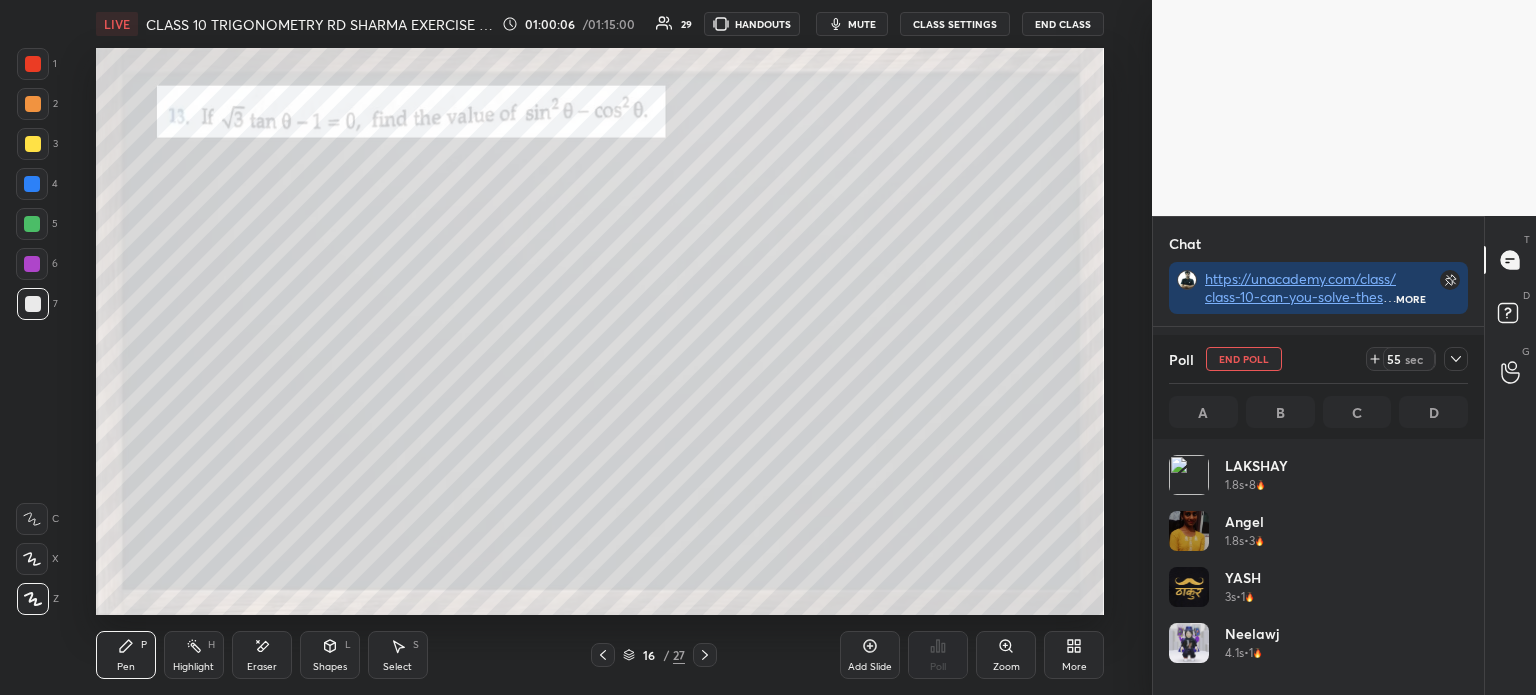 click at bounding box center (1456, 359) 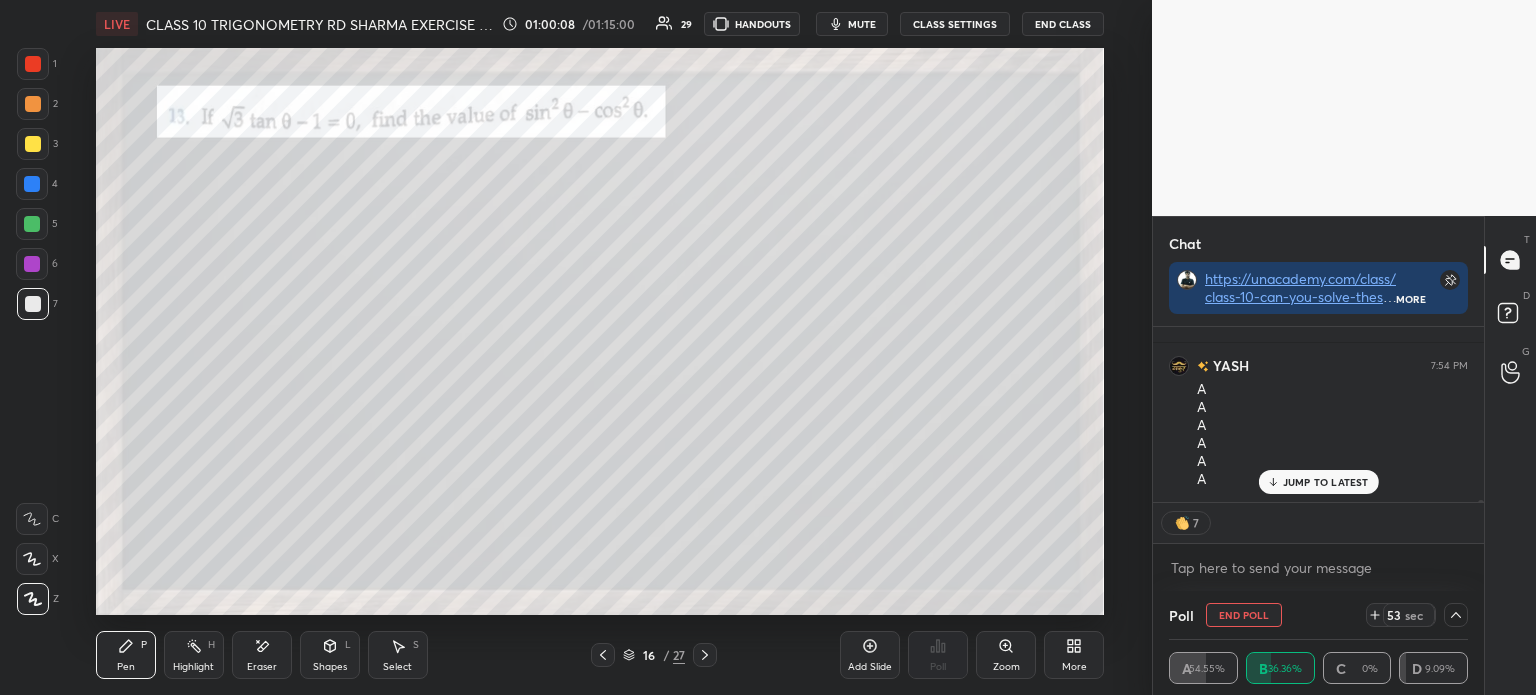 click 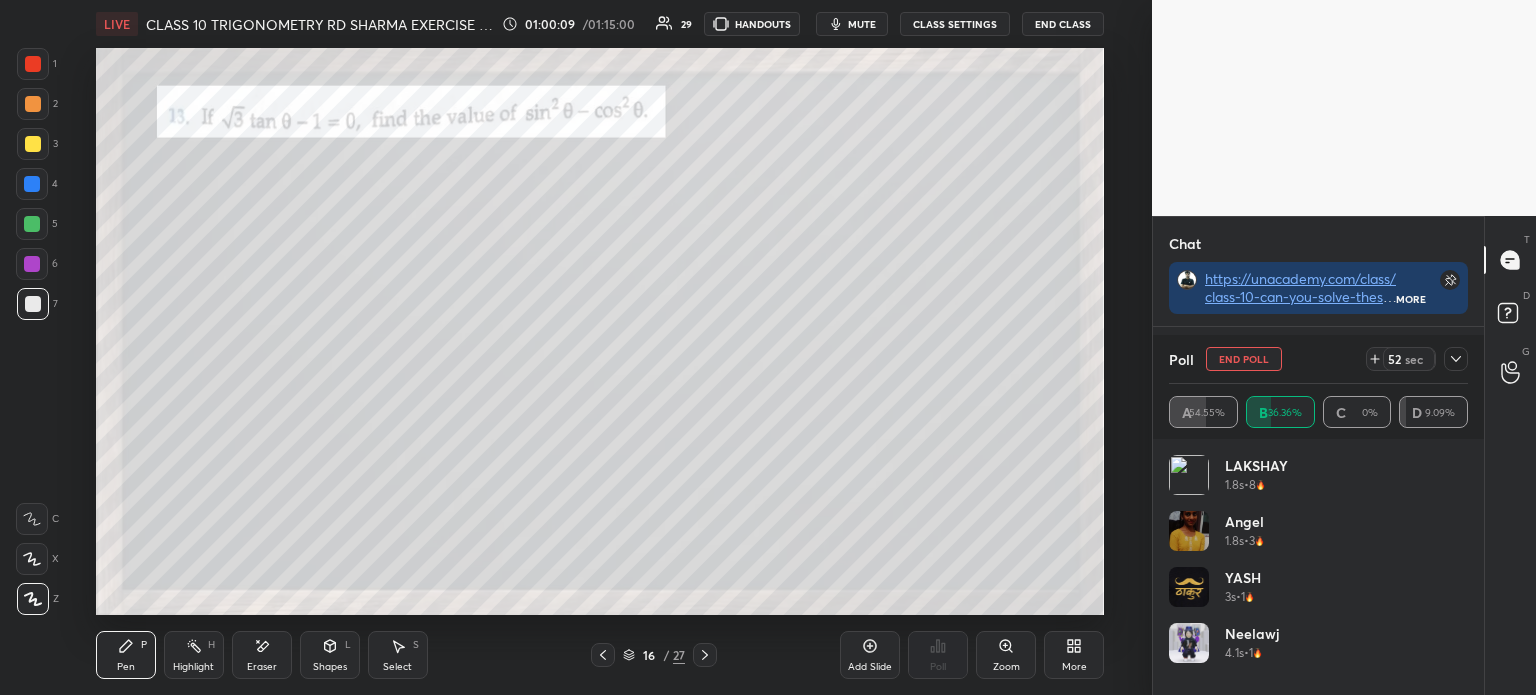 click at bounding box center (1189, 531) 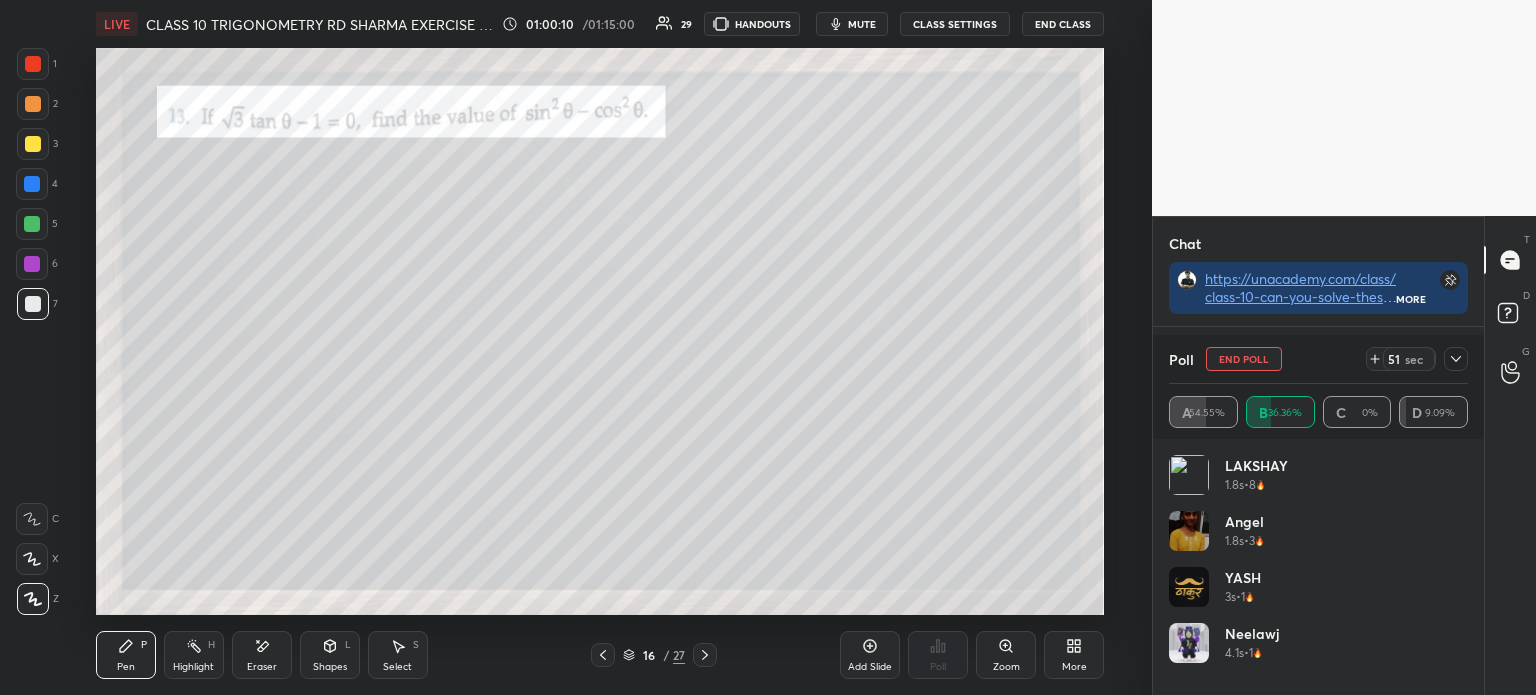 click at bounding box center (1189, 531) 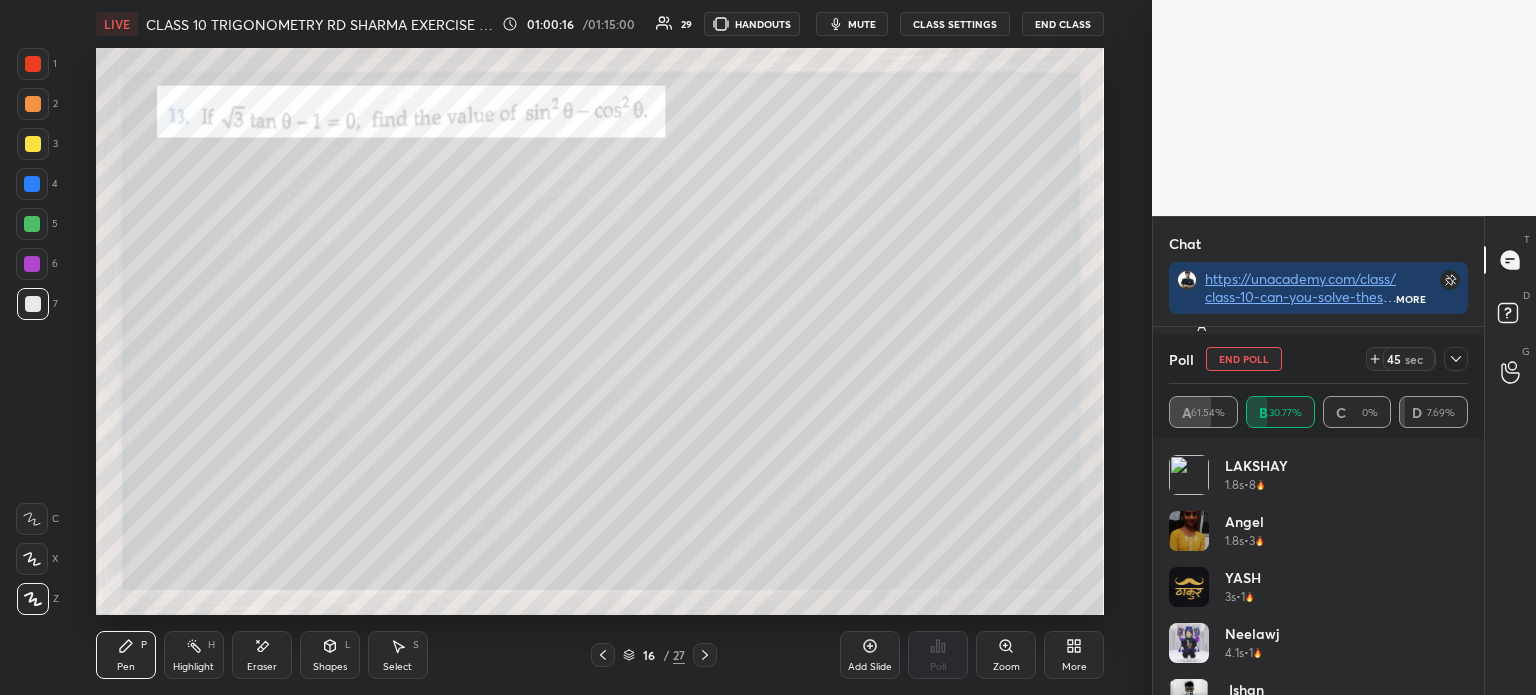 click 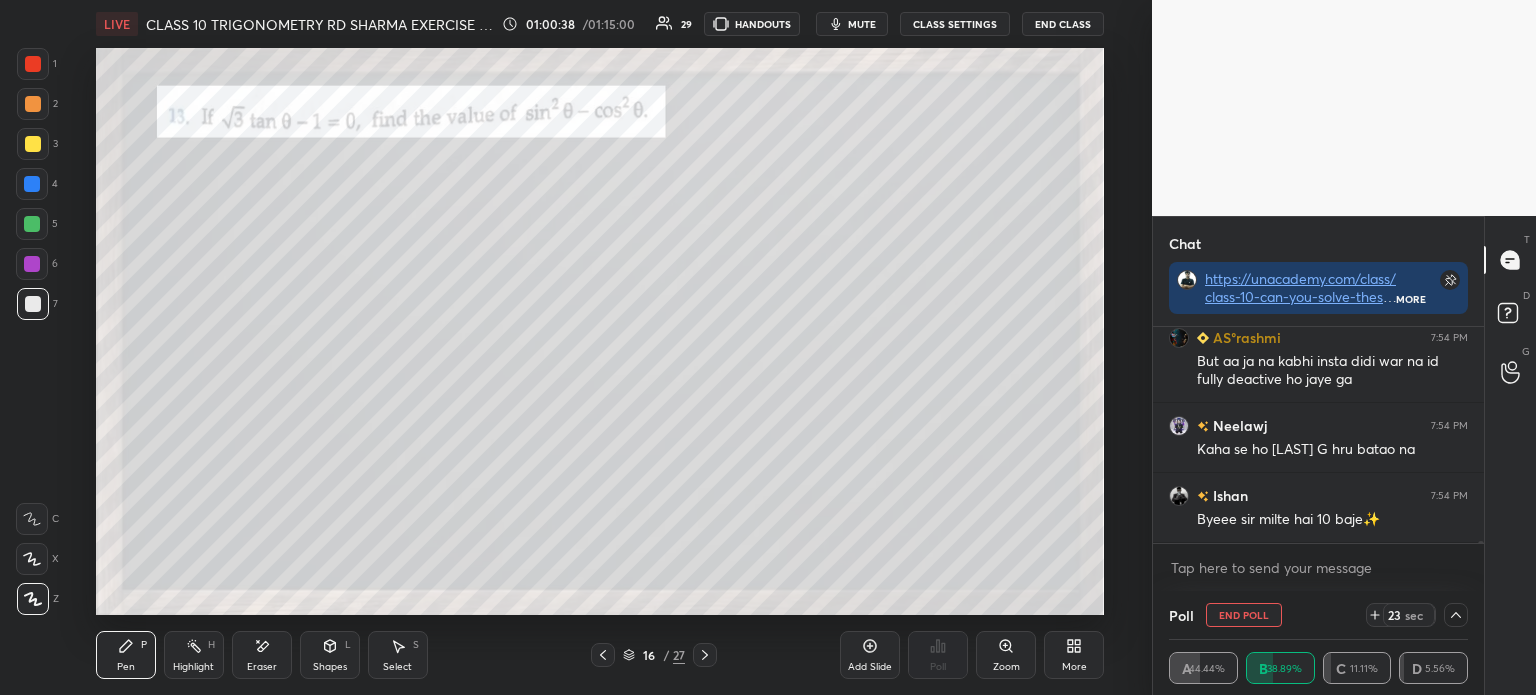 click on "Eraser" at bounding box center (262, 655) 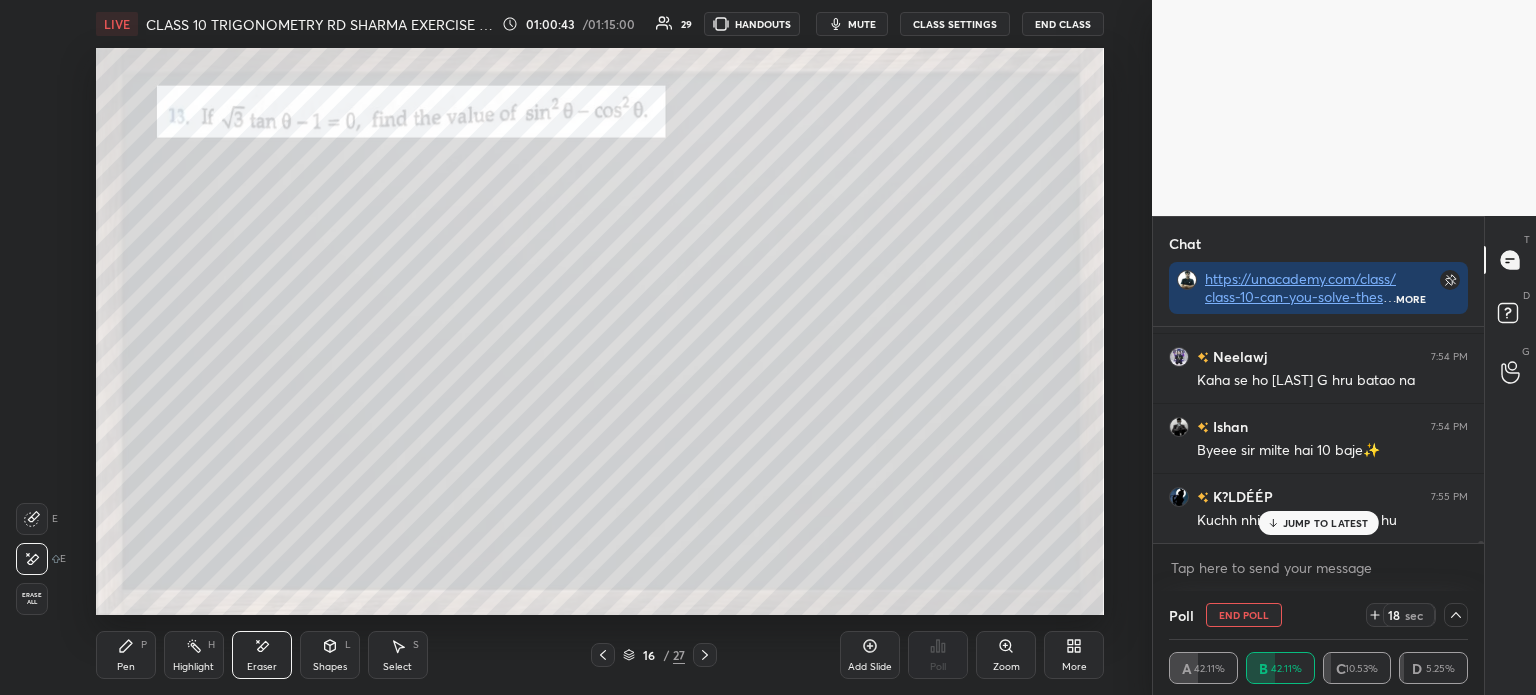 click on "Pen P" at bounding box center [126, 655] 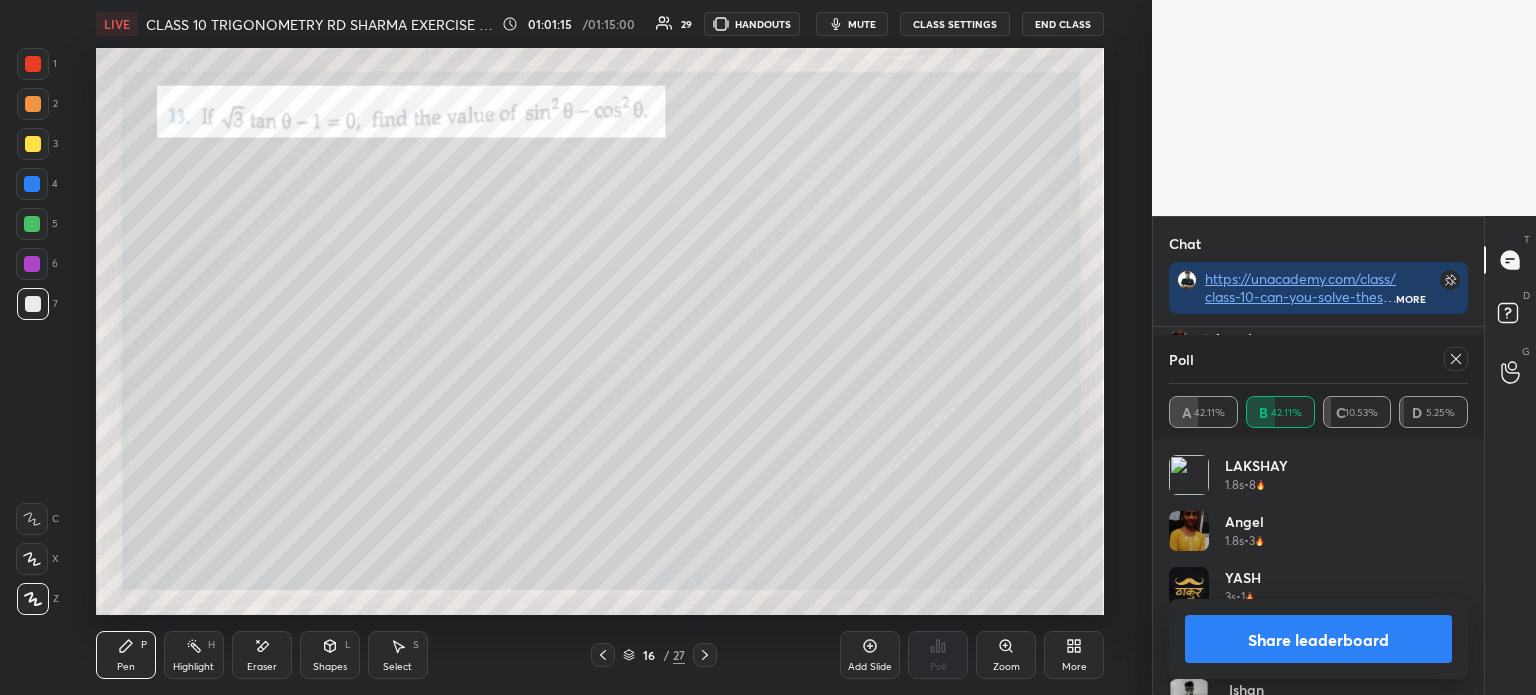 click on "Share leaderboard" at bounding box center (1318, 639) 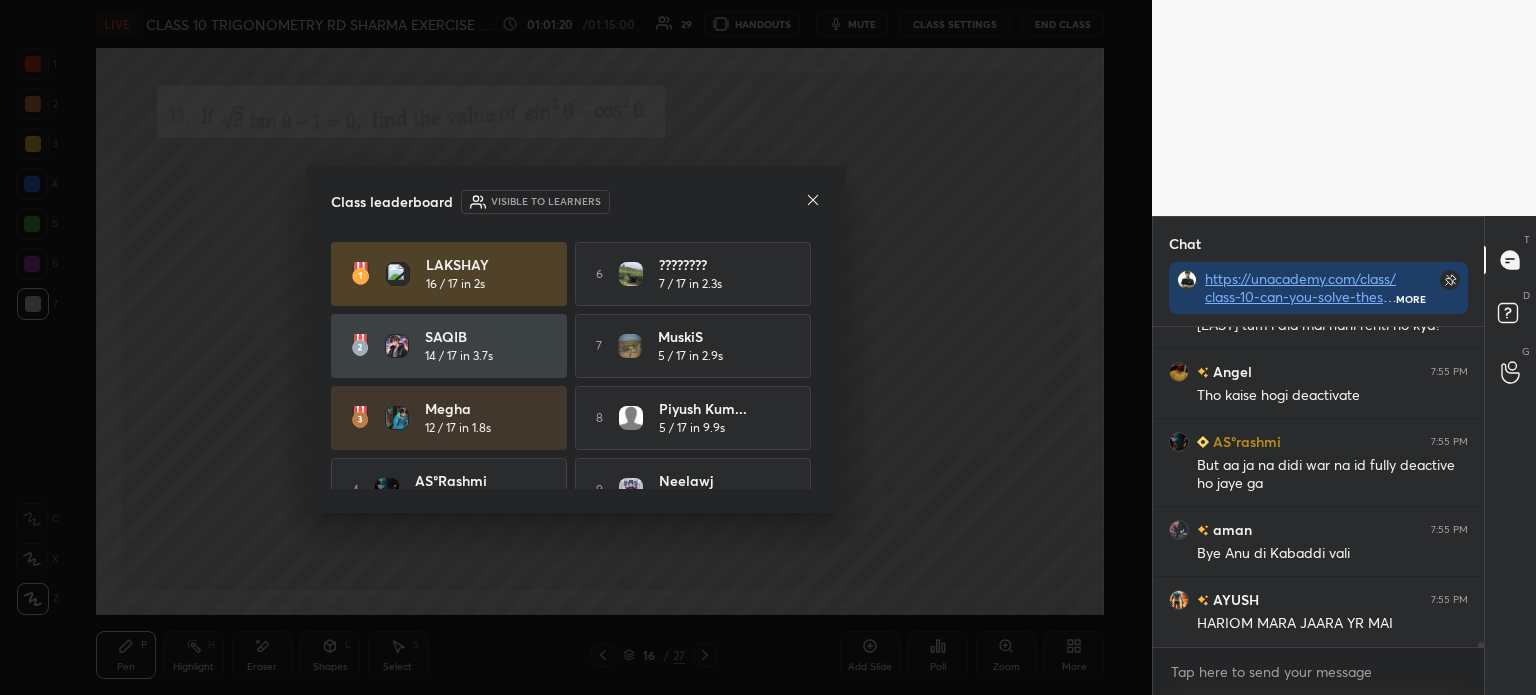 click 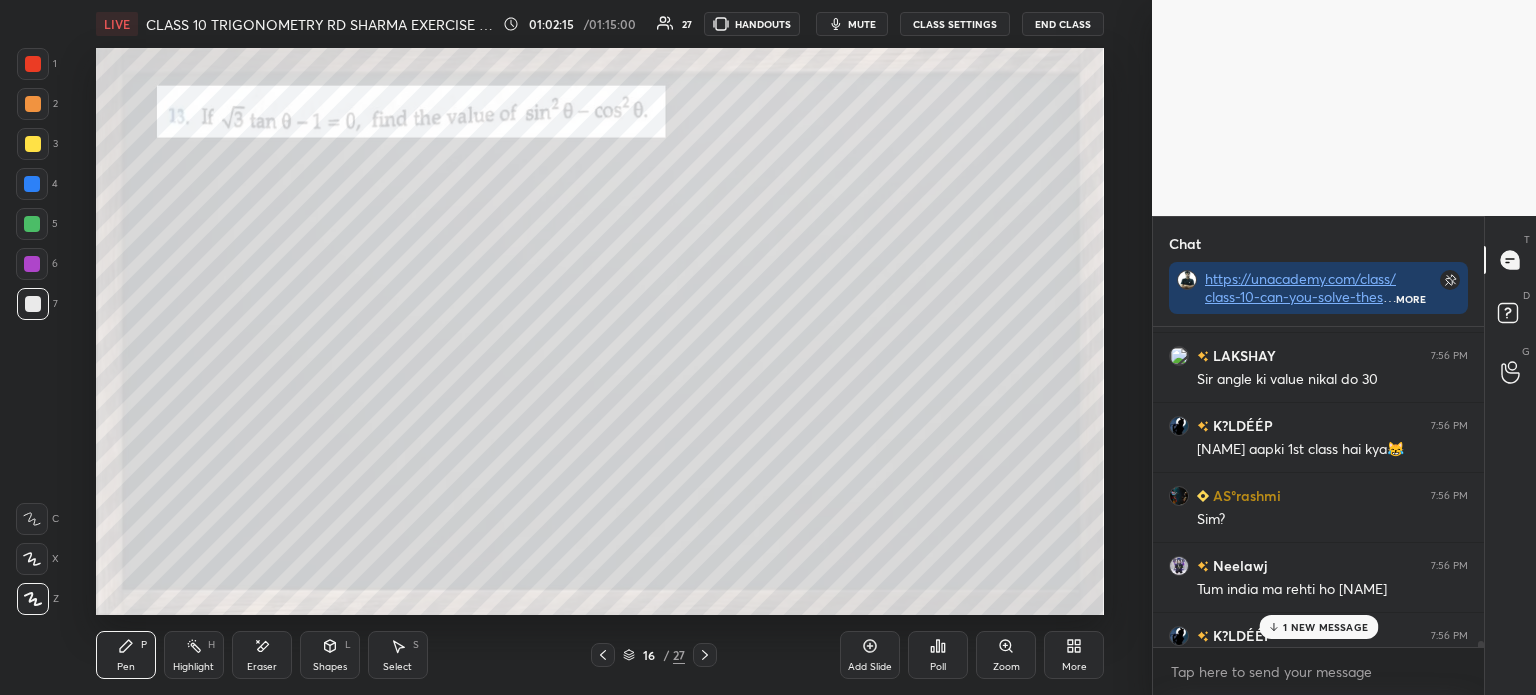 click at bounding box center [705, 655] 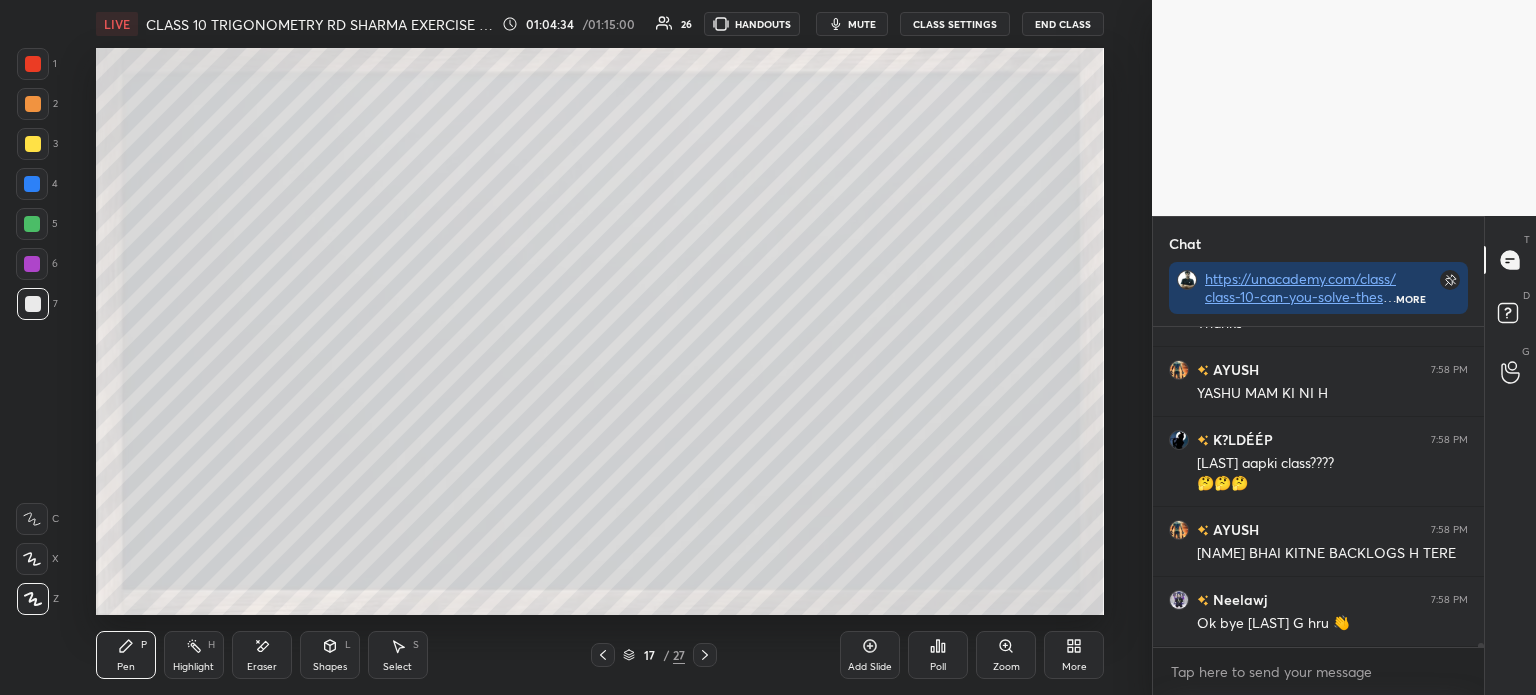 scroll, scrollTop: 28405, scrollLeft: 0, axis: vertical 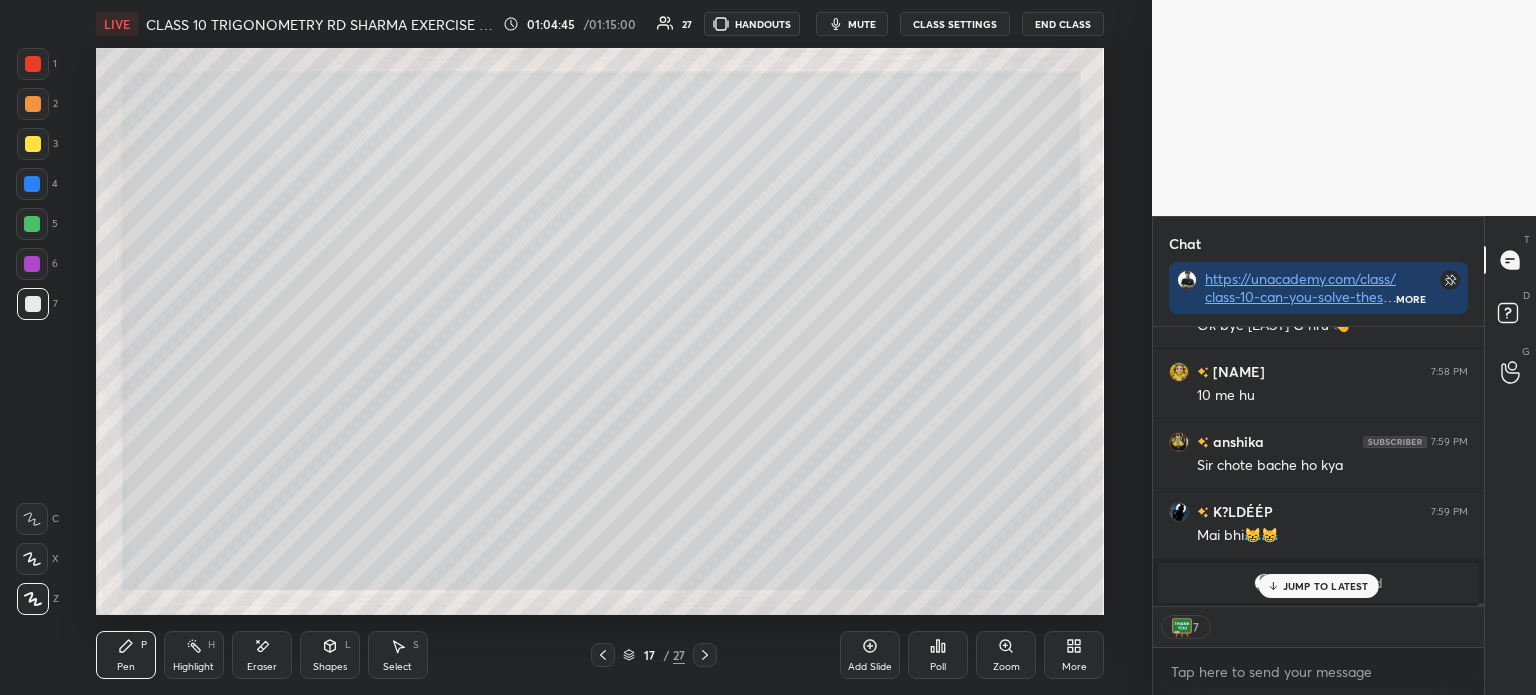 click 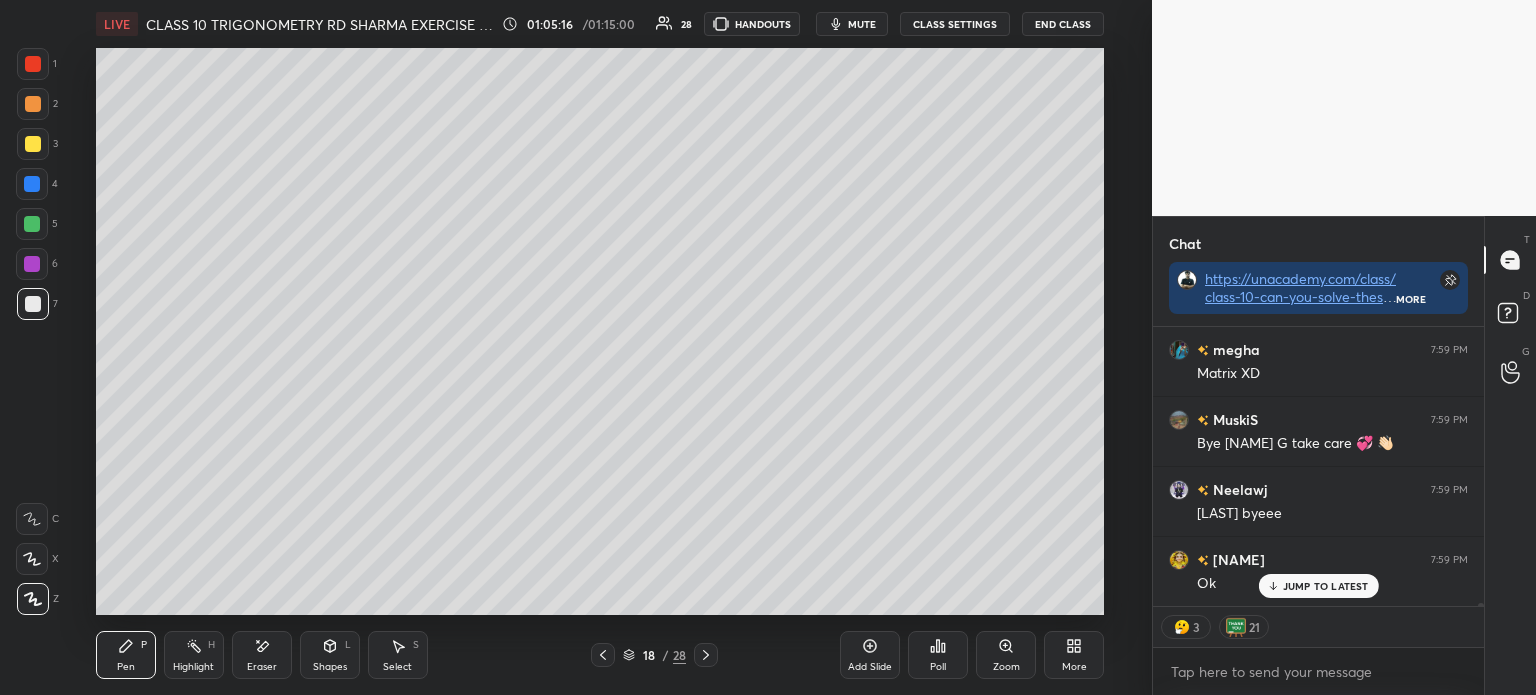 scroll, scrollTop: 29383, scrollLeft: 0, axis: vertical 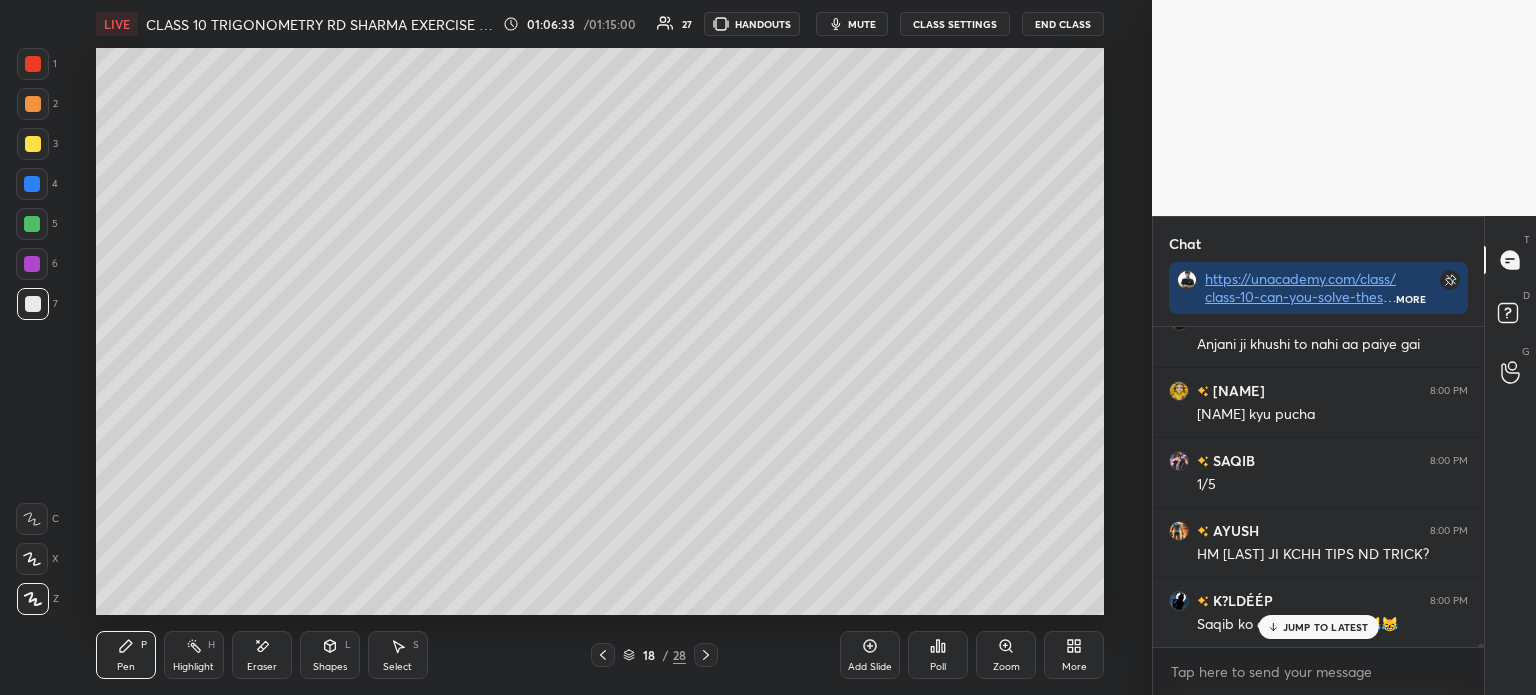 click on "Eraser" at bounding box center [262, 655] 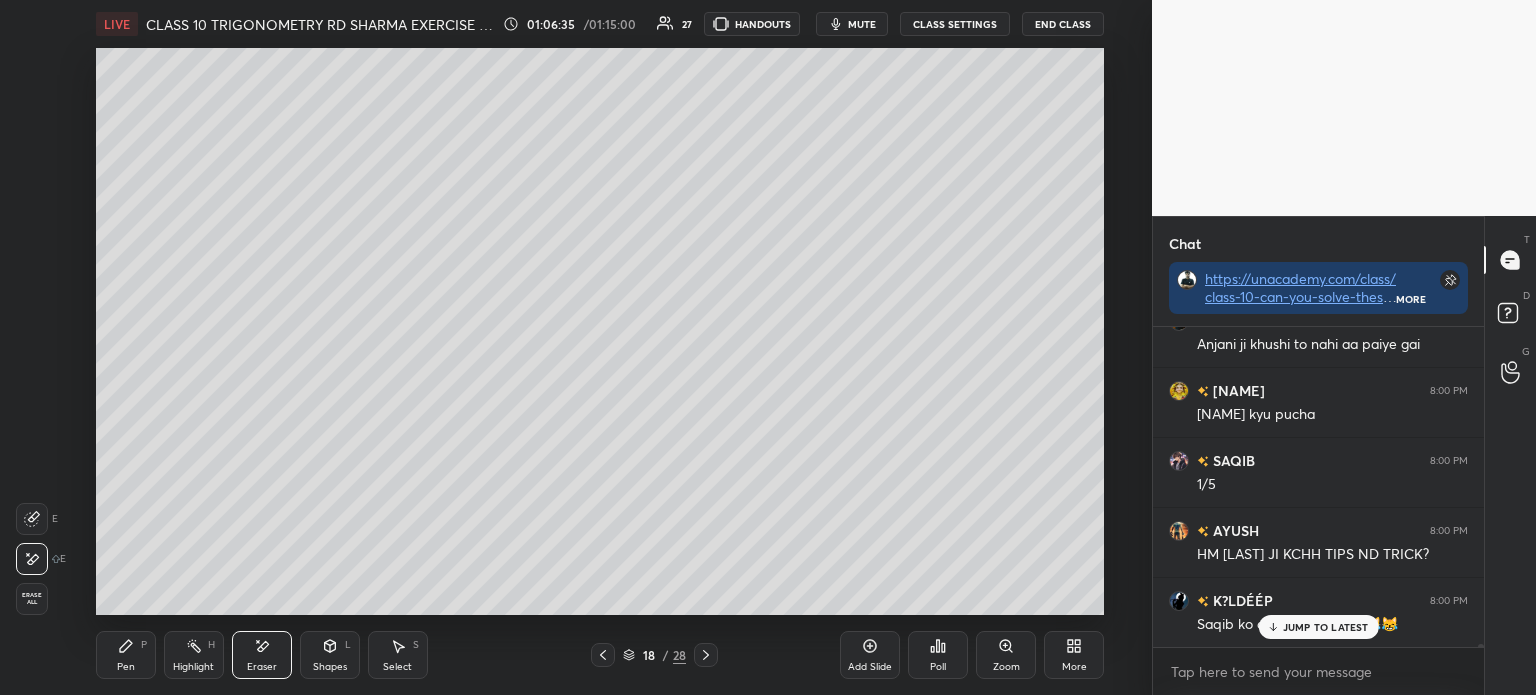click on "Pen P Highlight H Eraser Shapes L Select S 18 / 28 Add Slide Poll Zoom More" at bounding box center (600, 655) 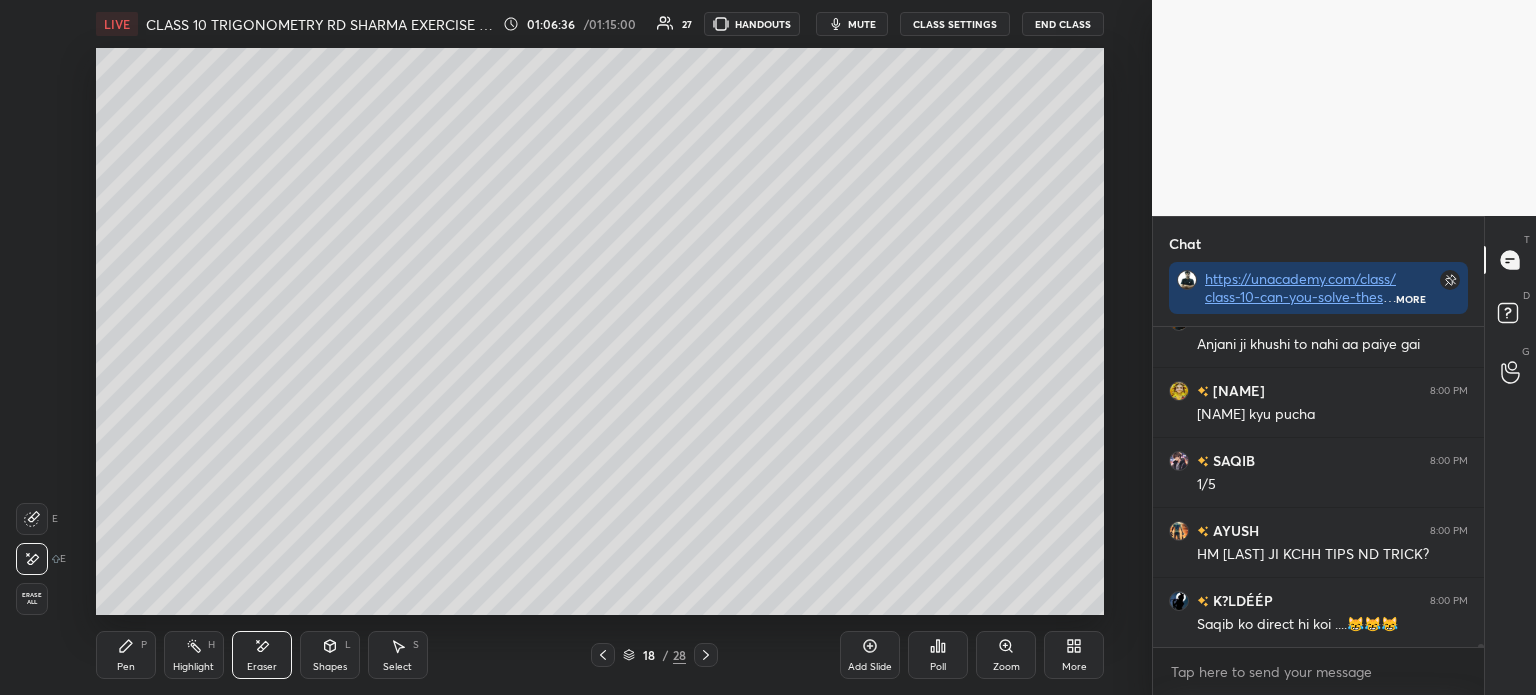 scroll, scrollTop: 31632, scrollLeft: 0, axis: vertical 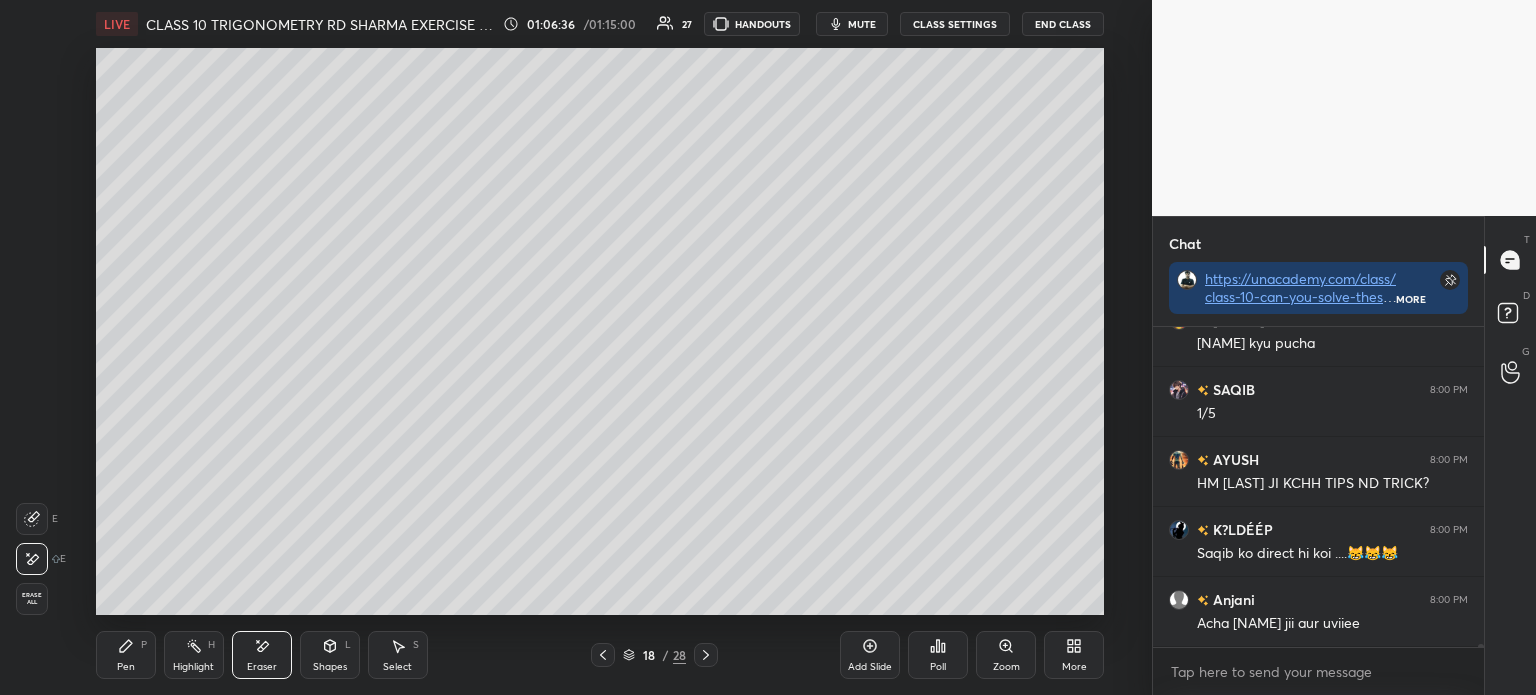 click on "Pen P Highlight H Eraser Shapes L Select S 18 / 28 Add Slide Poll Zoom More" at bounding box center (600, 655) 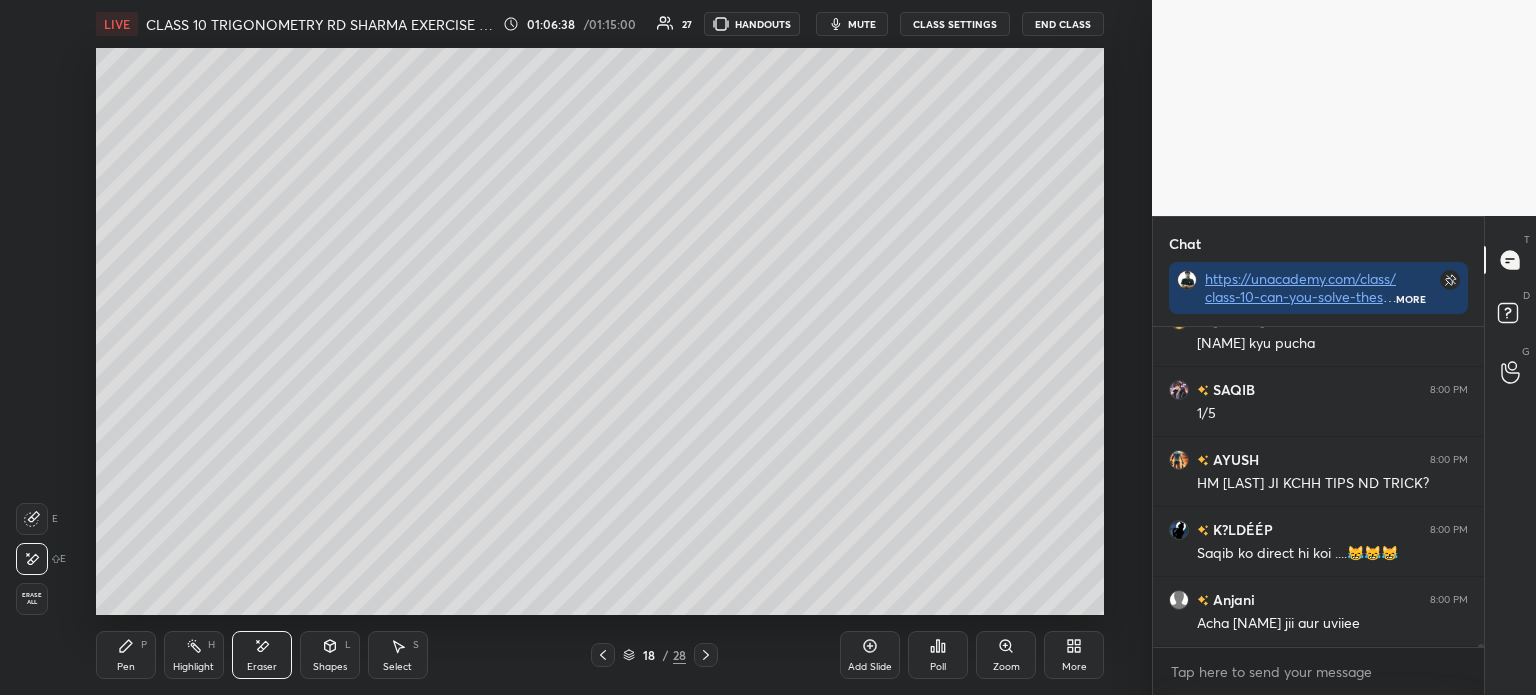 click 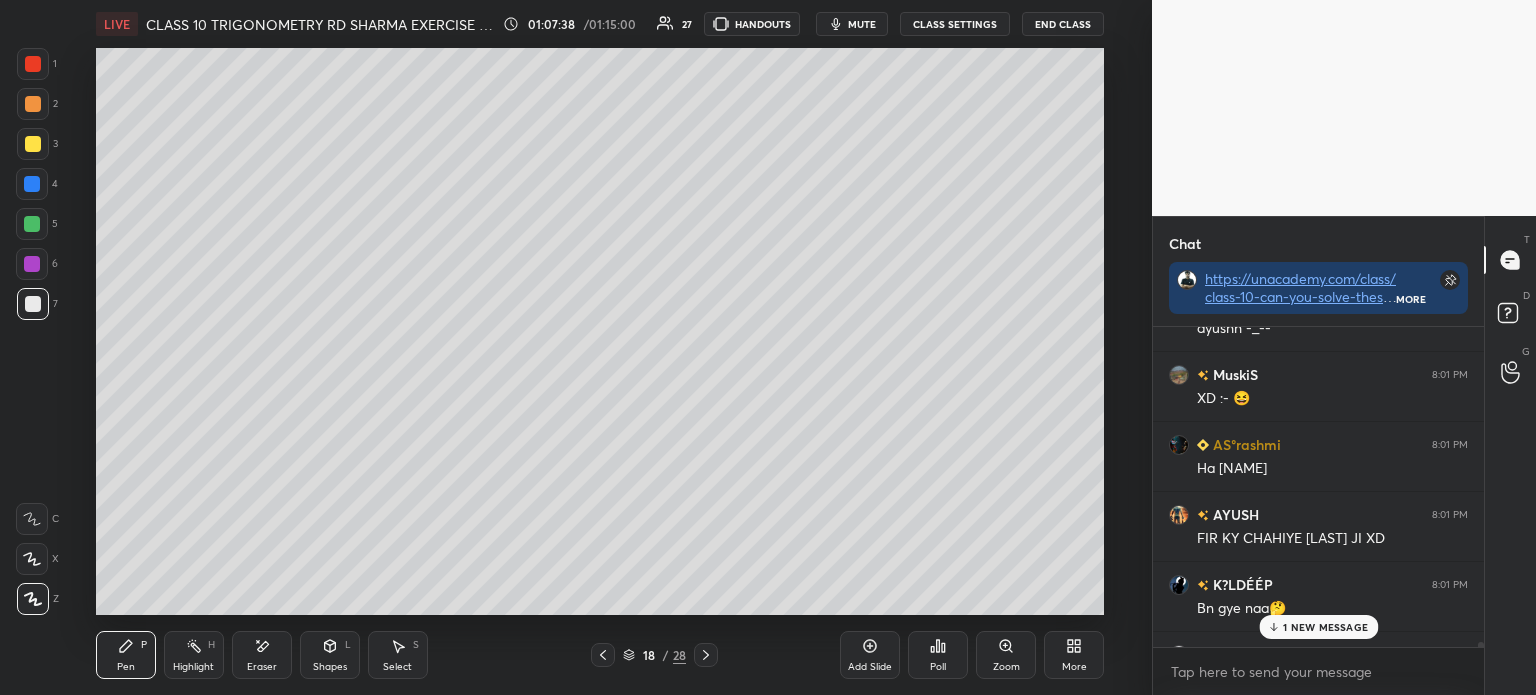 scroll, scrollTop: 33186, scrollLeft: 0, axis: vertical 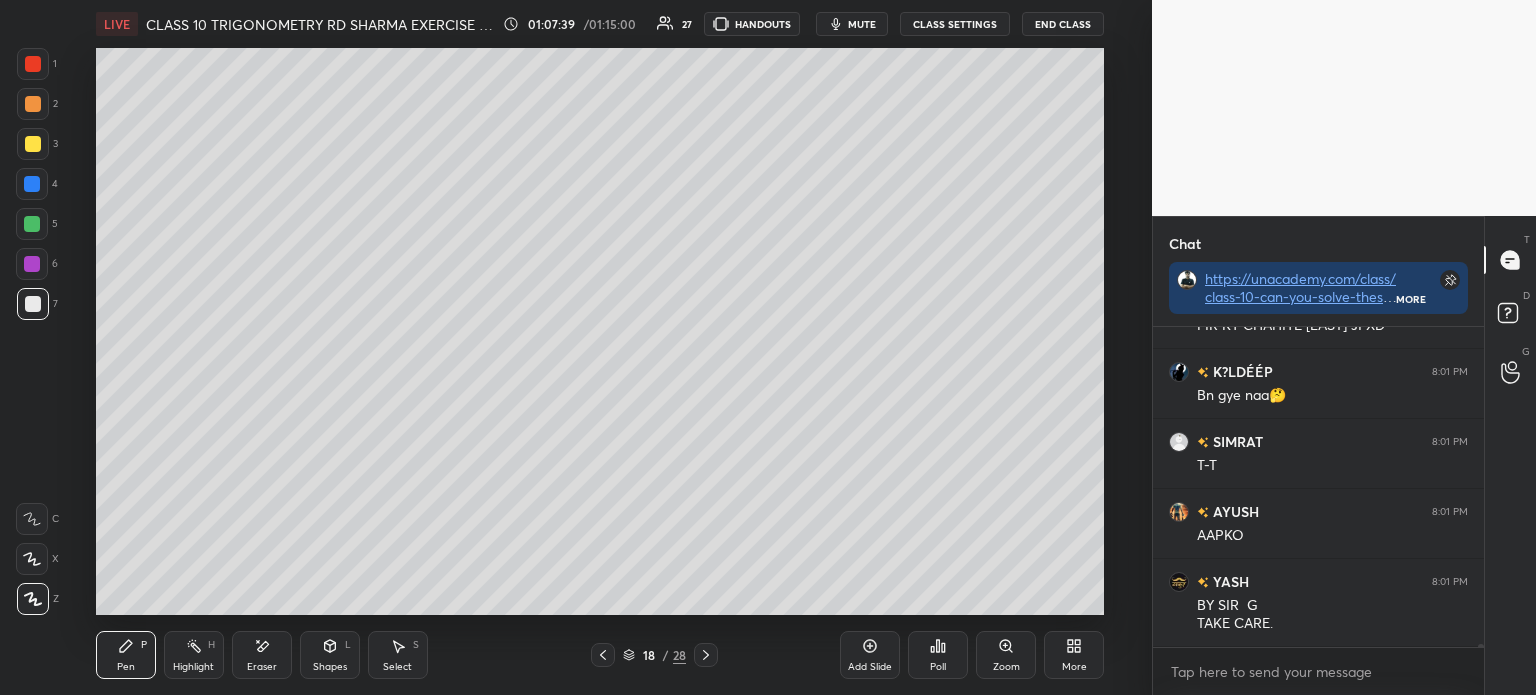 click 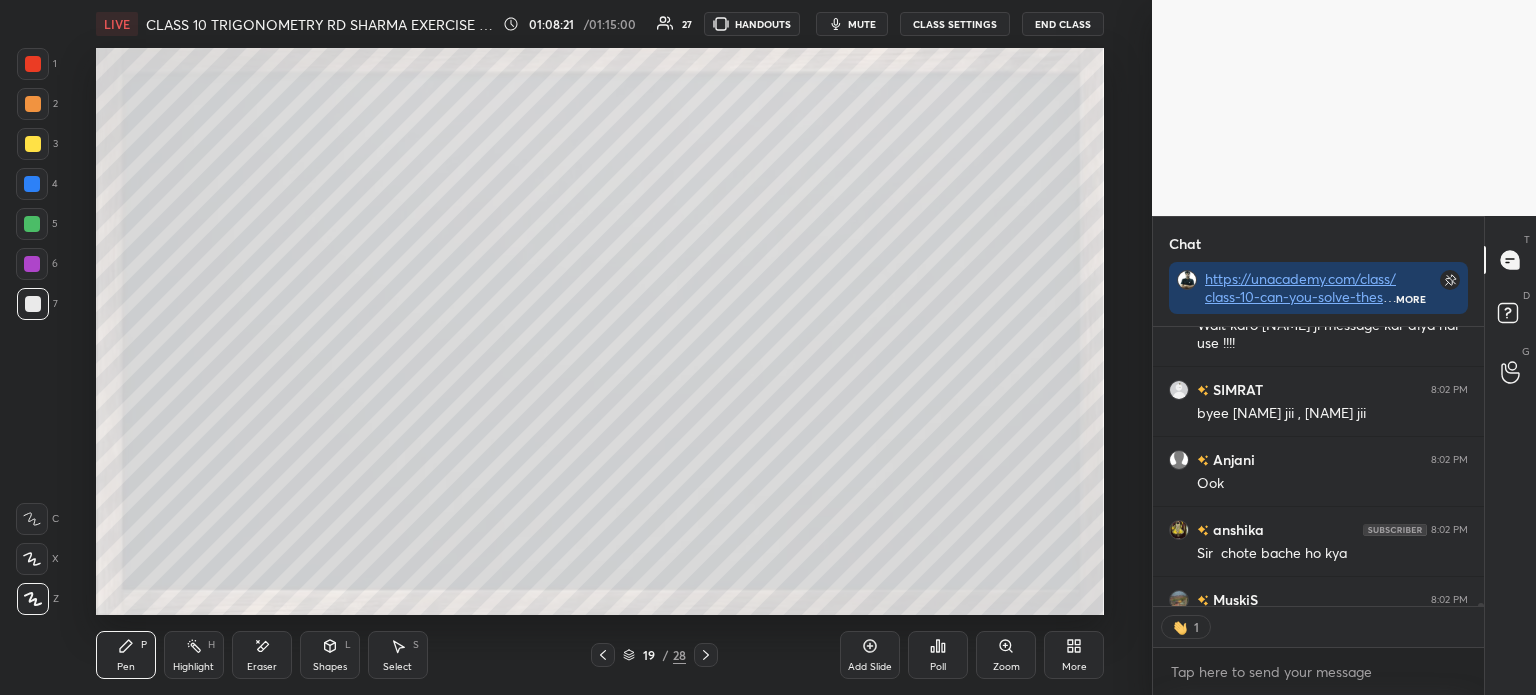 scroll, scrollTop: 34500, scrollLeft: 0, axis: vertical 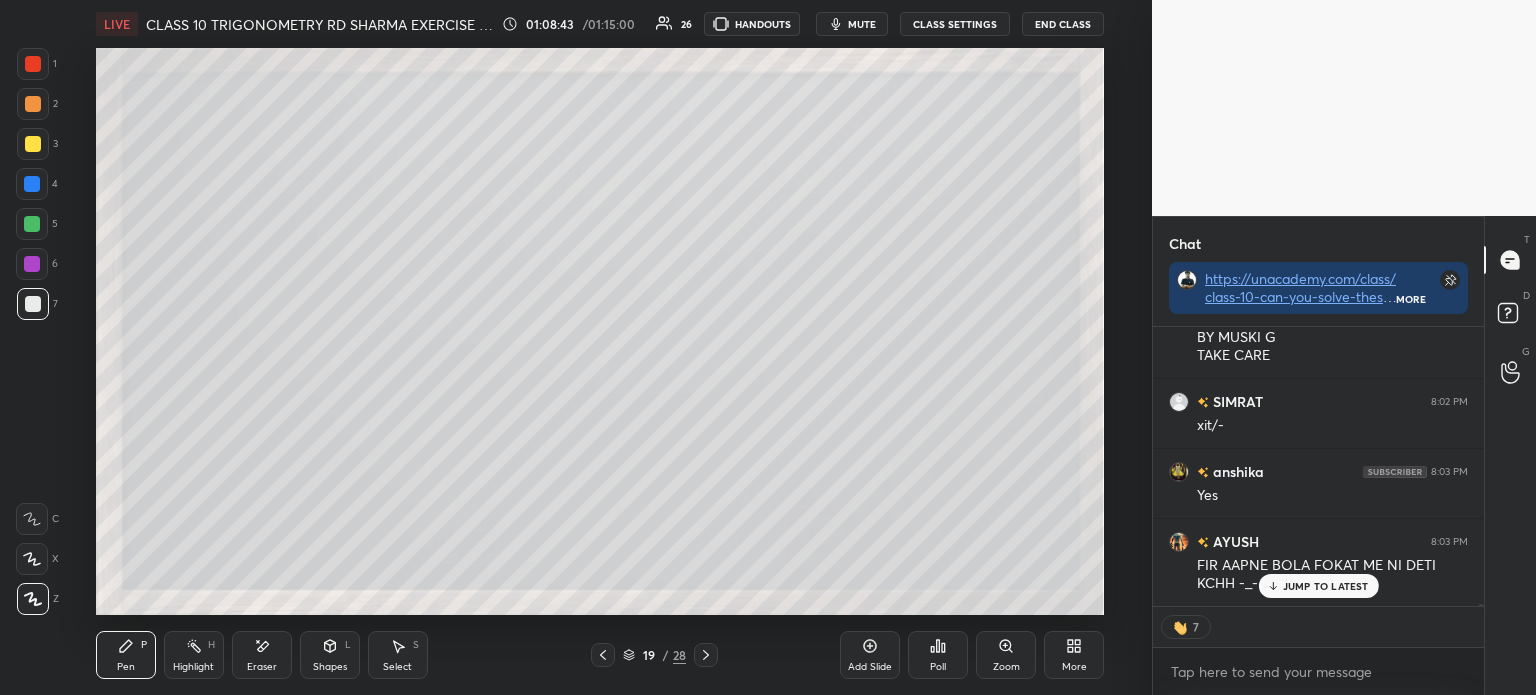 type on "x" 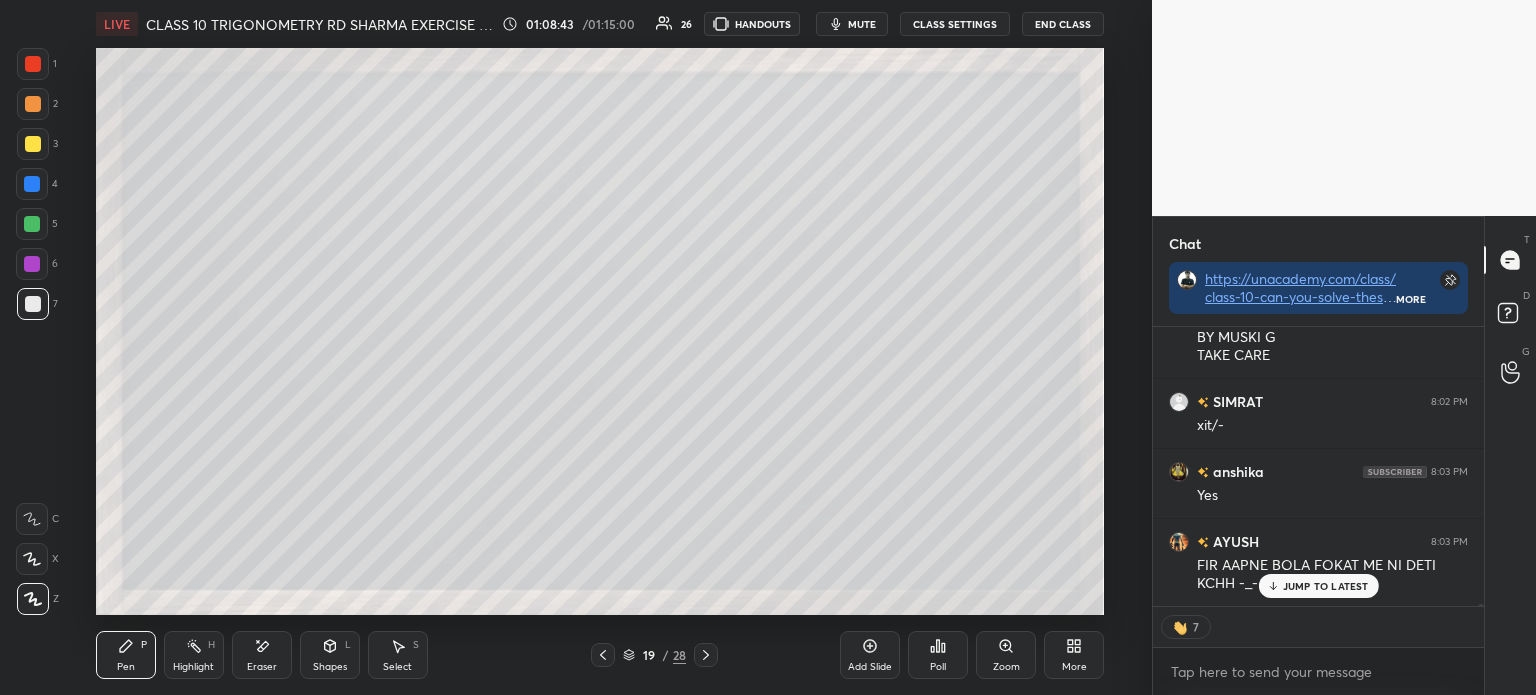 scroll, scrollTop: 5, scrollLeft: 6, axis: both 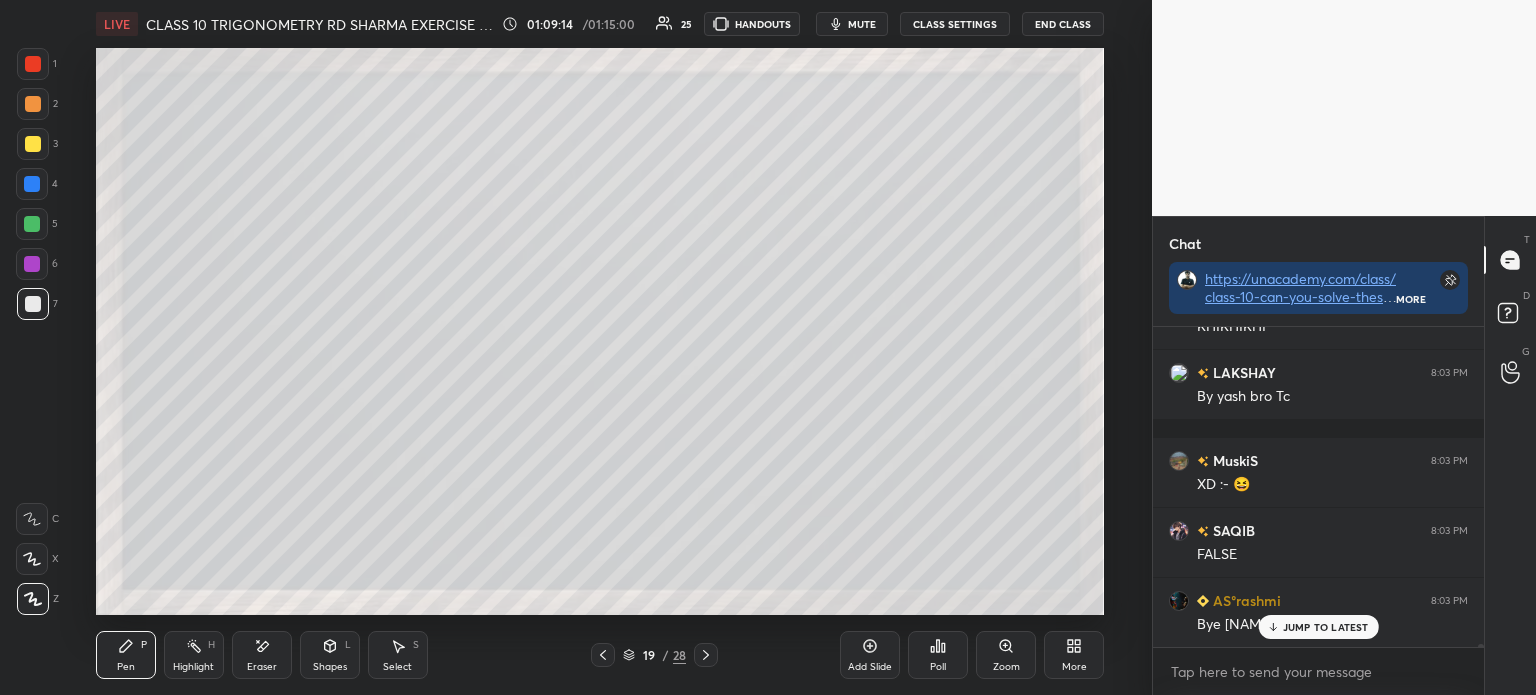 click on "Add Slide" at bounding box center [870, 655] 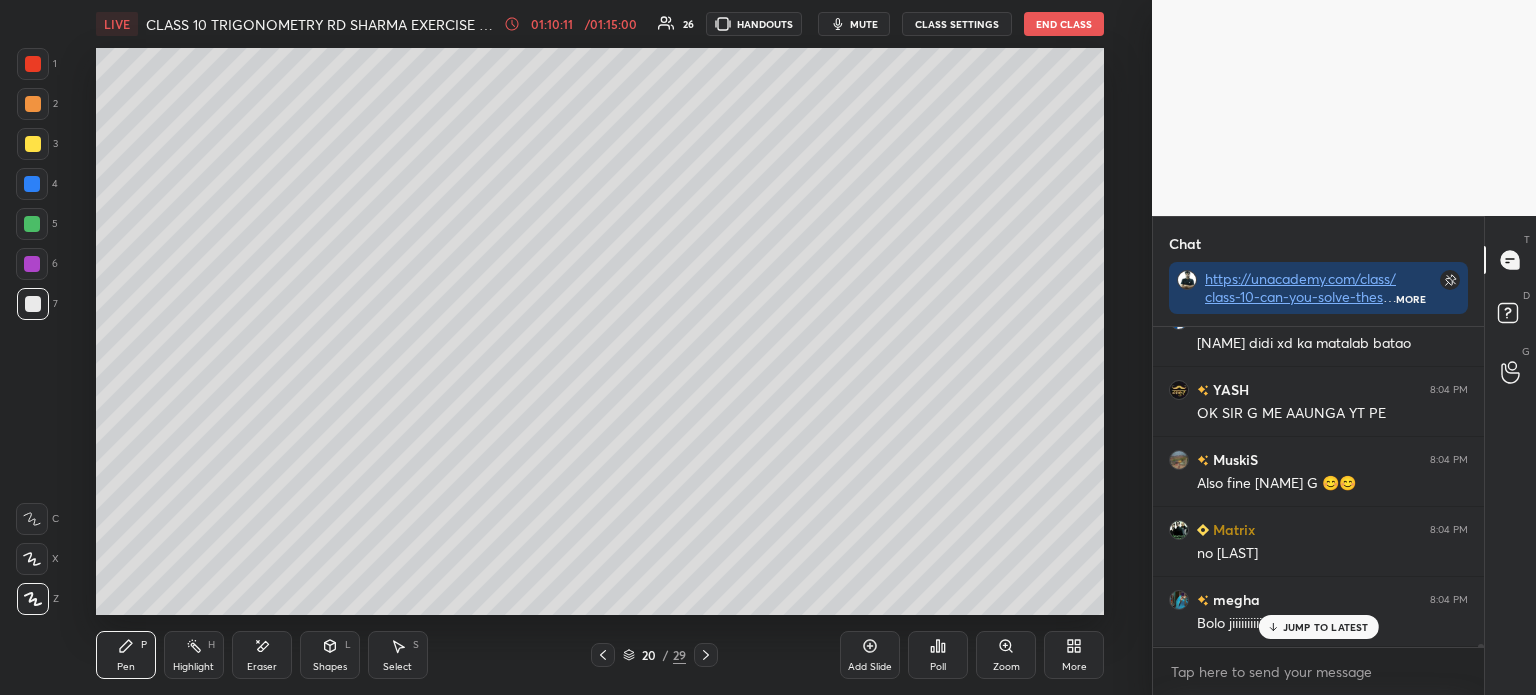 scroll, scrollTop: 32609, scrollLeft: 0, axis: vertical 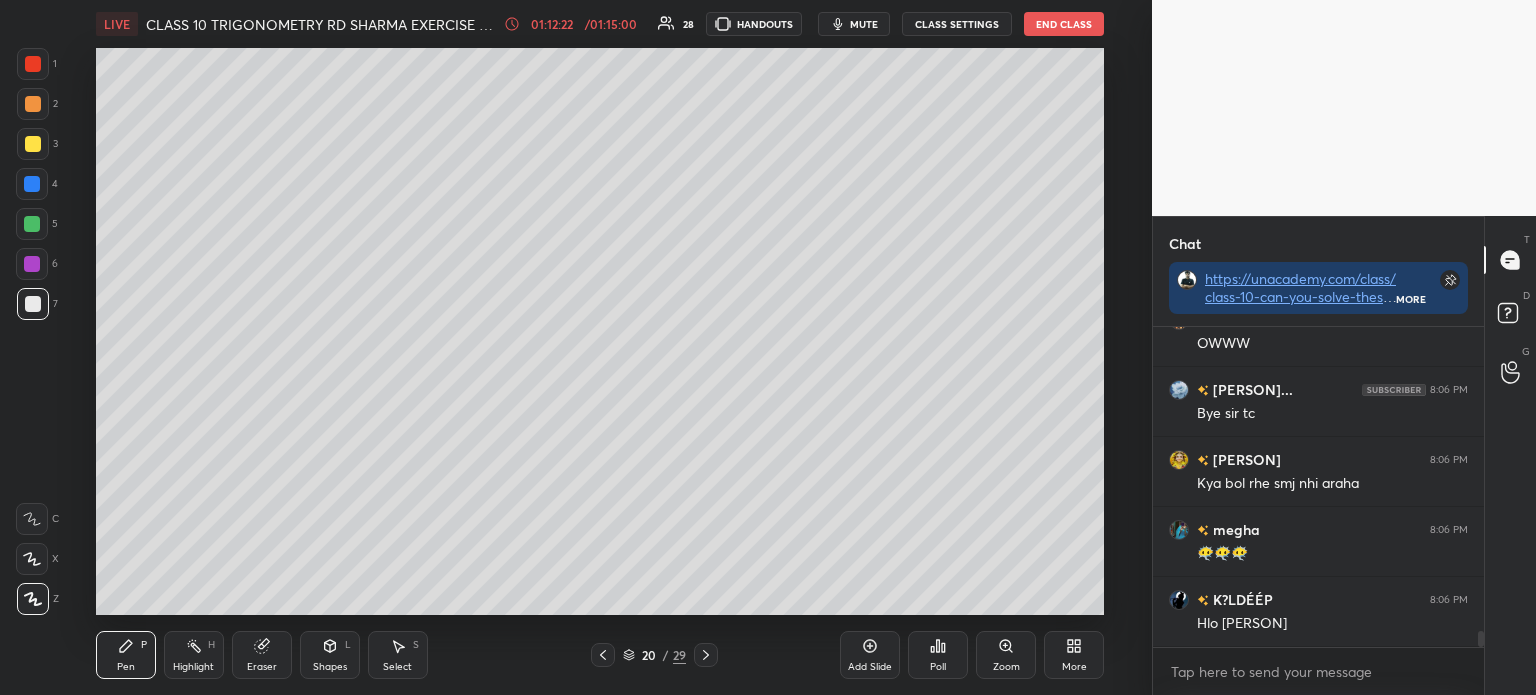 click on "Add Slide" at bounding box center (870, 655) 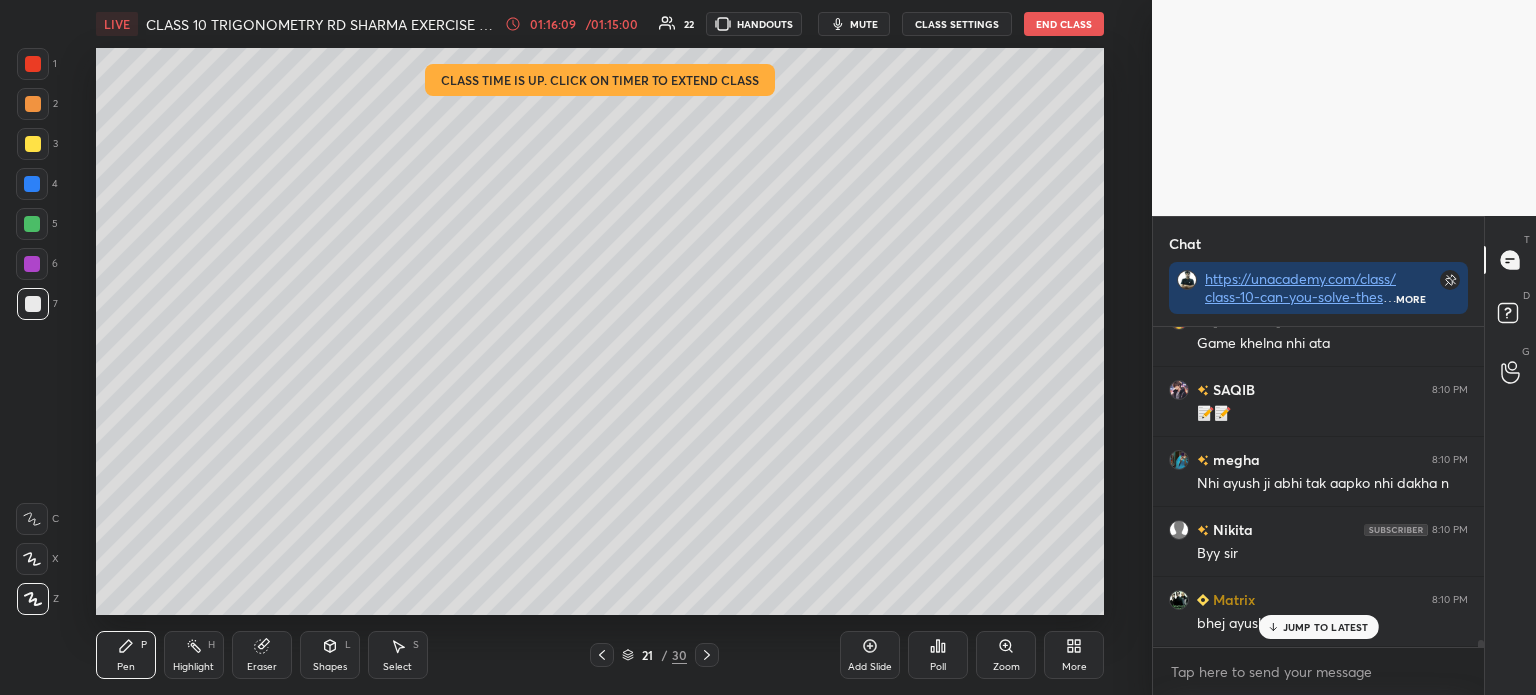 scroll, scrollTop: 14617, scrollLeft: 0, axis: vertical 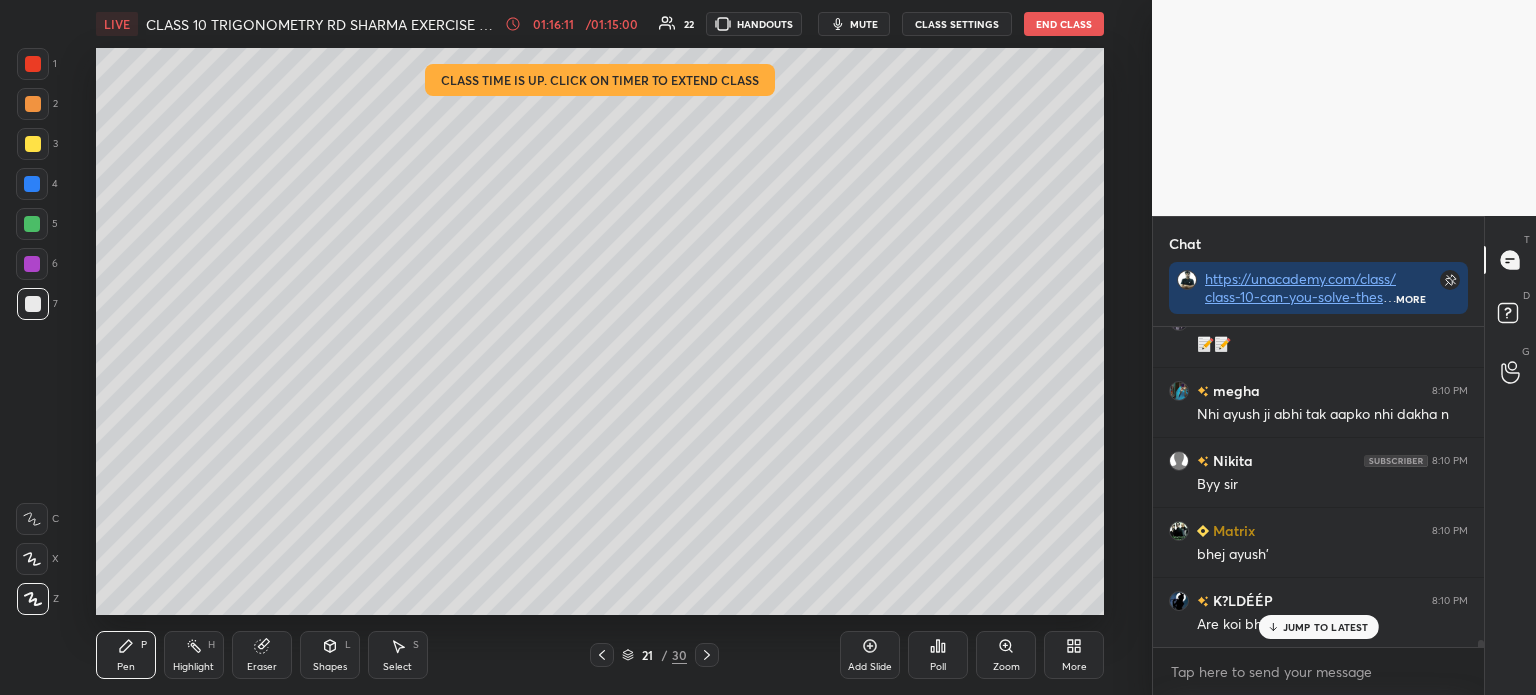 click on "End Class" at bounding box center [1064, 24] 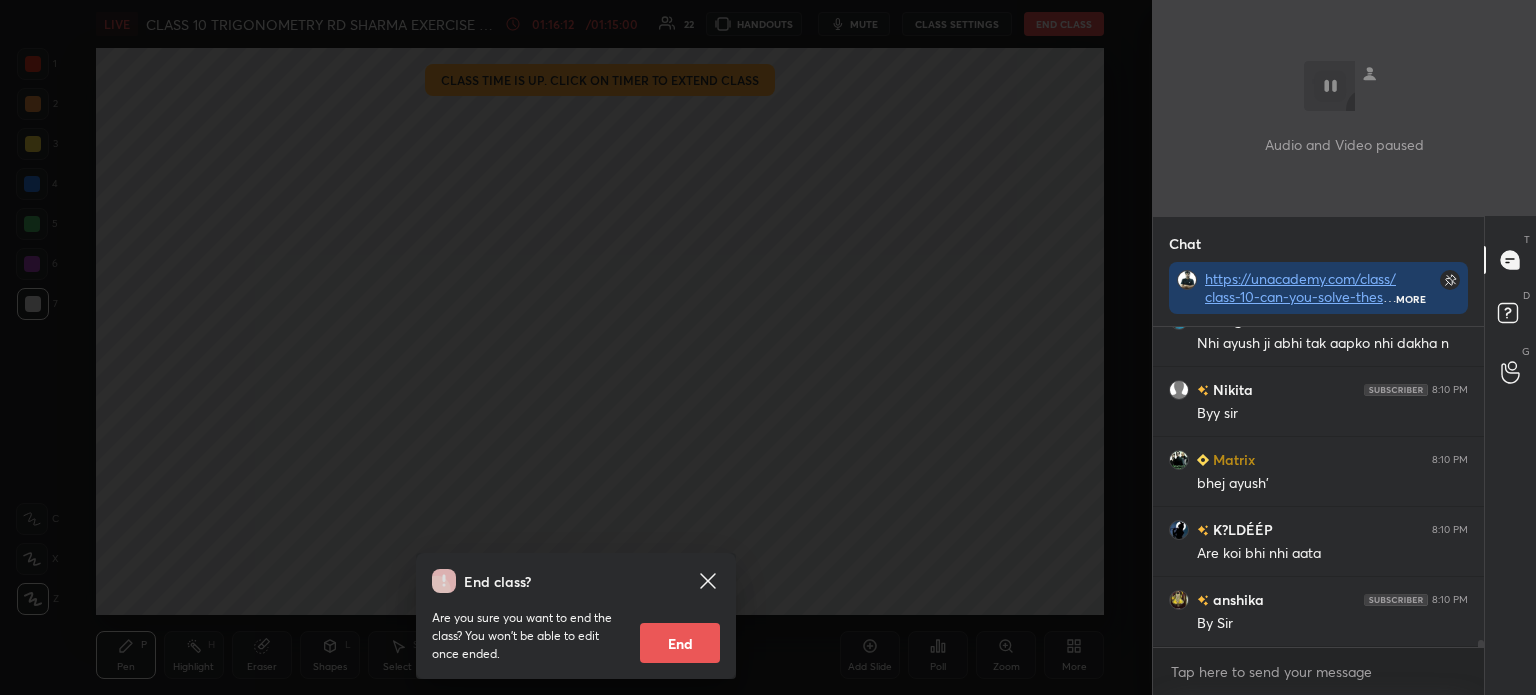 scroll, scrollTop: 14828, scrollLeft: 0, axis: vertical 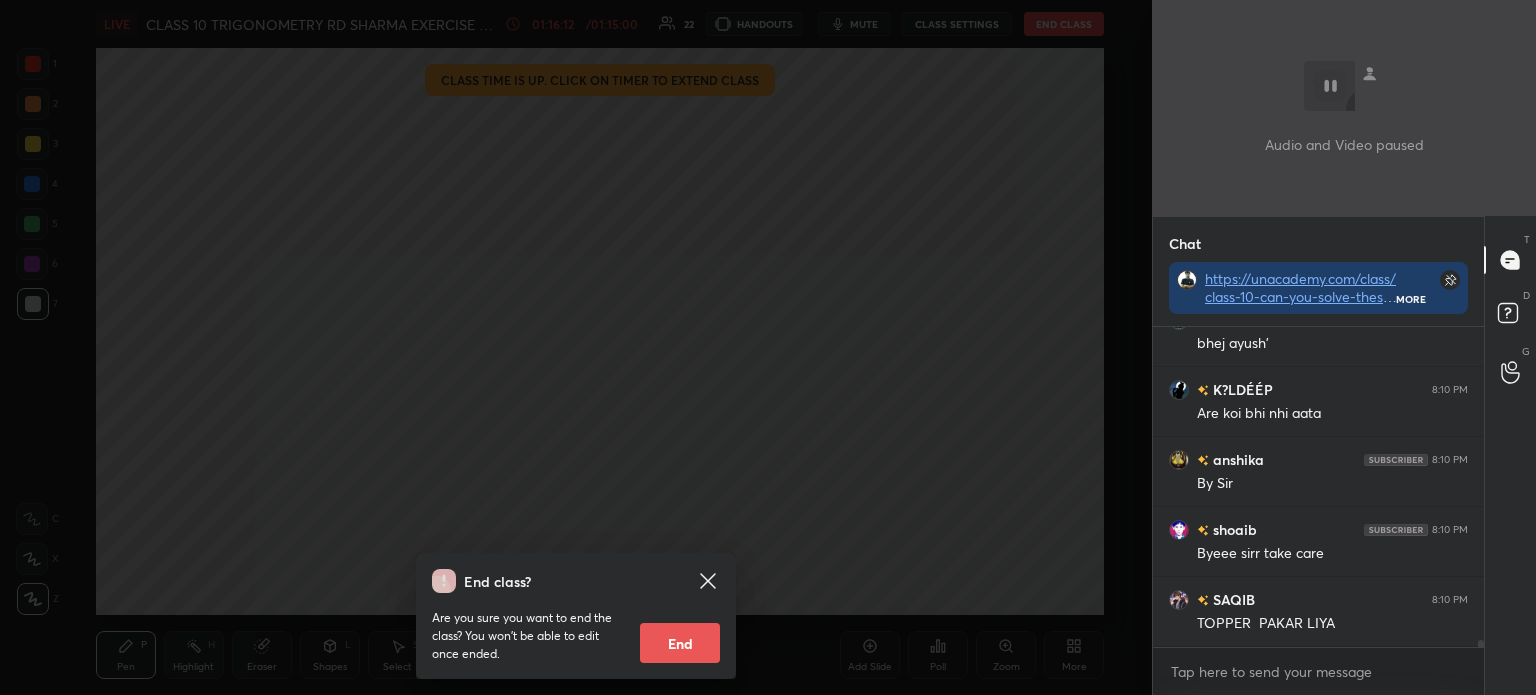 click on "End" at bounding box center [680, 643] 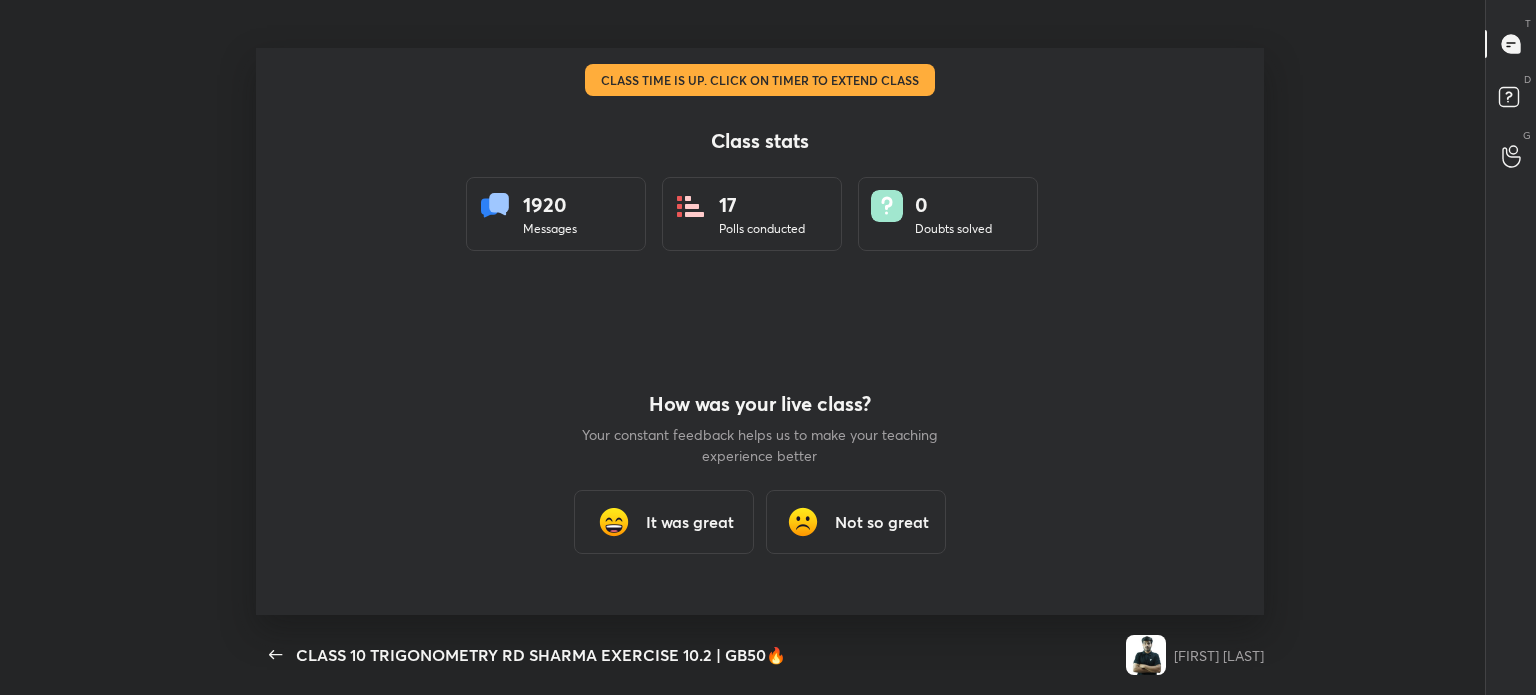 scroll, scrollTop: 0, scrollLeft: 0, axis: both 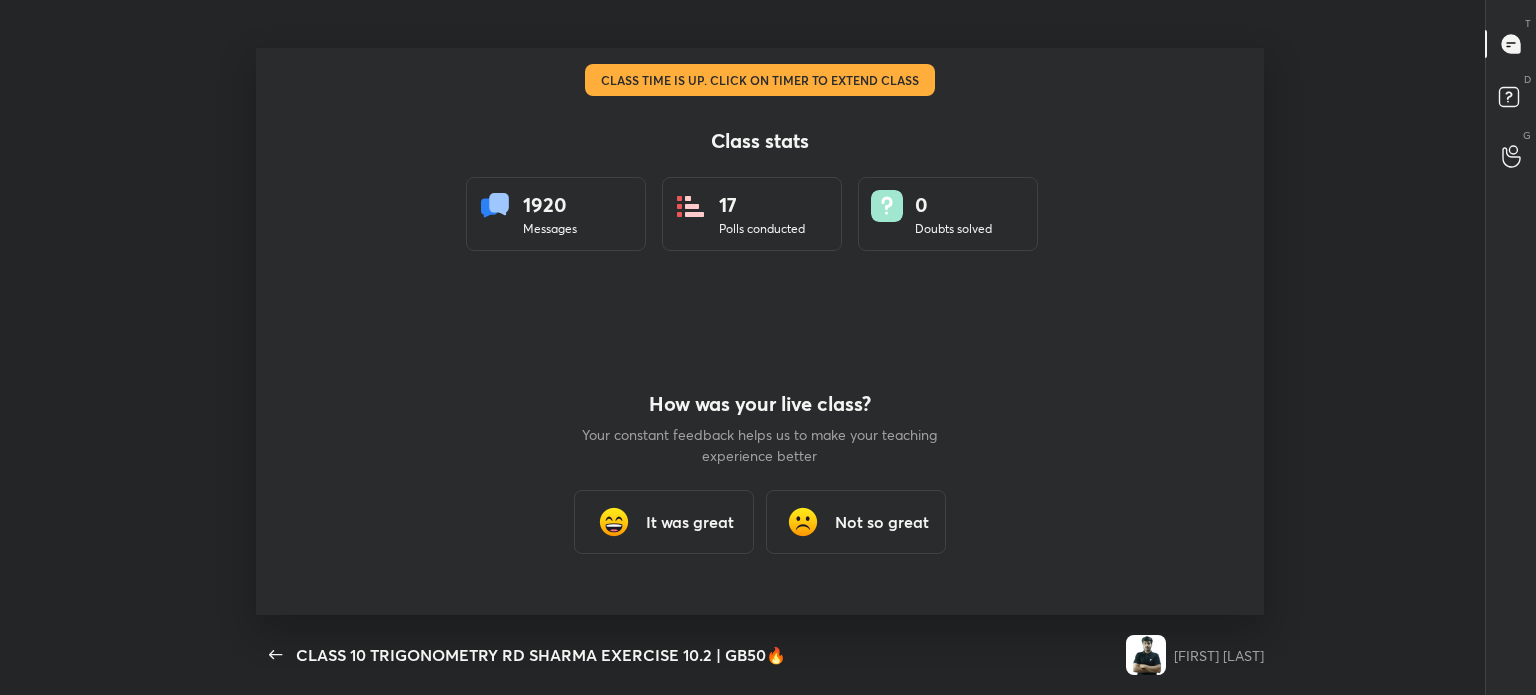 click on "It was great" at bounding box center [664, 522] 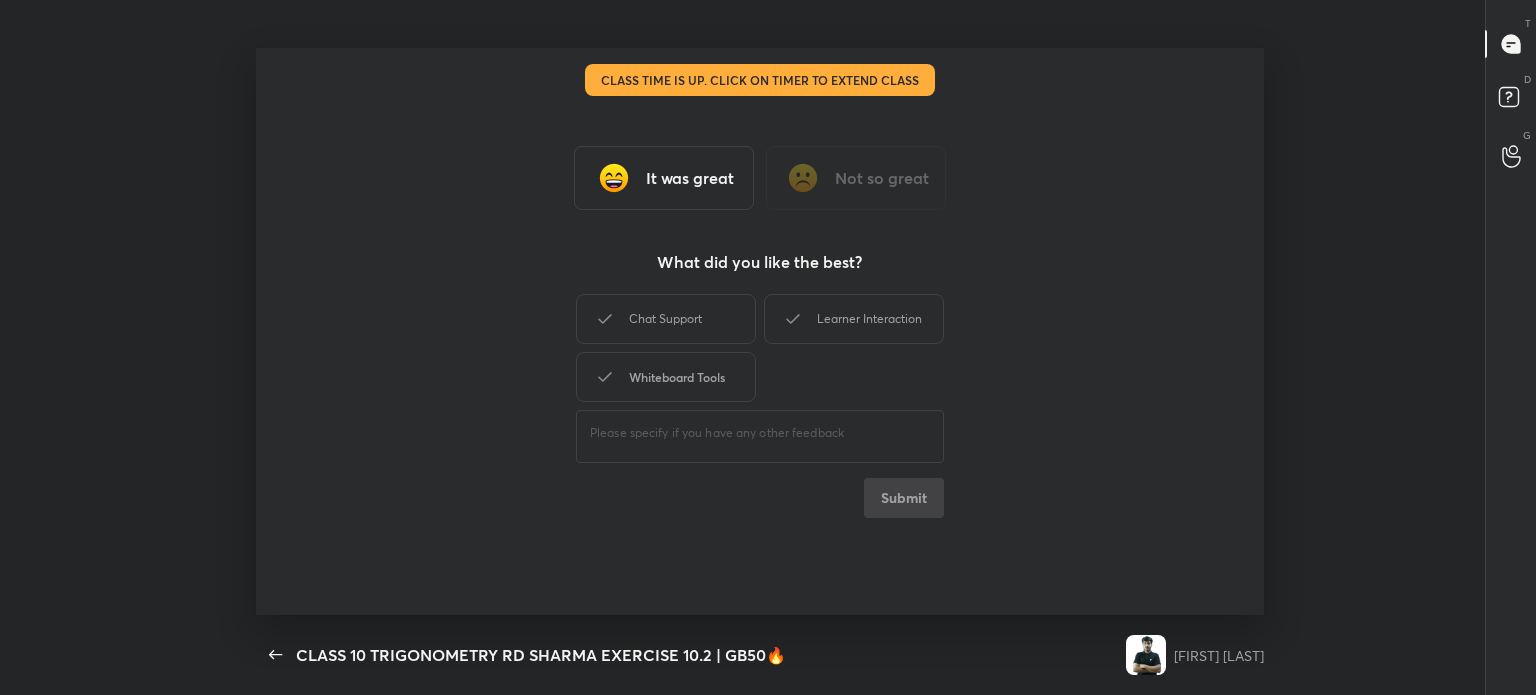 click on "Whiteboard Tools" at bounding box center (666, 377) 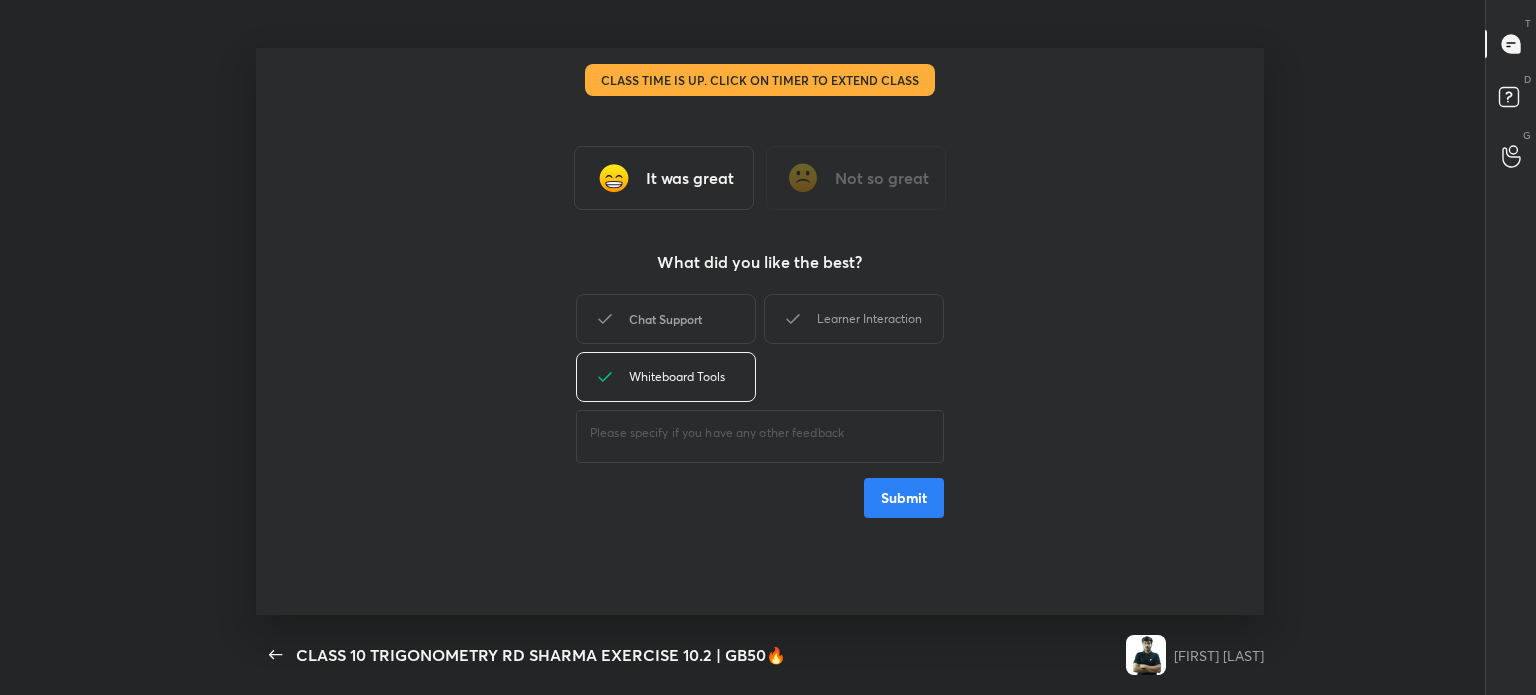 click on "Chat Support" at bounding box center (666, 319) 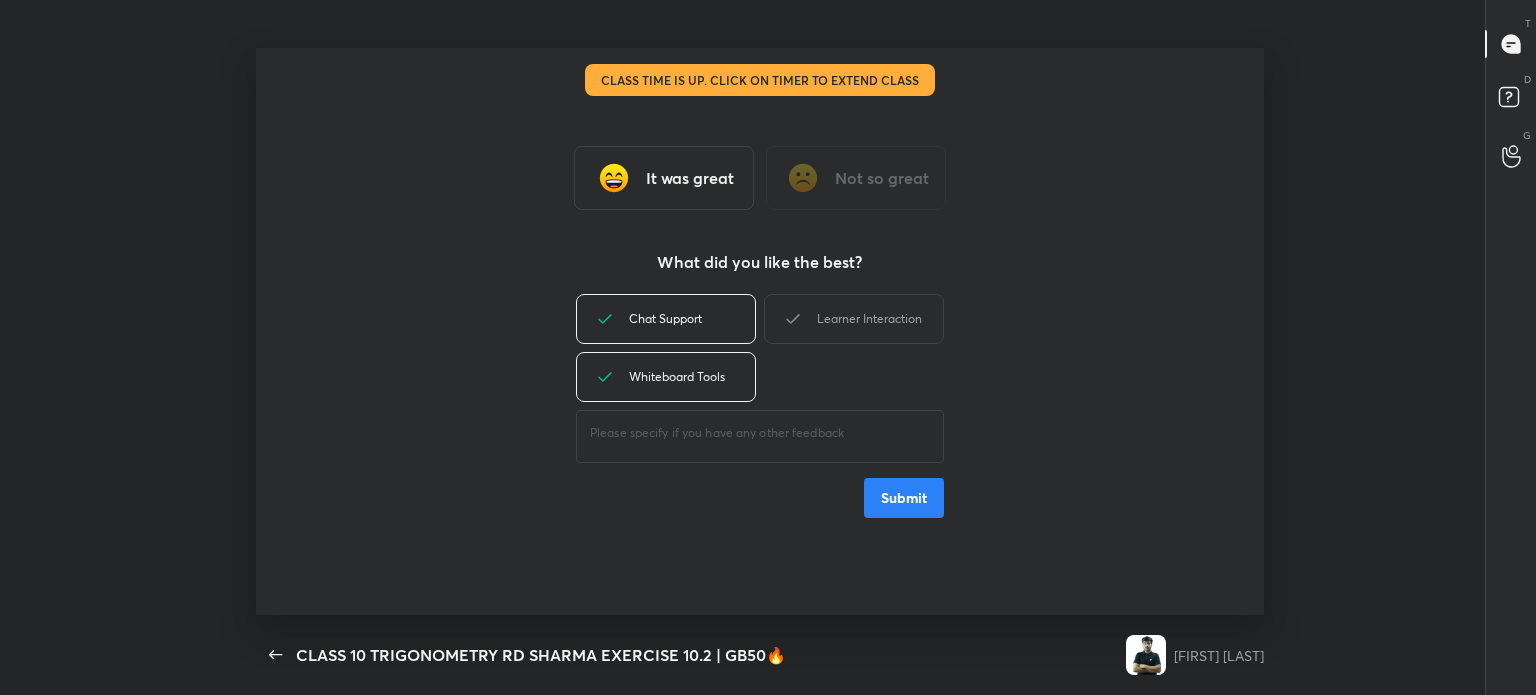click on "Chat Support Learner Interaction Whiteboard Tools" at bounding box center [760, 348] 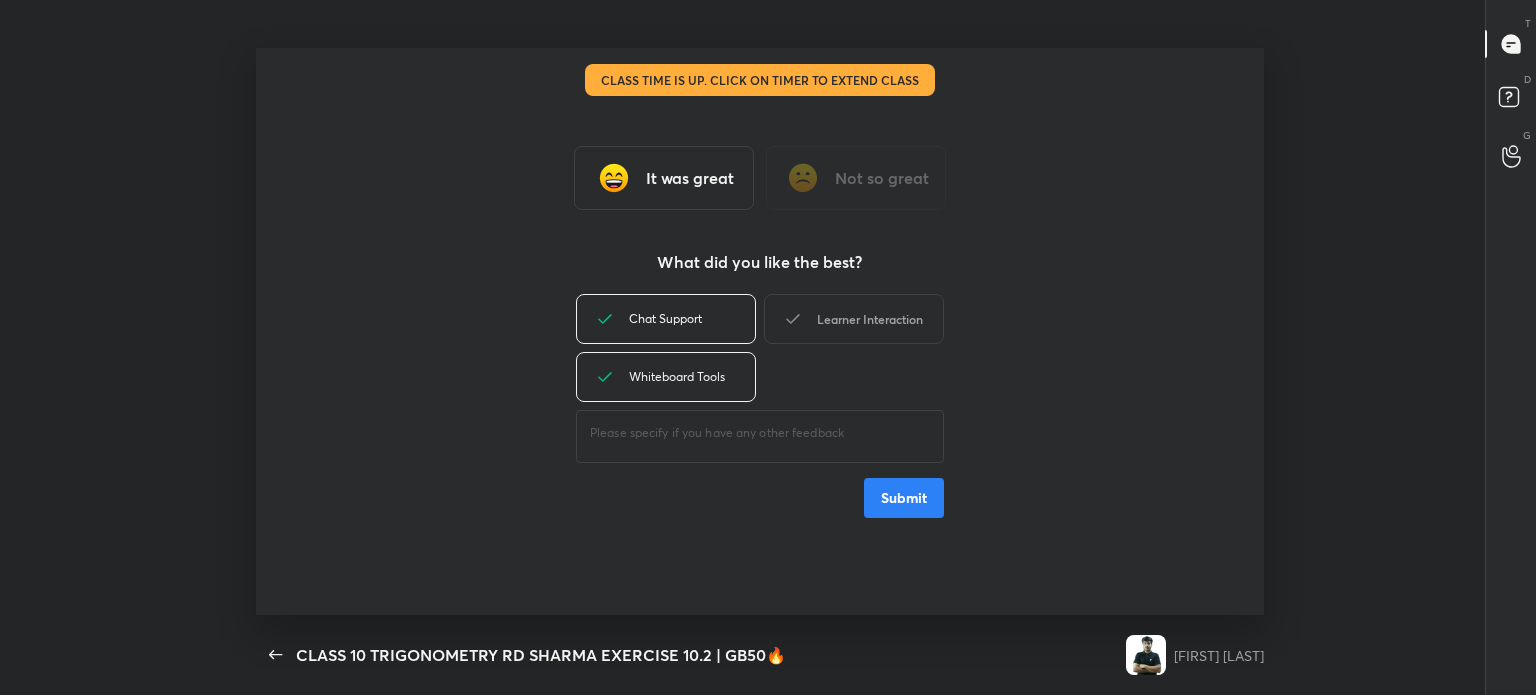 click on "Learner Interaction" at bounding box center (854, 319) 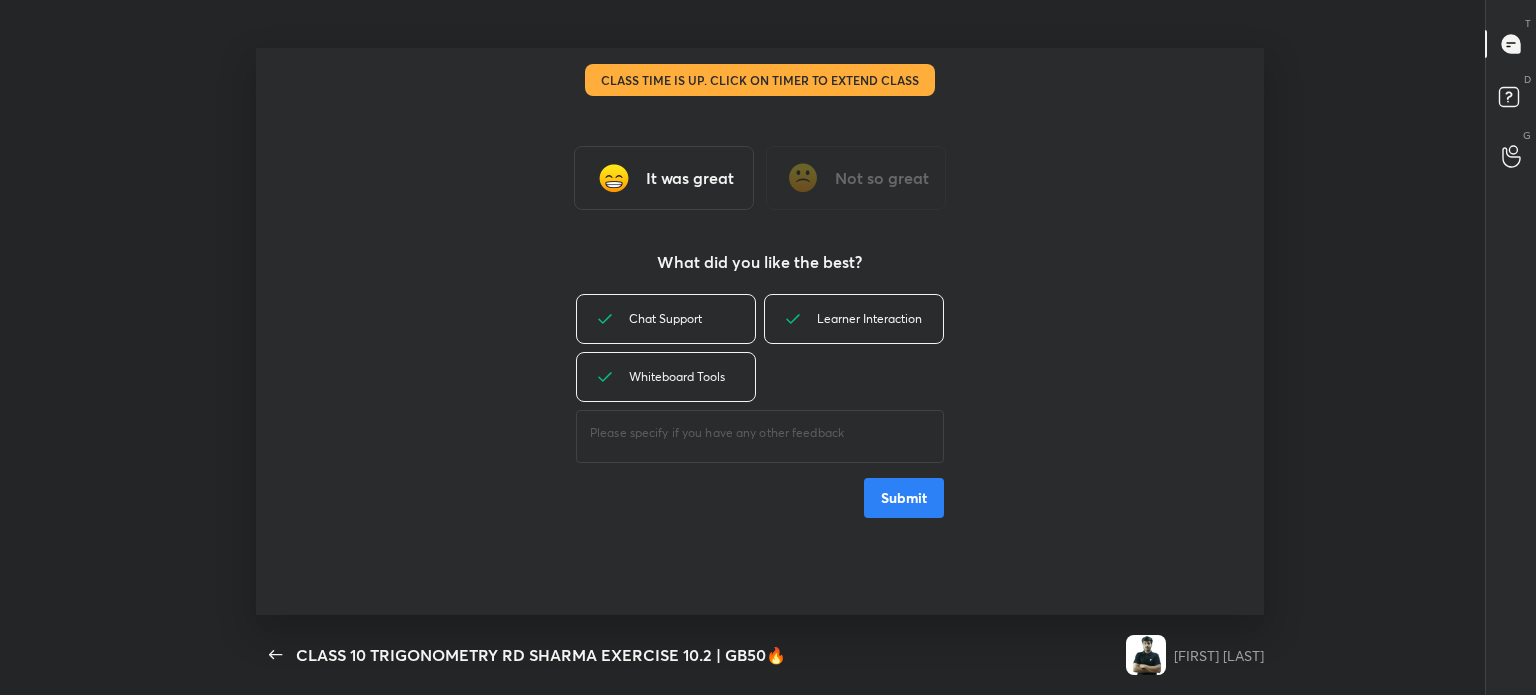 click on "Submit" at bounding box center [904, 498] 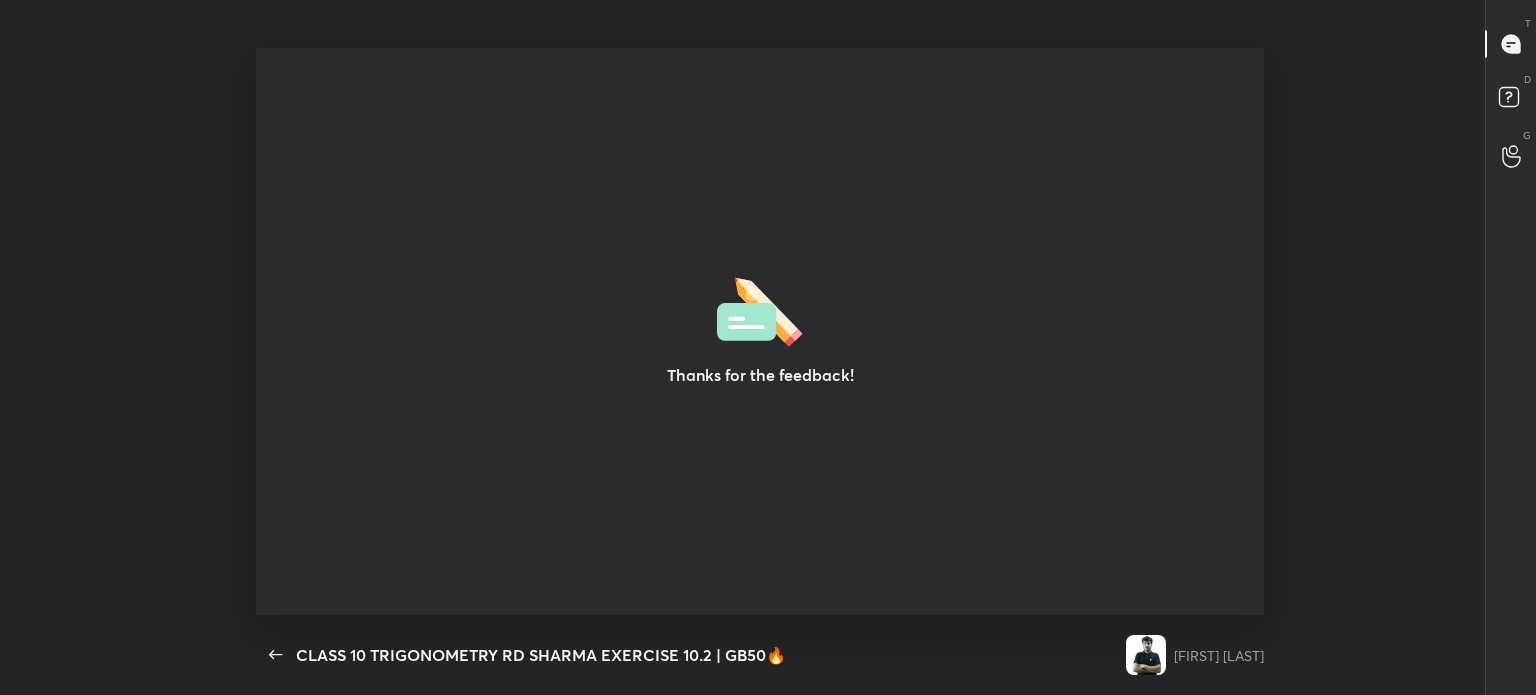 type on "x" 